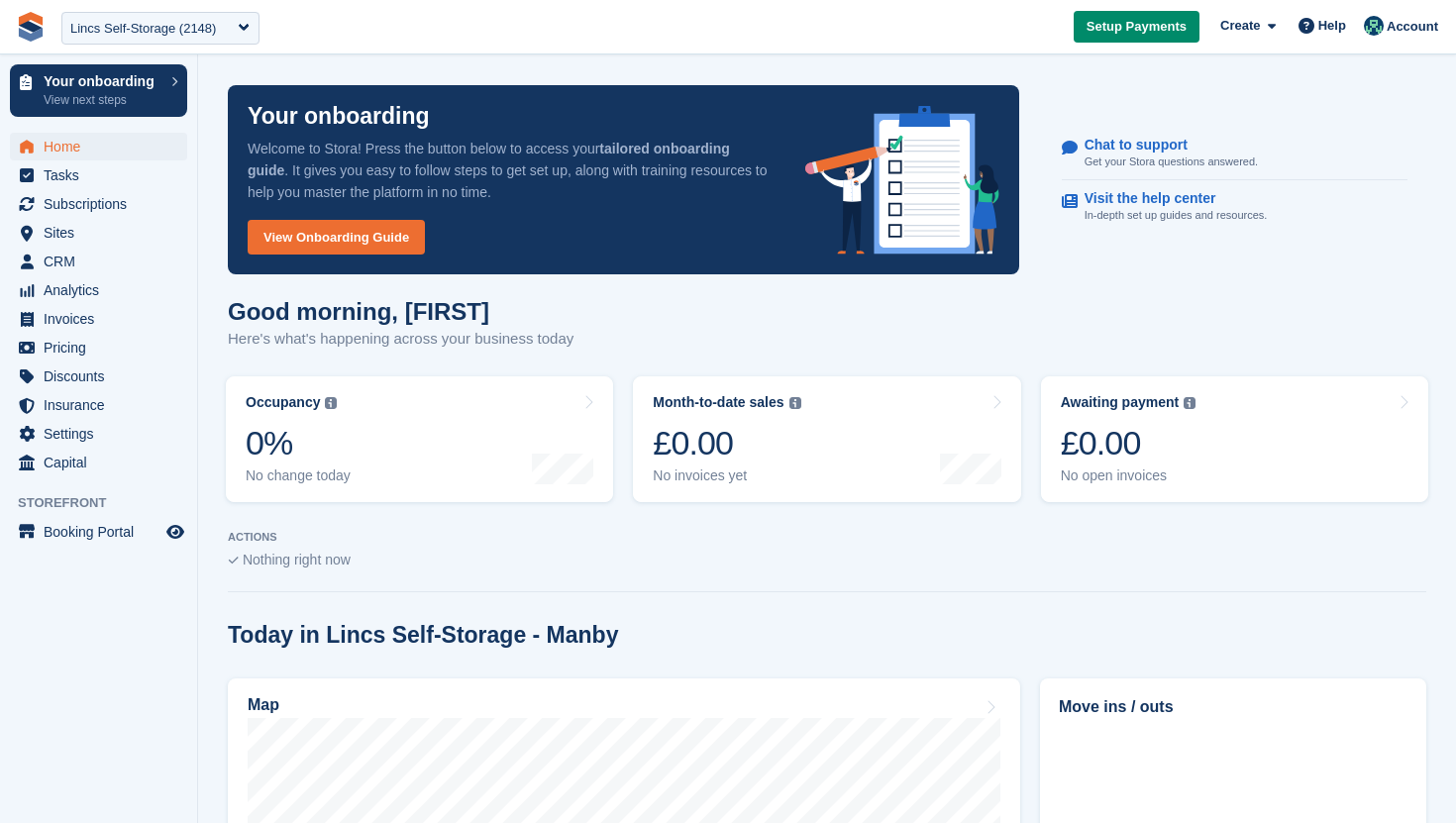 scroll, scrollTop: 0, scrollLeft: 0, axis: both 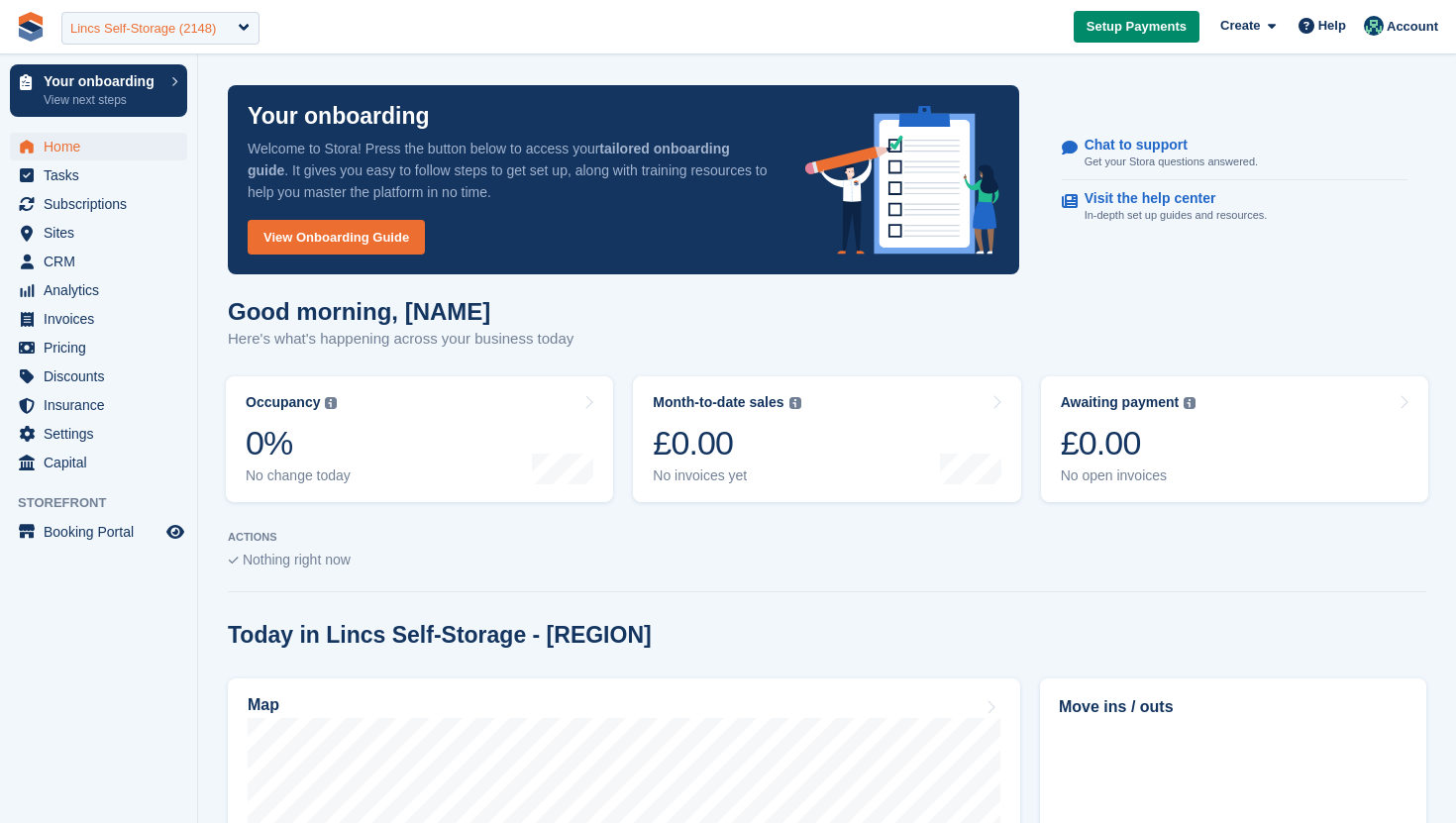 click on "Lincs Self-Storage (2148)" at bounding box center (160, 28) 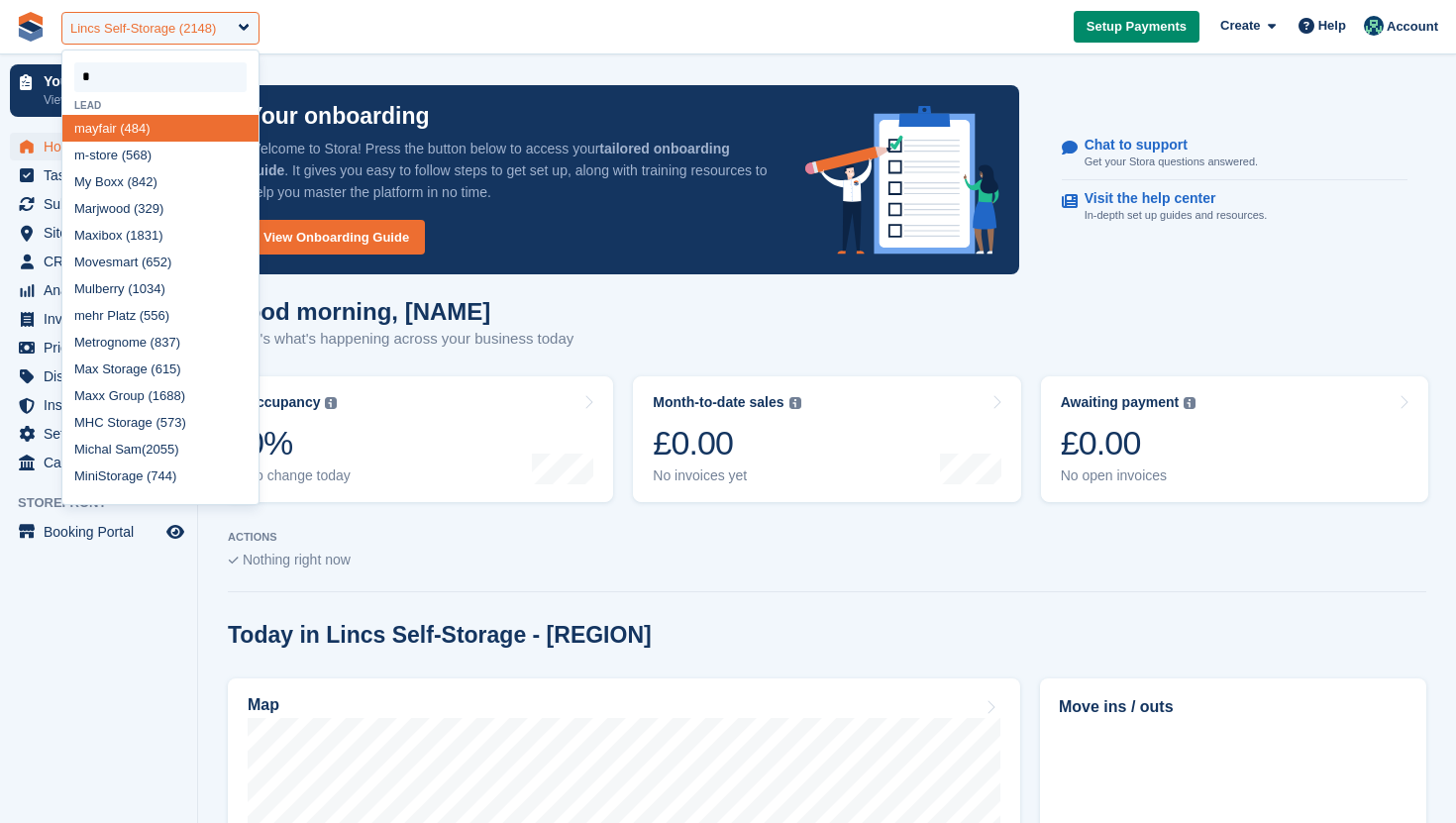 type on "**" 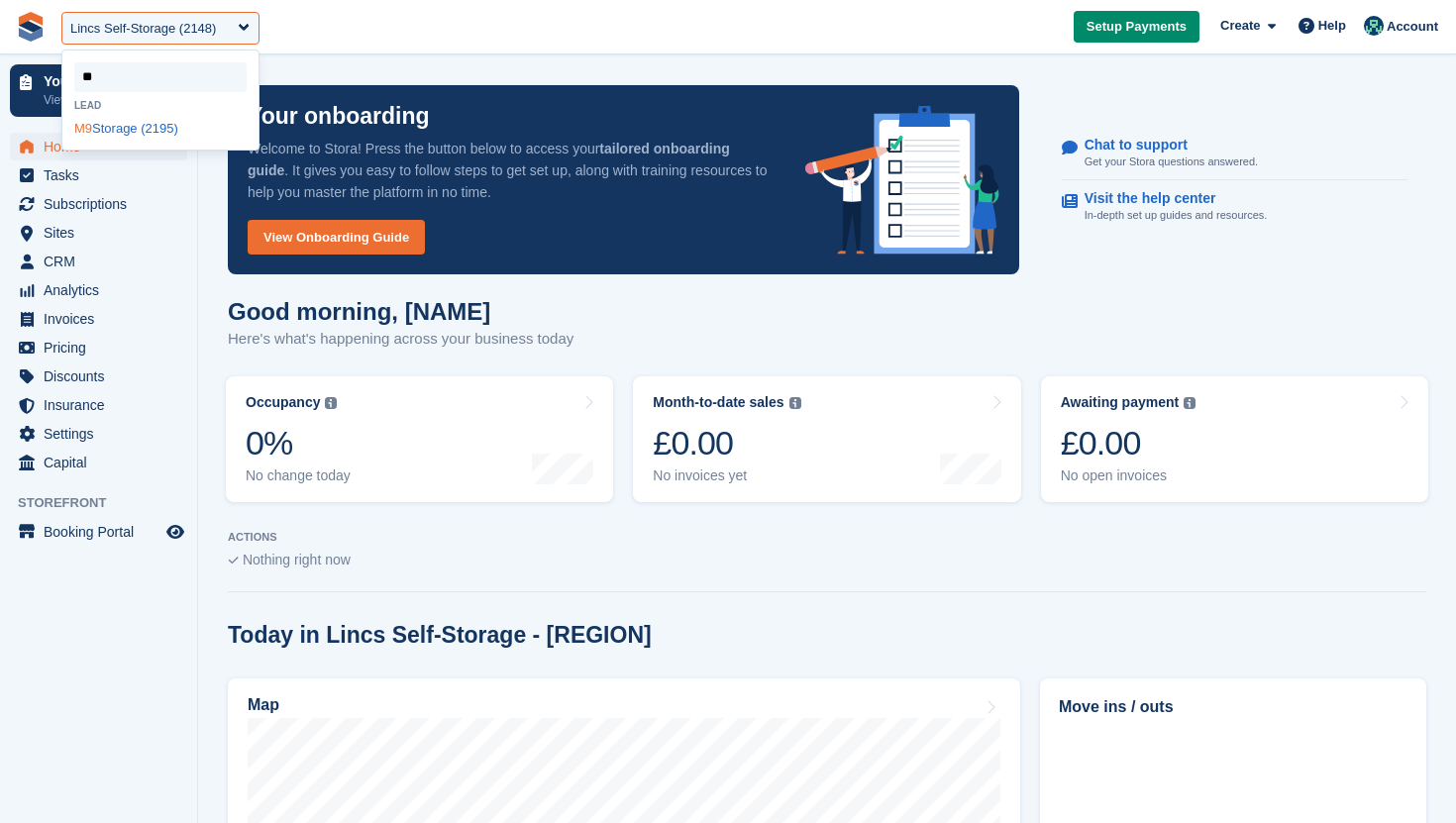 click on "M9  Storage  (2195)" at bounding box center (160, 128) 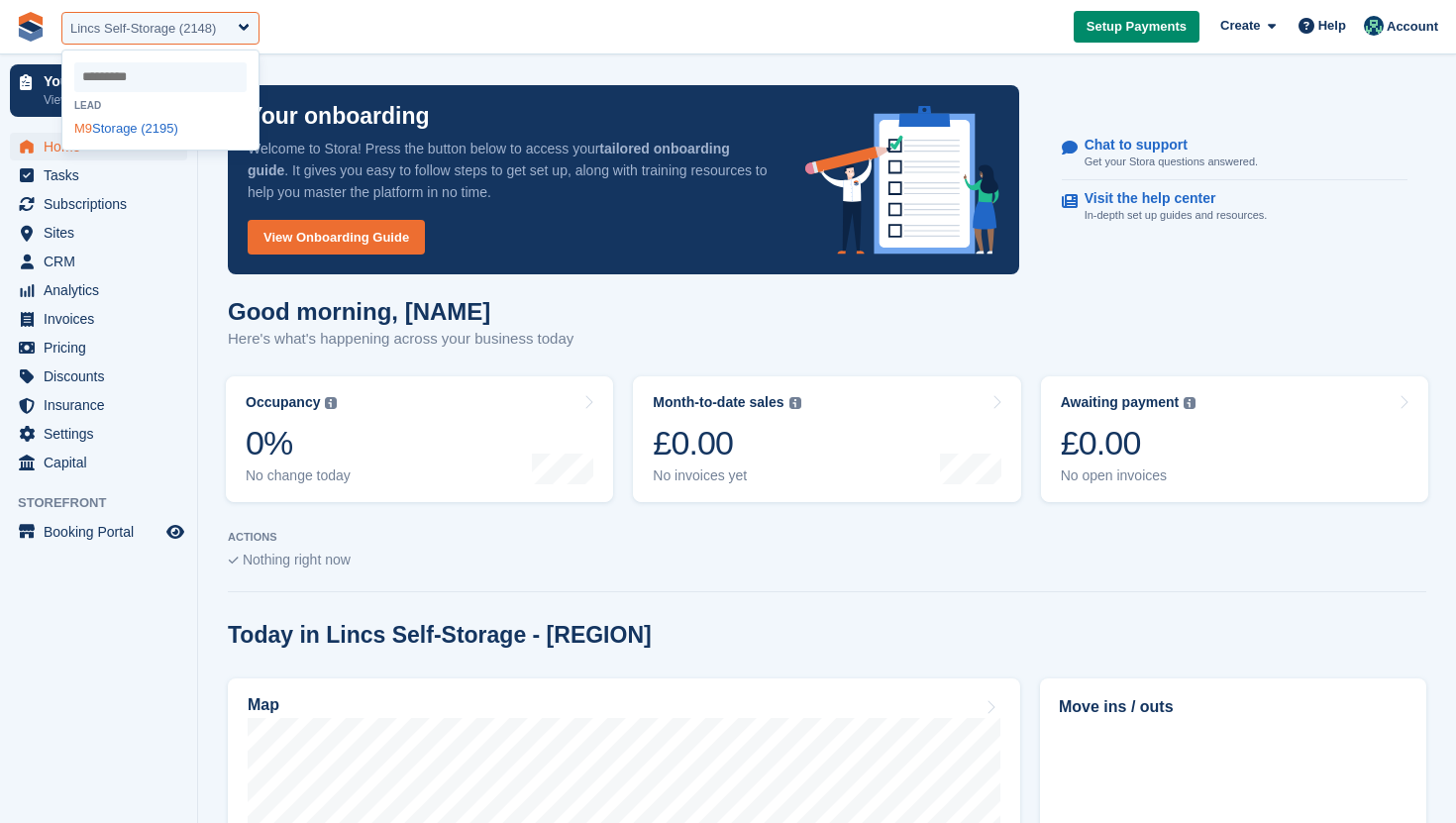 select on "****" 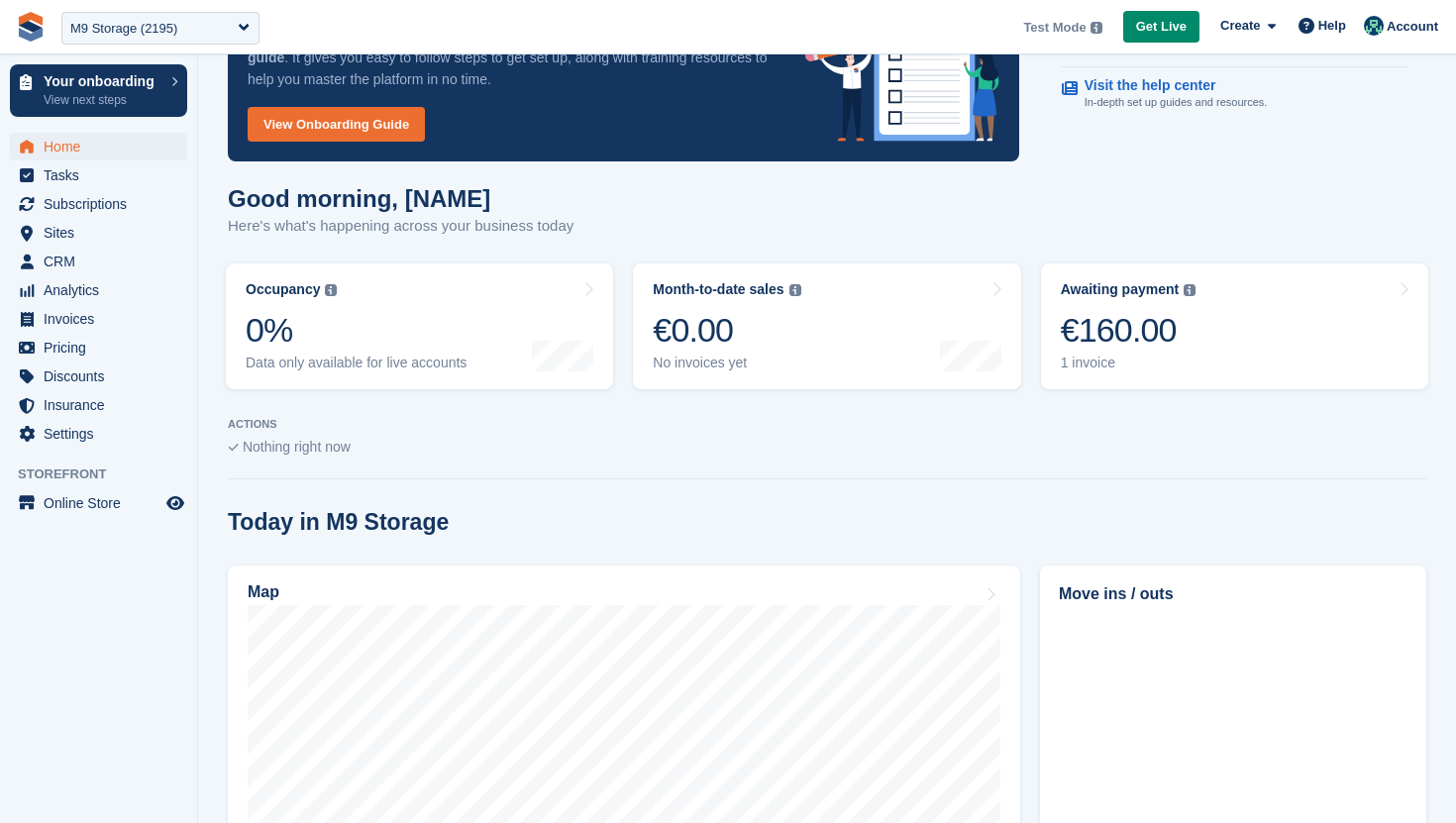 scroll, scrollTop: 0, scrollLeft: 0, axis: both 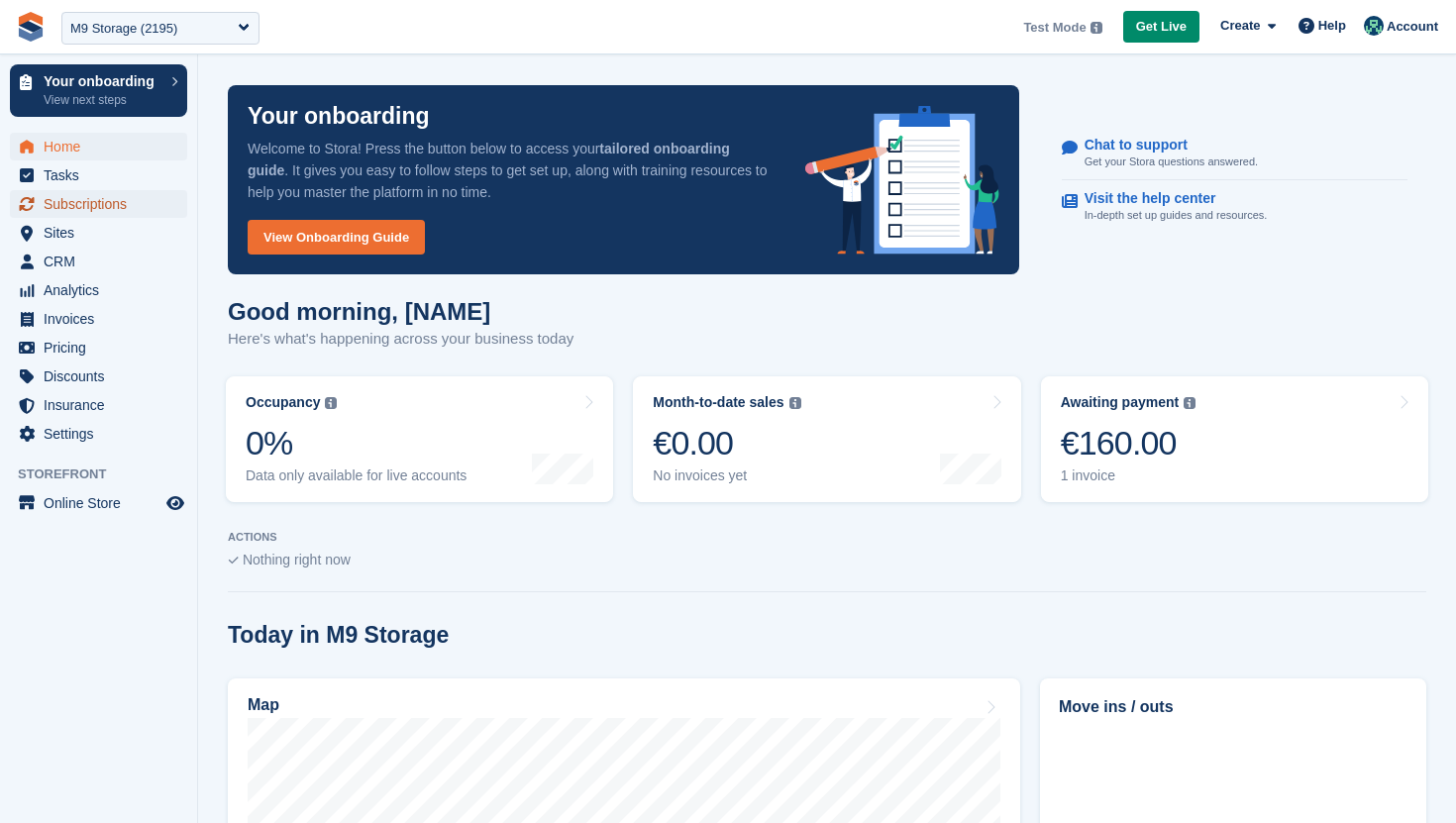 click on "Subscriptions" at bounding box center (103, 204) 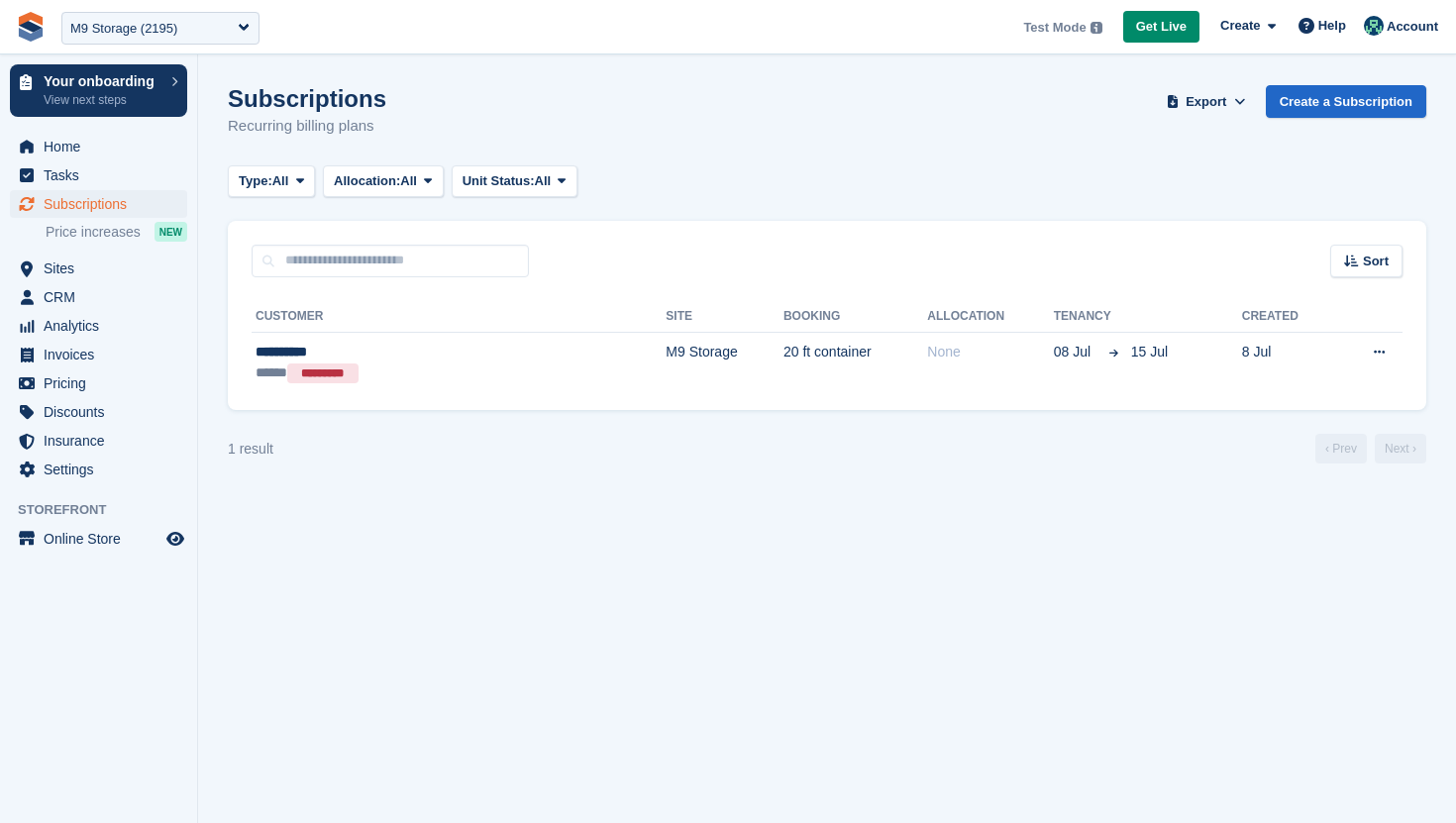 scroll, scrollTop: 0, scrollLeft: 0, axis: both 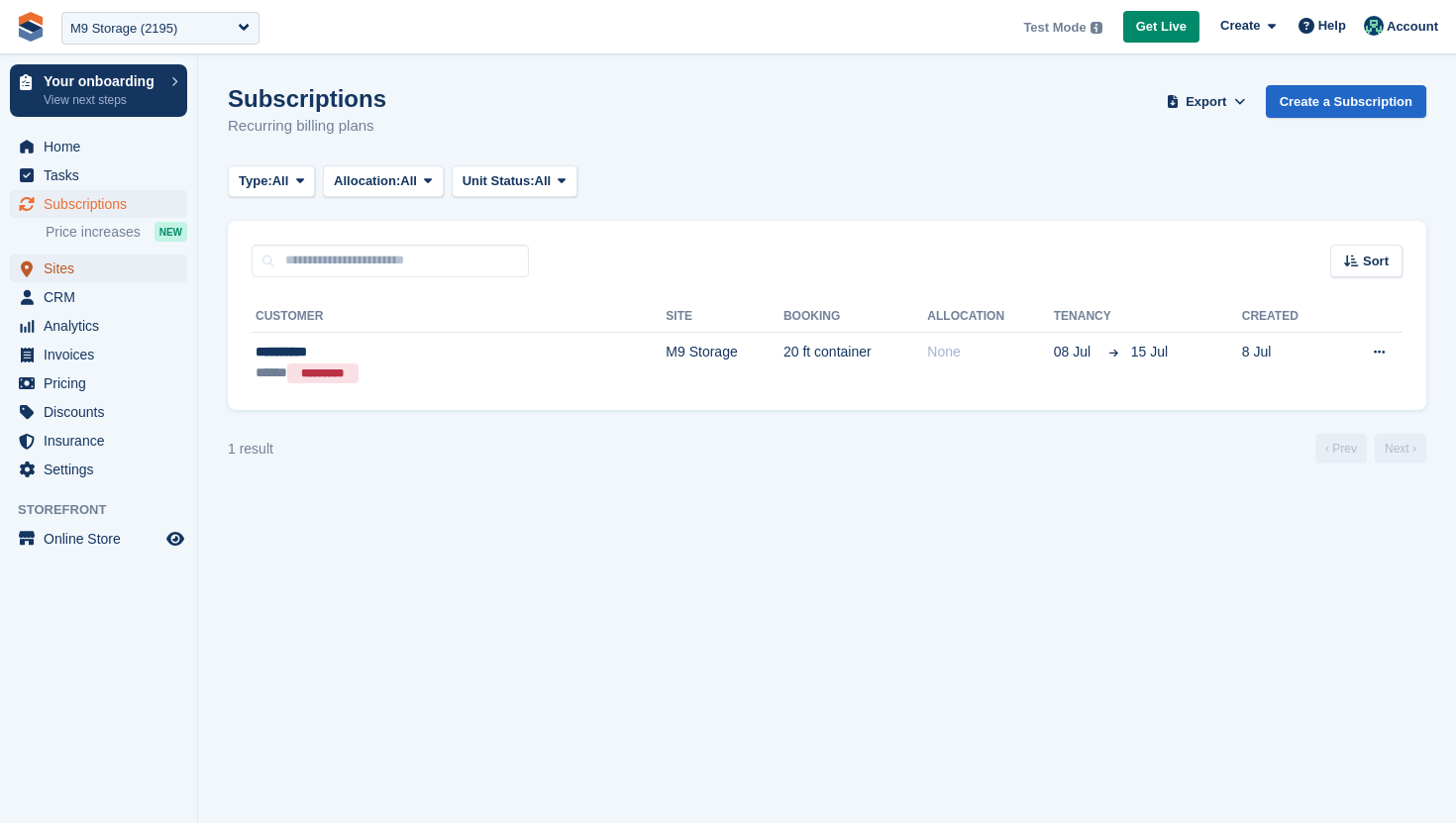 click on "Sites" at bounding box center [103, 268] 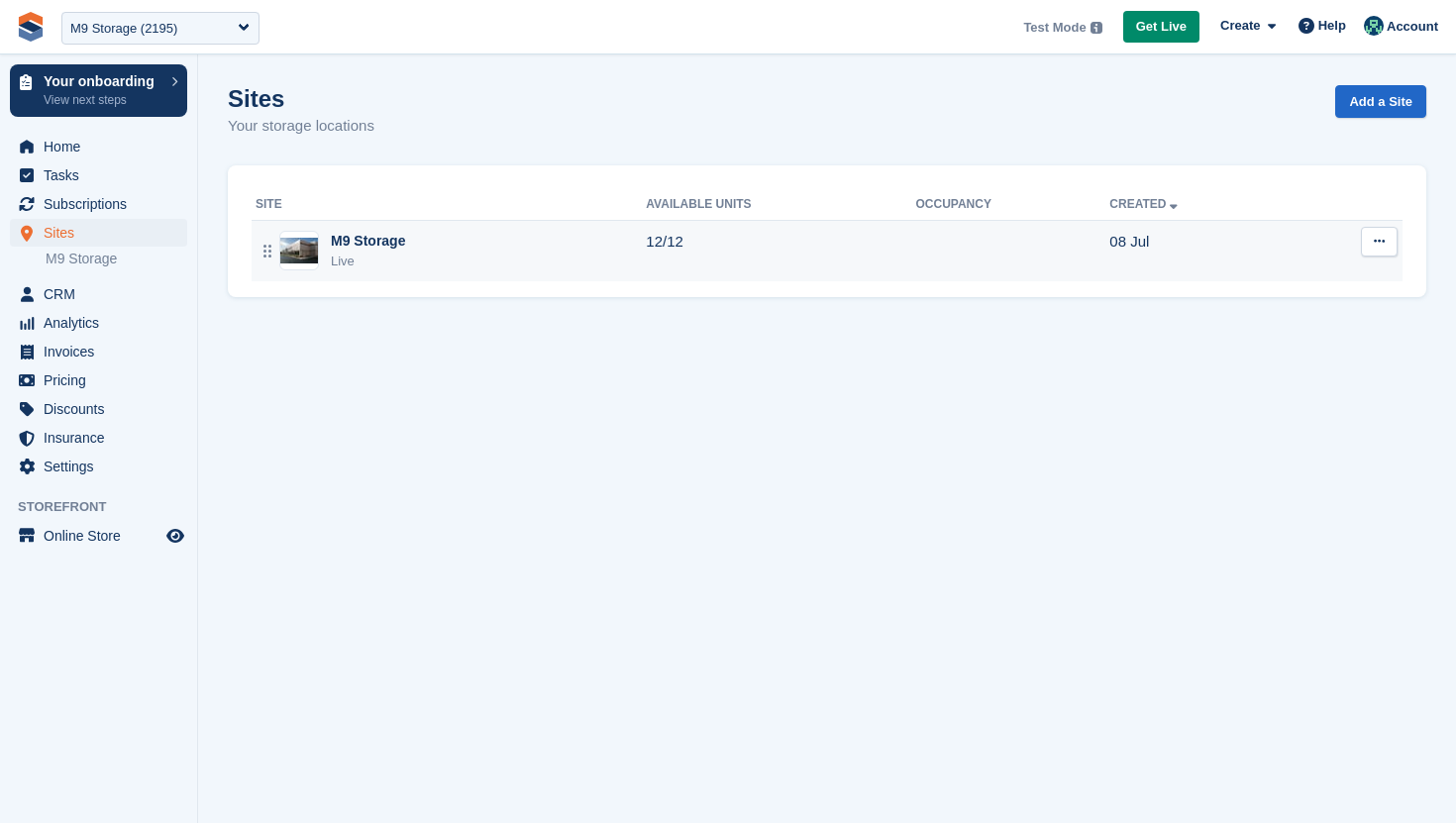 click on "Live" at bounding box center (367, 261) 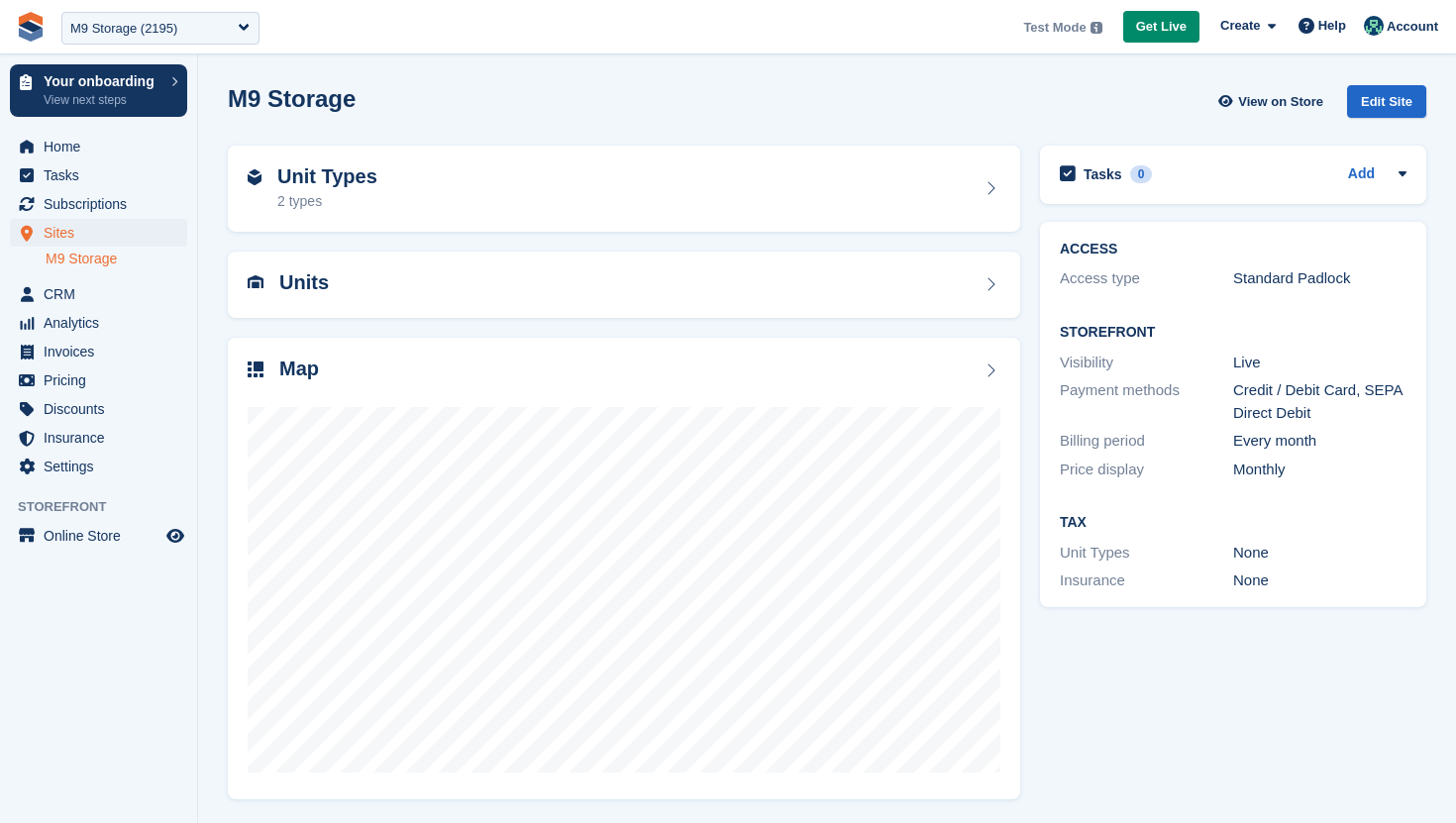 scroll, scrollTop: 0, scrollLeft: 0, axis: both 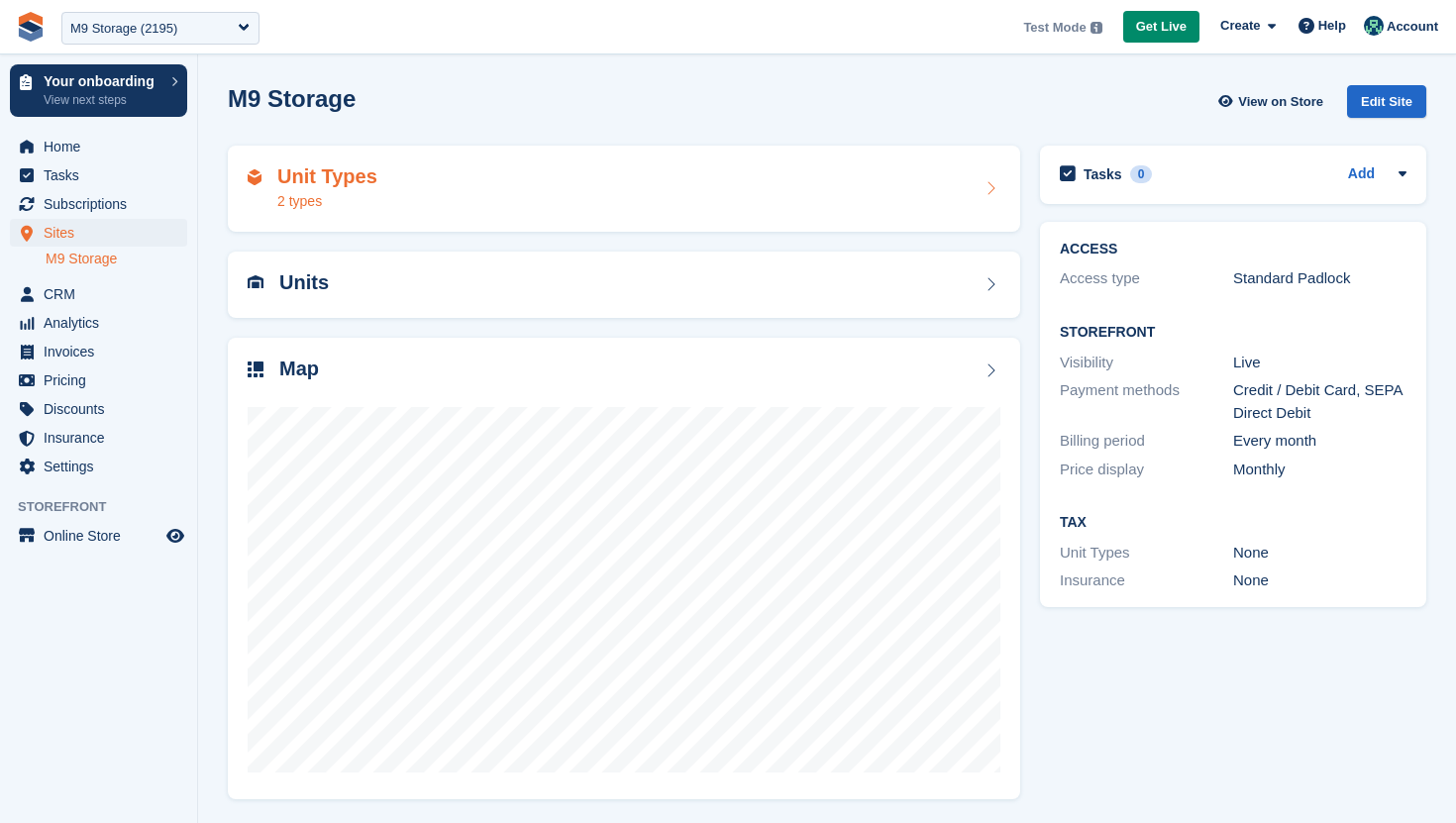 click on "Unit Types
2 types" at bounding box center (624, 189) 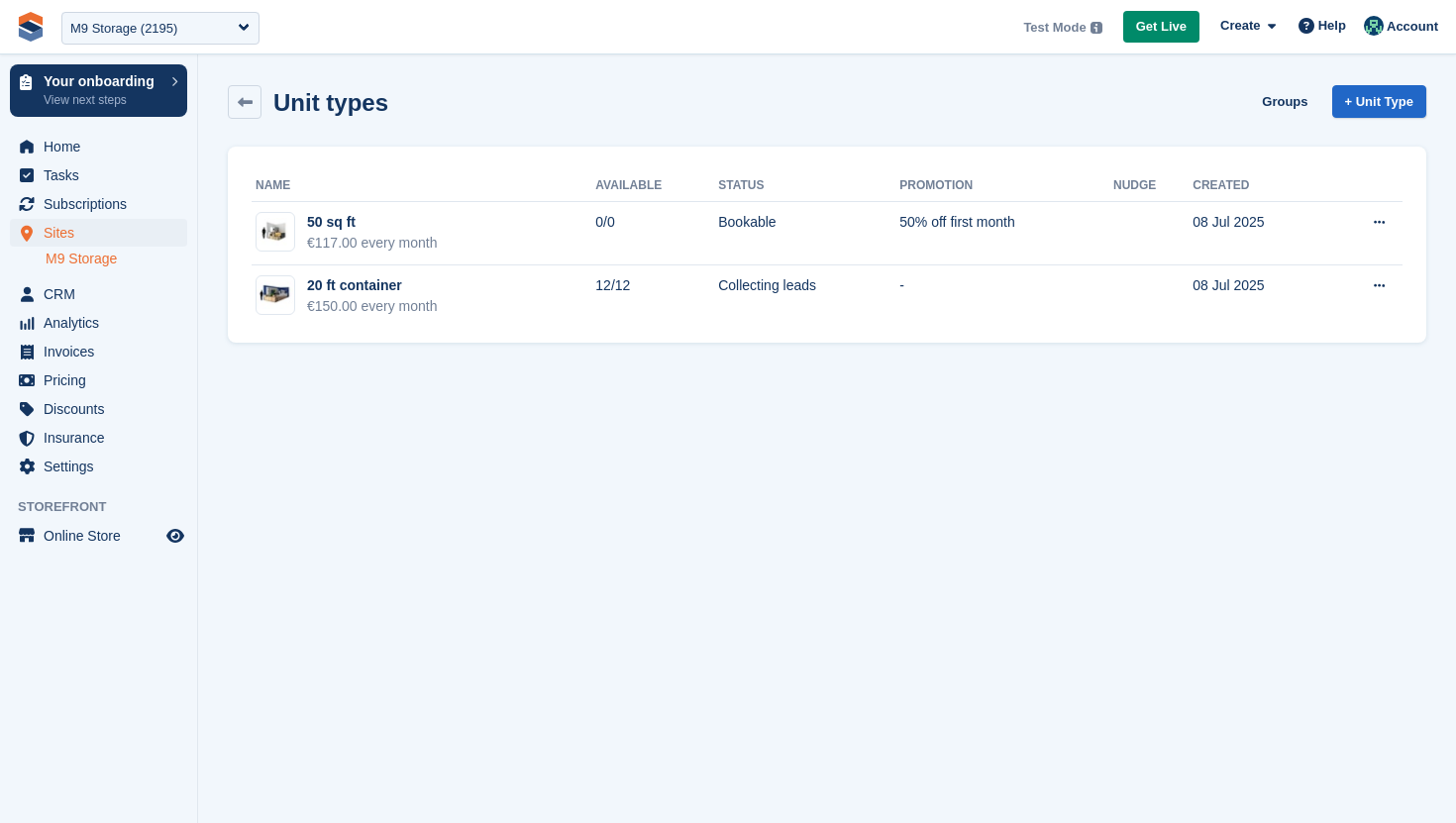 scroll, scrollTop: 0, scrollLeft: 0, axis: both 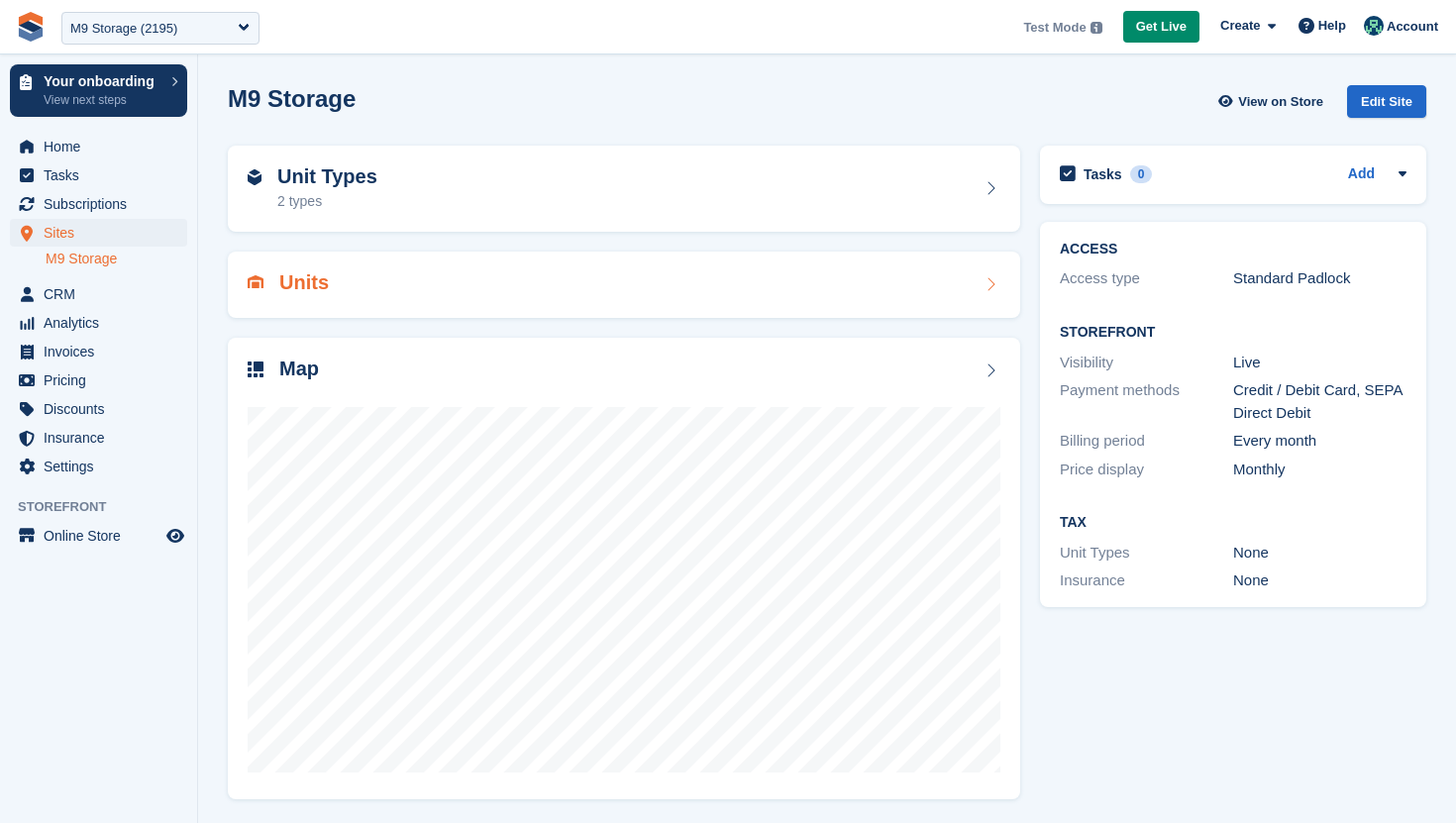 click on "Units" at bounding box center (624, 284) 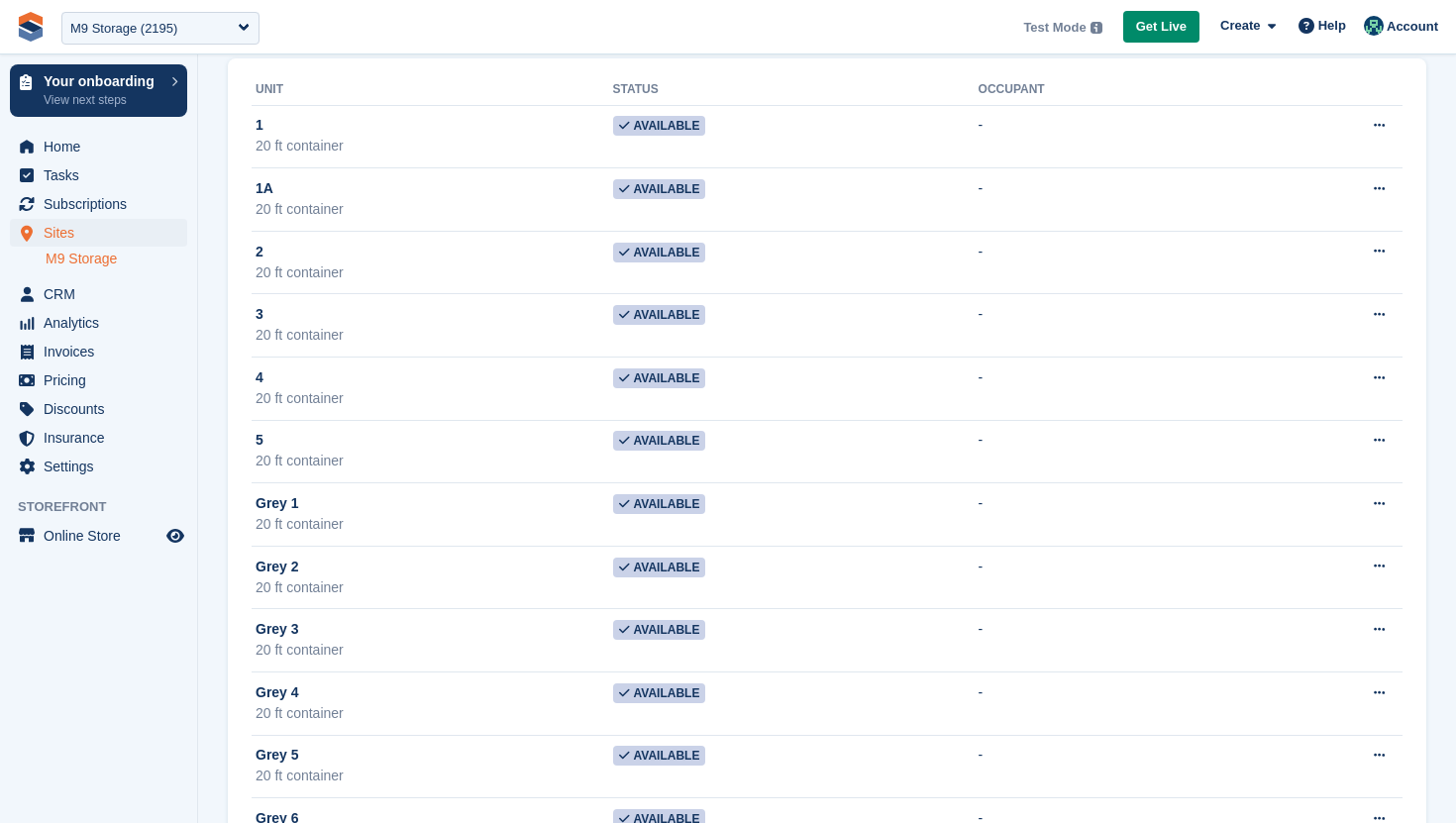 scroll, scrollTop: 228, scrollLeft: 0, axis: vertical 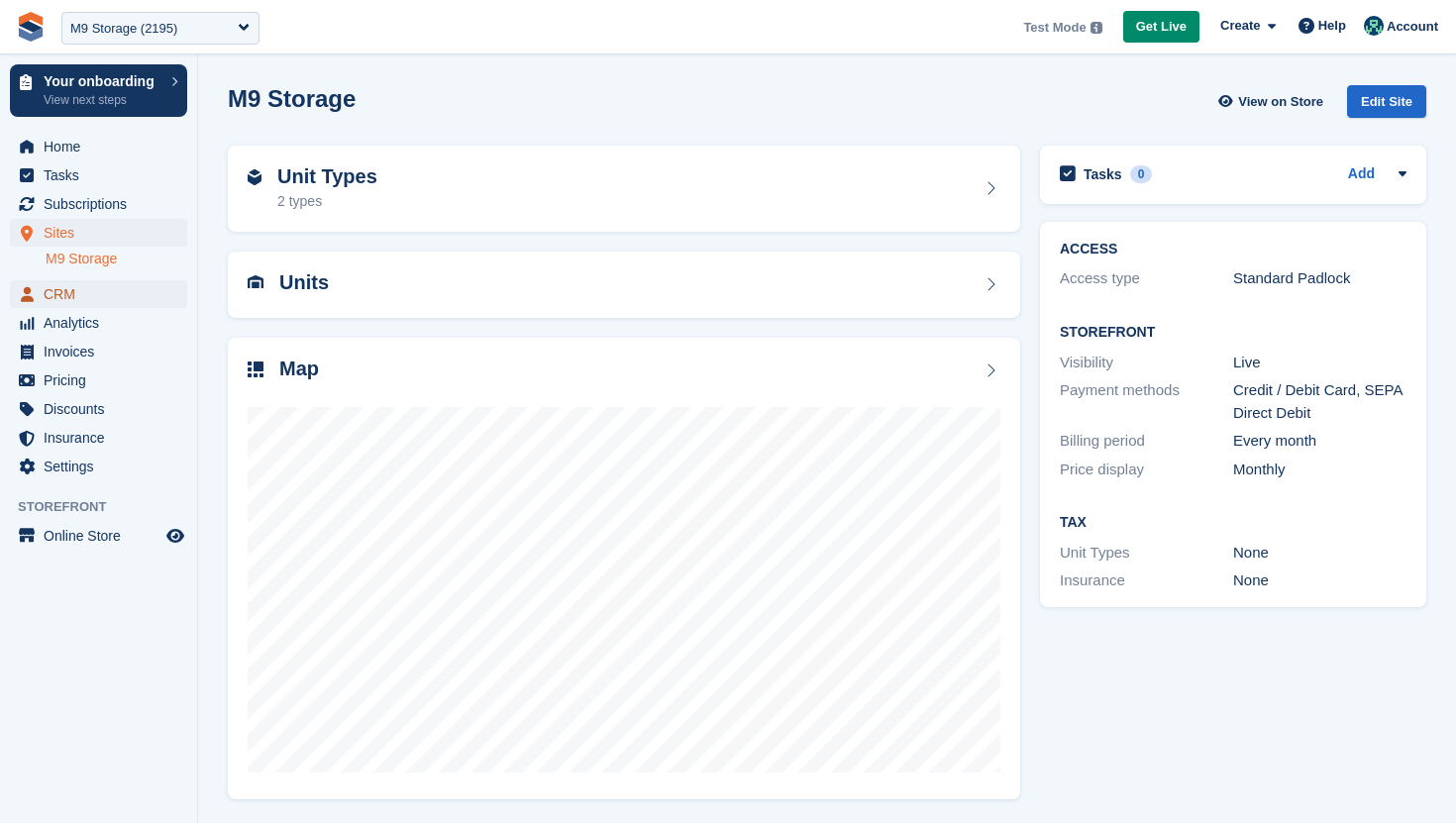 click on "CRM" at bounding box center (103, 294) 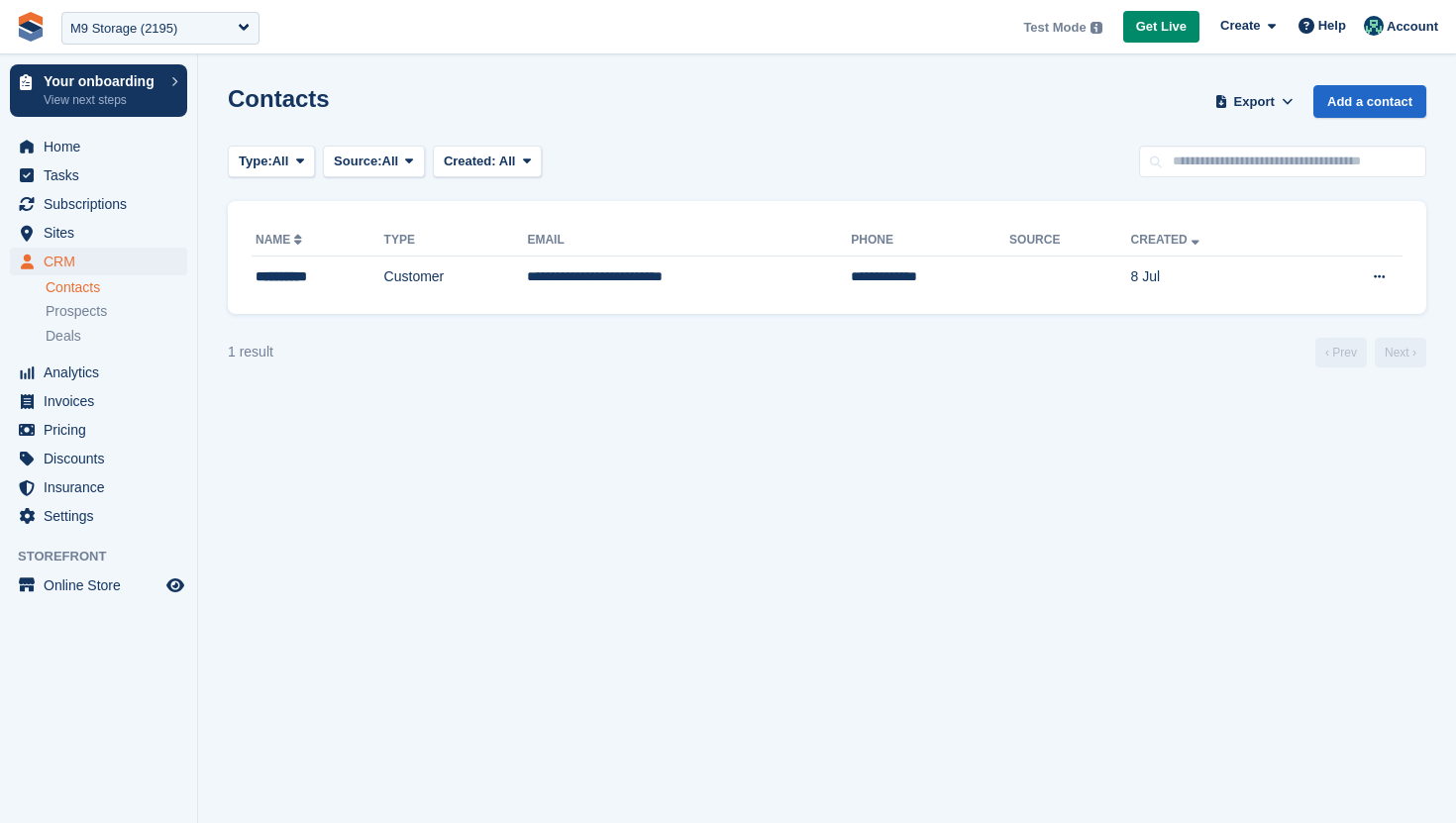 scroll, scrollTop: 0, scrollLeft: 0, axis: both 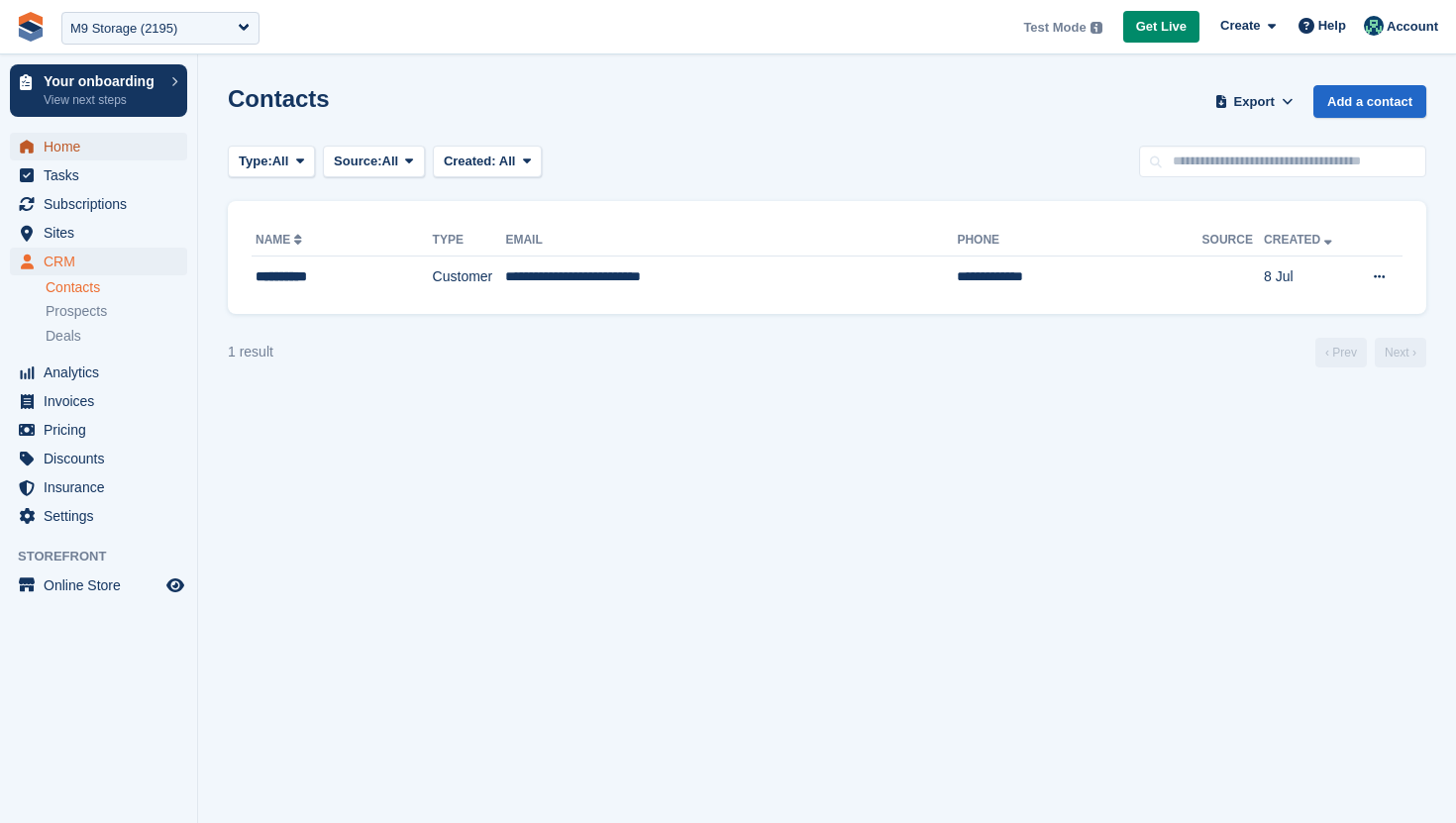 click on "Home" at bounding box center (103, 147) 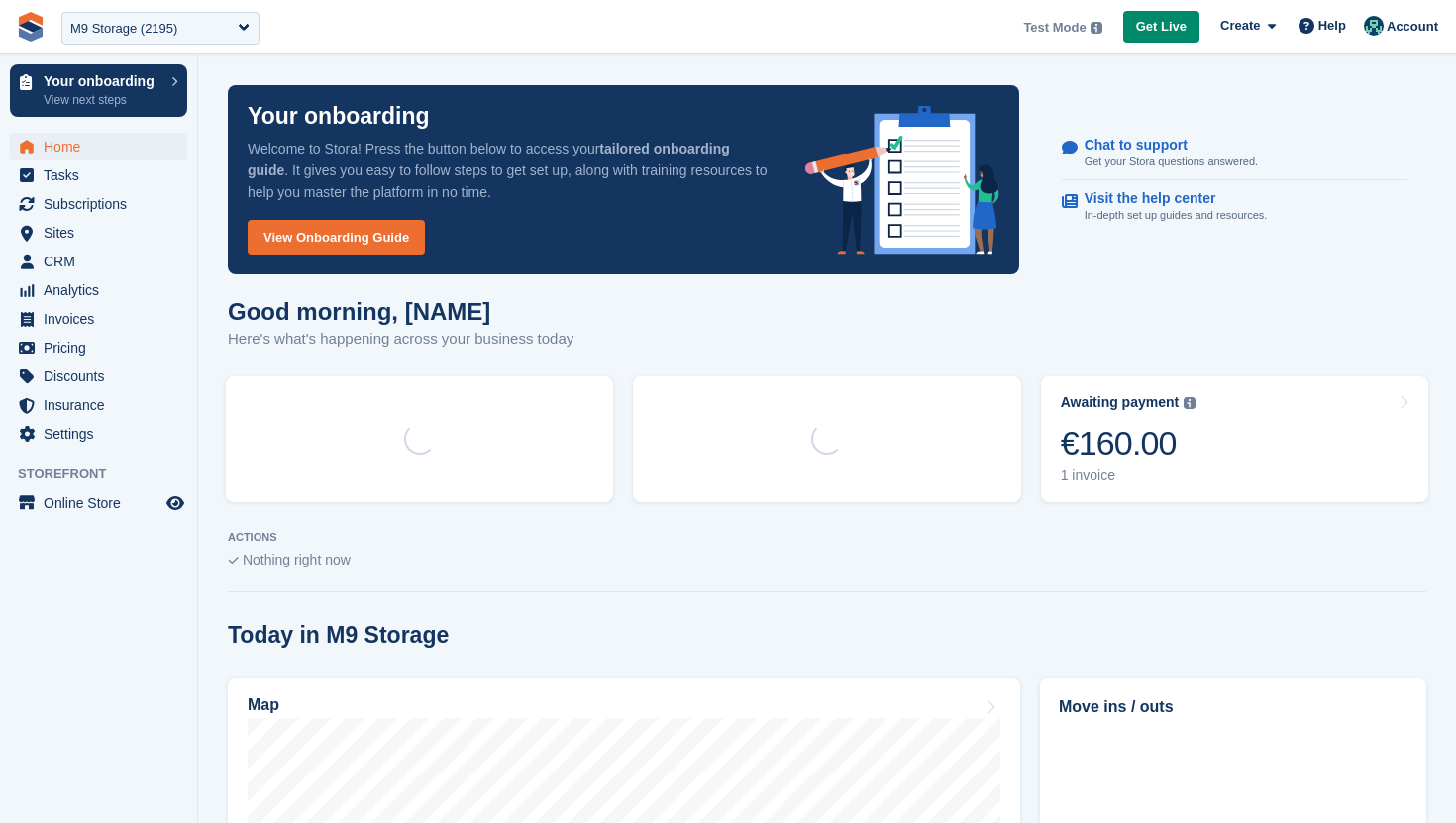 scroll, scrollTop: 0, scrollLeft: 0, axis: both 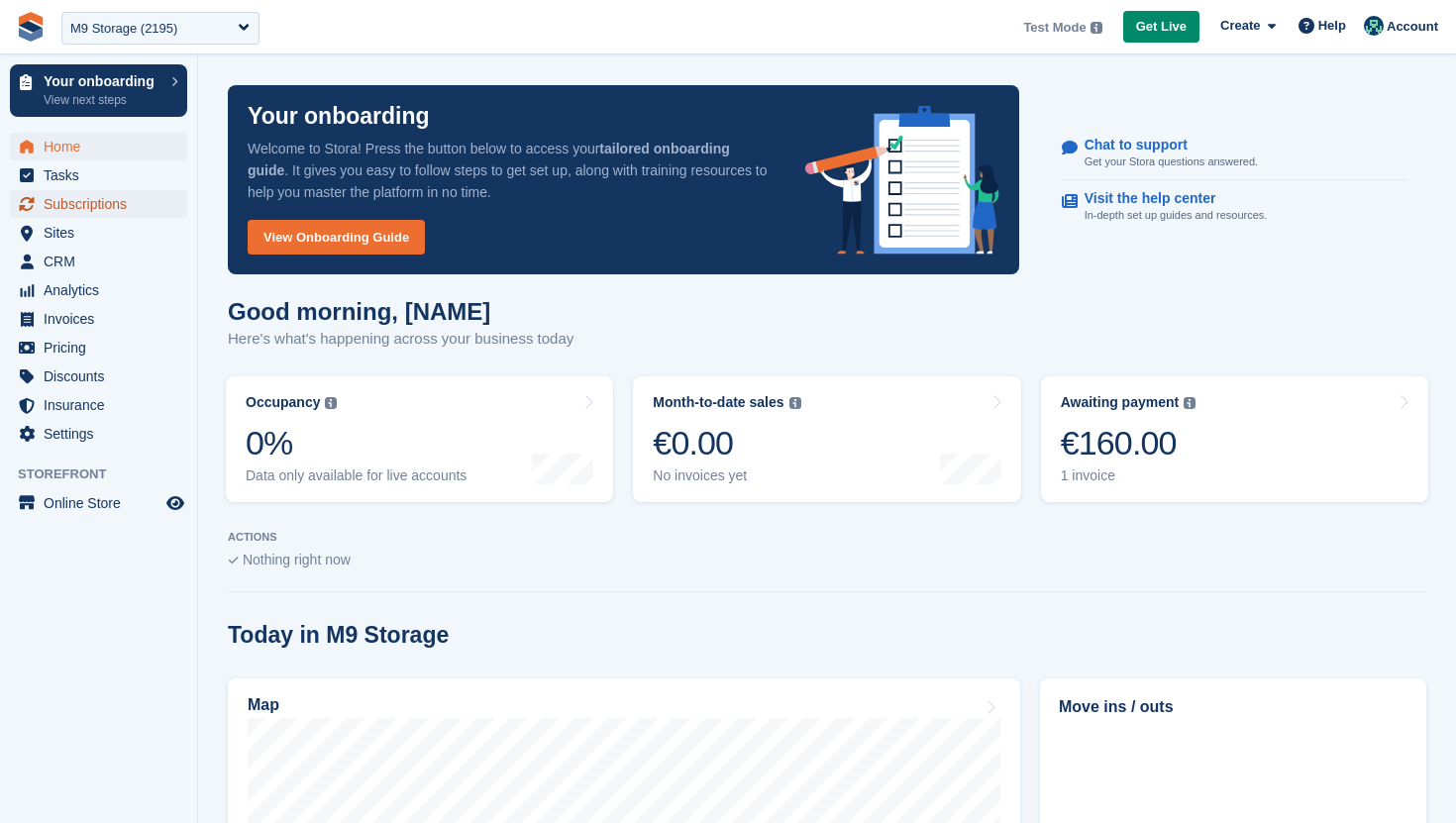 click on "Subscriptions" at bounding box center (103, 204) 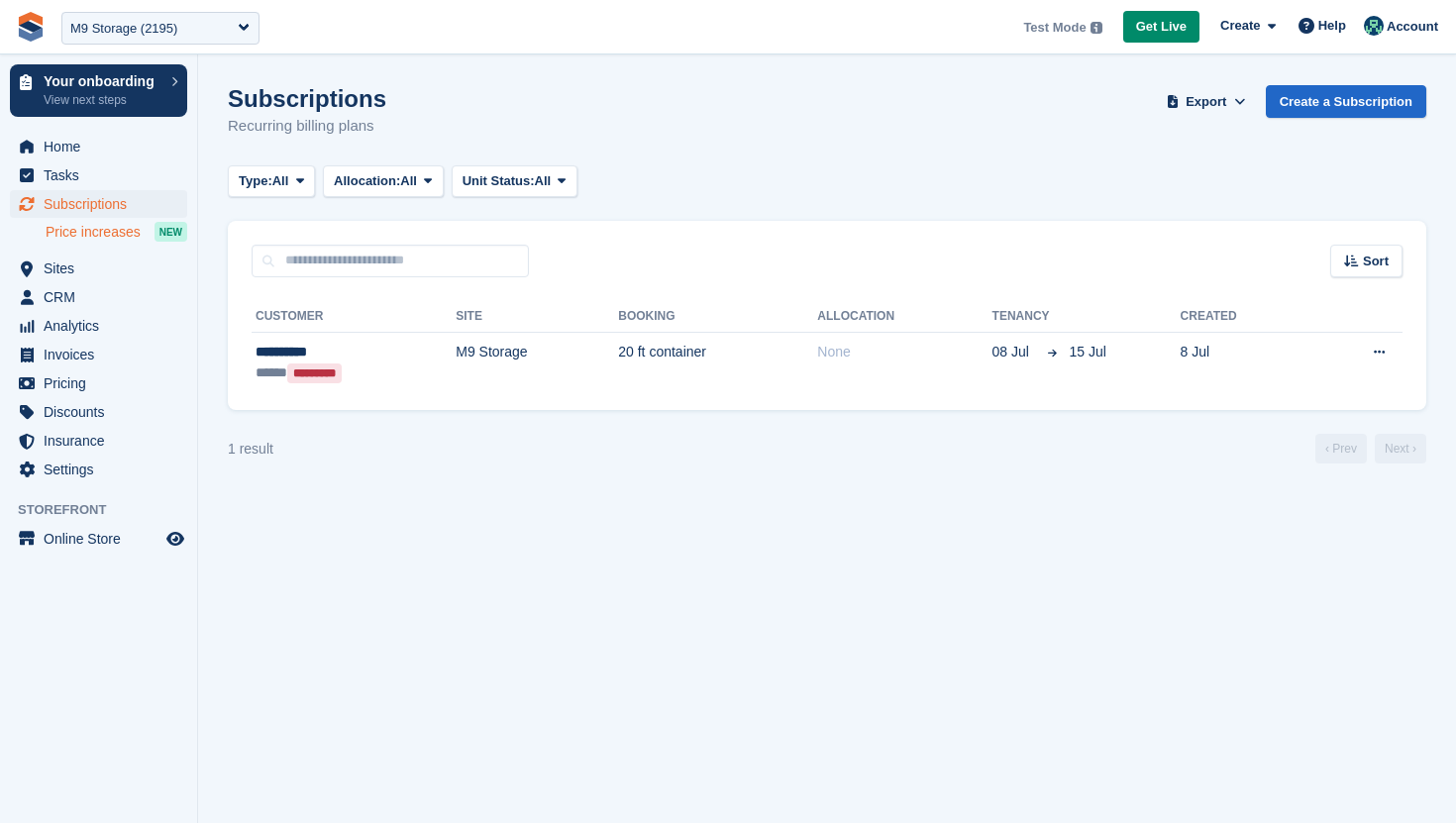 scroll, scrollTop: 0, scrollLeft: 0, axis: both 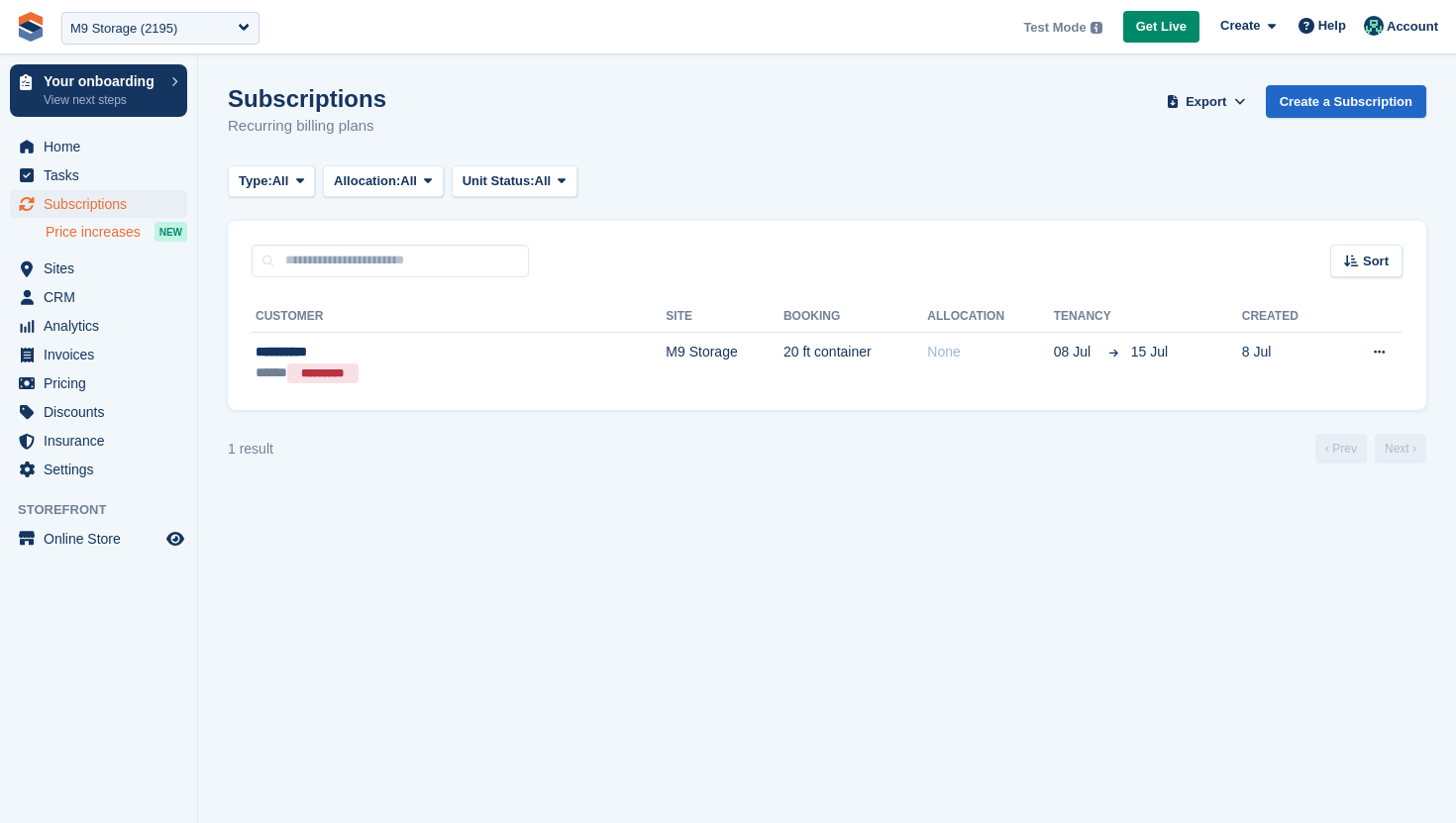 click on "Price increases" at bounding box center [93, 232] 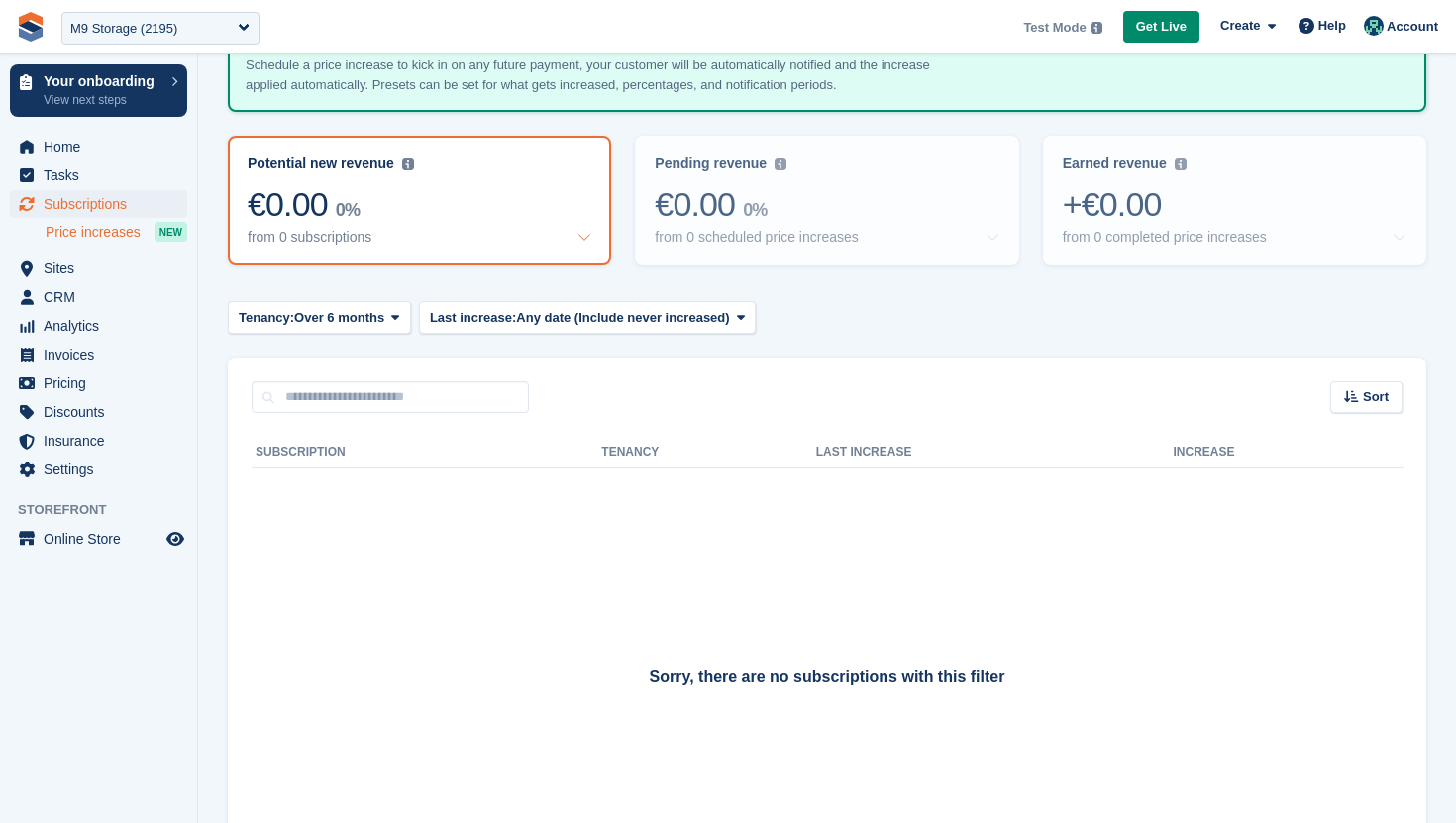scroll, scrollTop: 0, scrollLeft: 0, axis: both 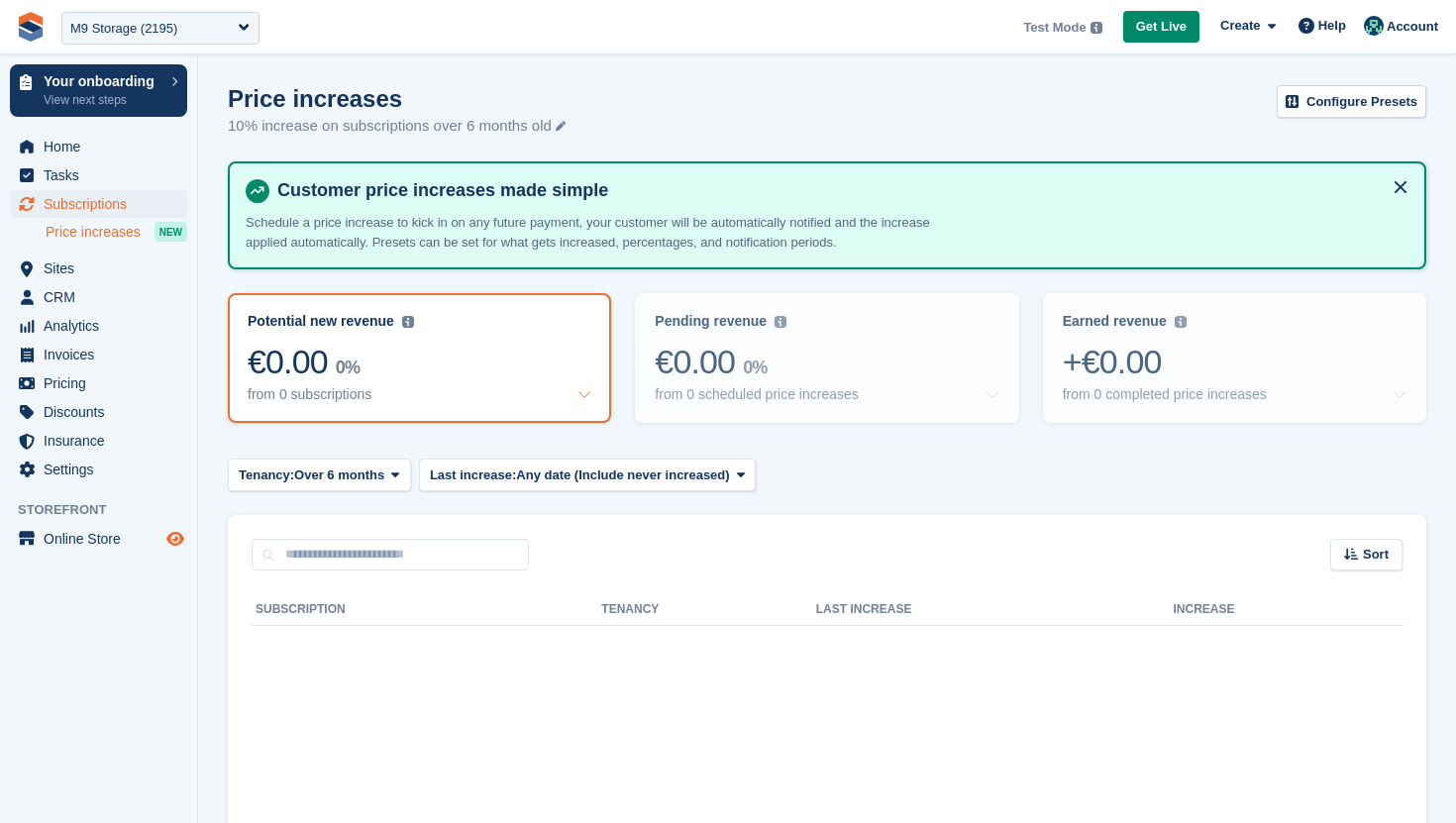 click at bounding box center (175, 539) 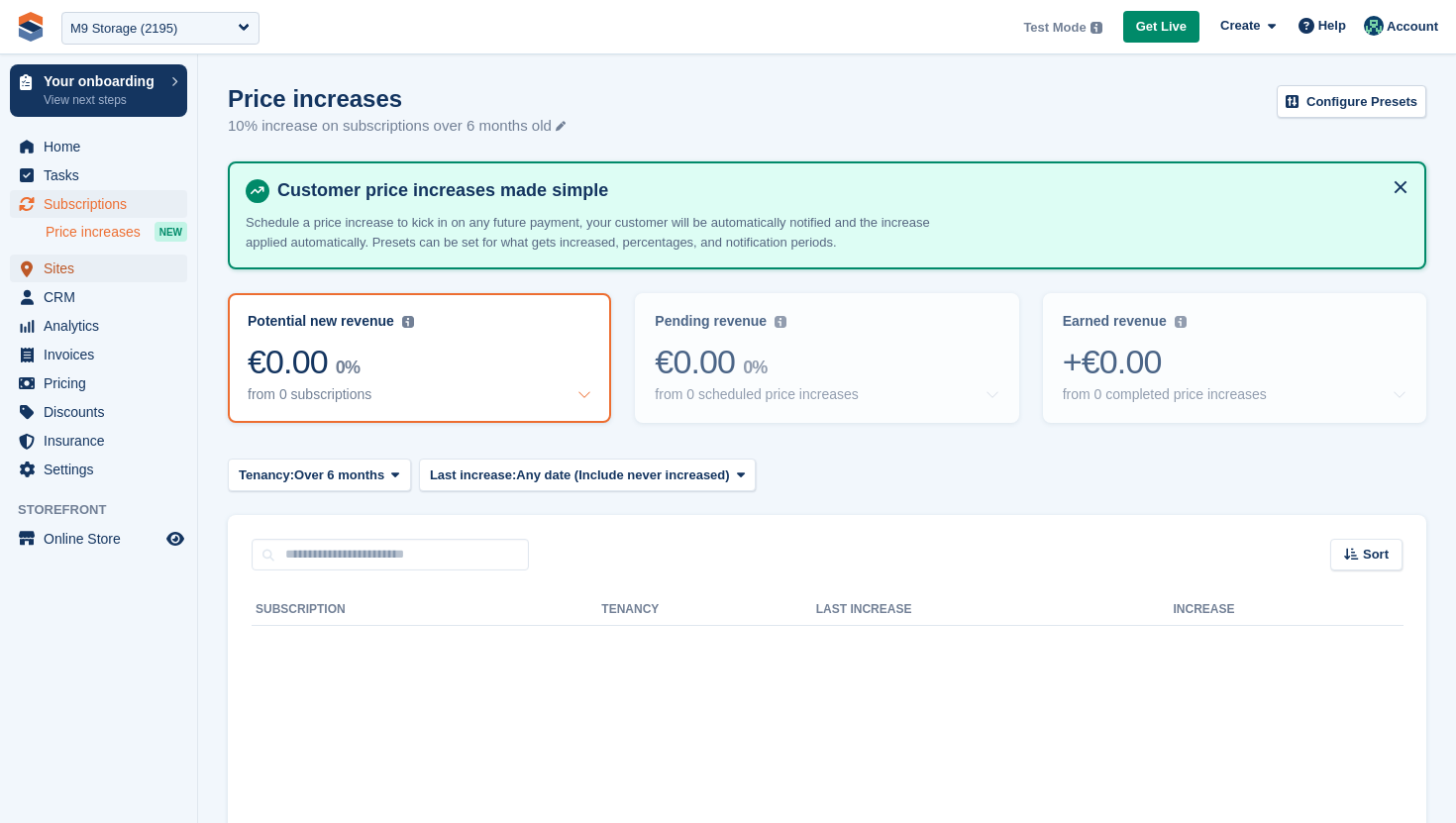 click on "Sites" at bounding box center [103, 268] 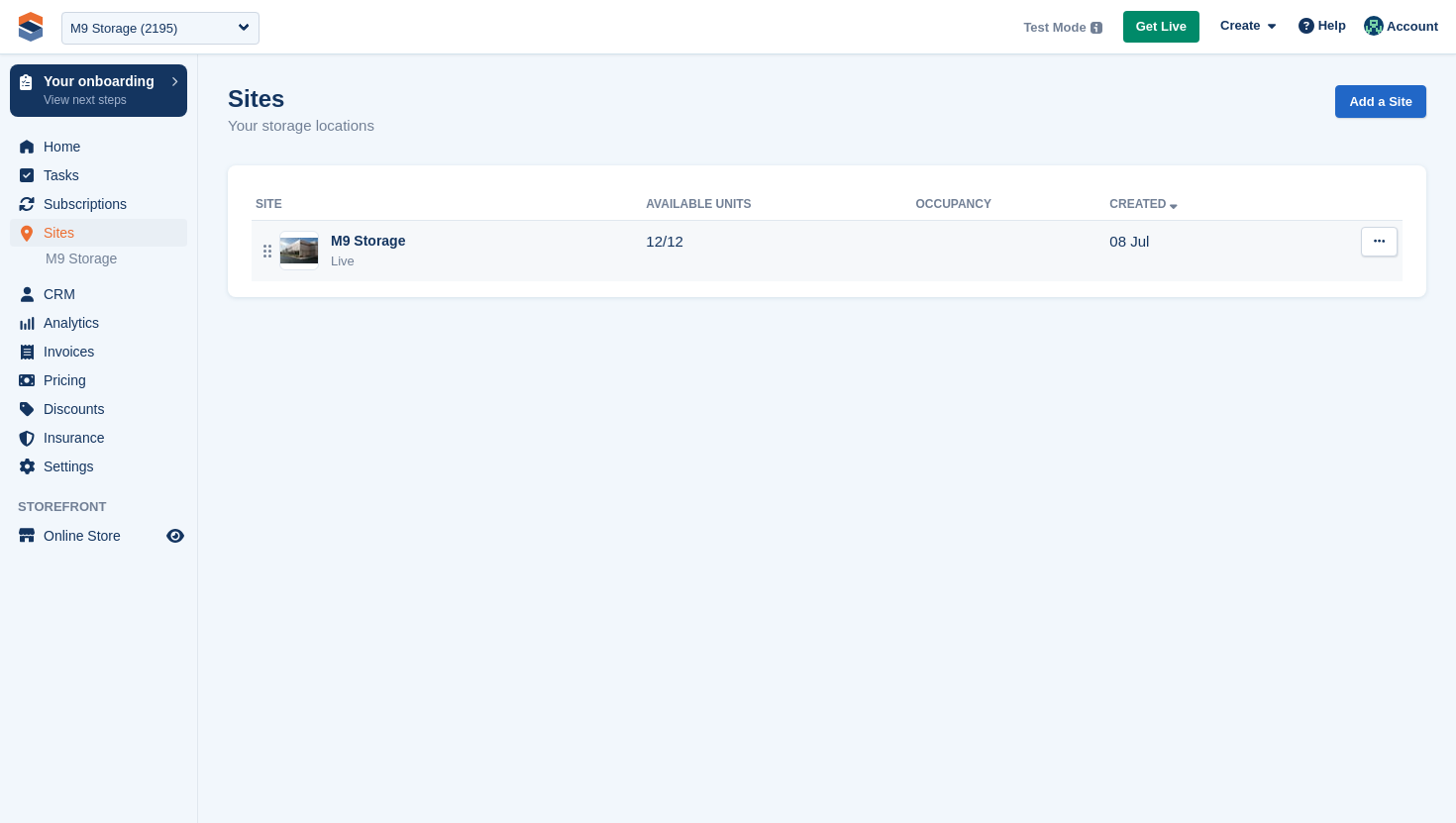 click on "Live" at bounding box center [367, 261] 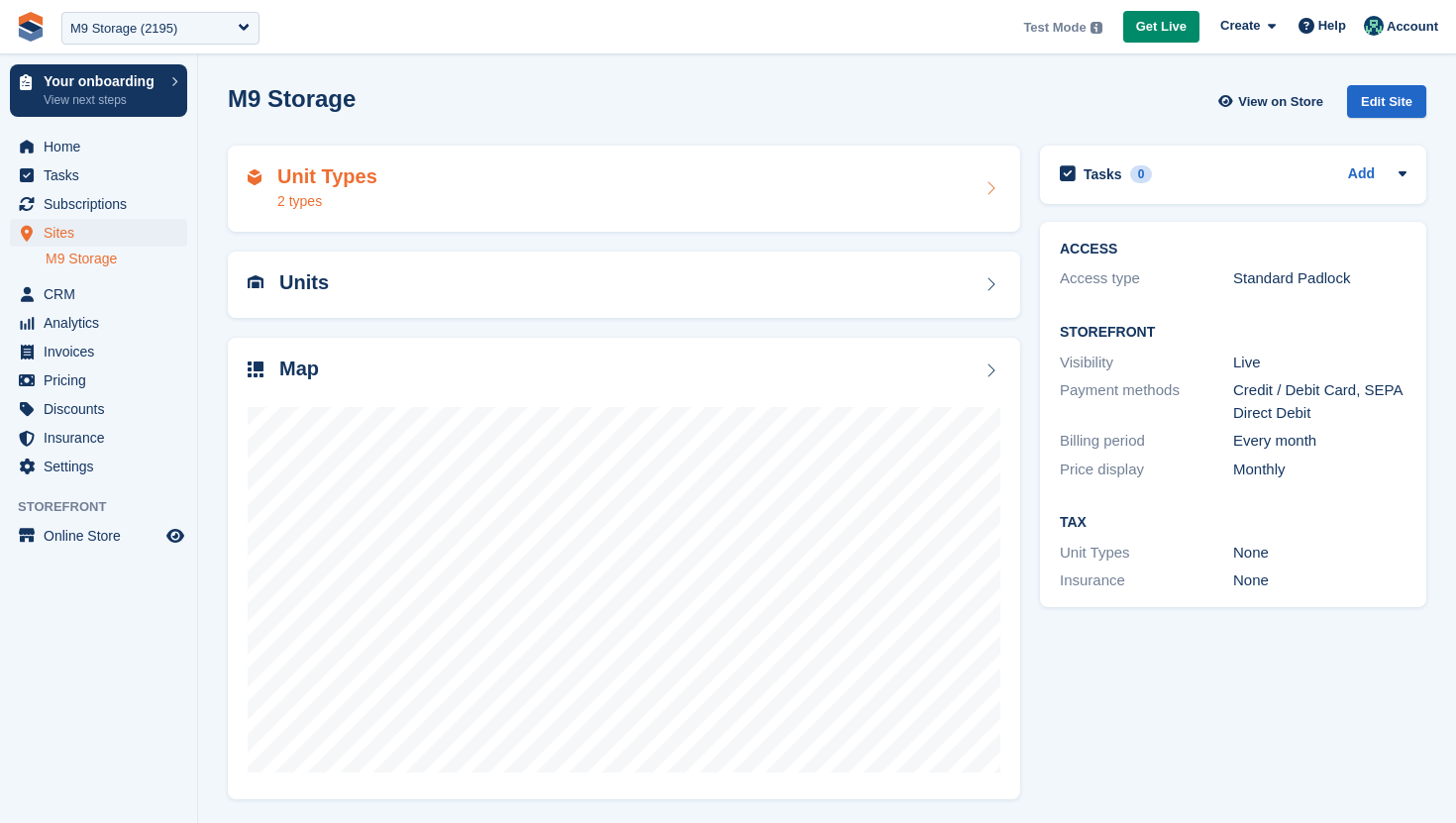 scroll, scrollTop: 0, scrollLeft: 0, axis: both 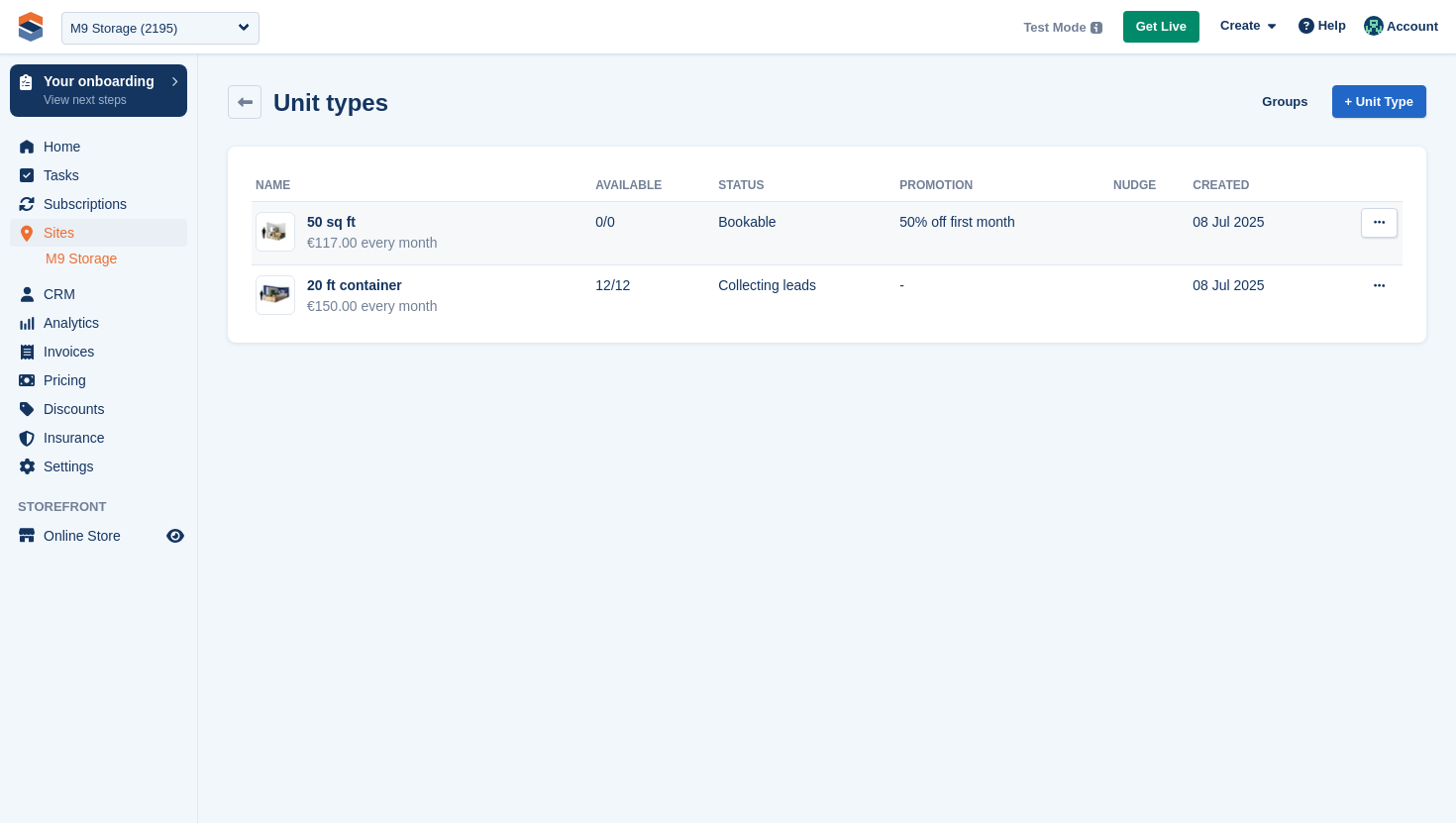 click on "50 sq ft
€117.00 every month" at bounding box center [423, 234] 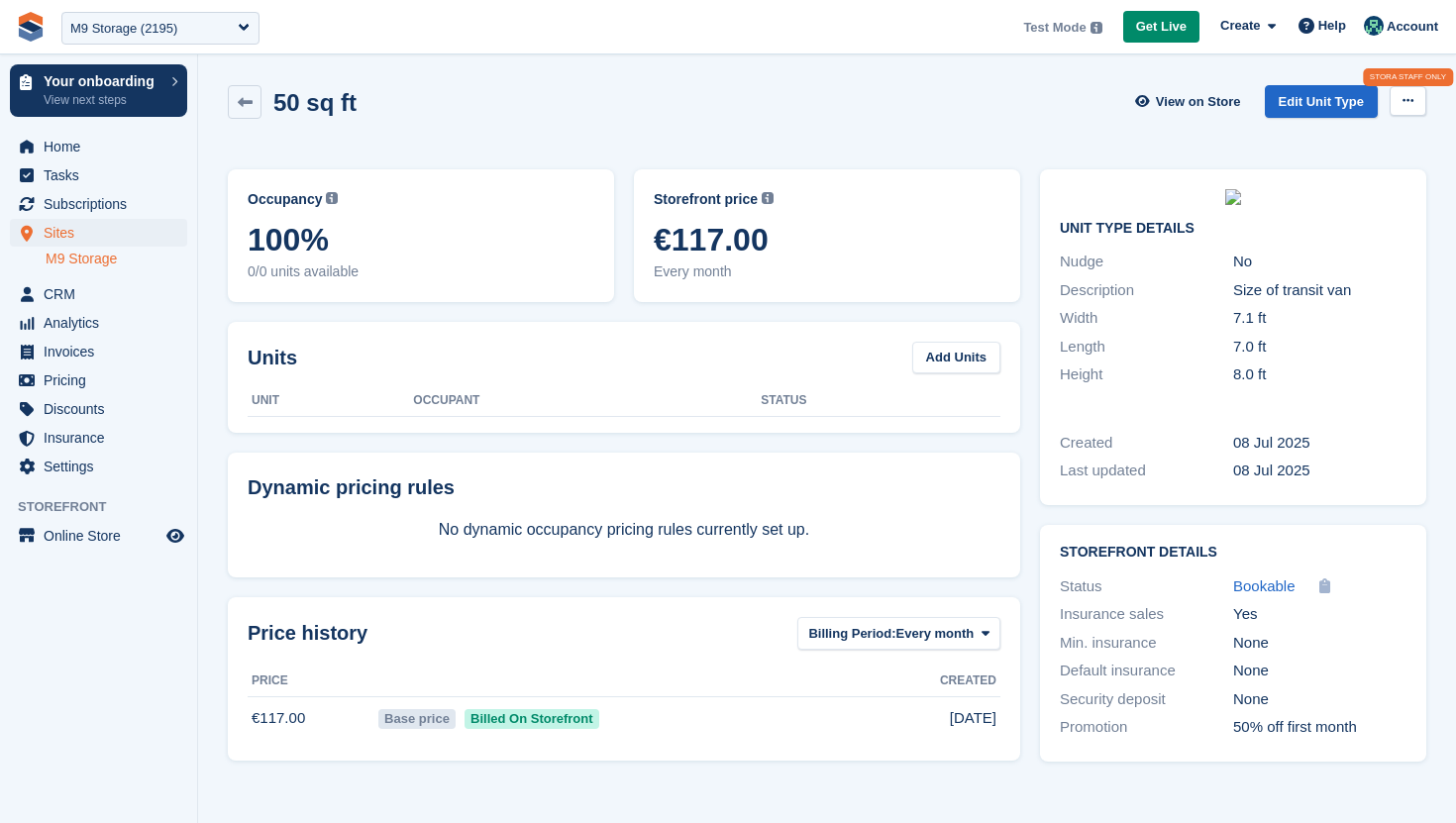 scroll, scrollTop: 0, scrollLeft: 0, axis: both 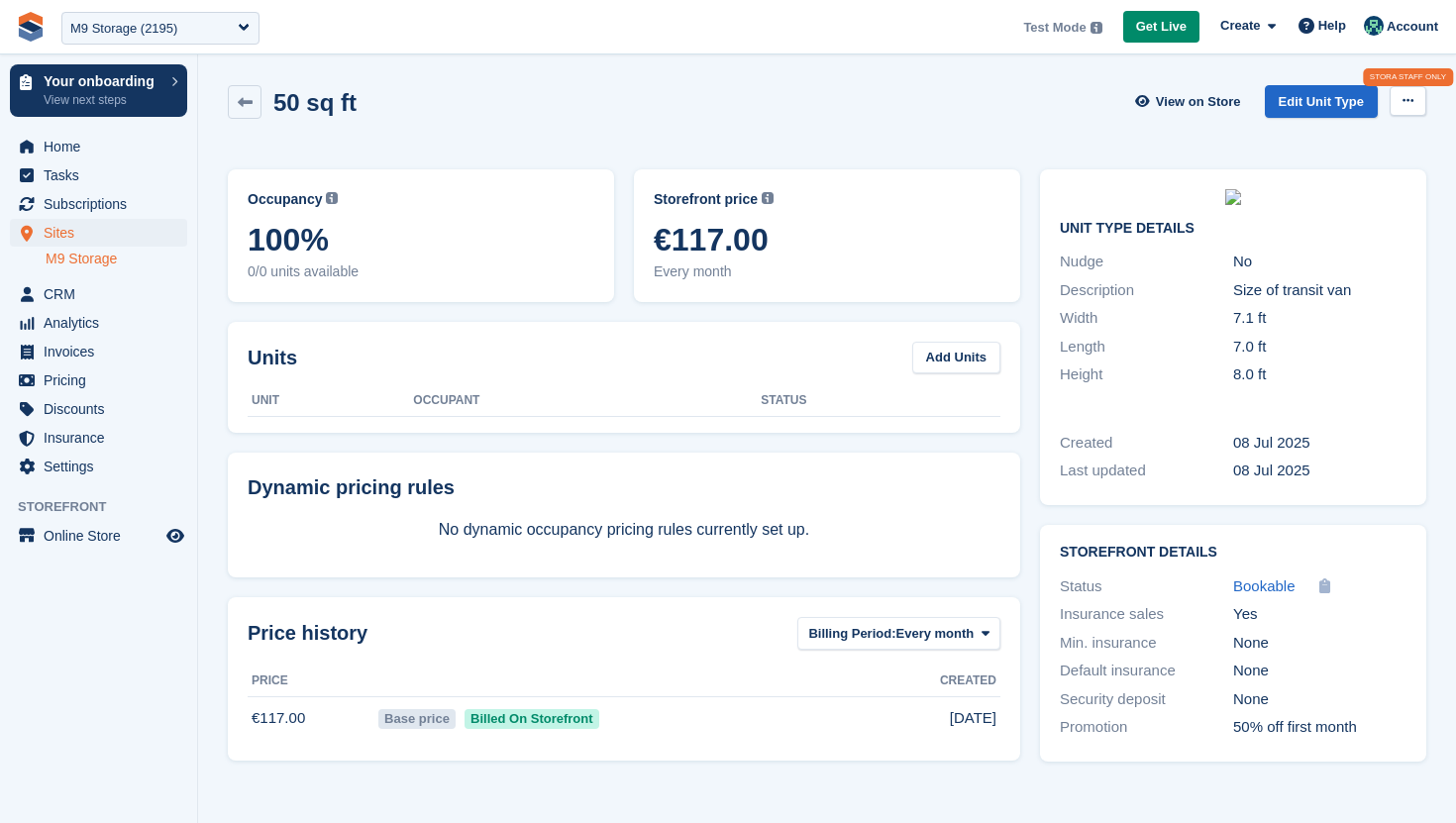 click at bounding box center [1407, 100] 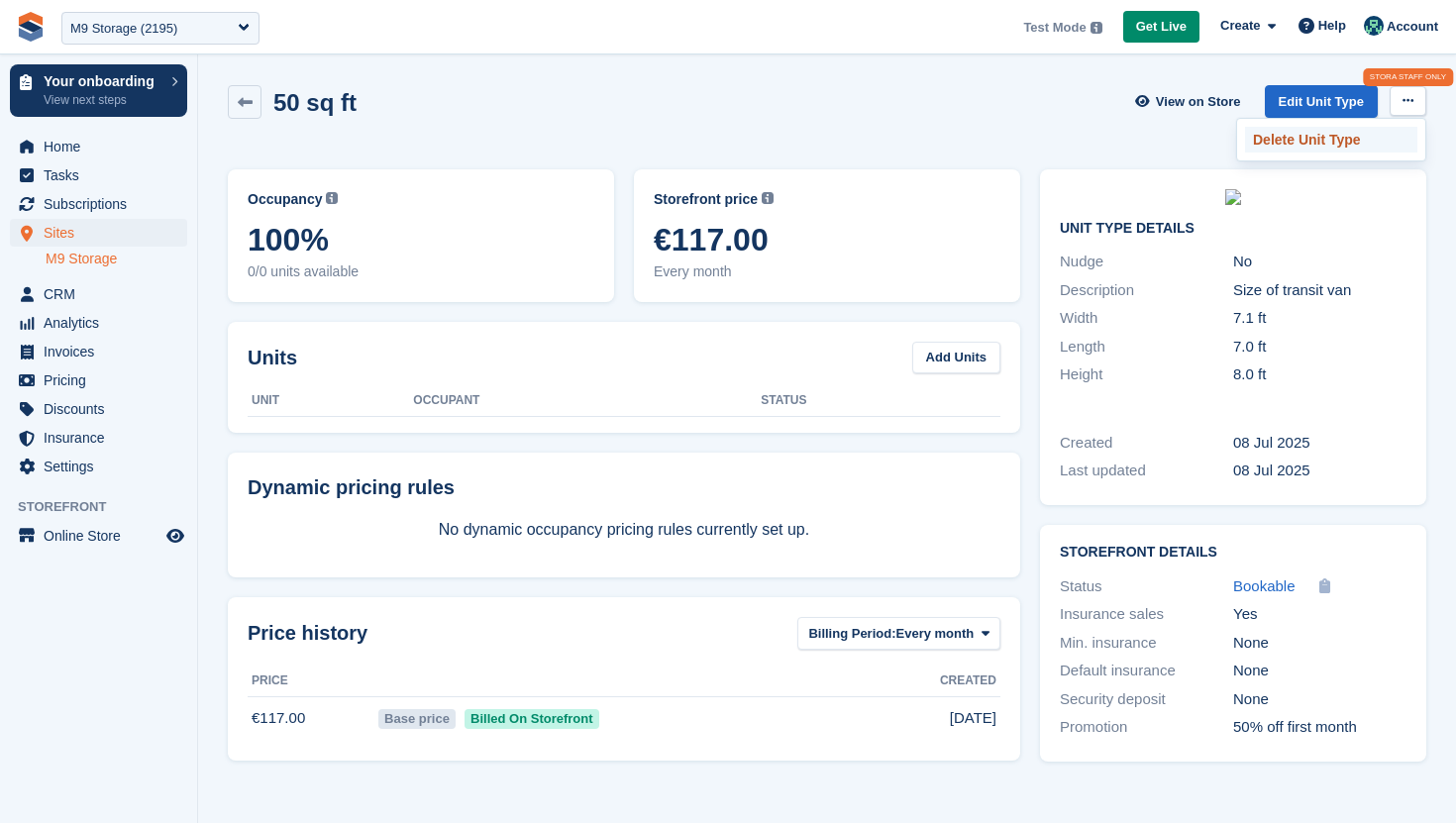 click on "Delete Unit Type" at bounding box center [1331, 140] 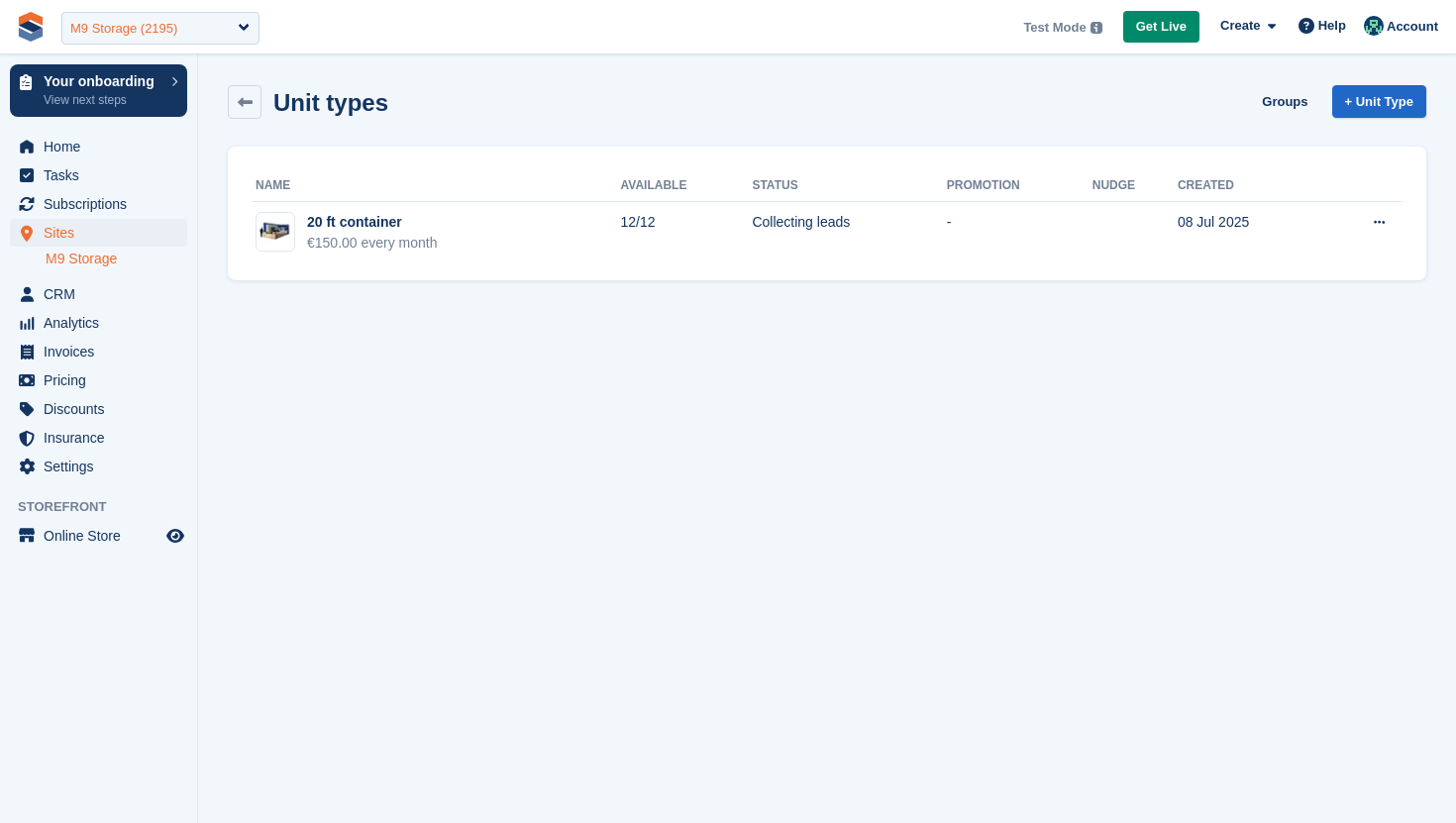 click on "M9 Storage  (2195)" at bounding box center [160, 28] 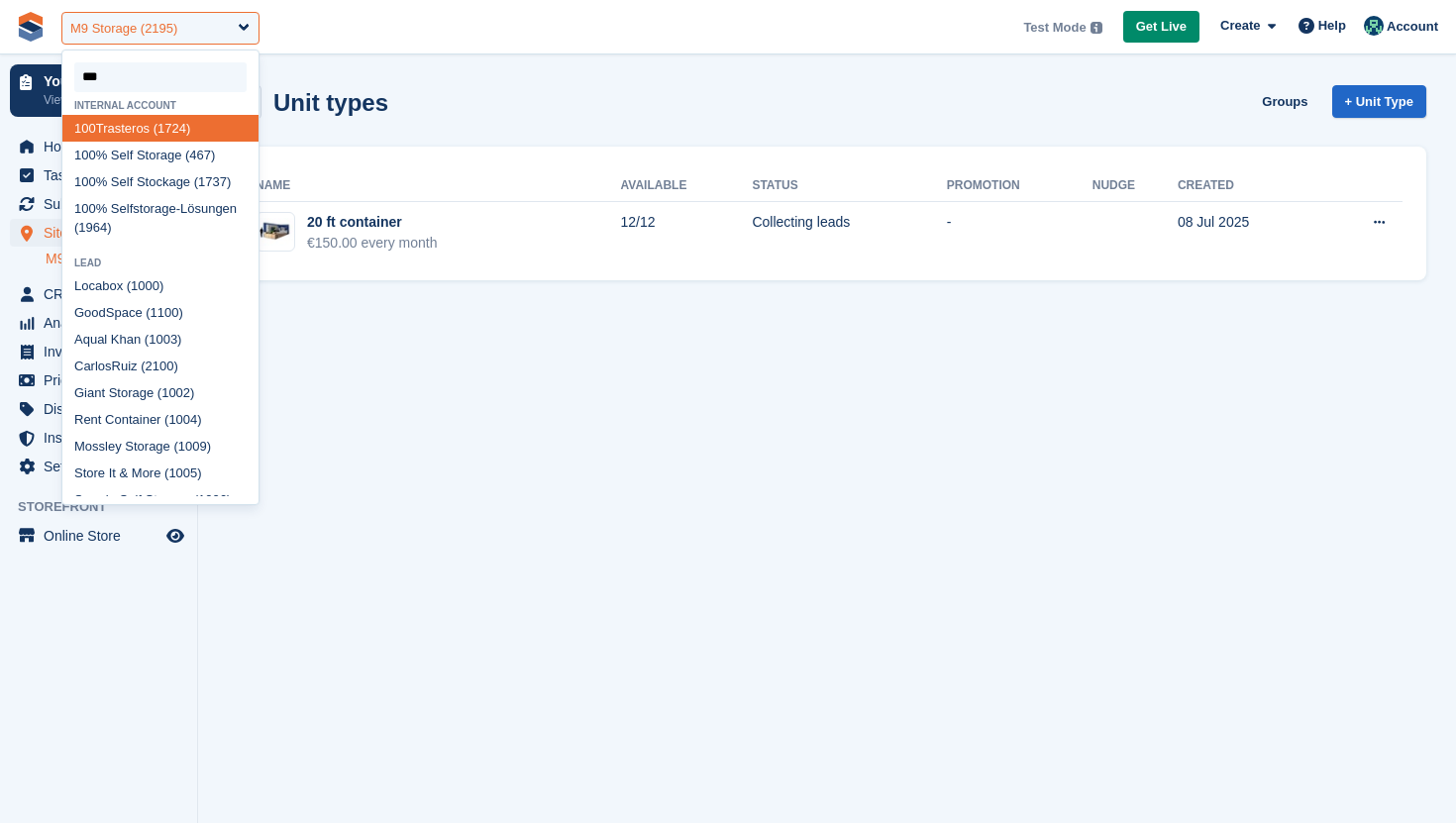 type on "****" 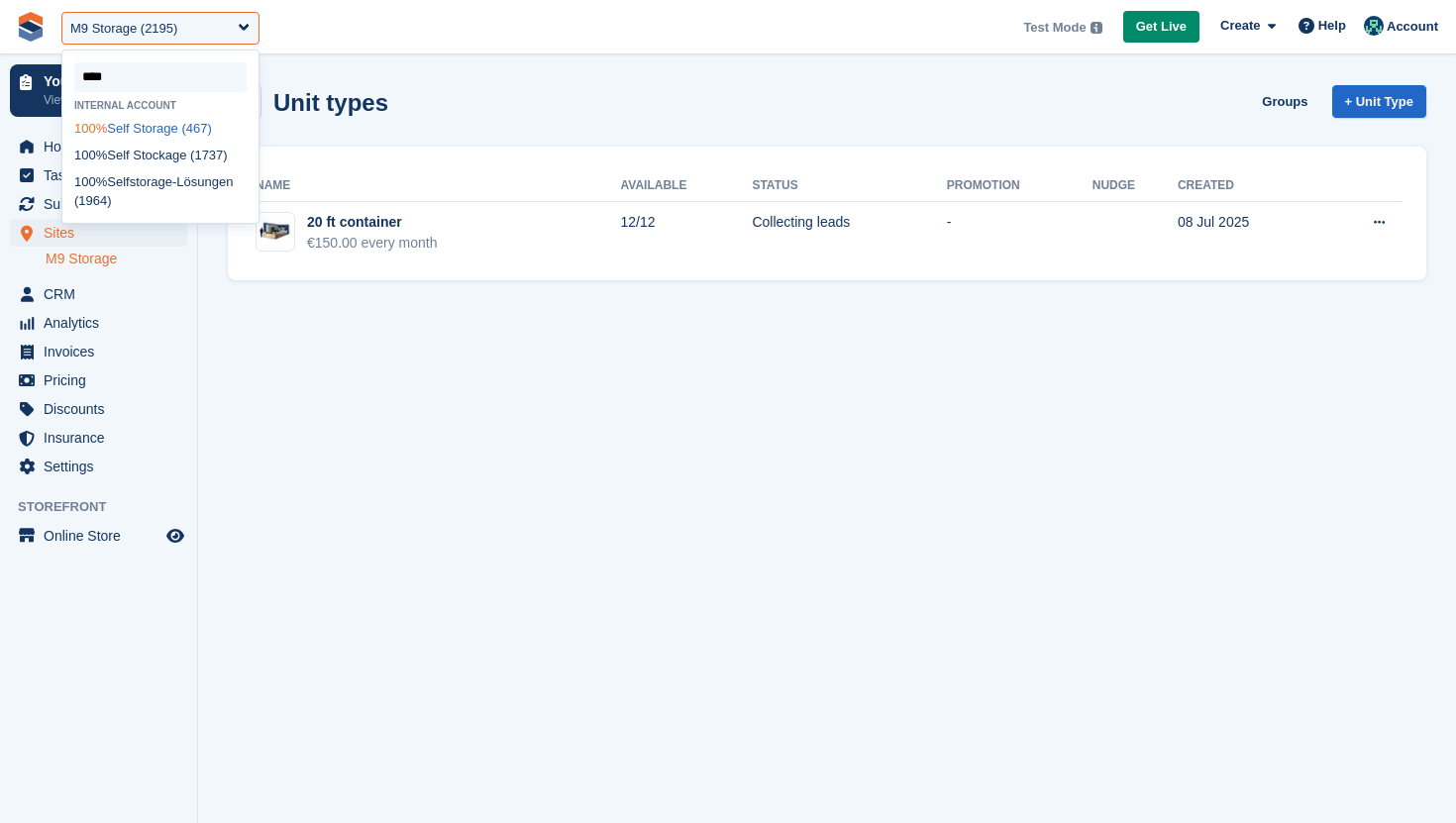 click on "100%  Self Storage (467)" at bounding box center (160, 128) 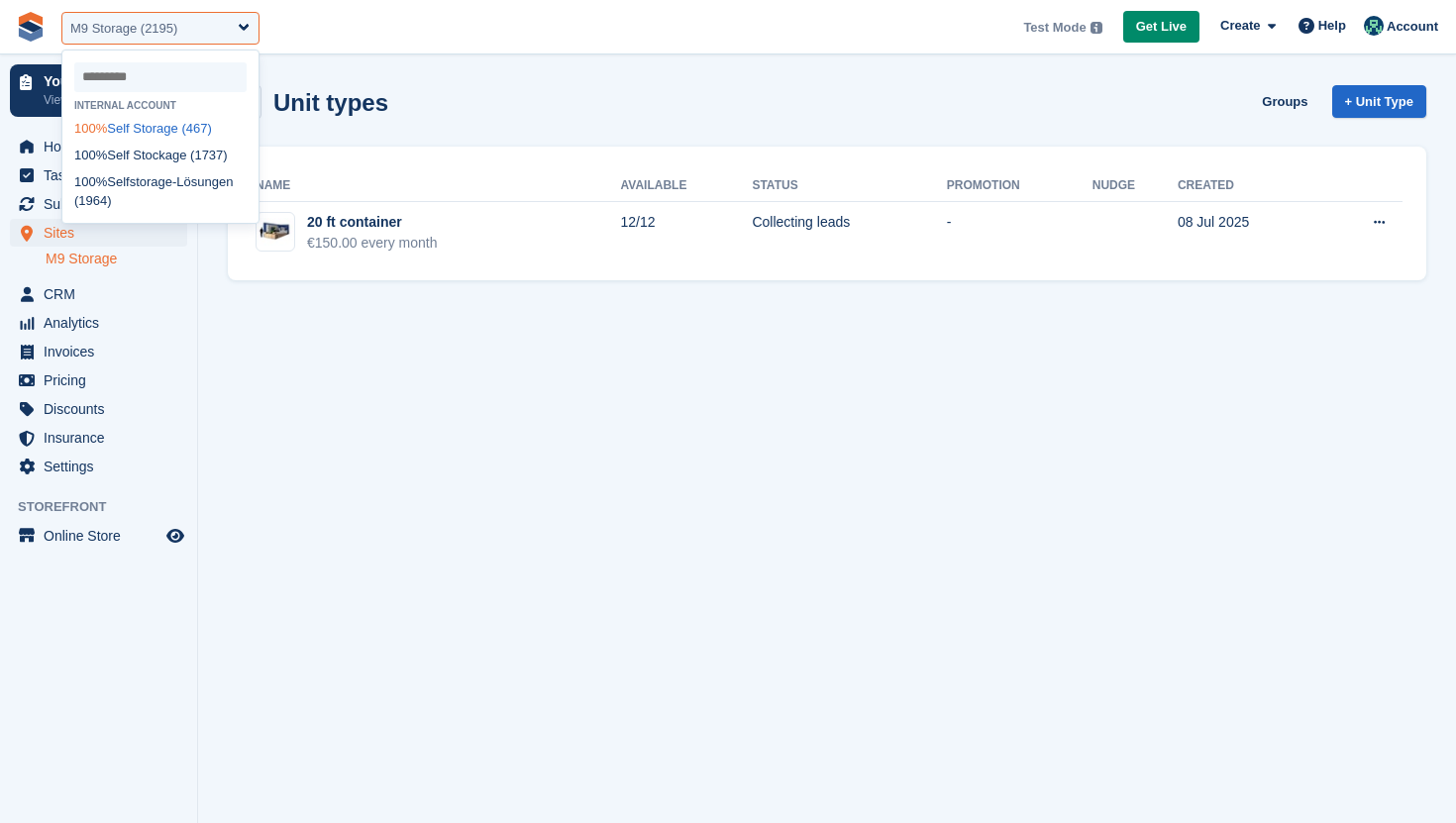 select on "***" 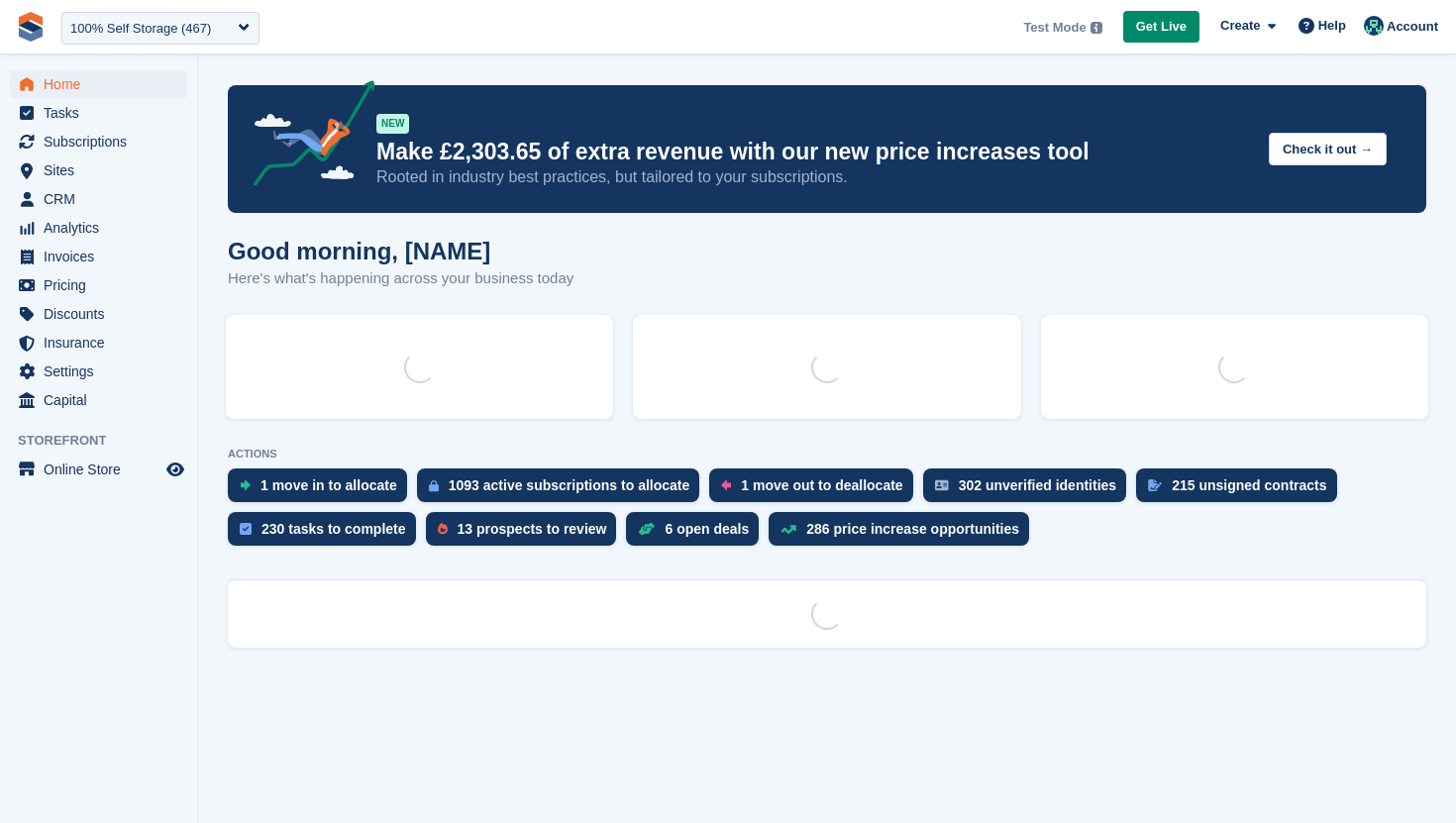 scroll, scrollTop: 0, scrollLeft: 0, axis: both 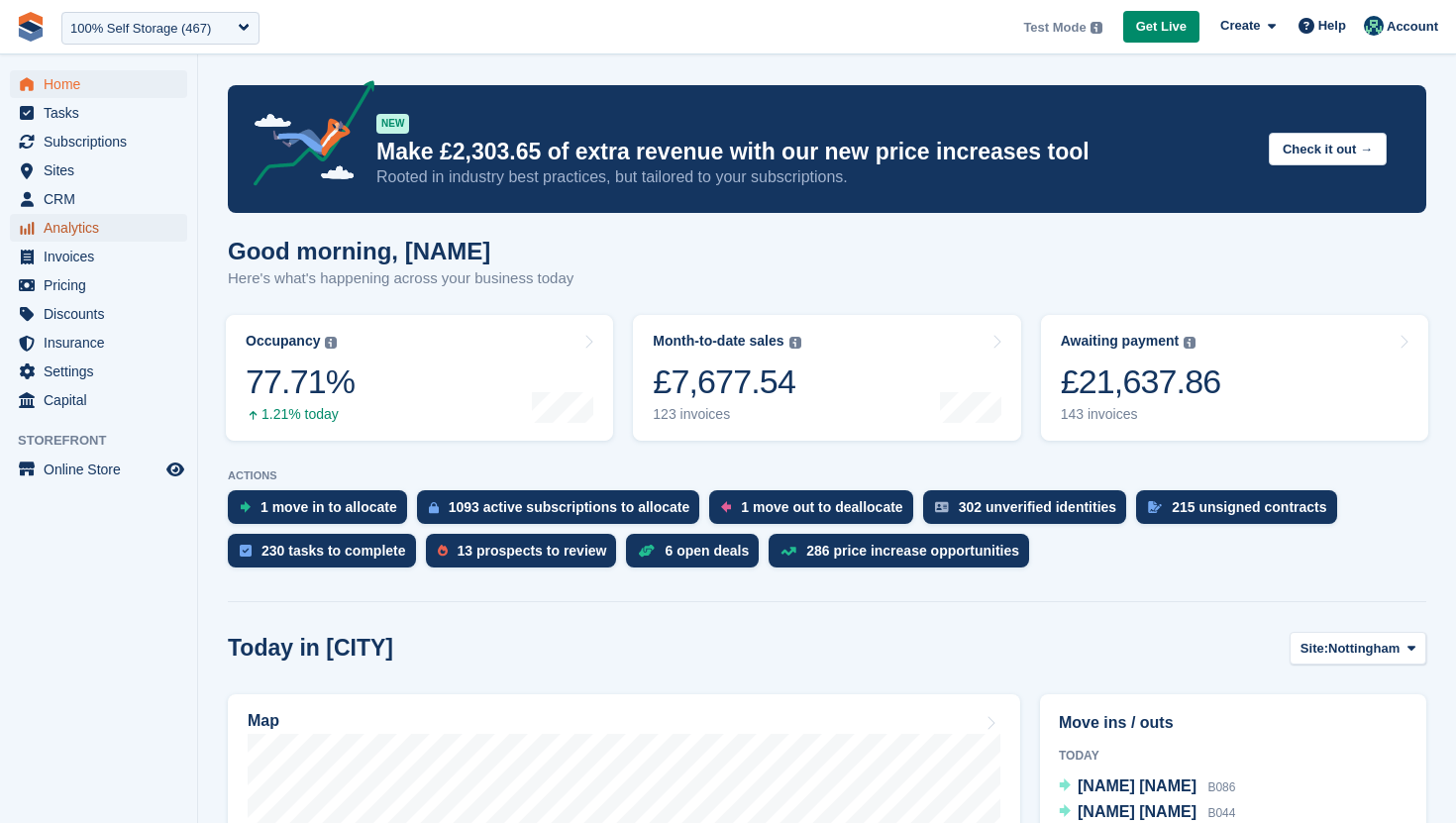 click on "Analytics" at bounding box center (103, 228) 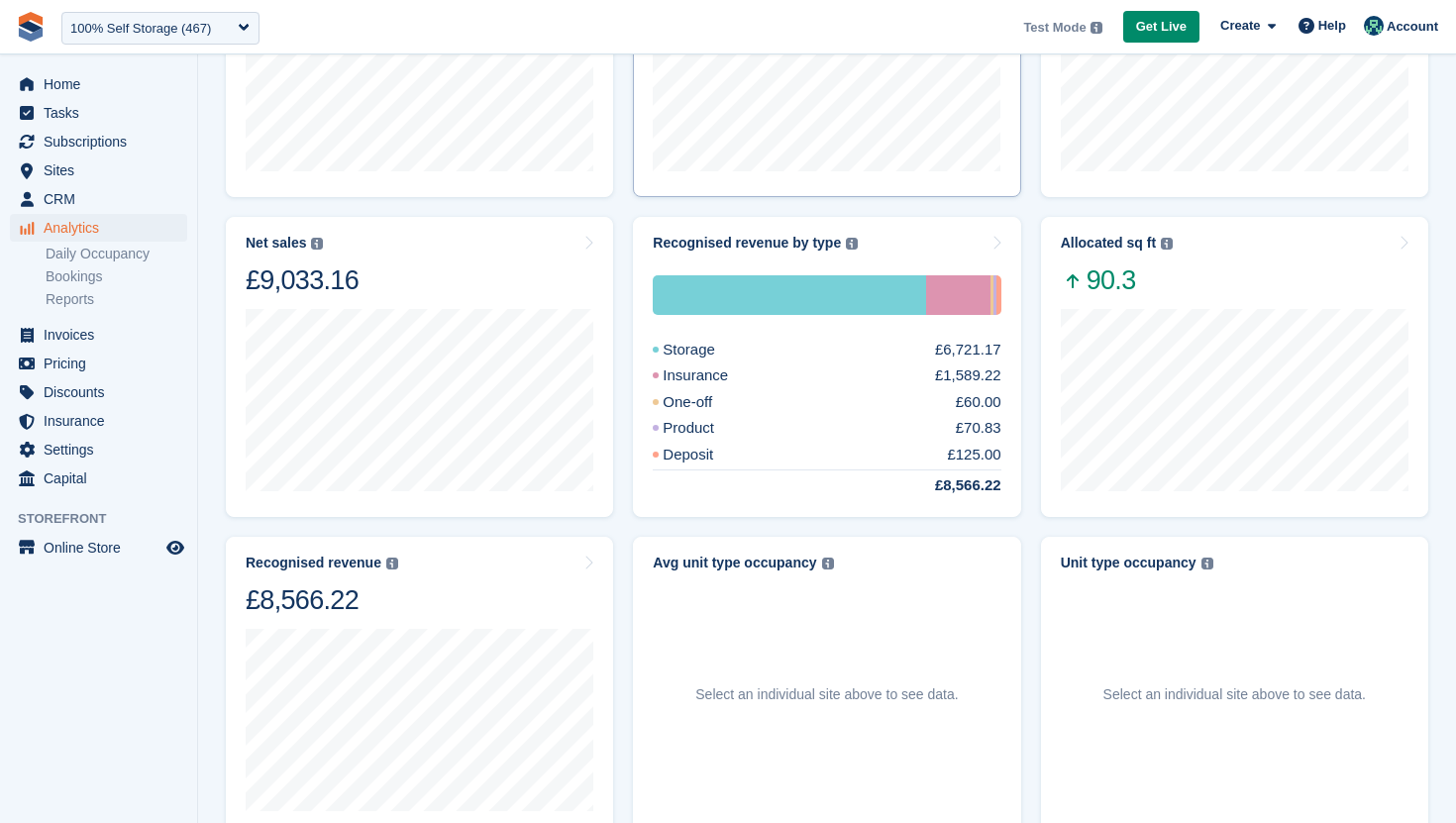 scroll, scrollTop: 439, scrollLeft: 0, axis: vertical 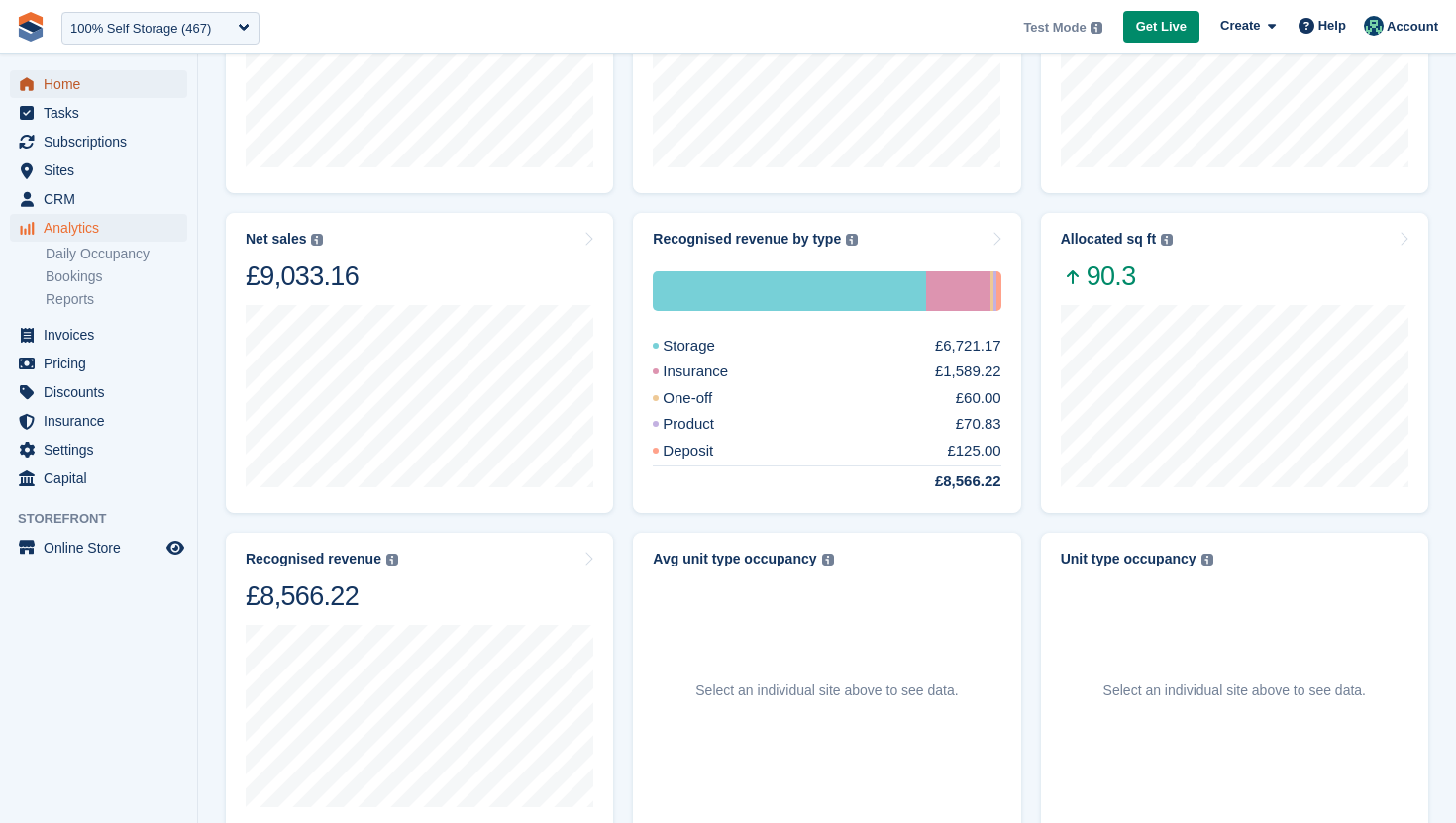 click on "Home" at bounding box center [103, 84] 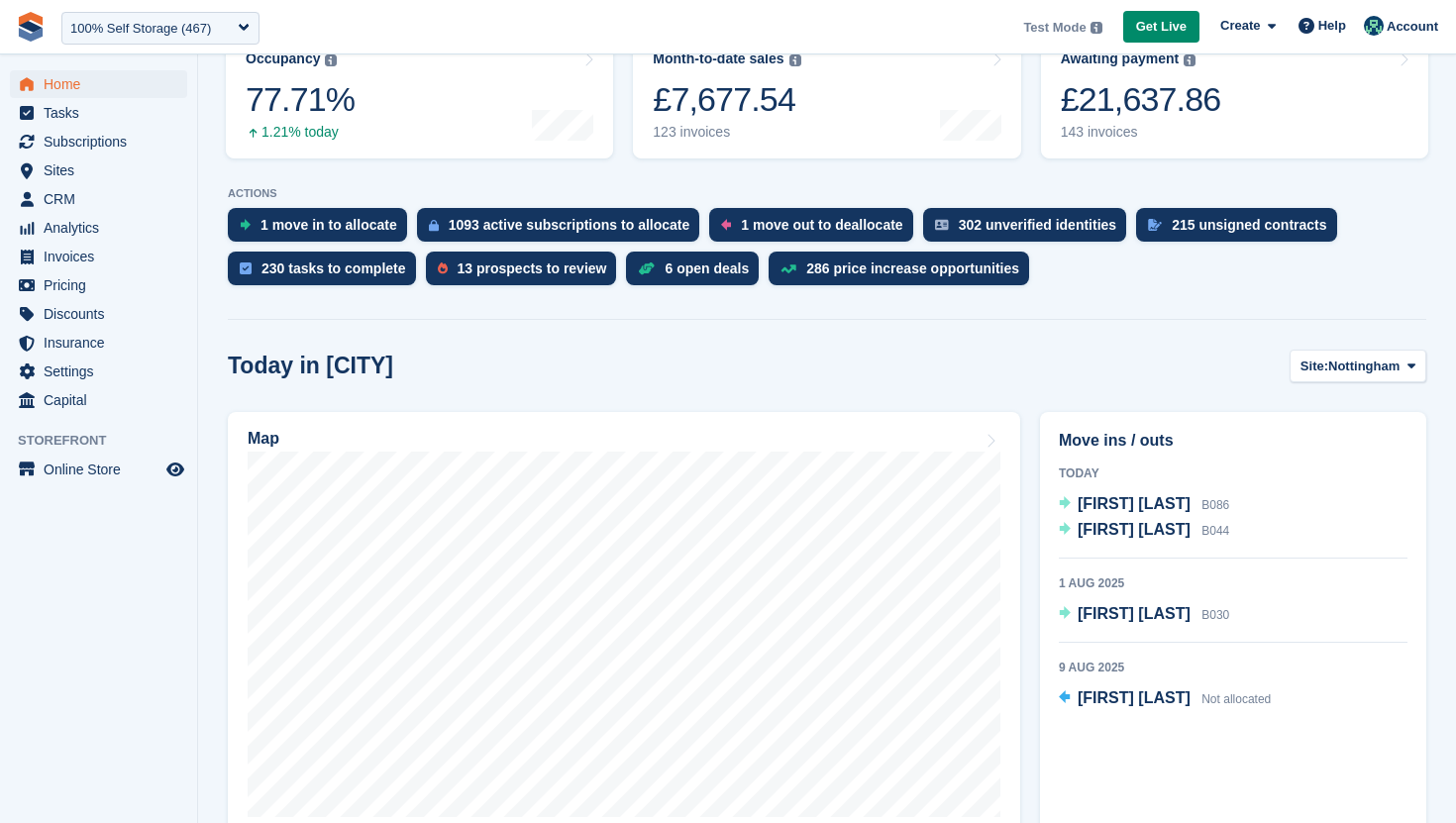 scroll, scrollTop: 364, scrollLeft: 0, axis: vertical 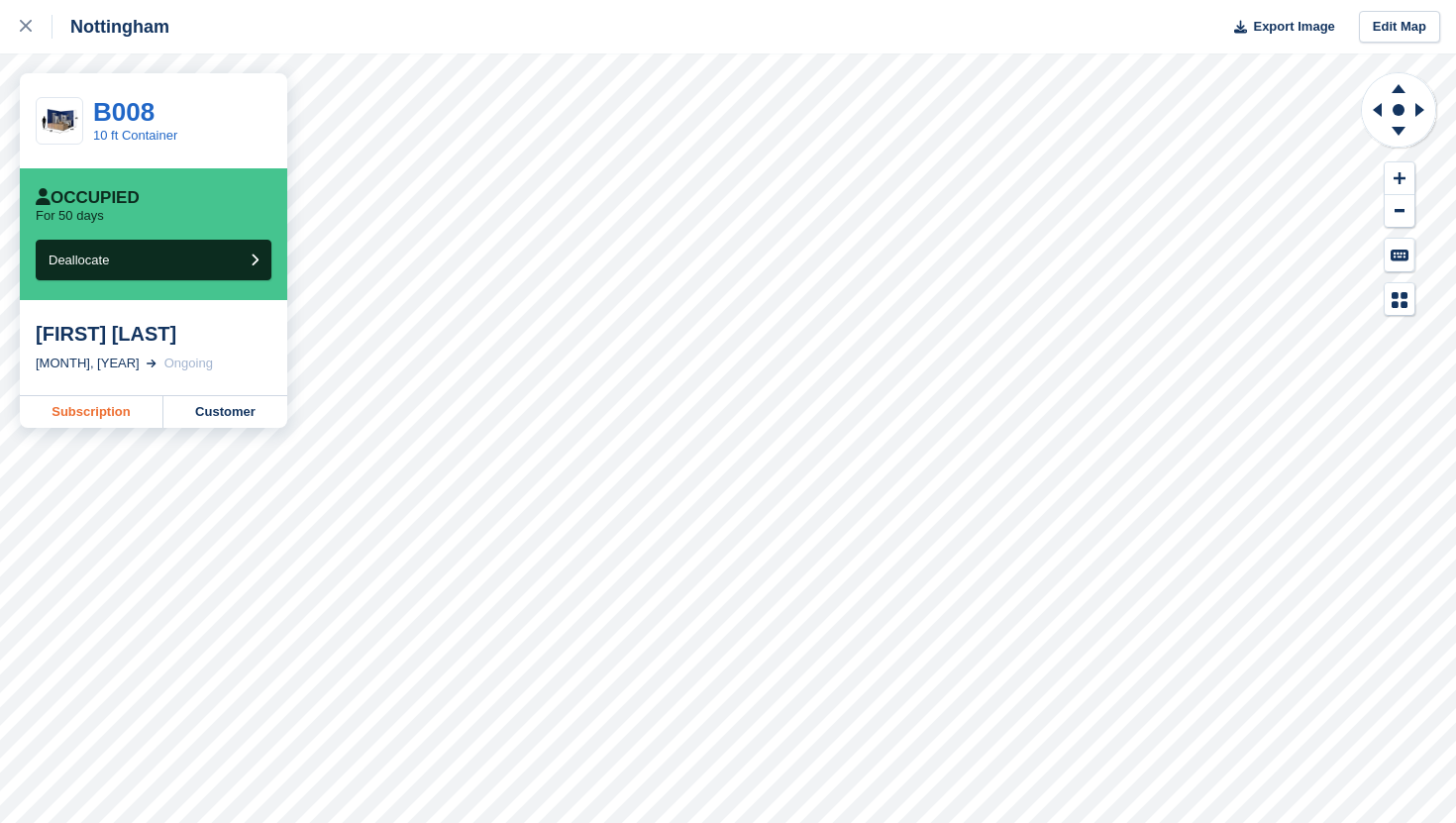 click on "Subscription" at bounding box center (91, 412) 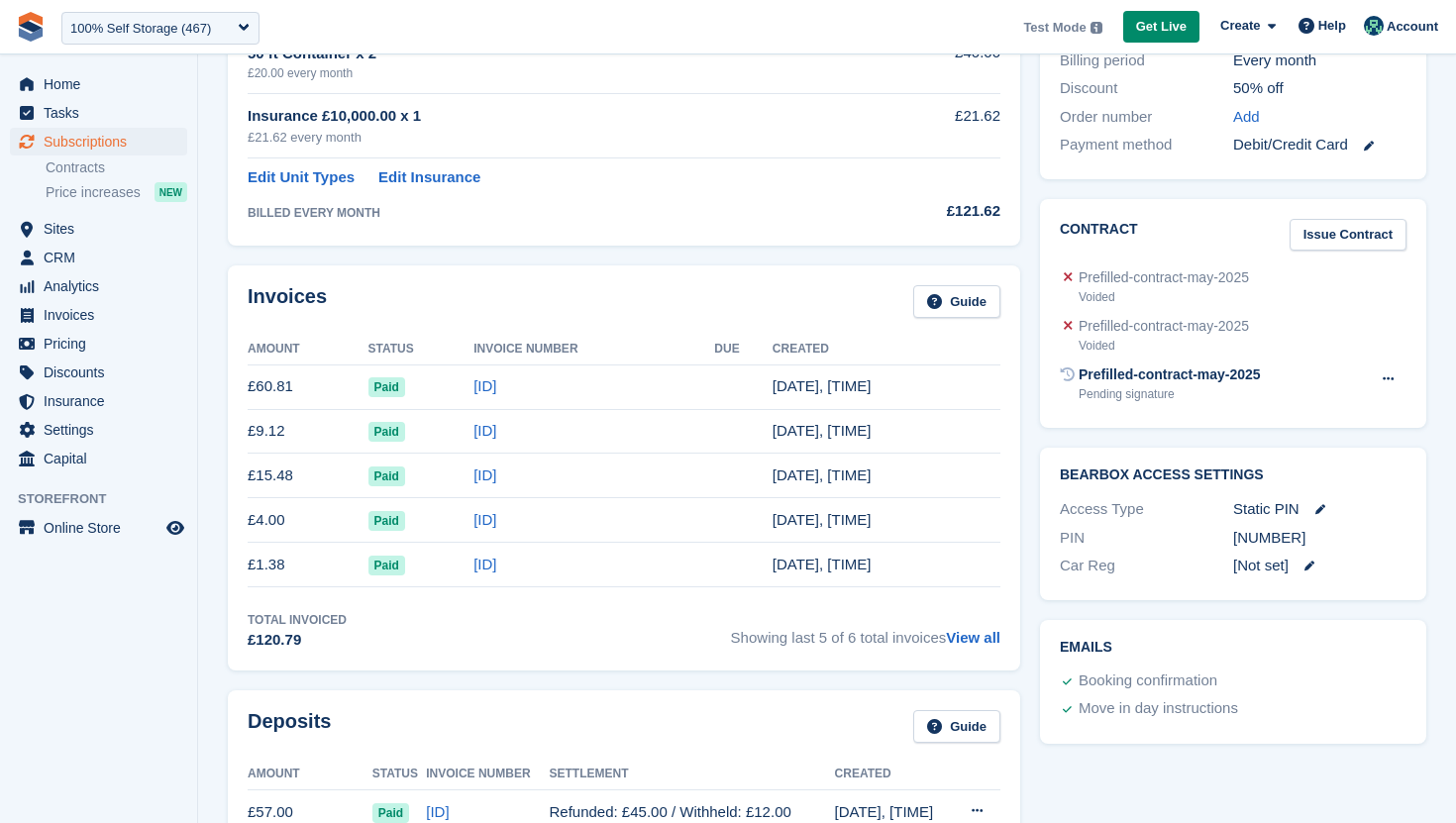 scroll, scrollTop: 529, scrollLeft: 0, axis: vertical 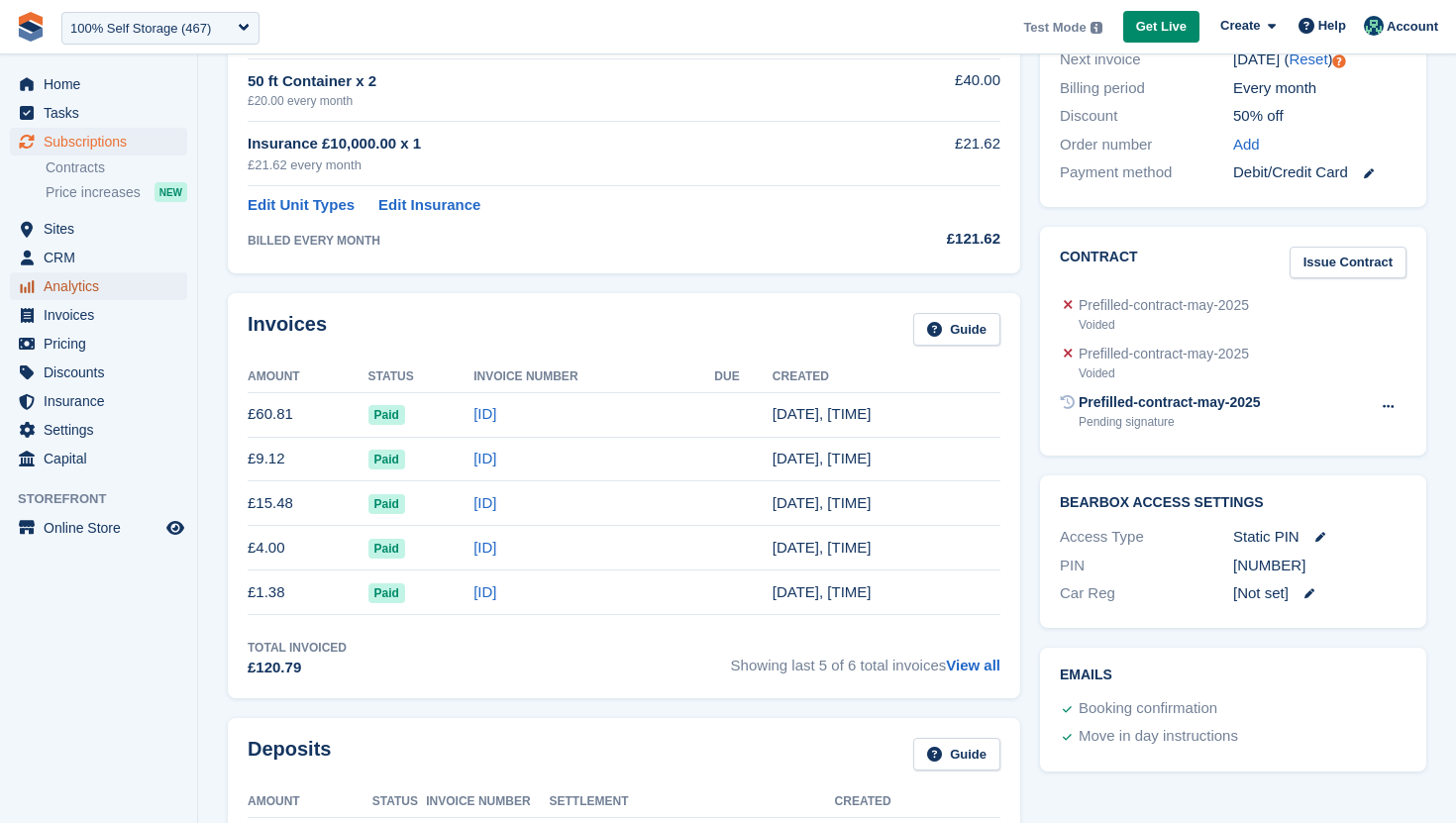 click on "Analytics" at bounding box center [103, 286] 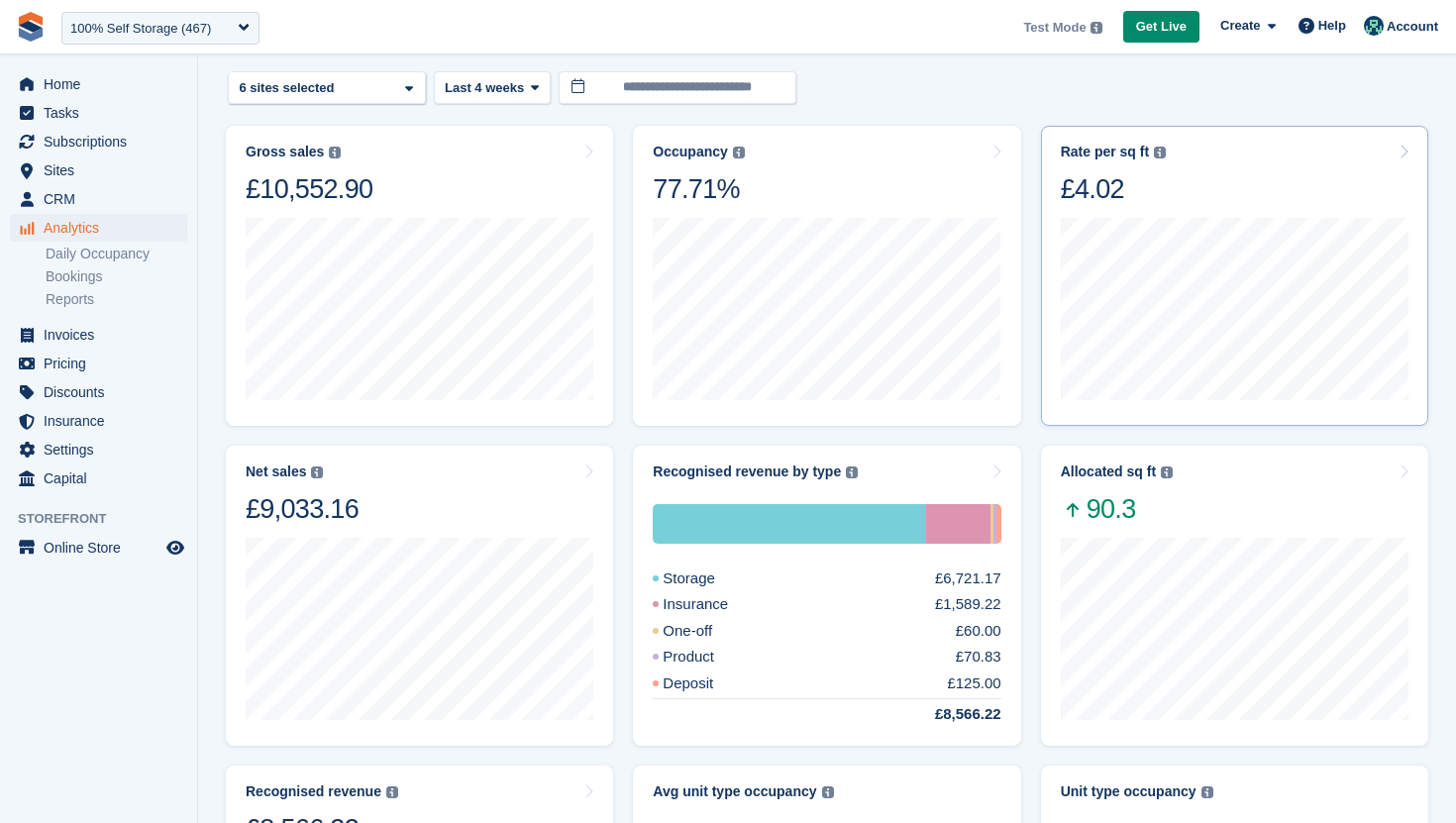 scroll, scrollTop: 195, scrollLeft: 0, axis: vertical 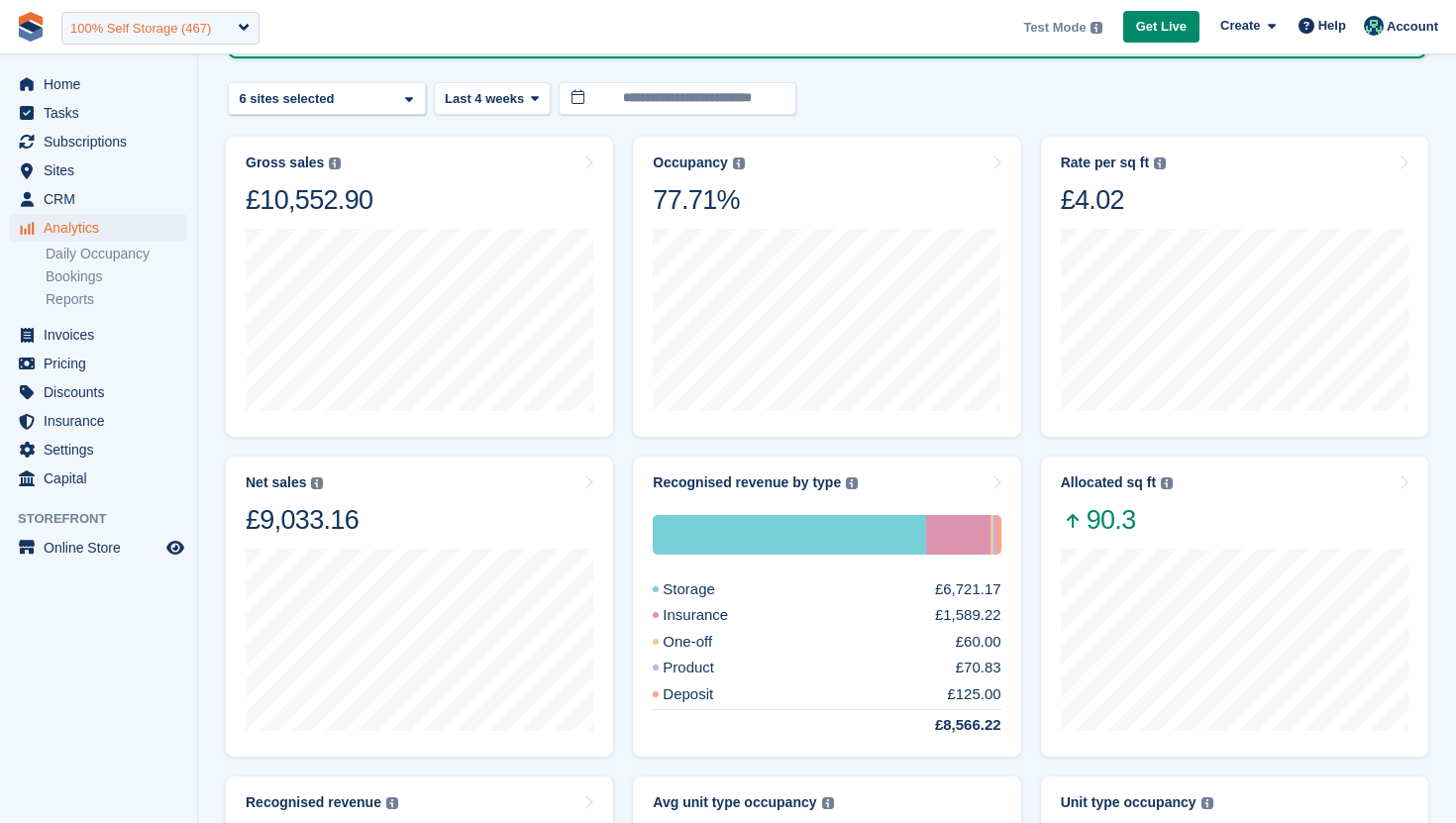 click on "100% Self Storage (467)" at bounding box center [141, 29] 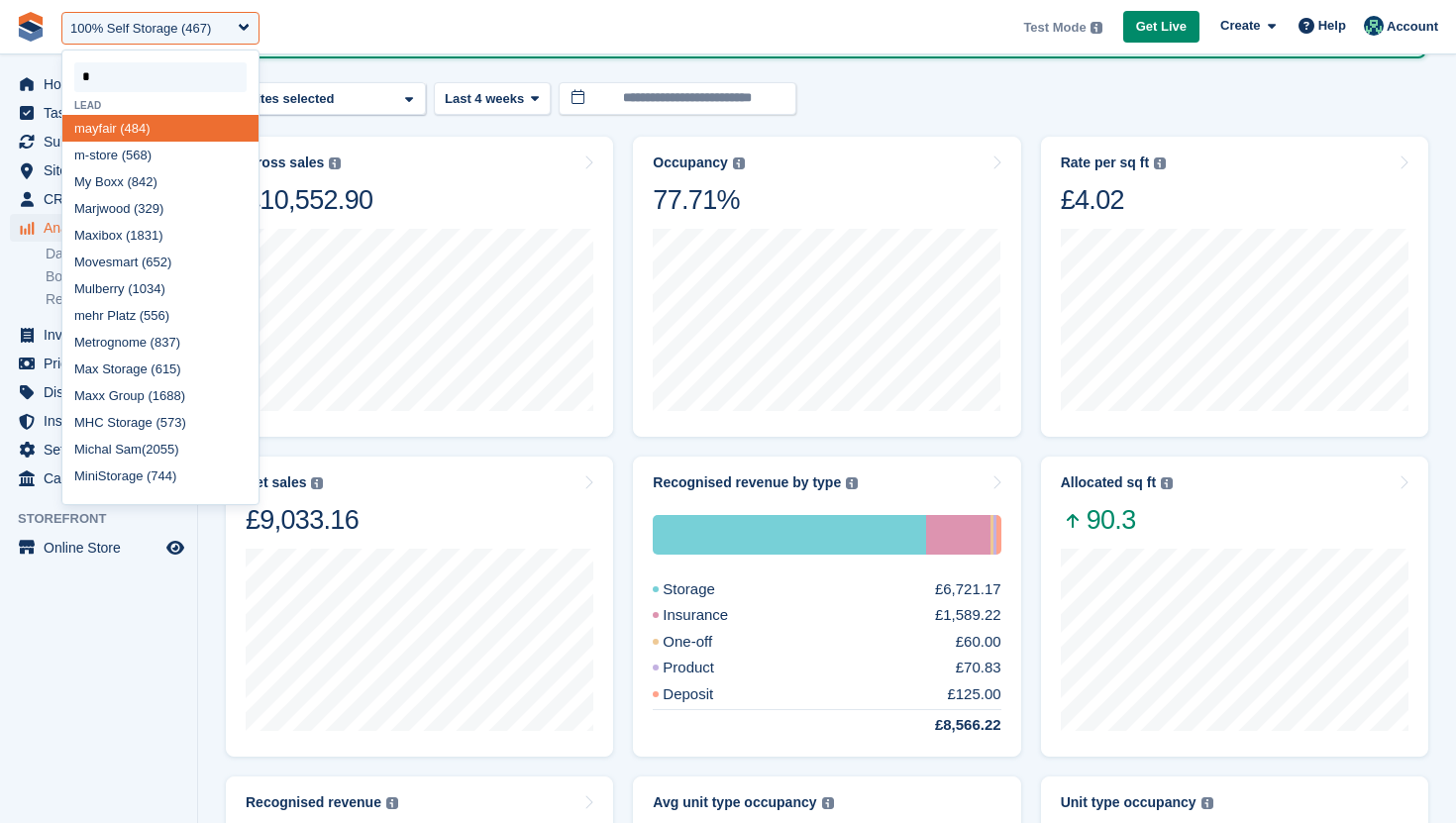 type on "**" 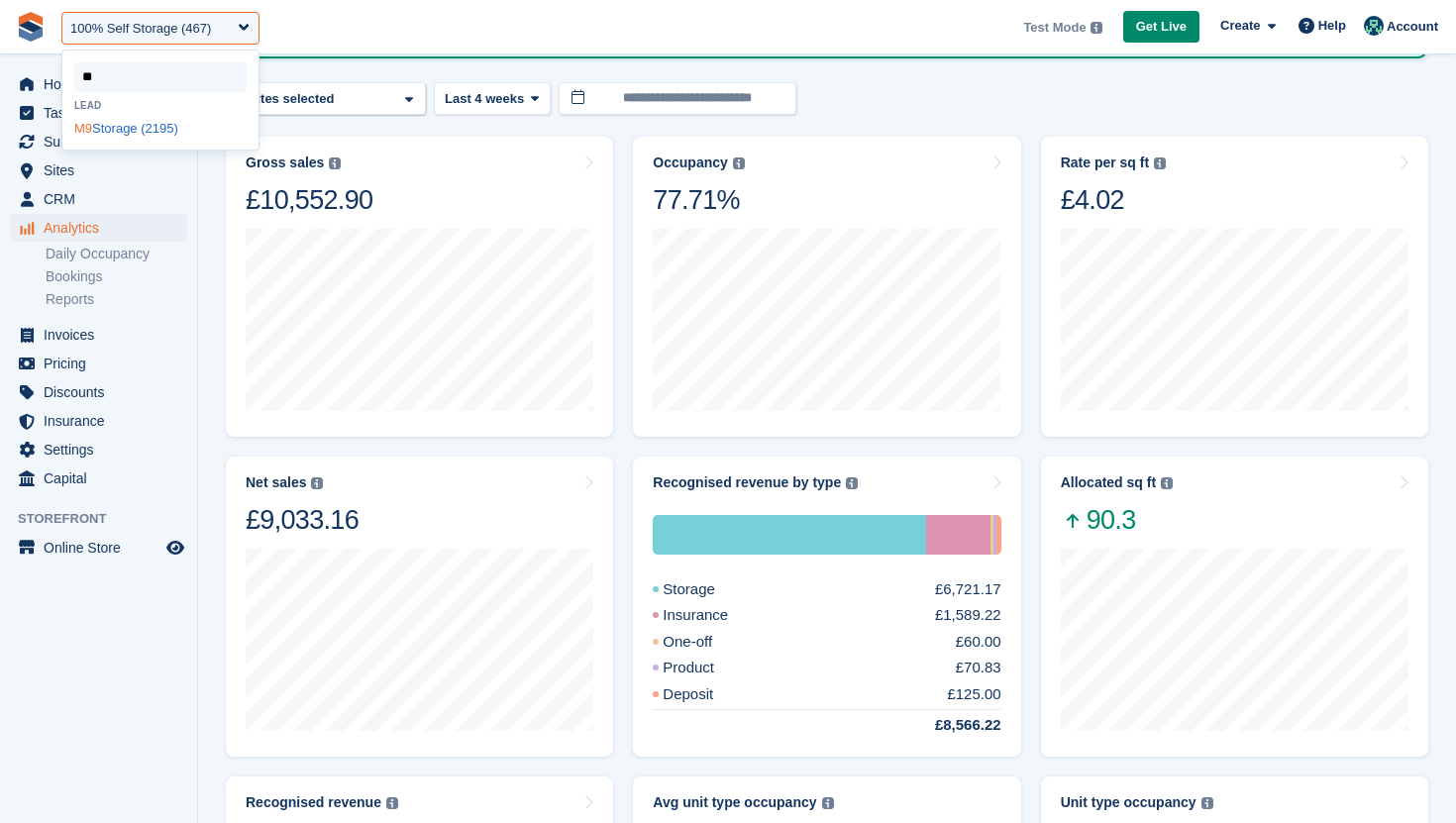 click on "M9  Storage  (2195)" at bounding box center [160, 128] 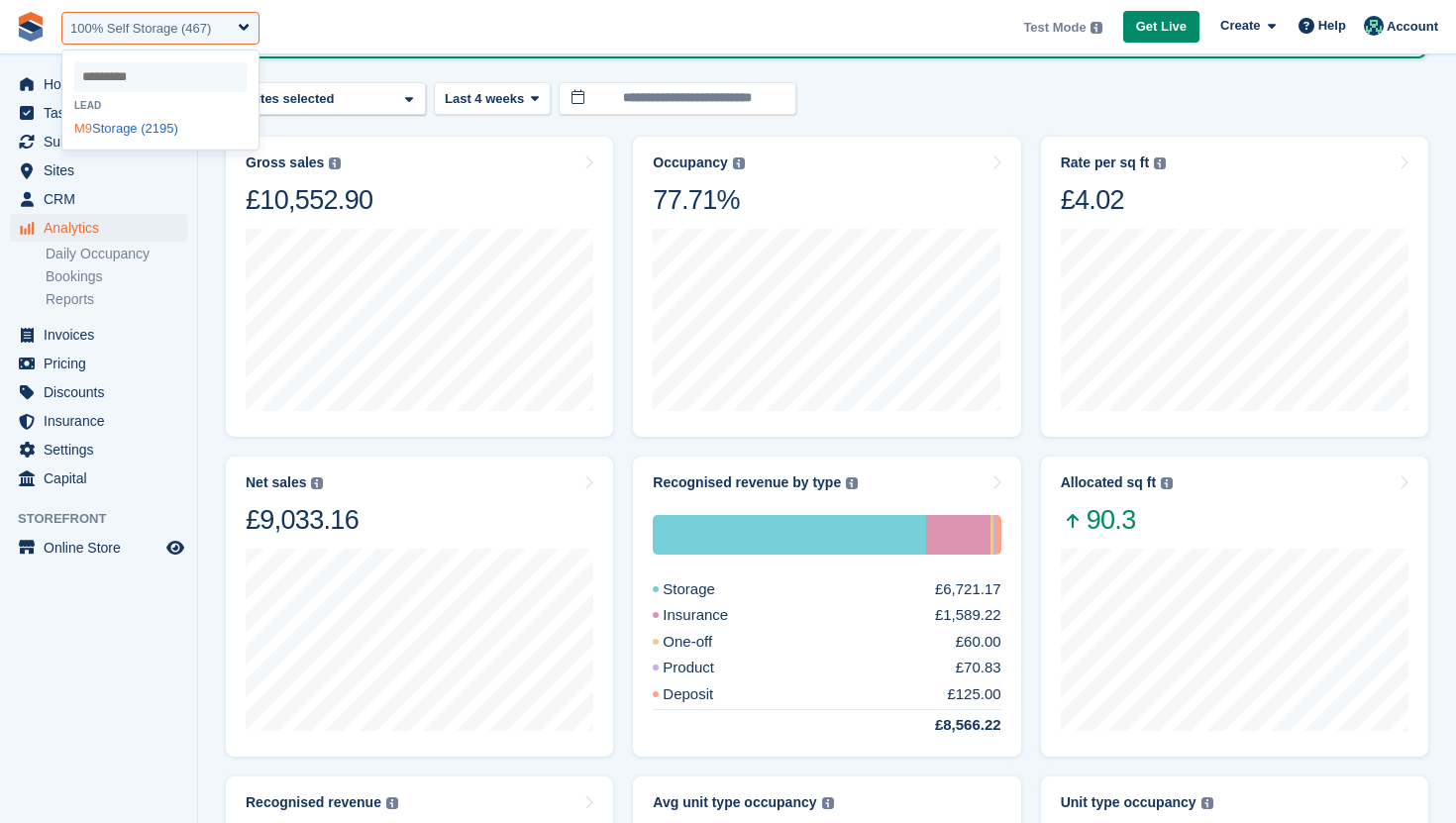 select on "****" 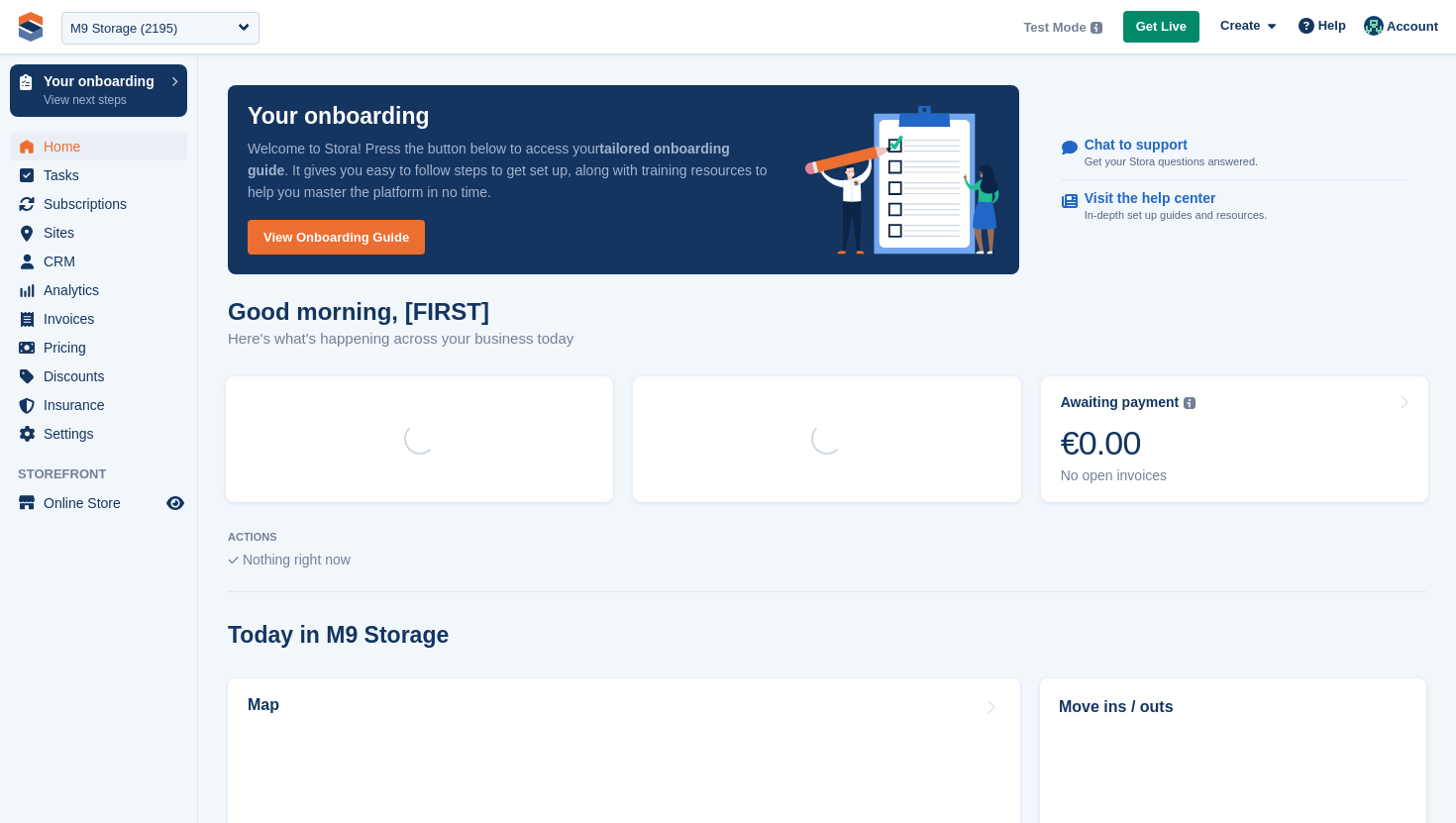 scroll, scrollTop: 0, scrollLeft: 0, axis: both 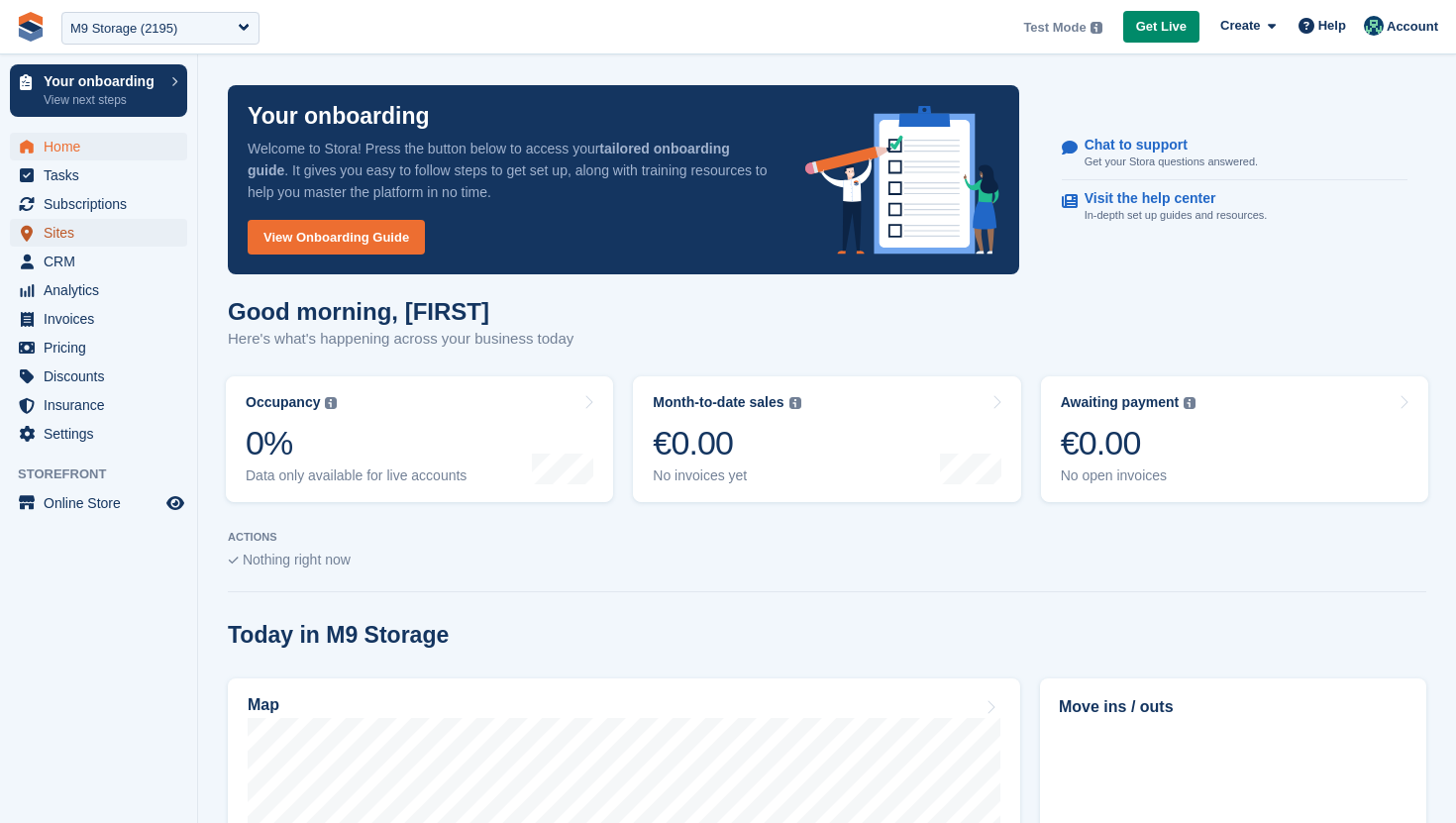 click on "Sites" at bounding box center [103, 233] 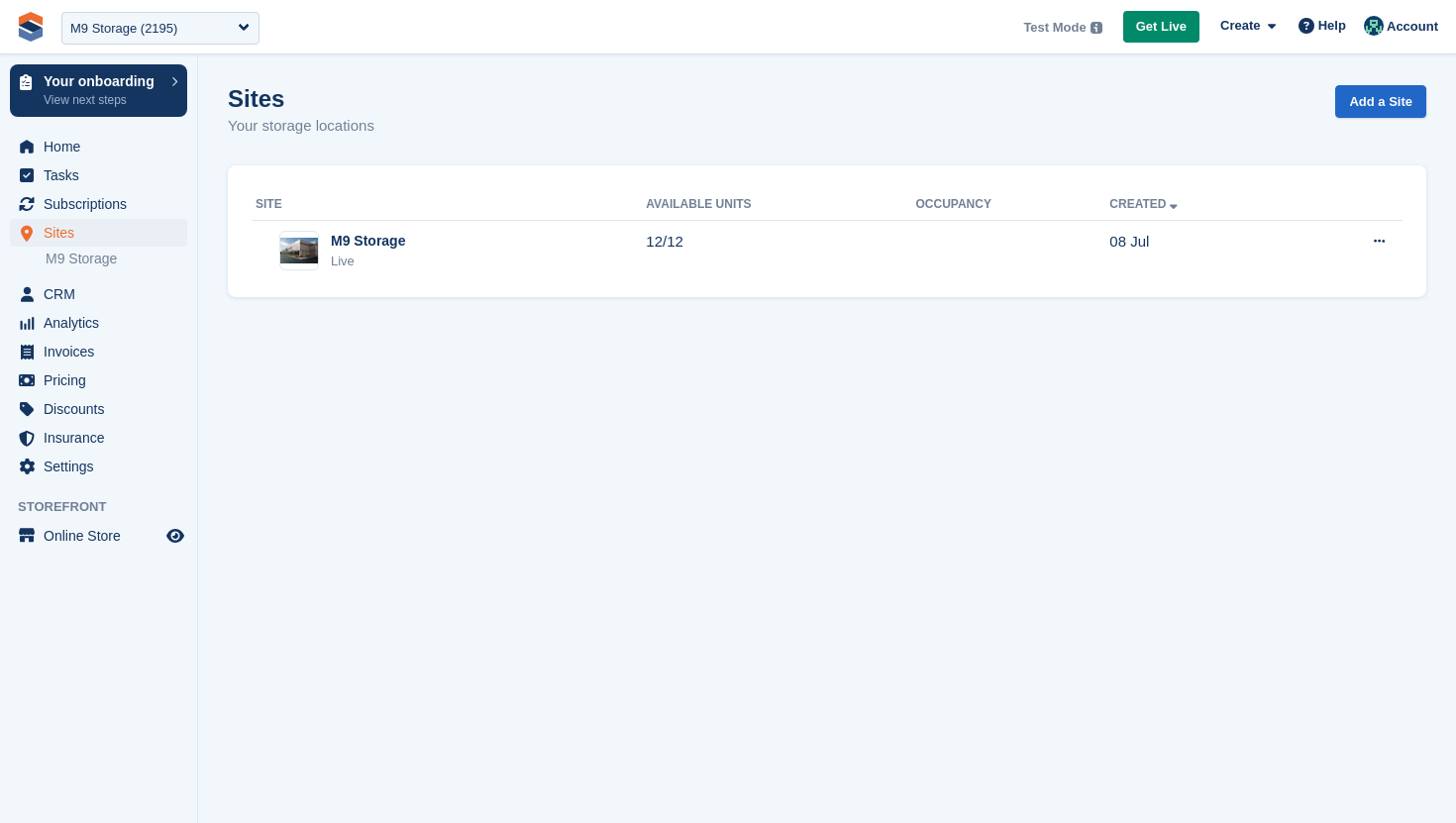 scroll, scrollTop: 0, scrollLeft: 0, axis: both 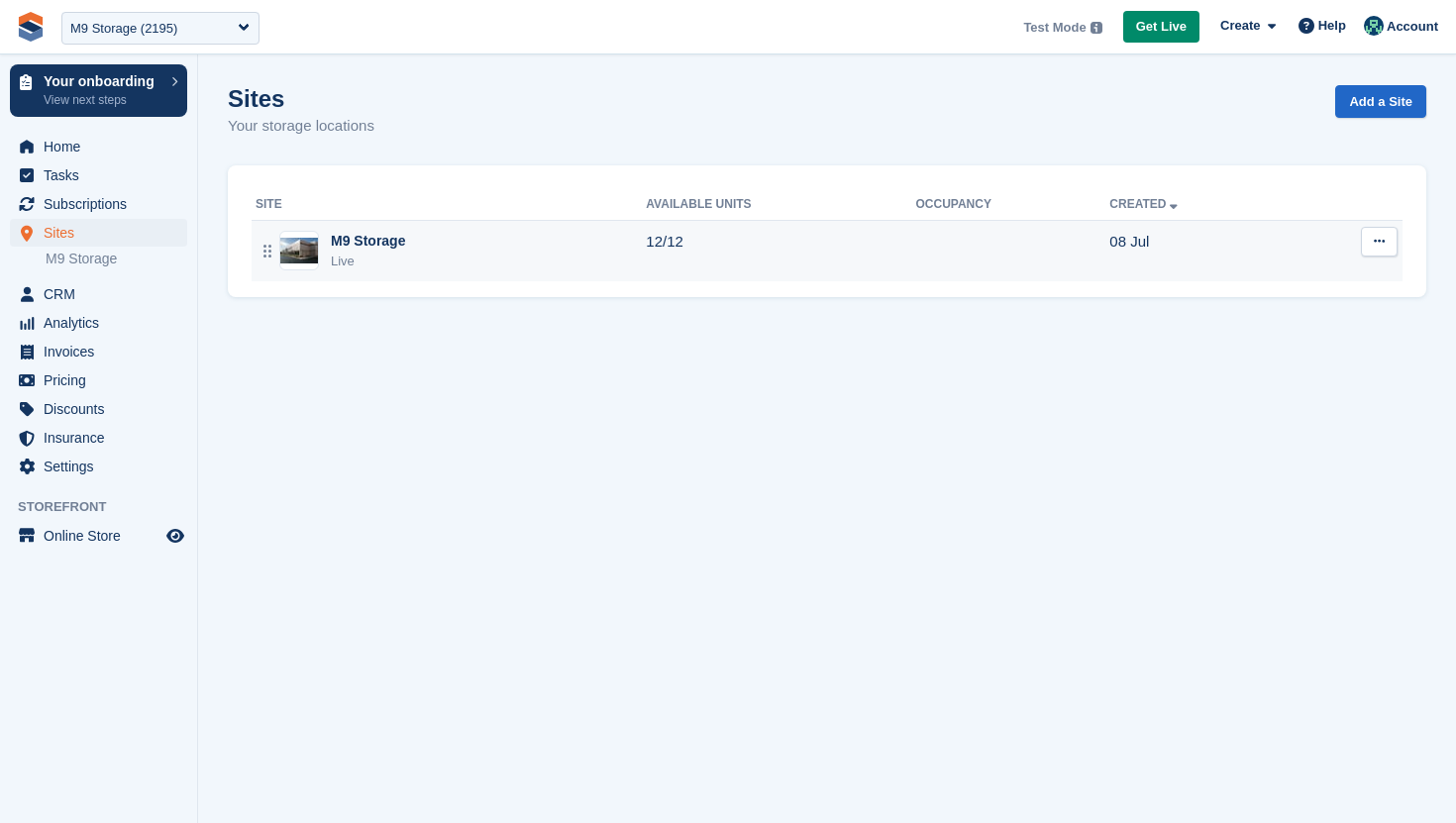 click at bounding box center [1379, 241] 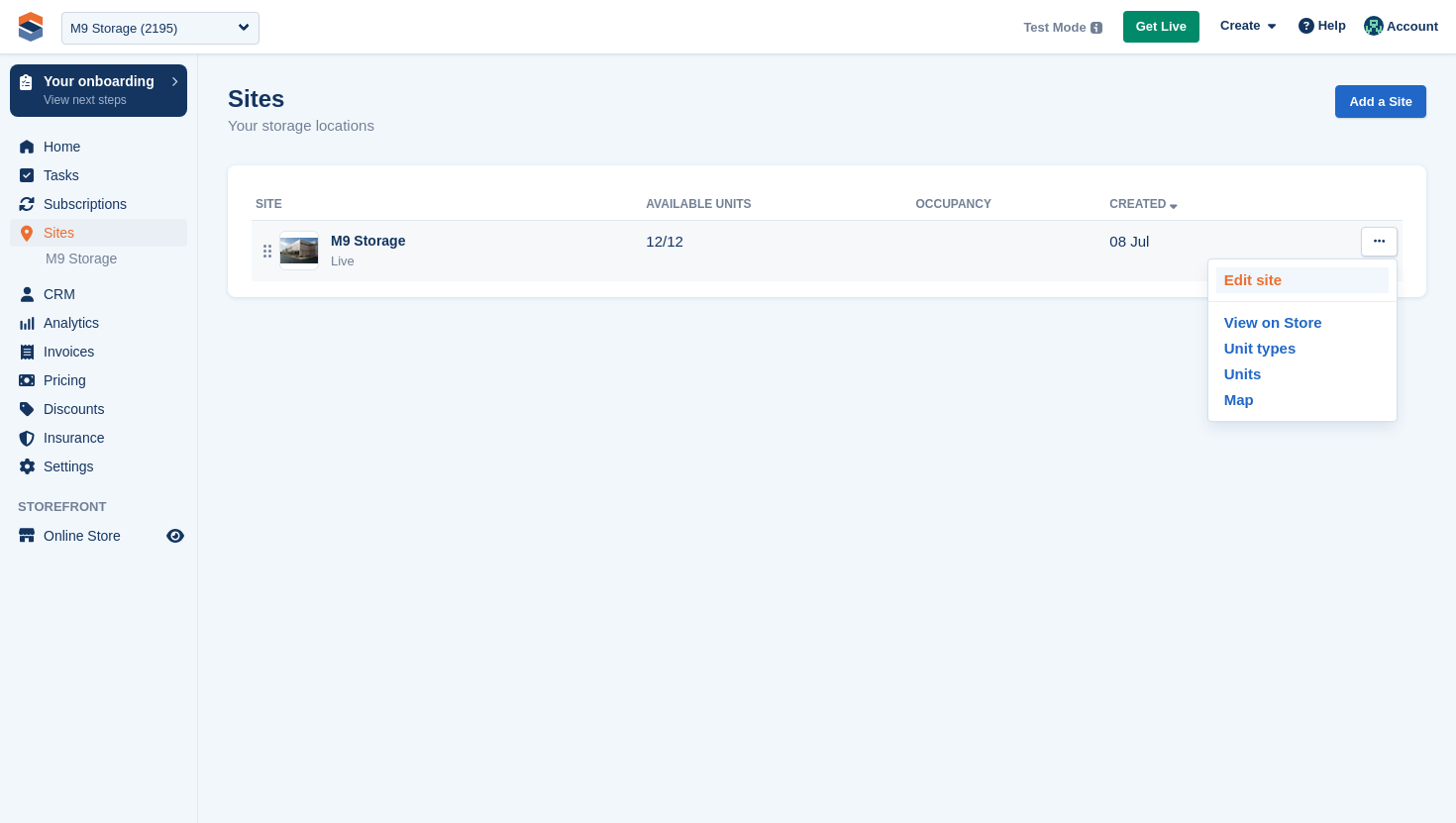 click on "Edit site" at bounding box center (1302, 280) 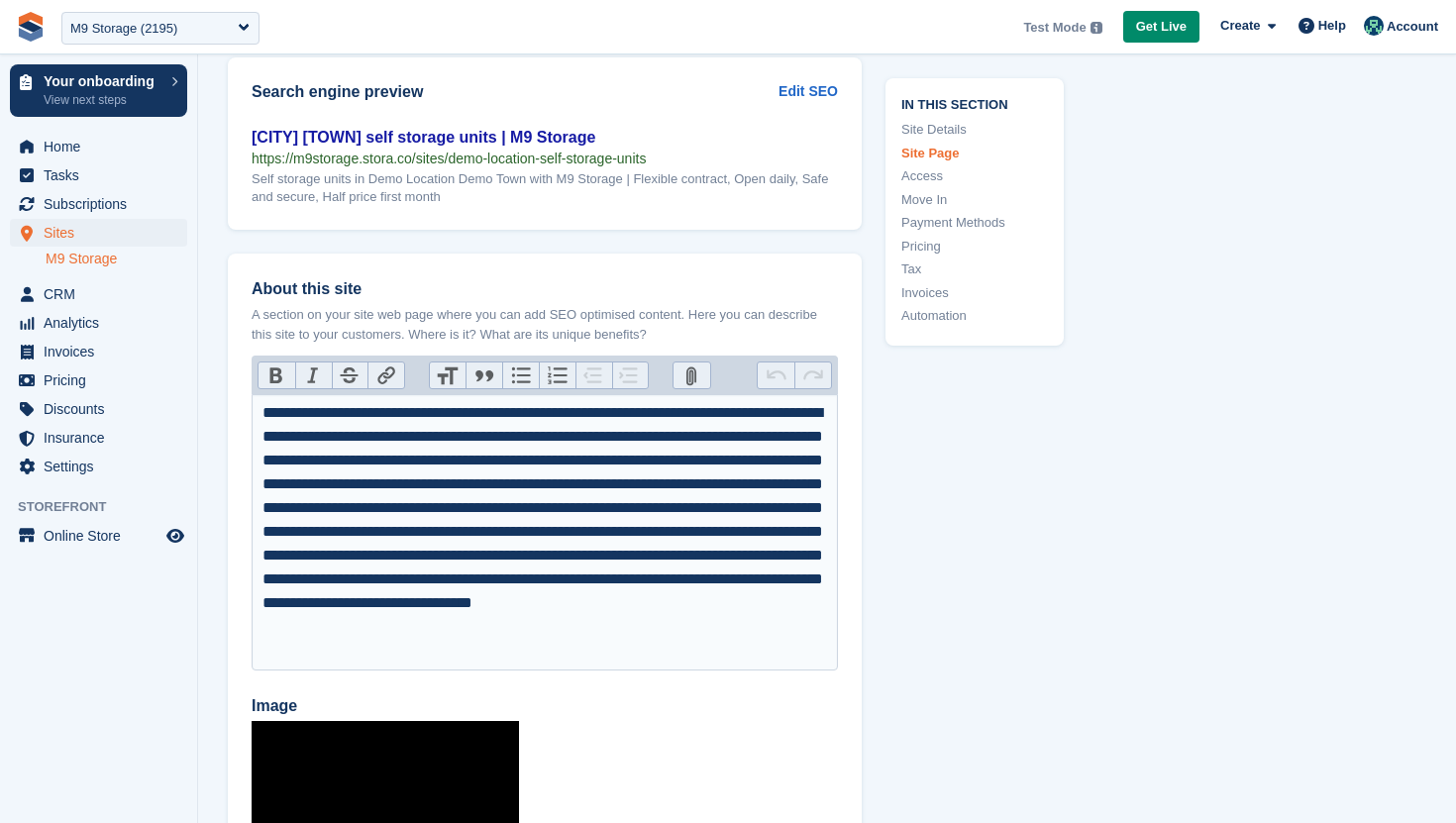 scroll, scrollTop: 2693, scrollLeft: 0, axis: vertical 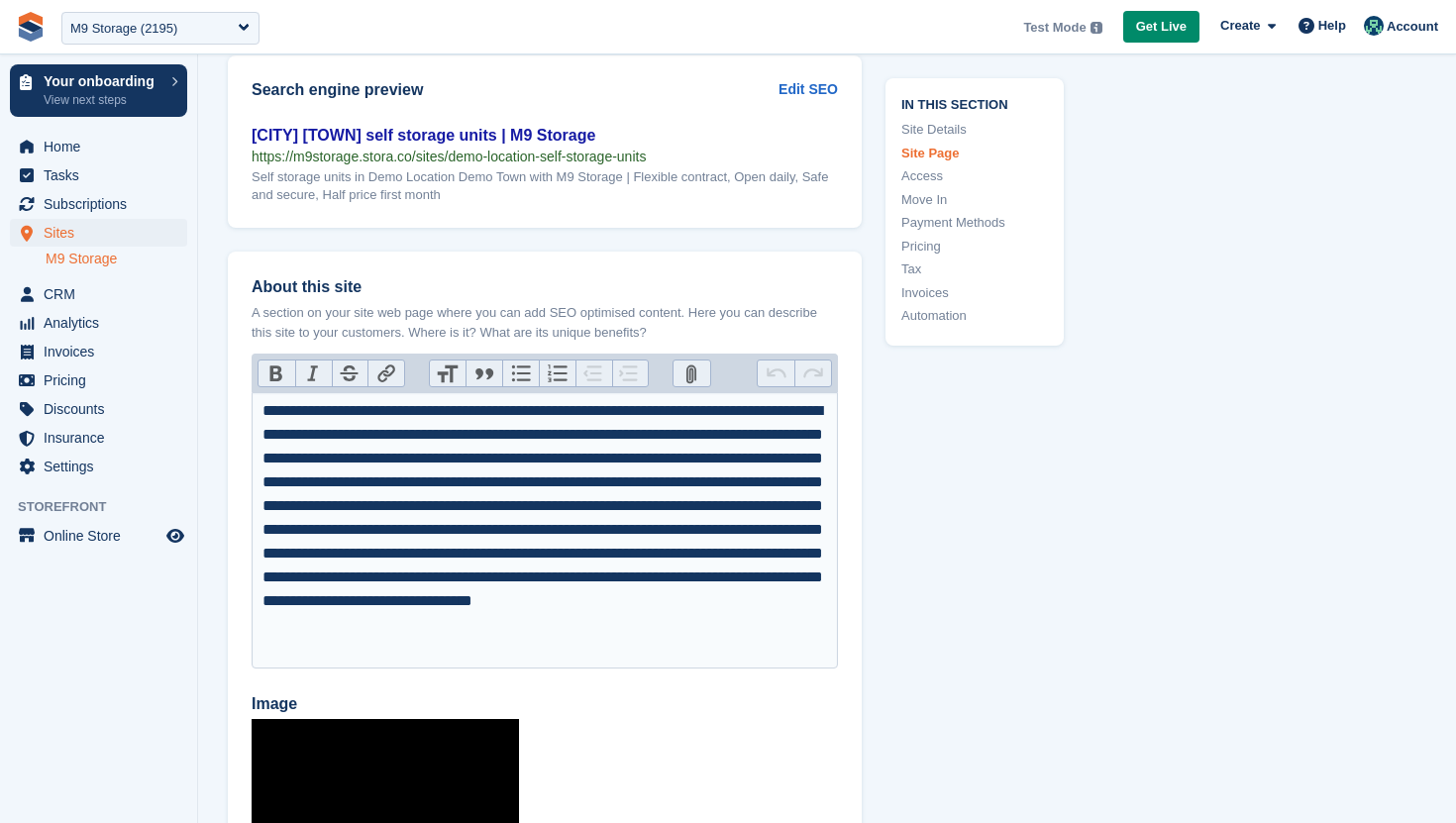 click on "**********" at bounding box center (545, 530) 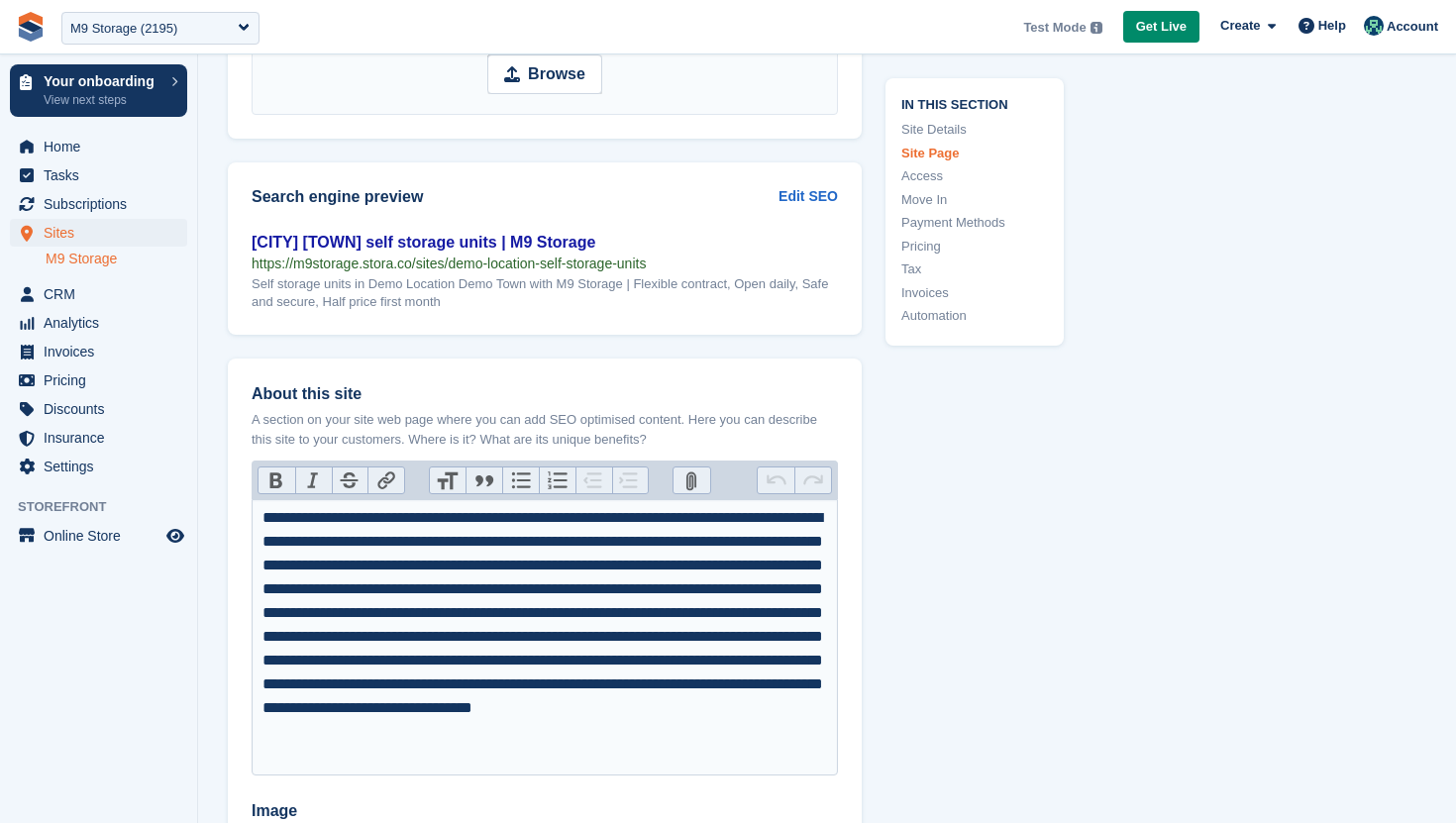 scroll, scrollTop: 2583, scrollLeft: 0, axis: vertical 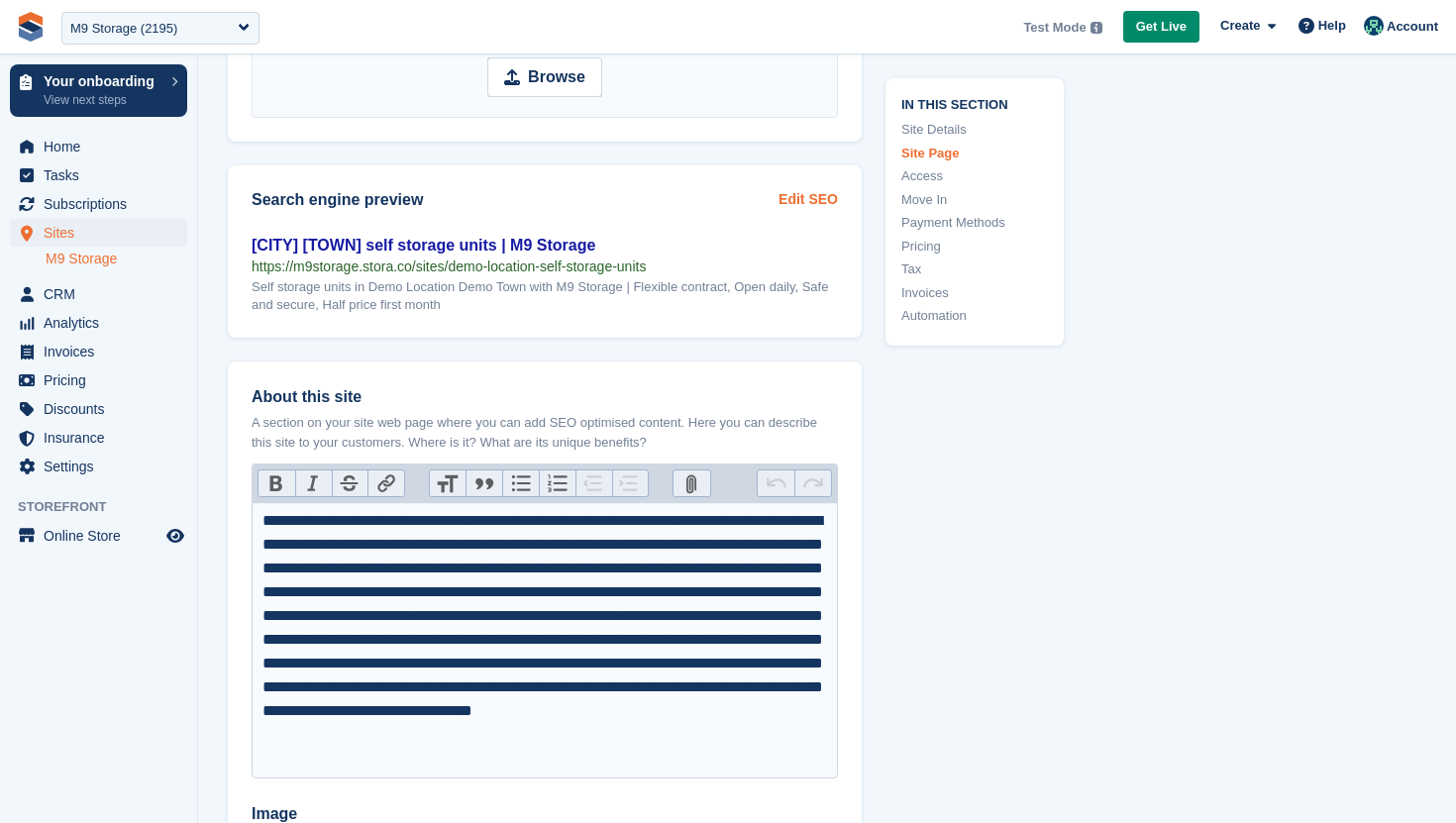 click on "Edit SEO" at bounding box center [808, 199] 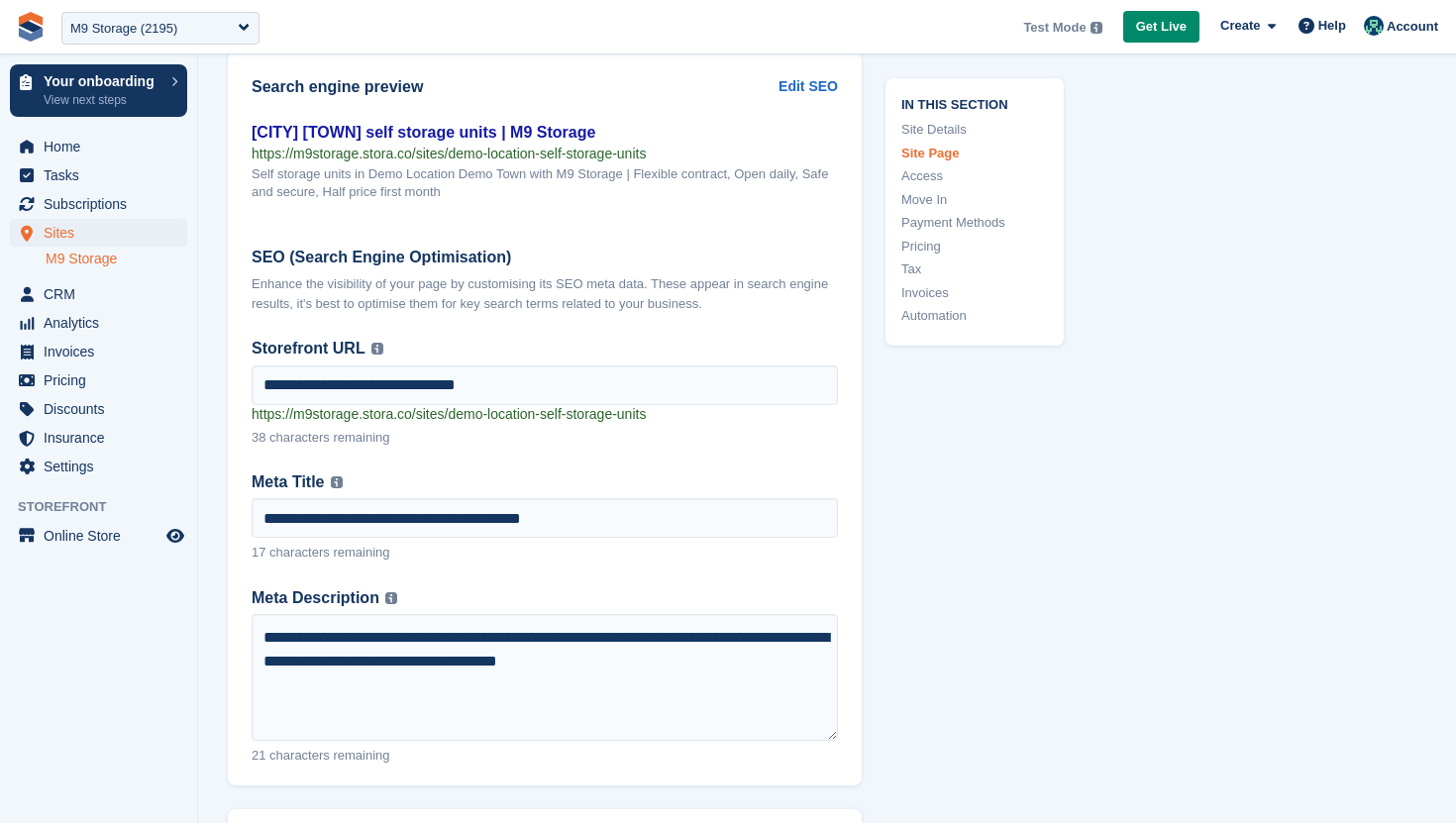 scroll, scrollTop: 2709, scrollLeft: 0, axis: vertical 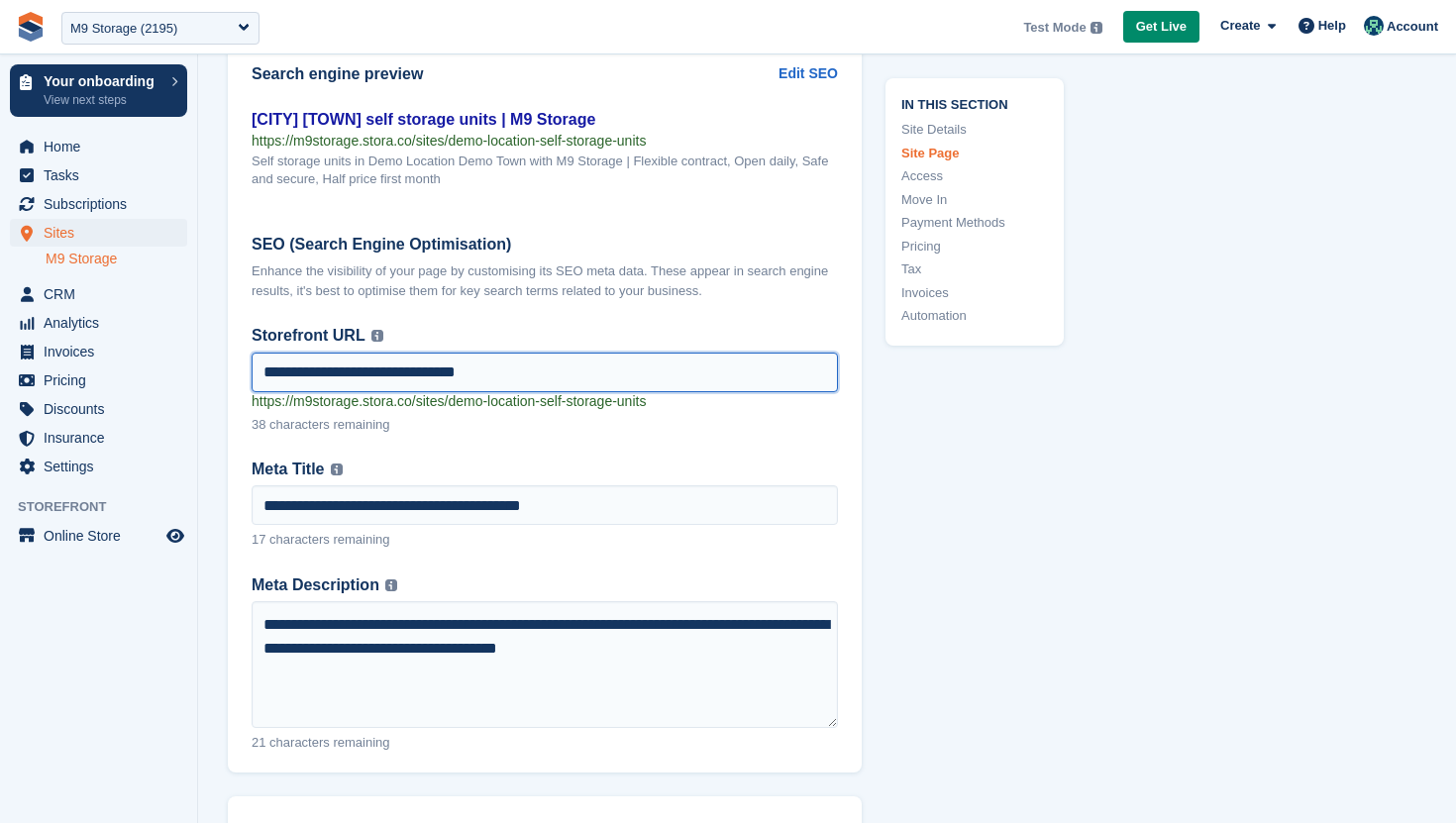 drag, startPoint x: 367, startPoint y: 375, endPoint x: 267, endPoint y: 361, distance: 100.97524 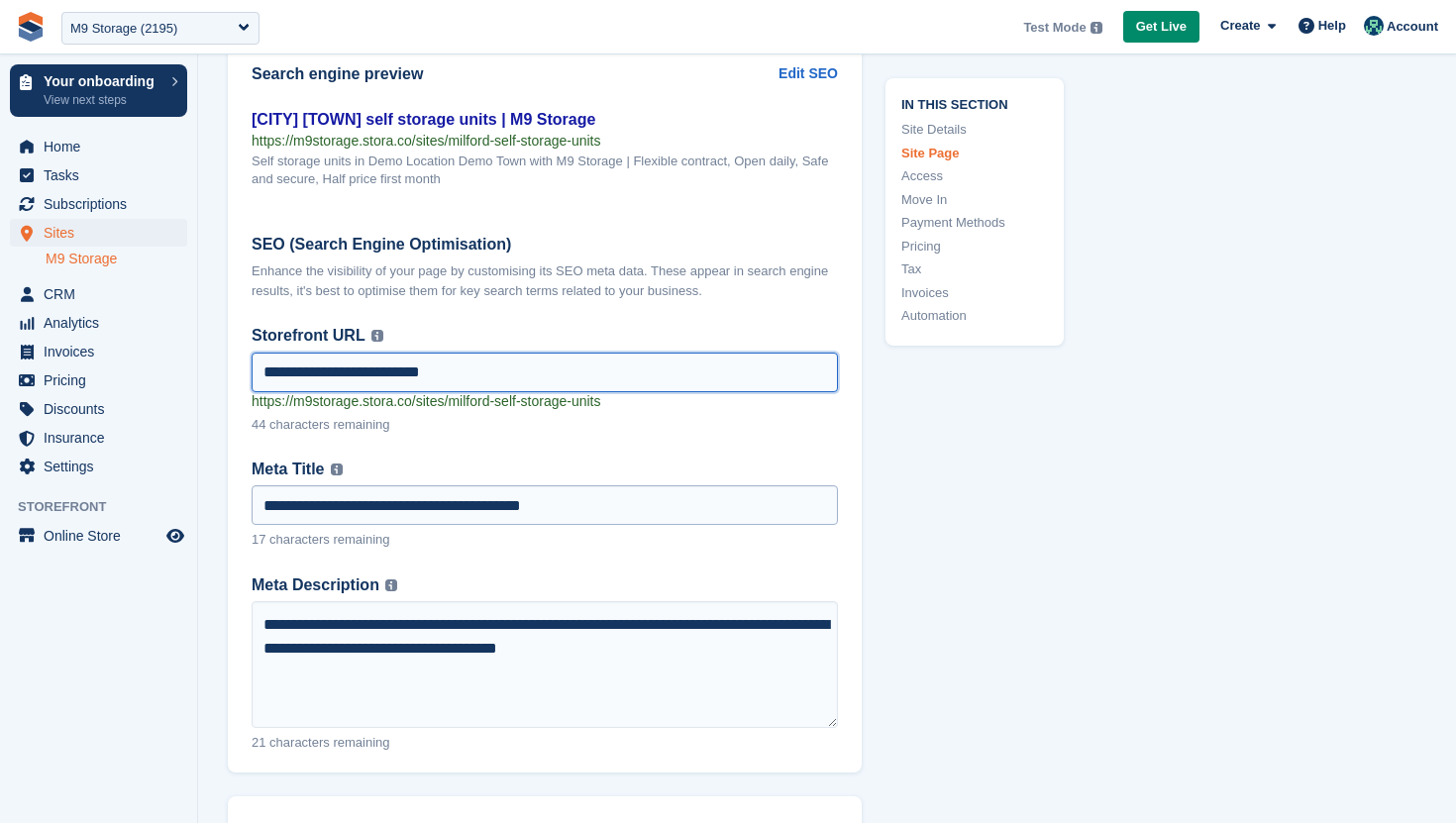 type on "**********" 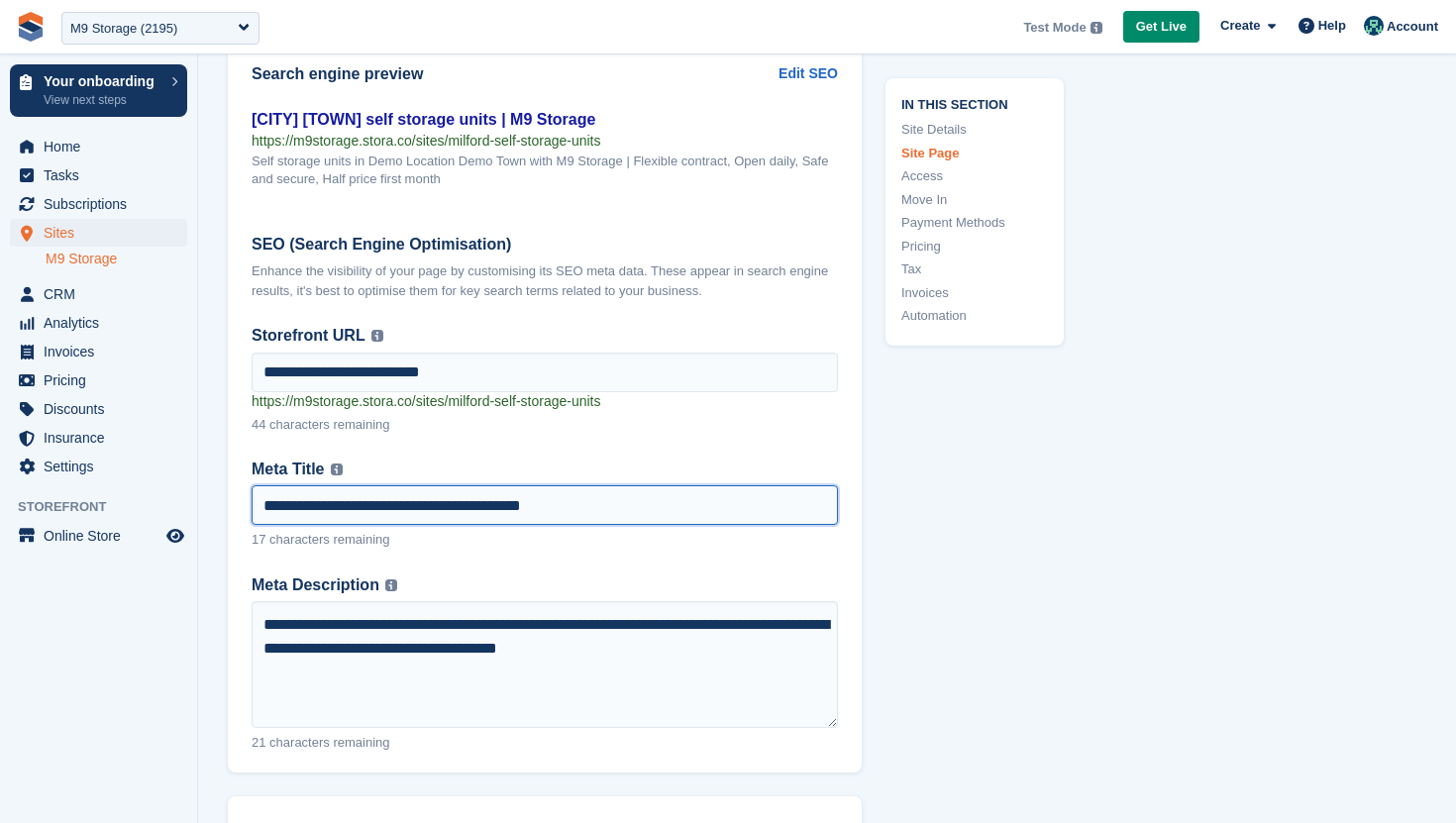 drag, startPoint x: 456, startPoint y: 504, endPoint x: 252, endPoint y: 505, distance: 204.00245 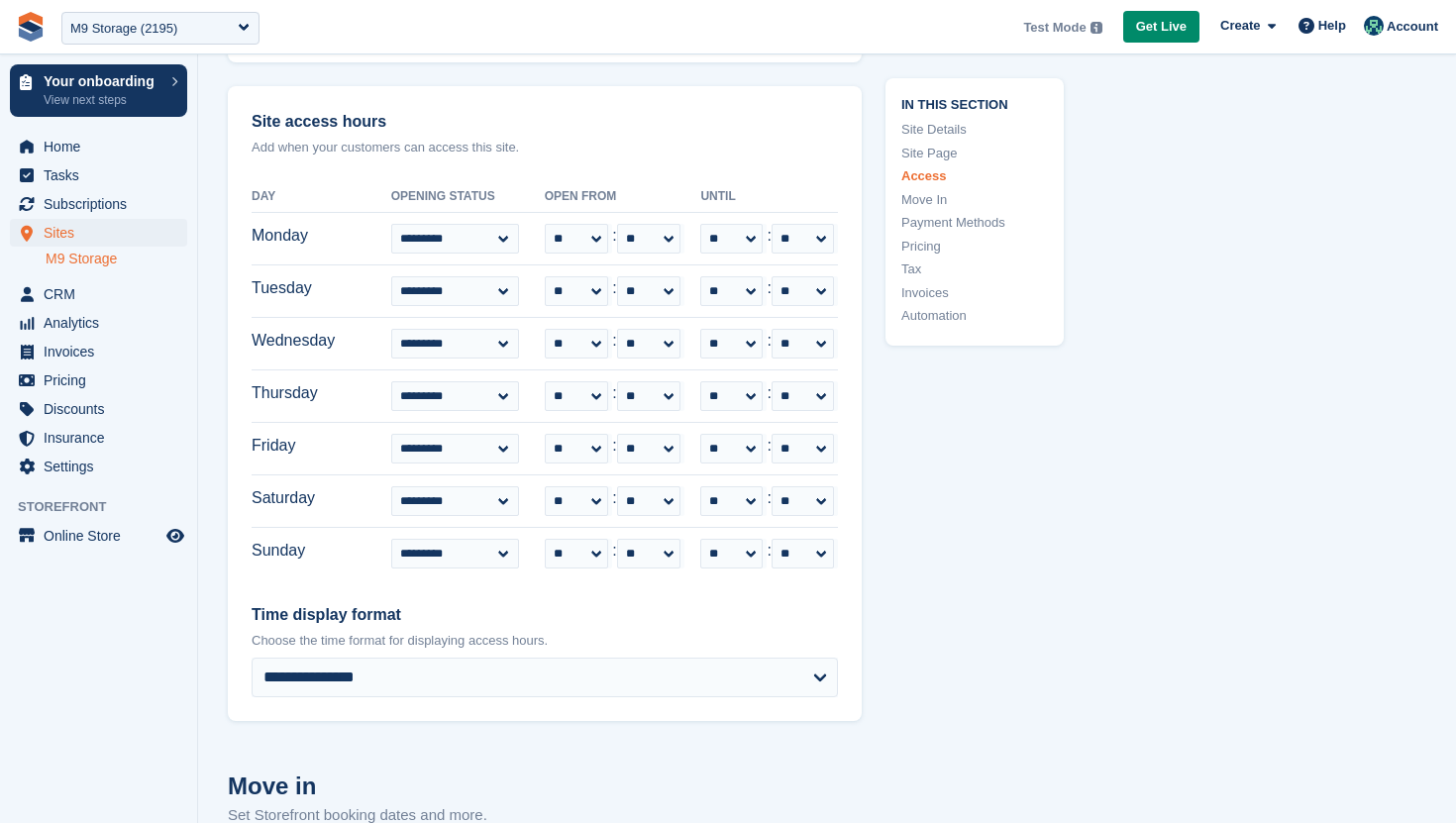 scroll, scrollTop: 5048, scrollLeft: 0, axis: vertical 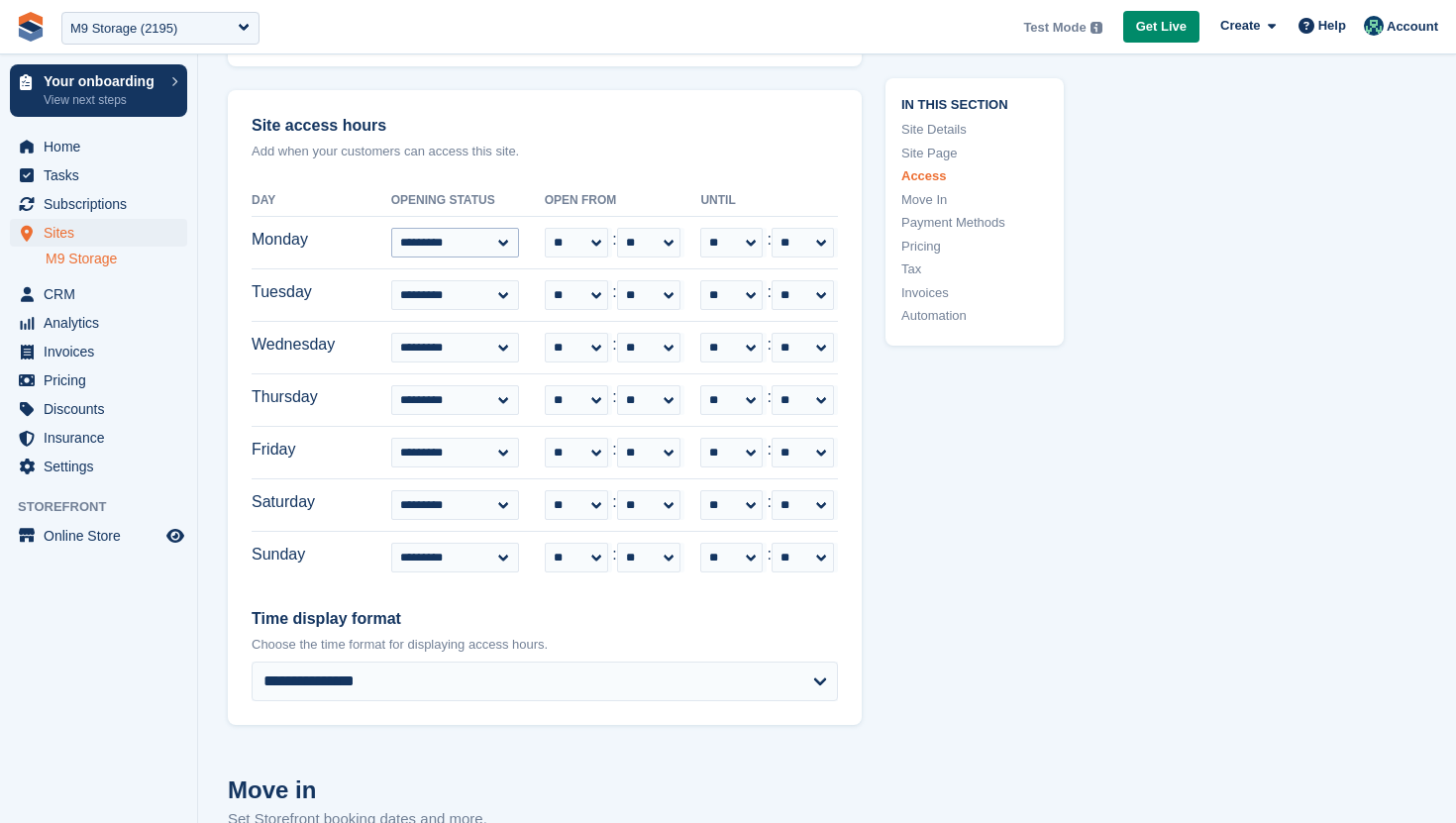 type on "**********" 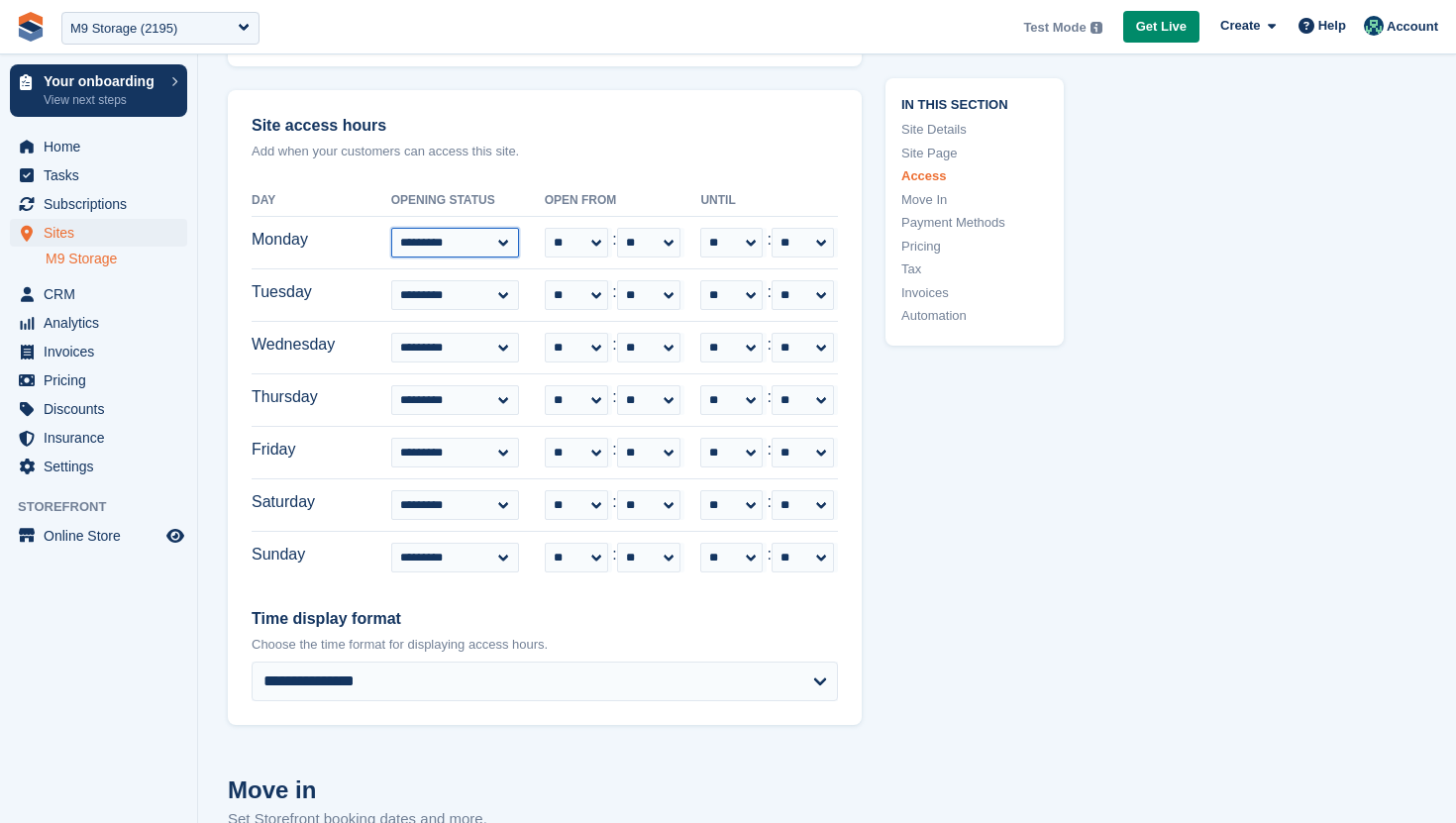 click on "**********" at bounding box center (456, 243) 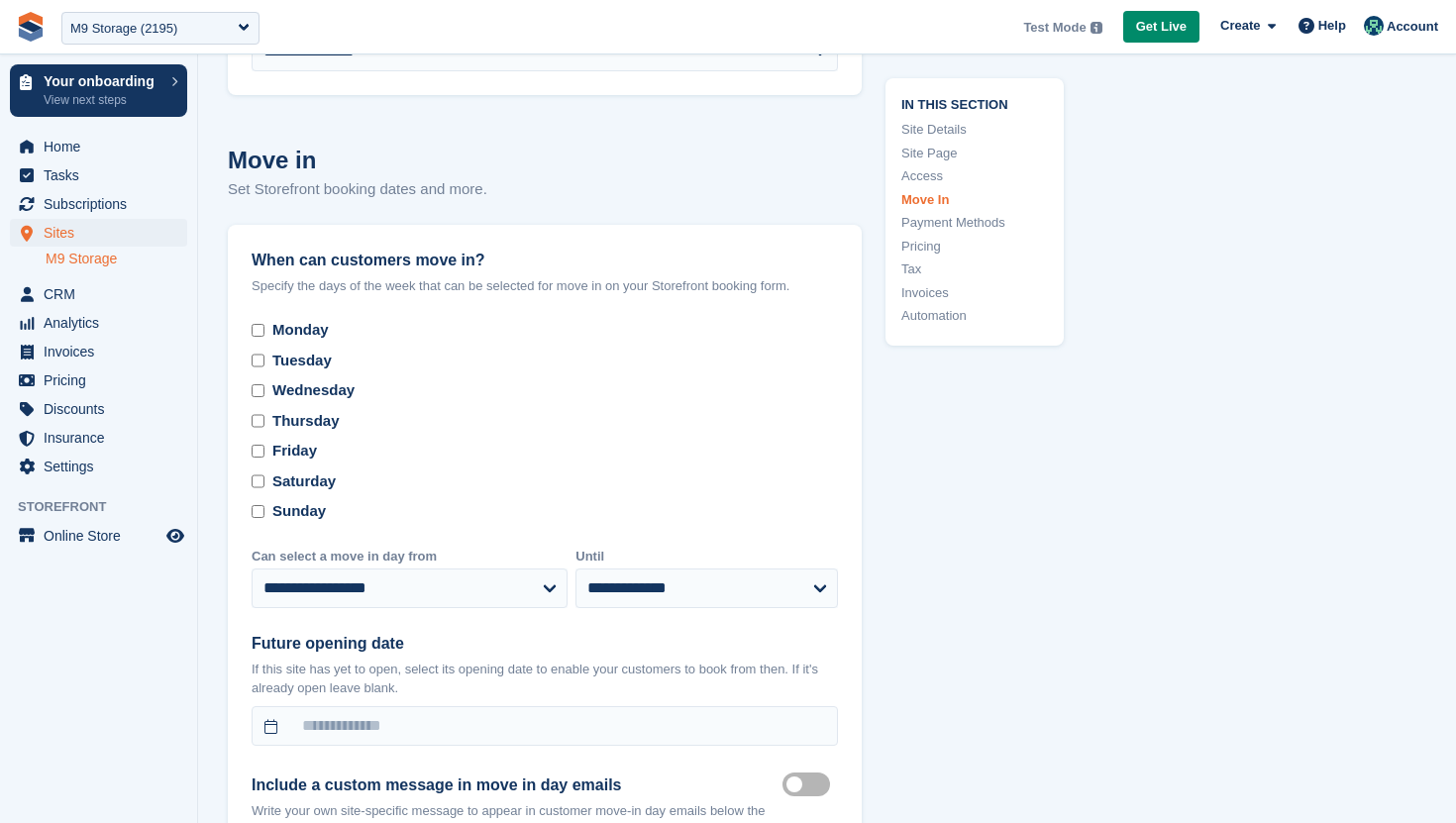 scroll, scrollTop: 5679, scrollLeft: 0, axis: vertical 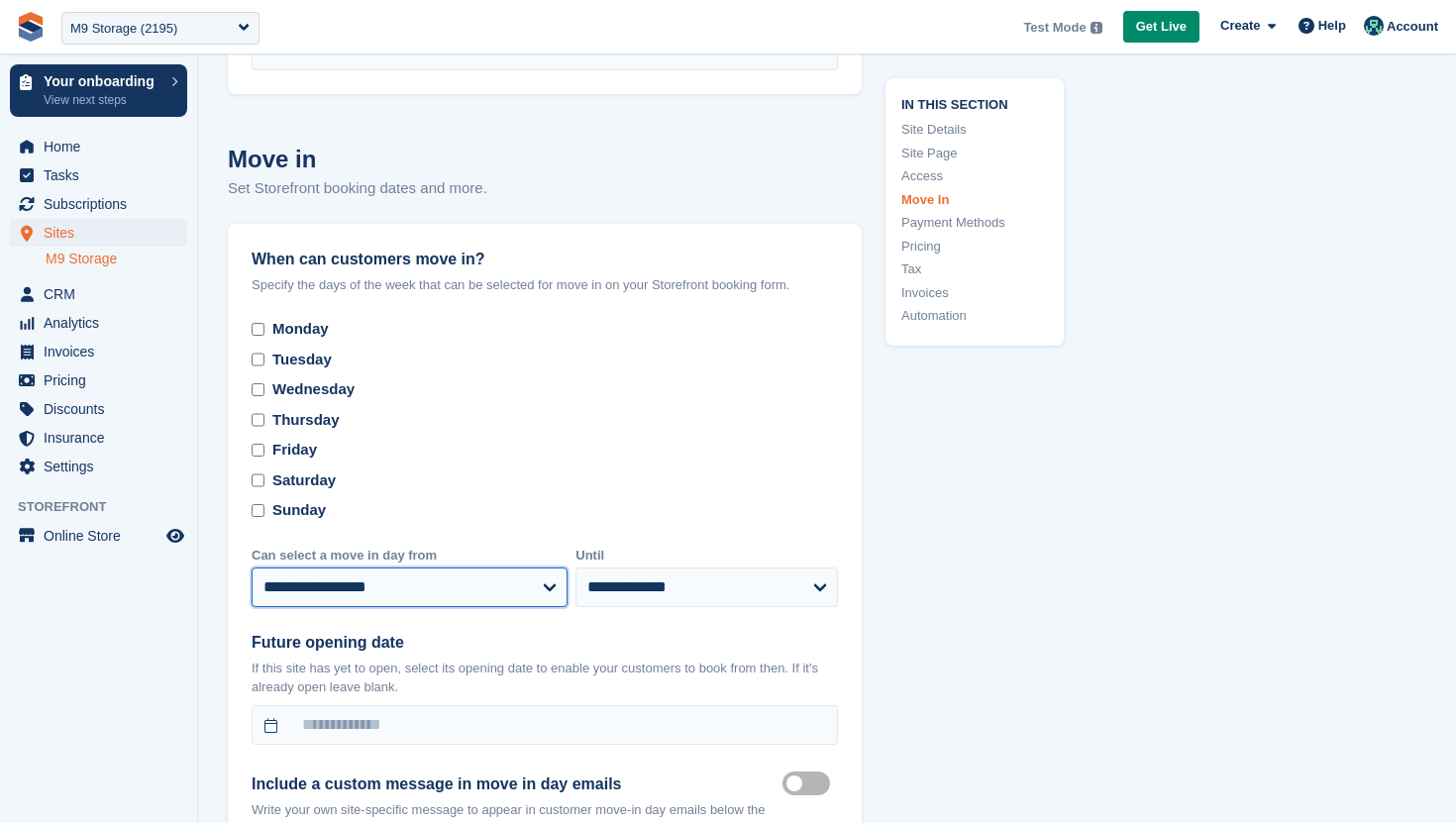 click on "**********" at bounding box center [409, 587] 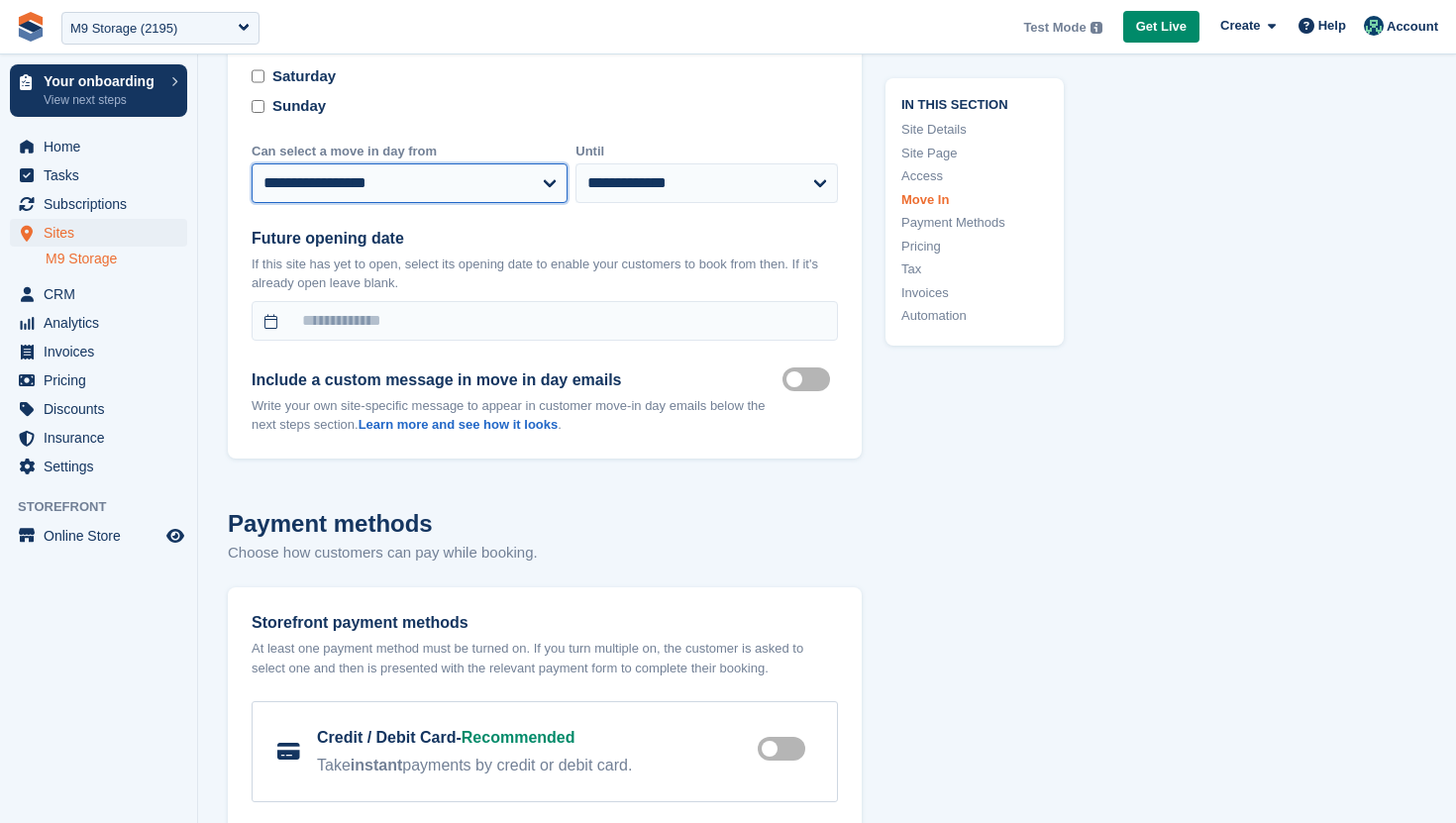 scroll, scrollTop: 6089, scrollLeft: 0, axis: vertical 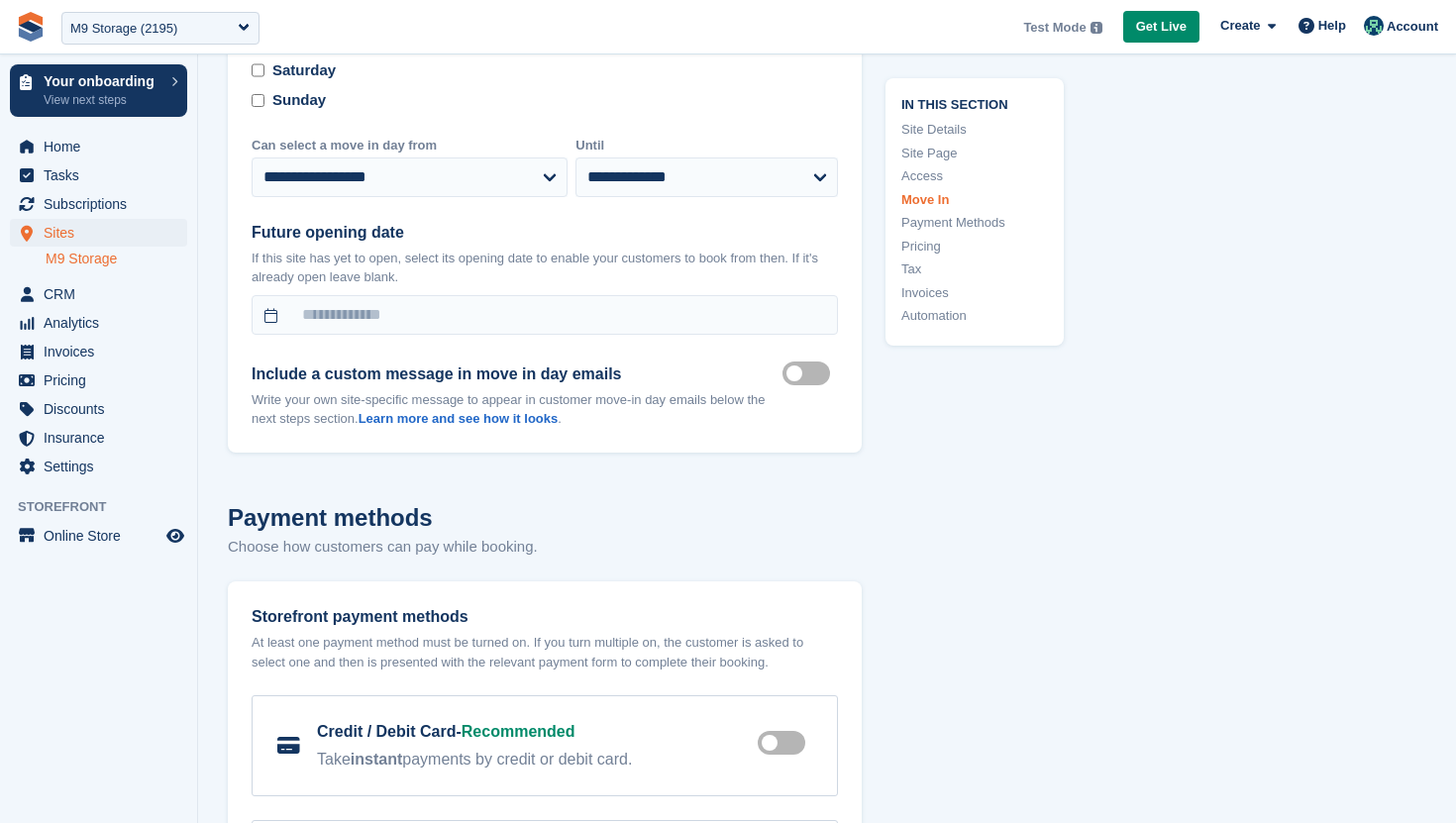 click on "Move in mailer custom message on" at bounding box center [810, 373] 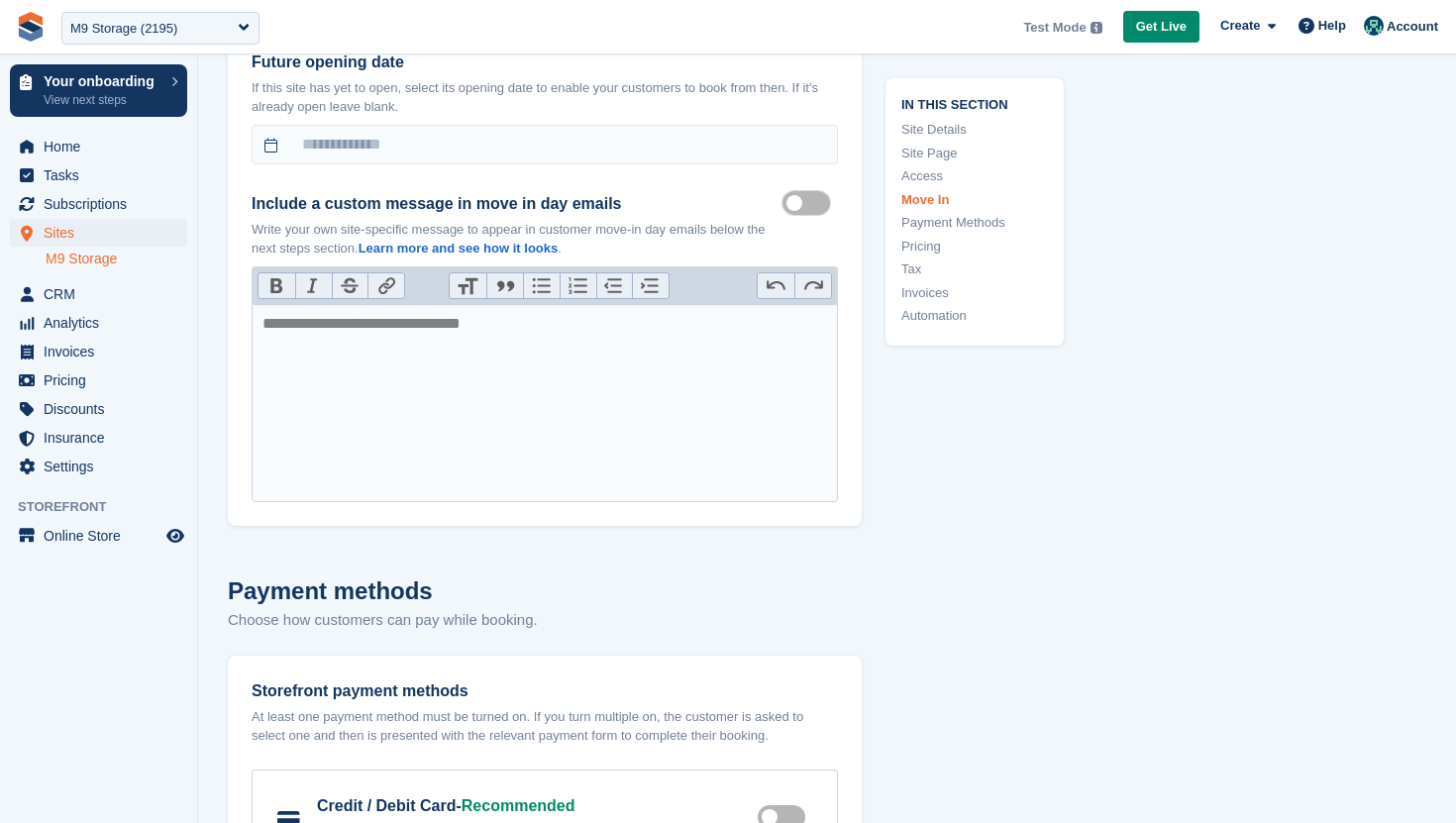 scroll, scrollTop: 6276, scrollLeft: 0, axis: vertical 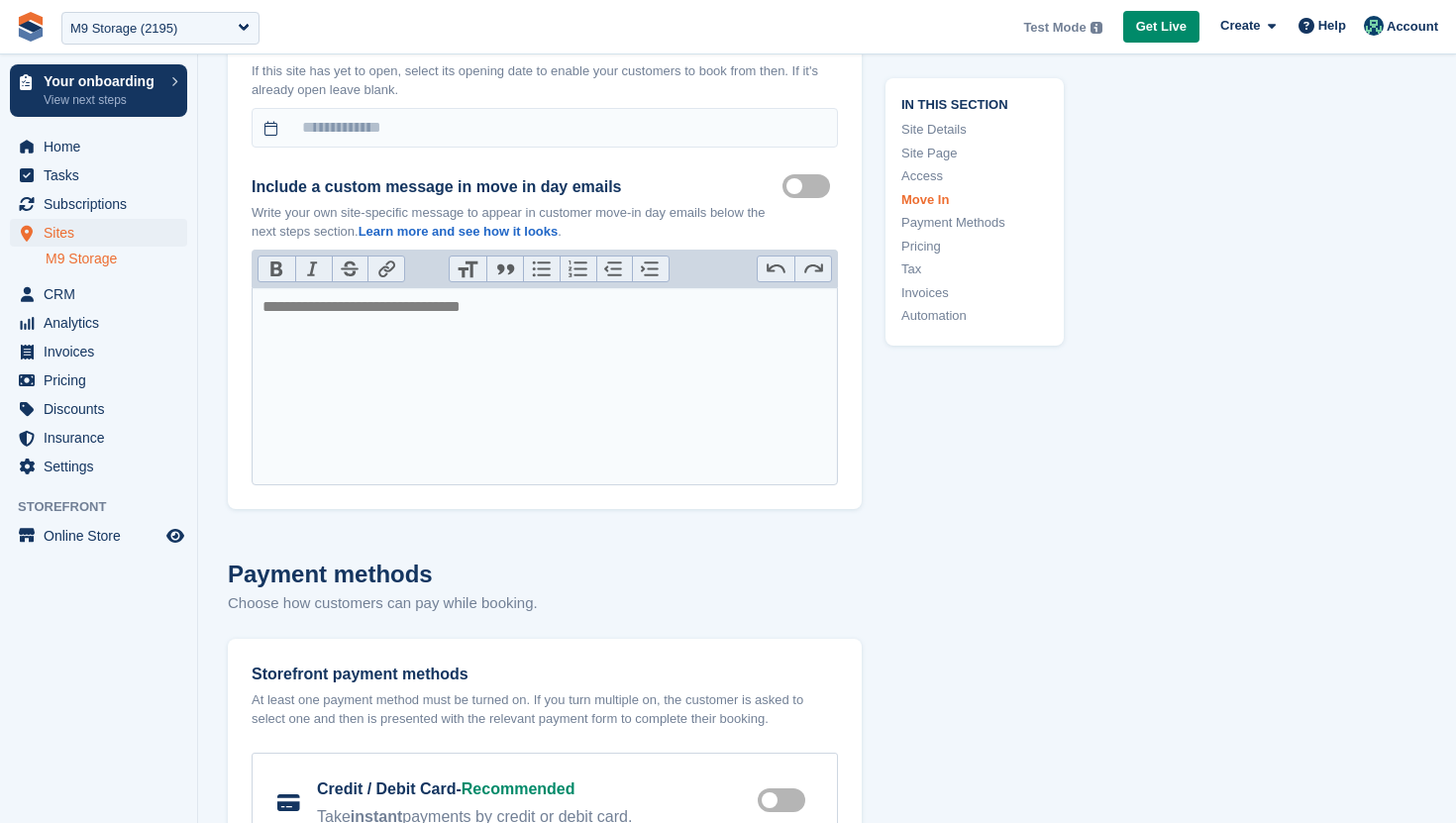 click on "Move in mailer custom message on" at bounding box center [810, 186] 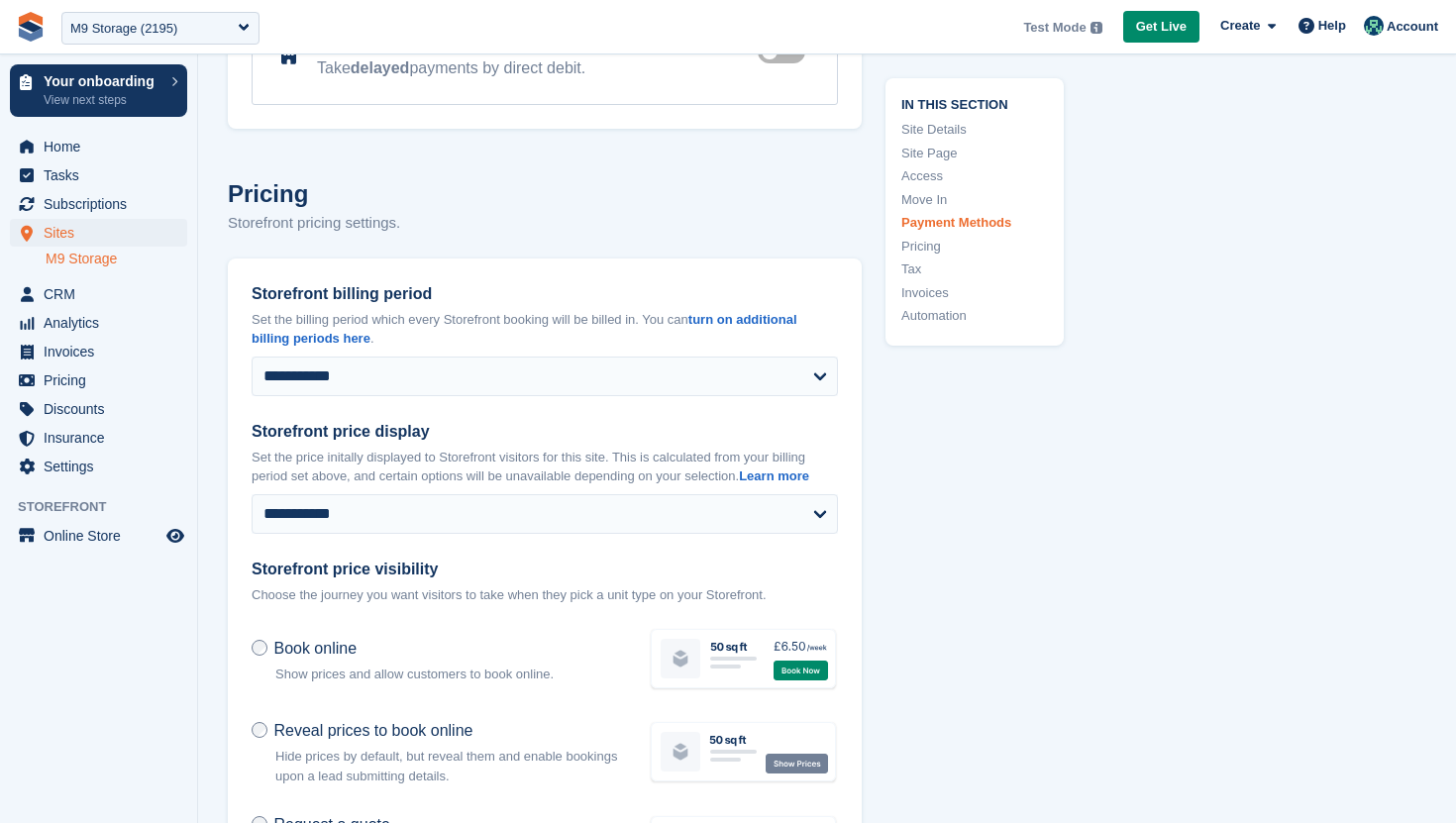 scroll, scrollTop: 6912, scrollLeft: 0, axis: vertical 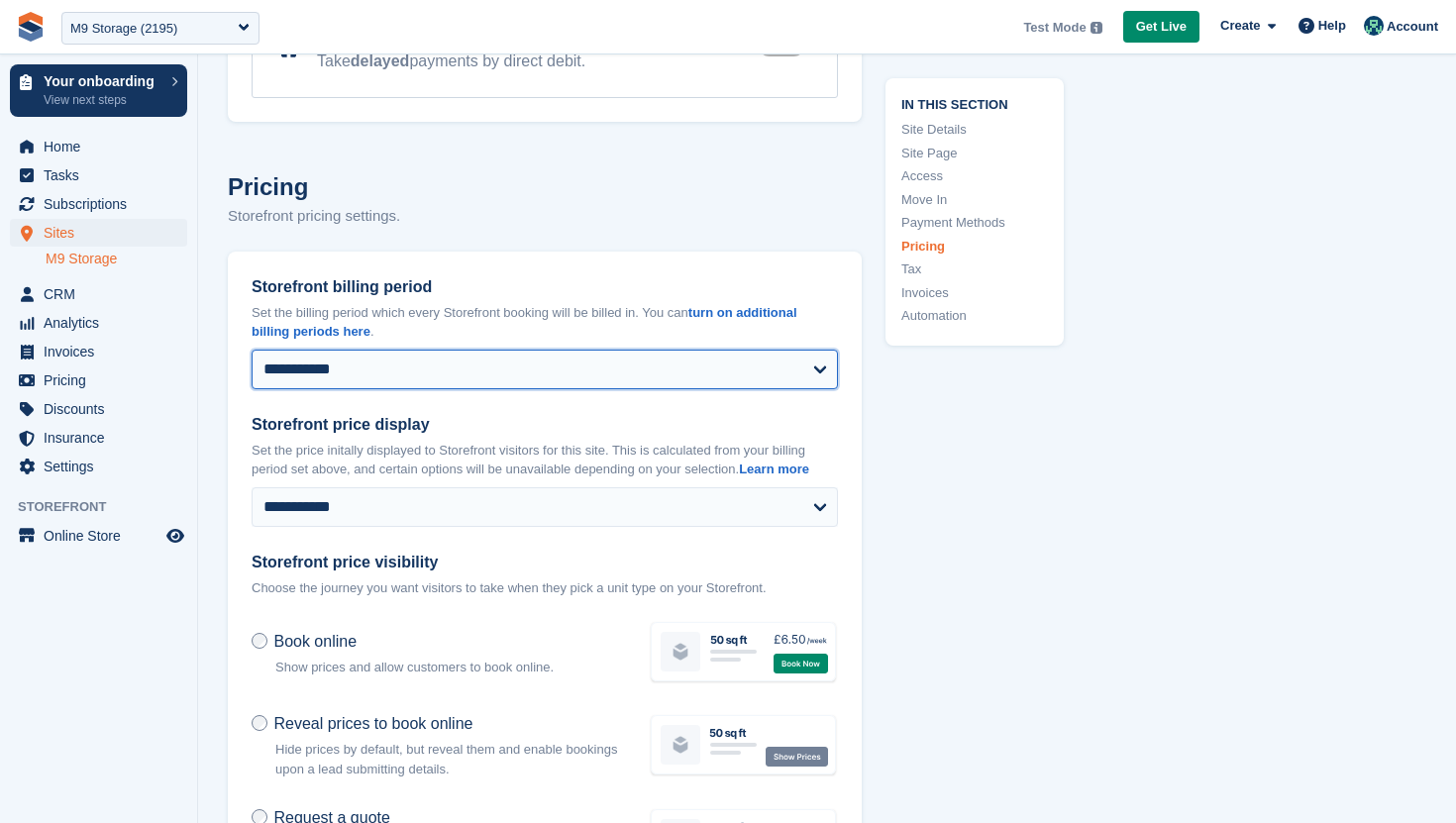 click on "**********" at bounding box center (545, 369) 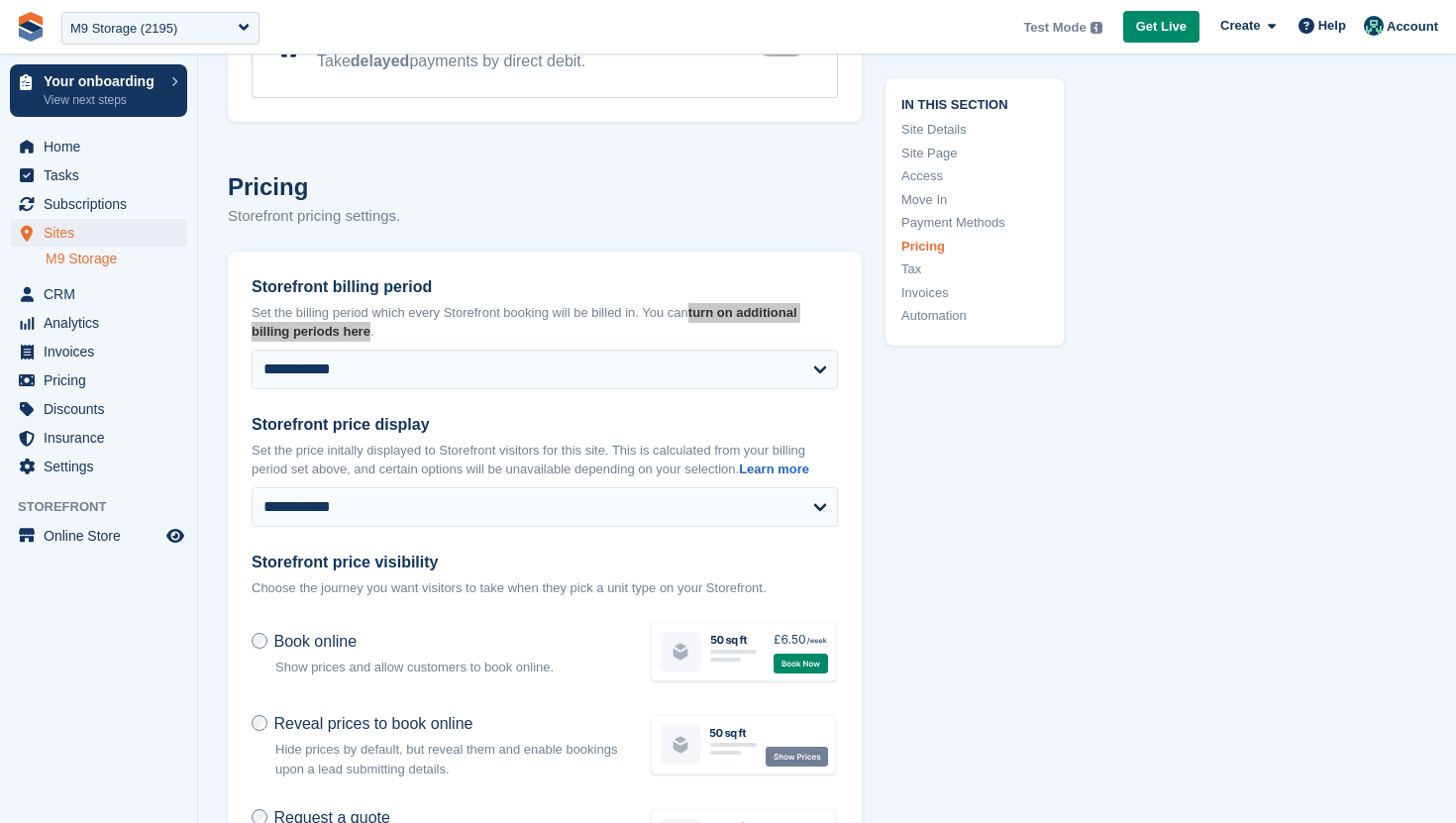 drag, startPoint x: 796, startPoint y: 312, endPoint x: 982, endPoint y: 4, distance: 359.8055 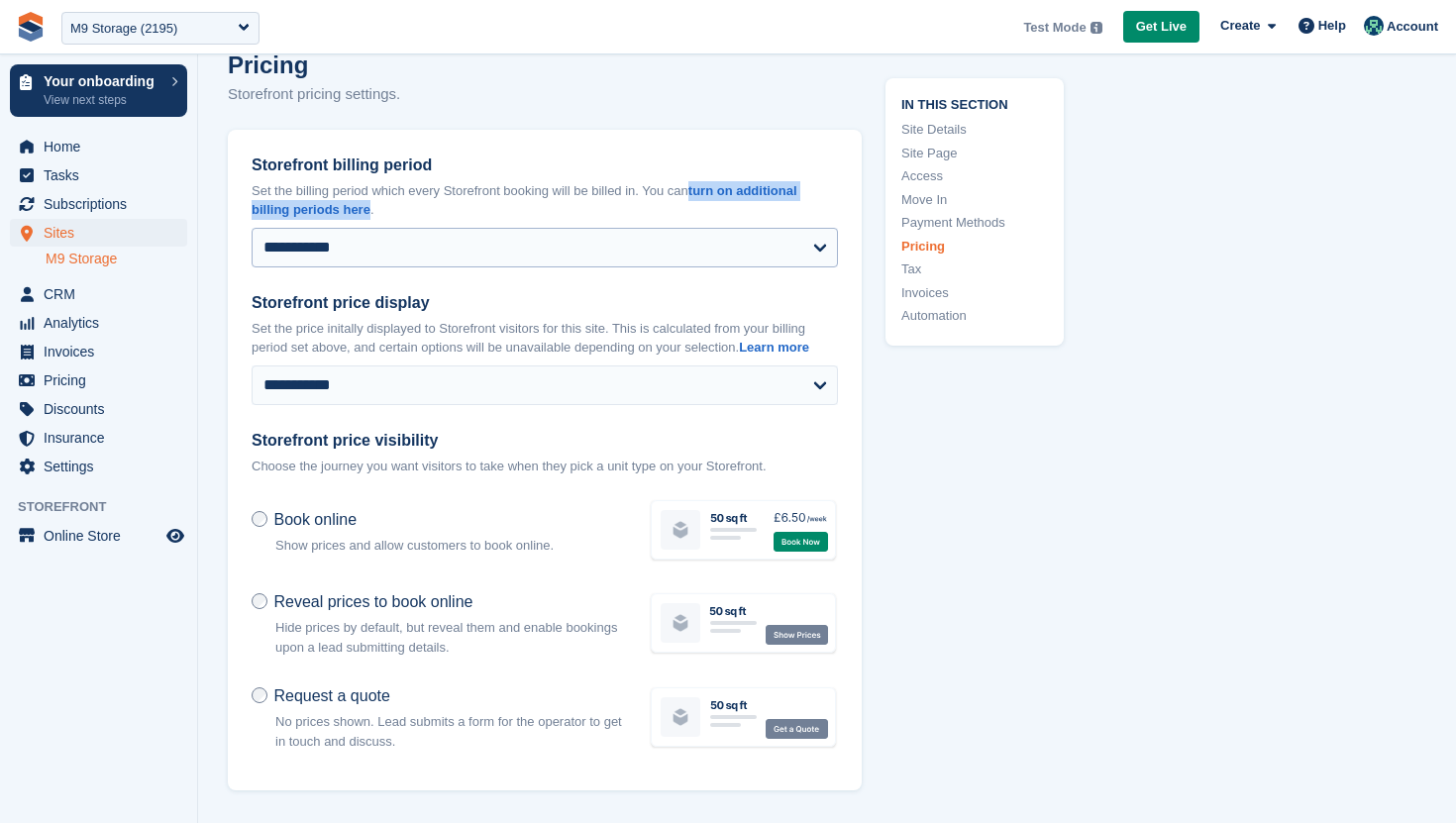 scroll, scrollTop: 7041, scrollLeft: 0, axis: vertical 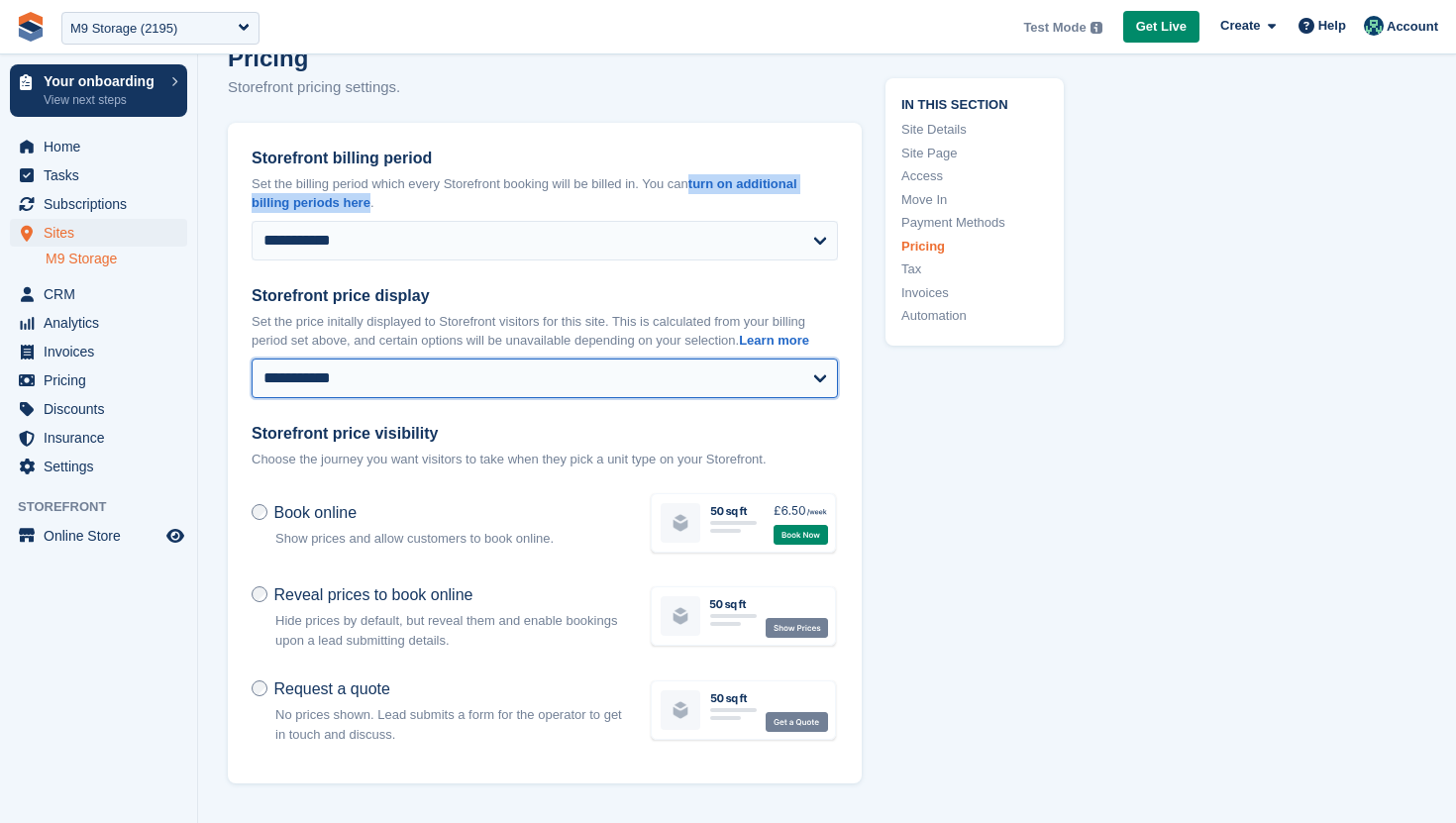 click on "**********" at bounding box center (545, 378) 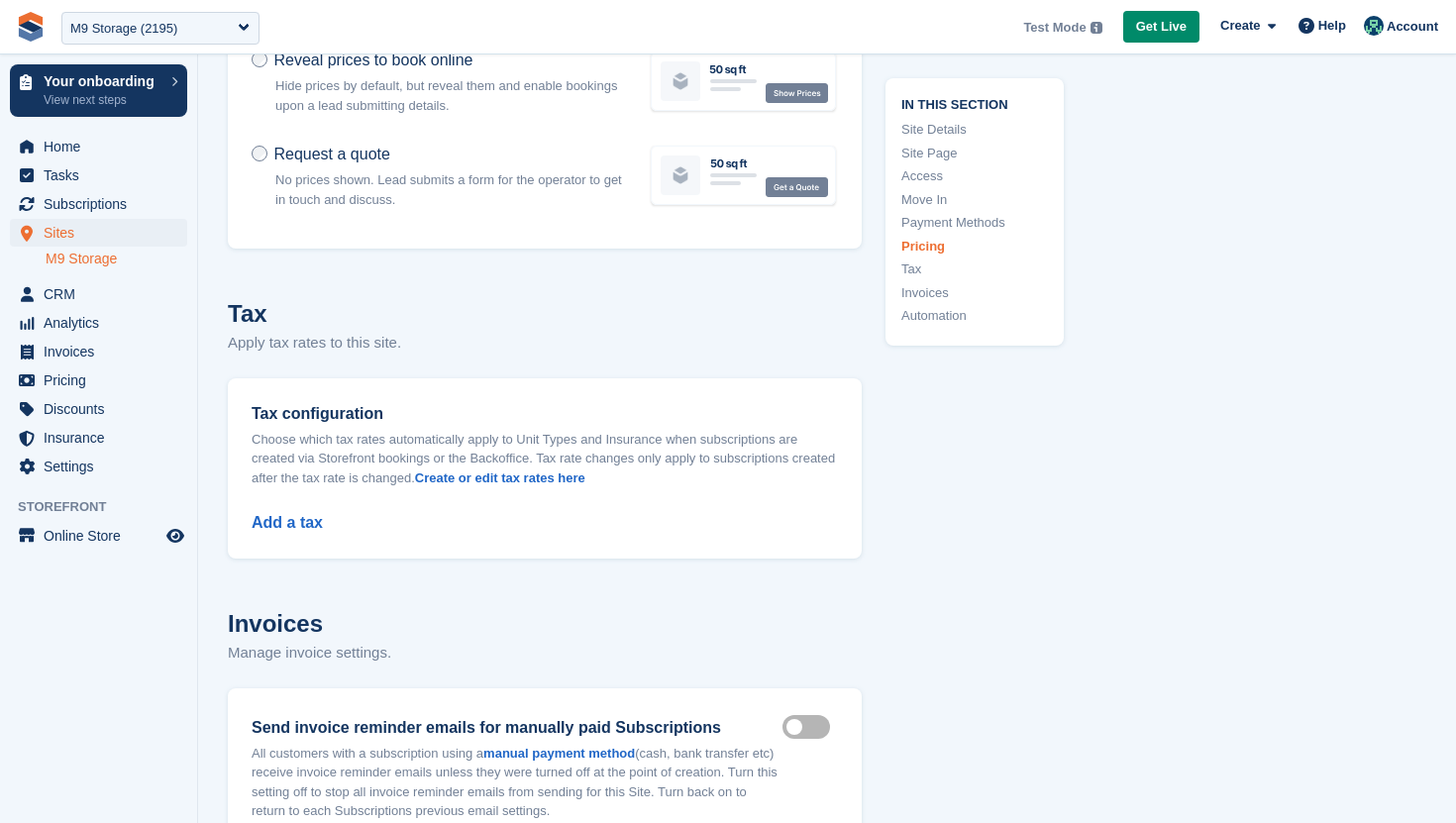 scroll, scrollTop: 7610, scrollLeft: 0, axis: vertical 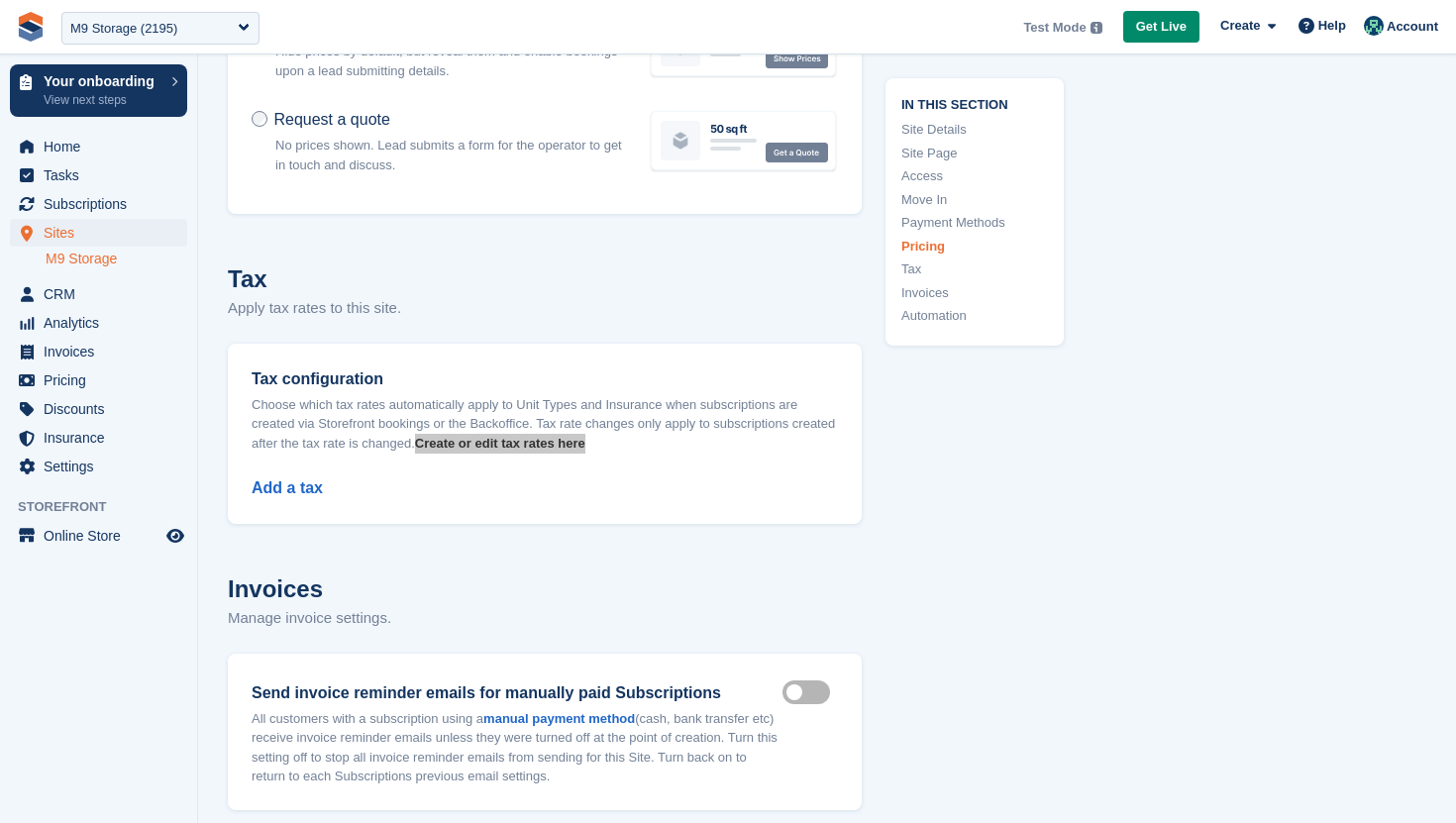 drag, startPoint x: 545, startPoint y: 463, endPoint x: 1012, endPoint y: 4, distance: 654.8053 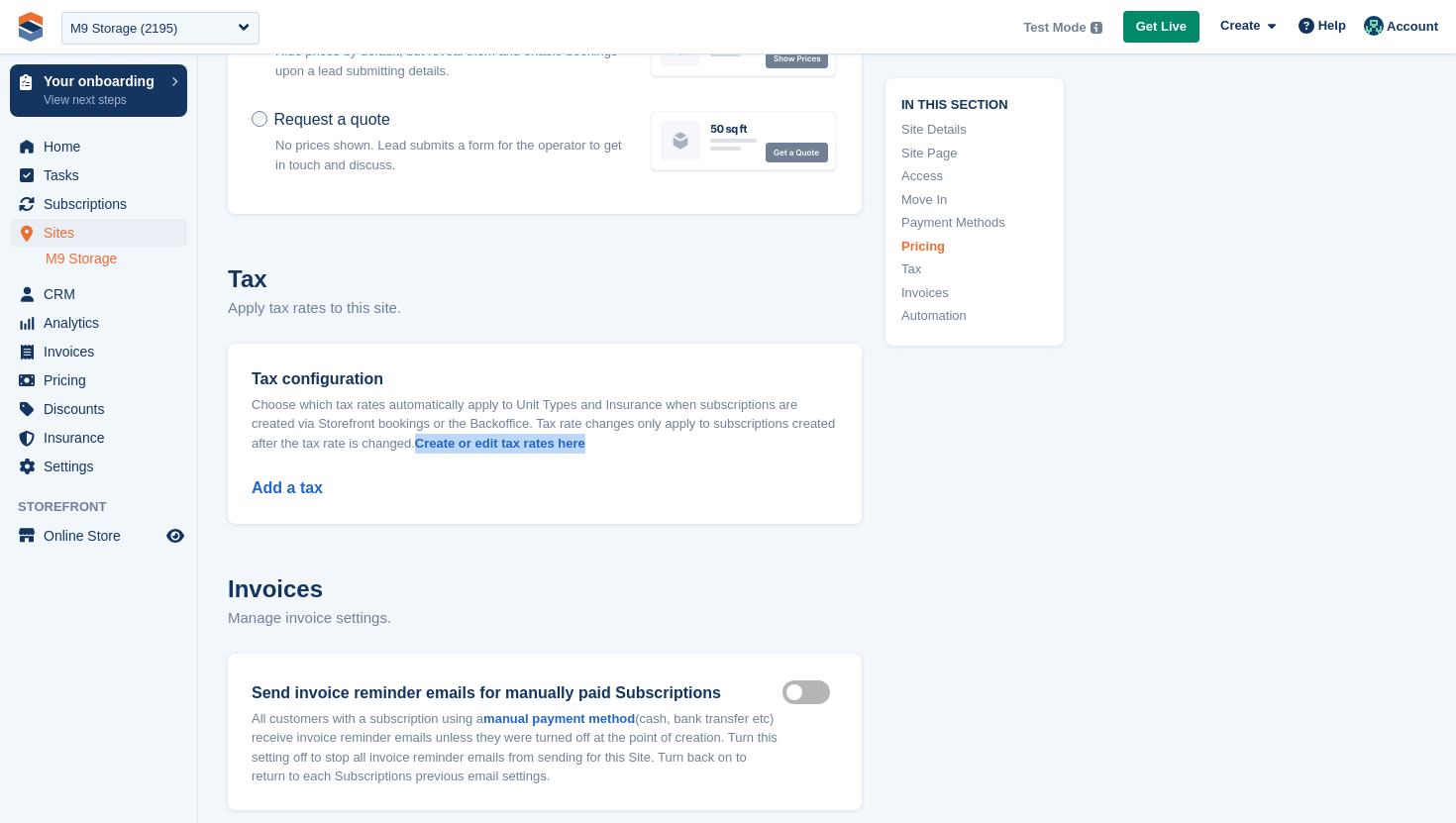 click on "Add a tax" at bounding box center [545, 476] 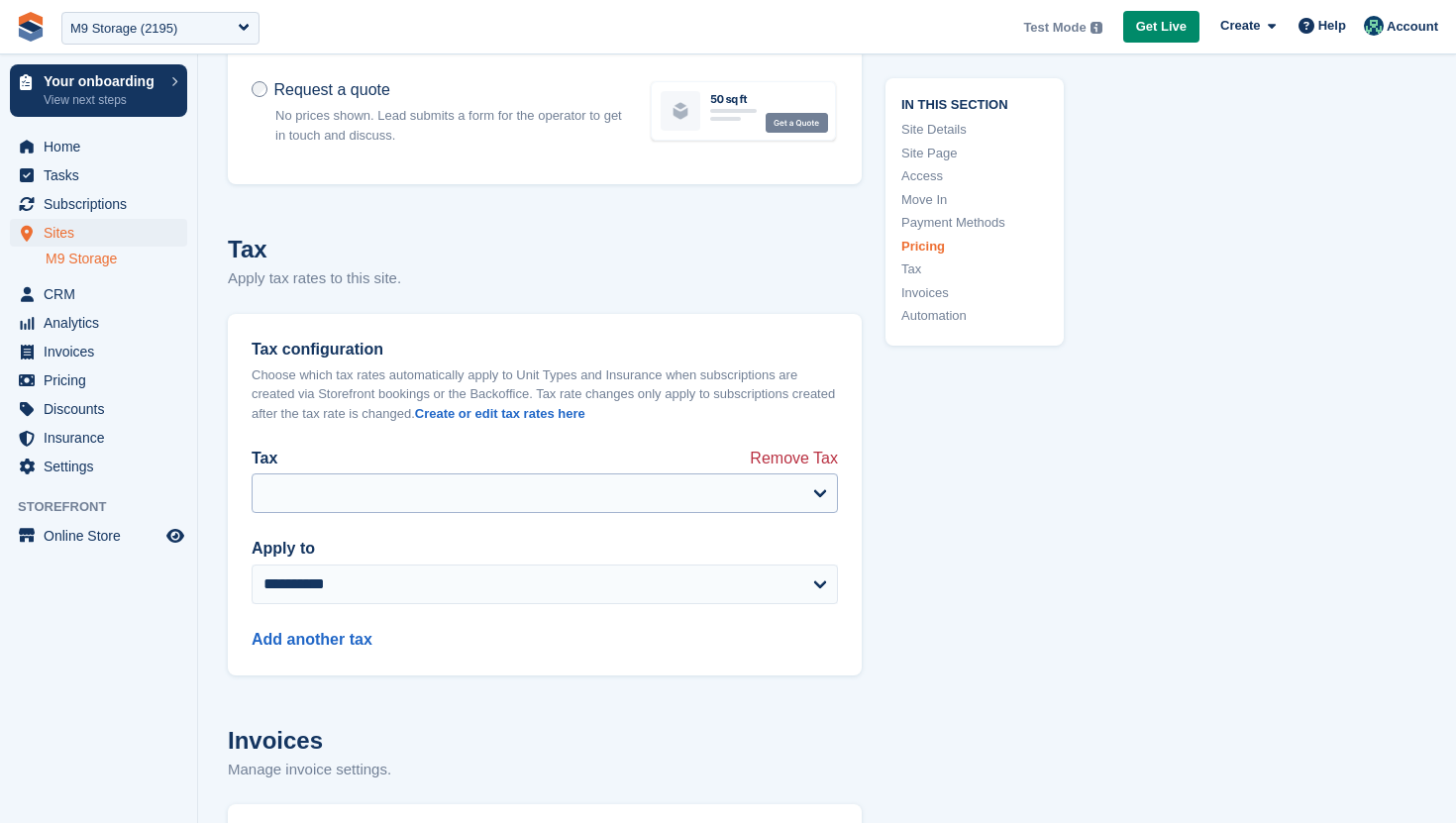 scroll, scrollTop: 7663, scrollLeft: 0, axis: vertical 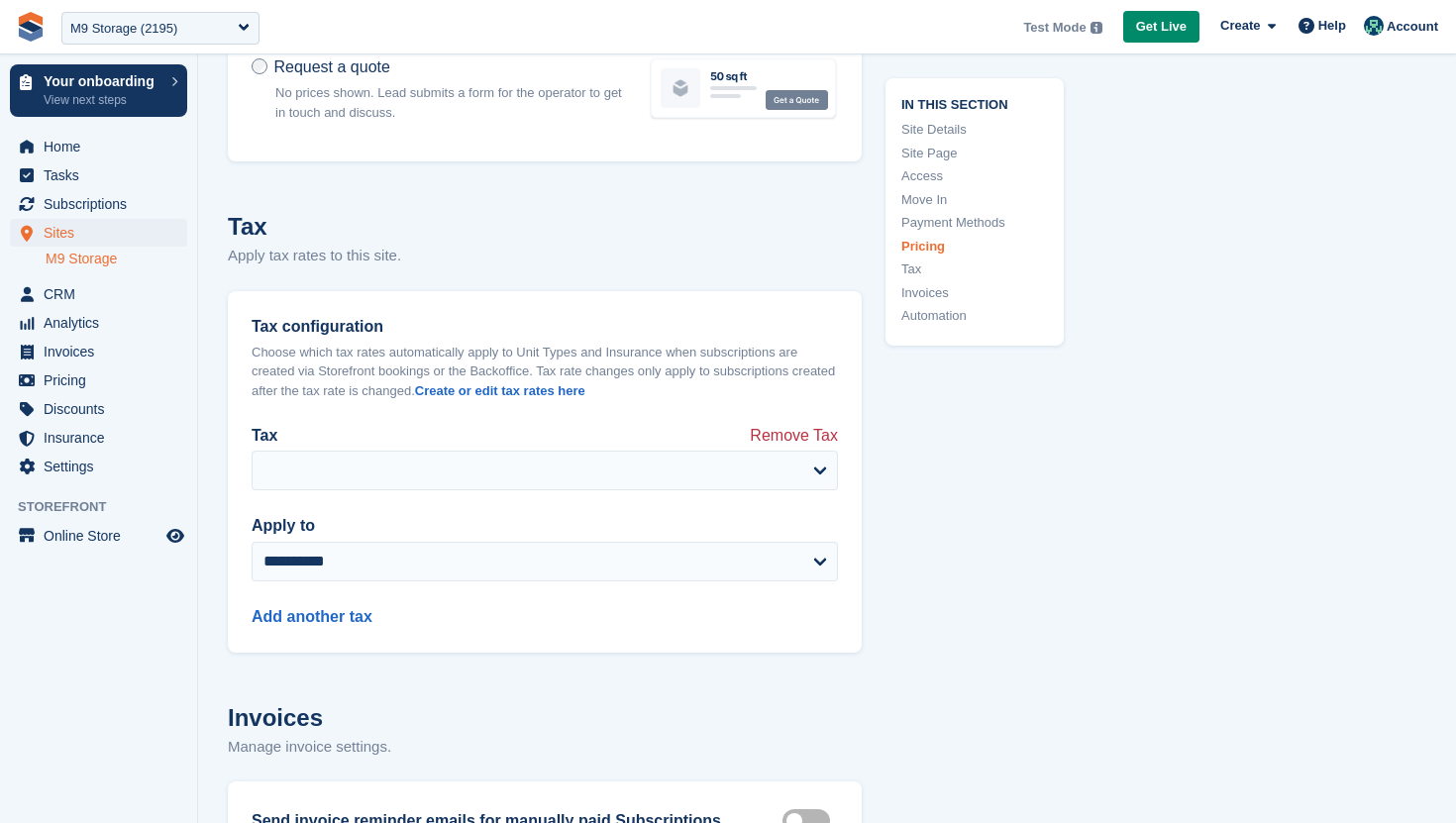 click on "Add another tax" at bounding box center (545, 605) 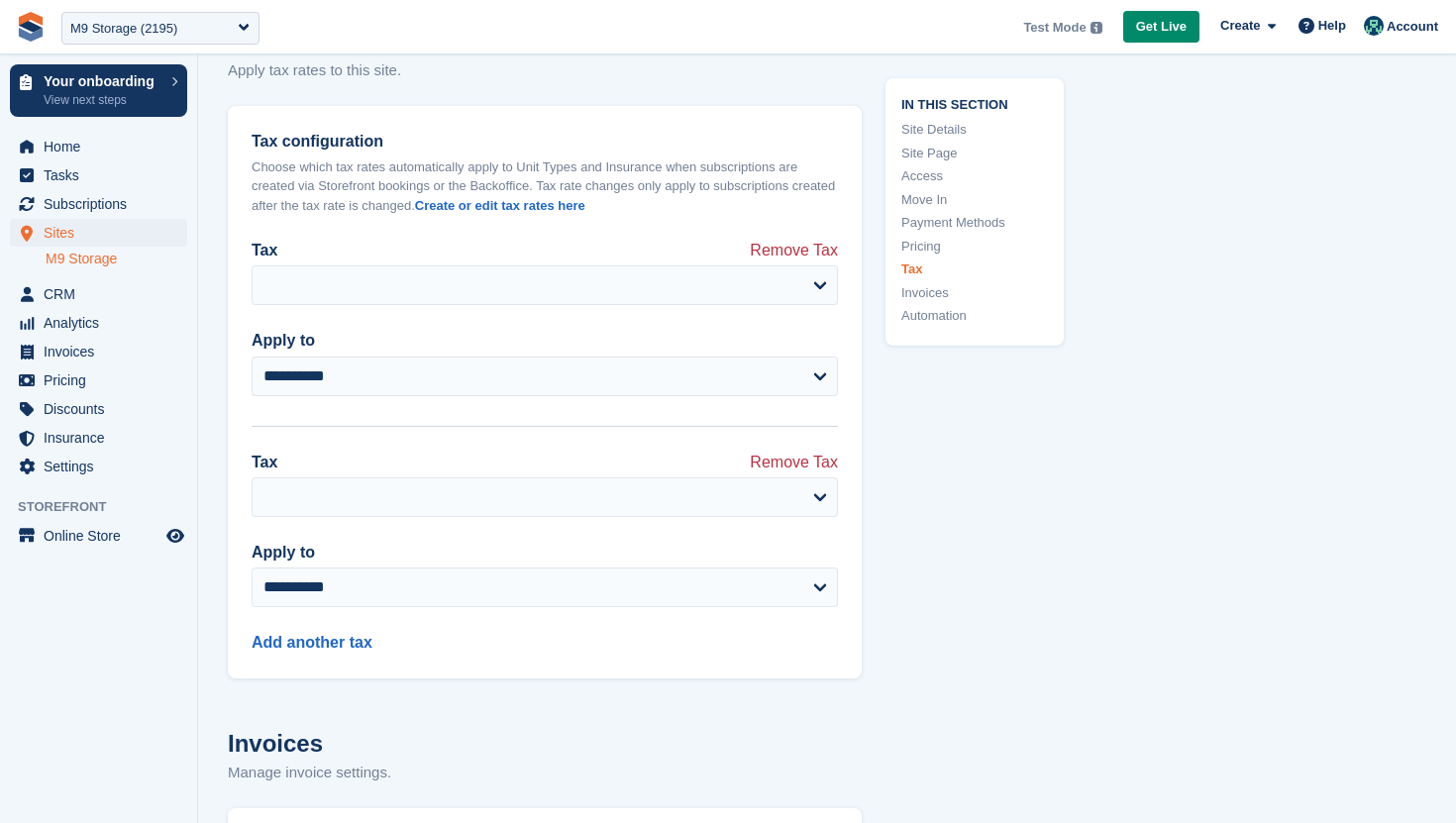 scroll, scrollTop: 7871, scrollLeft: 0, axis: vertical 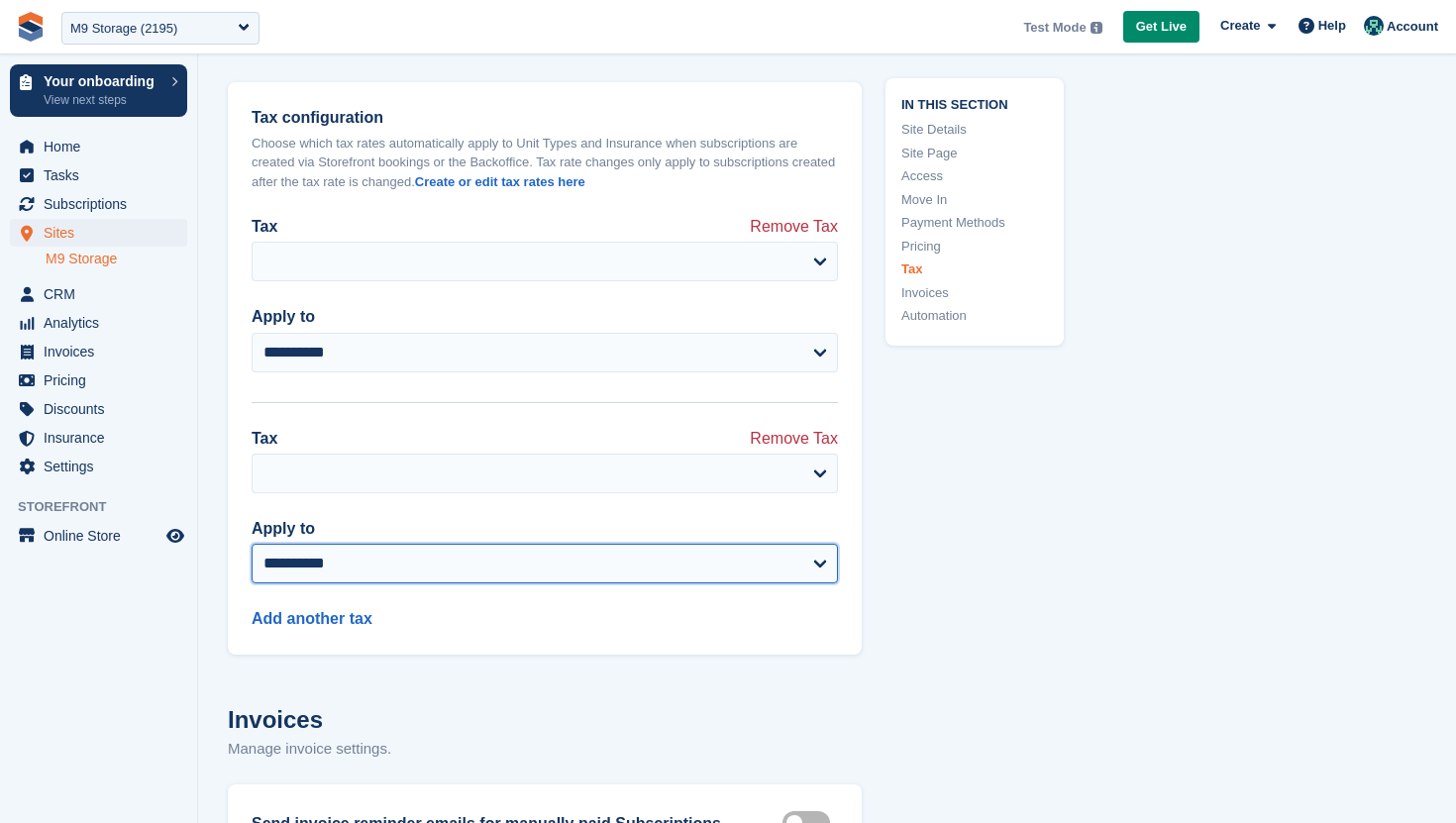 click on "**********" at bounding box center [545, 564] 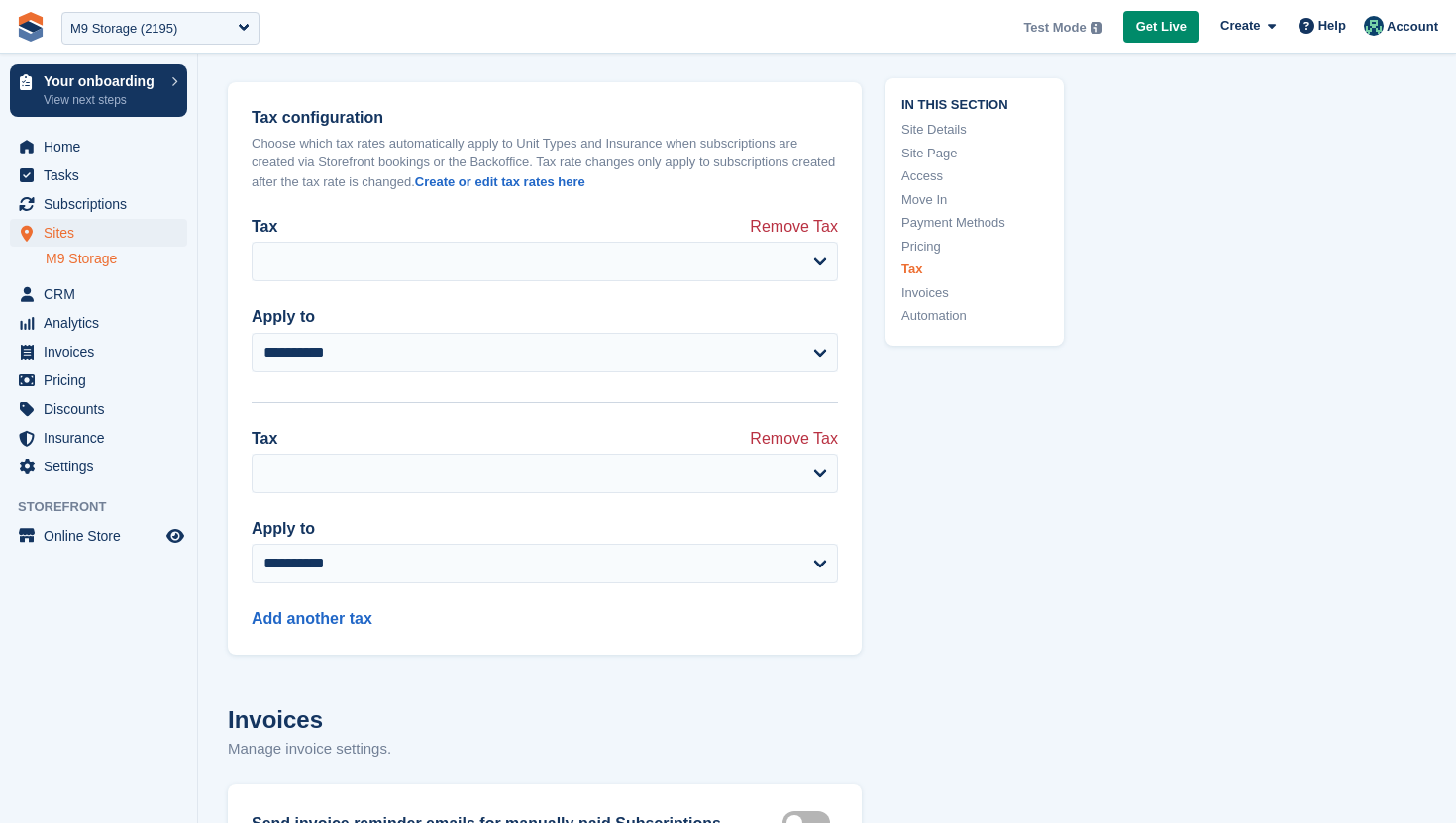 click on "Remove Tax" at bounding box center (793, 437) 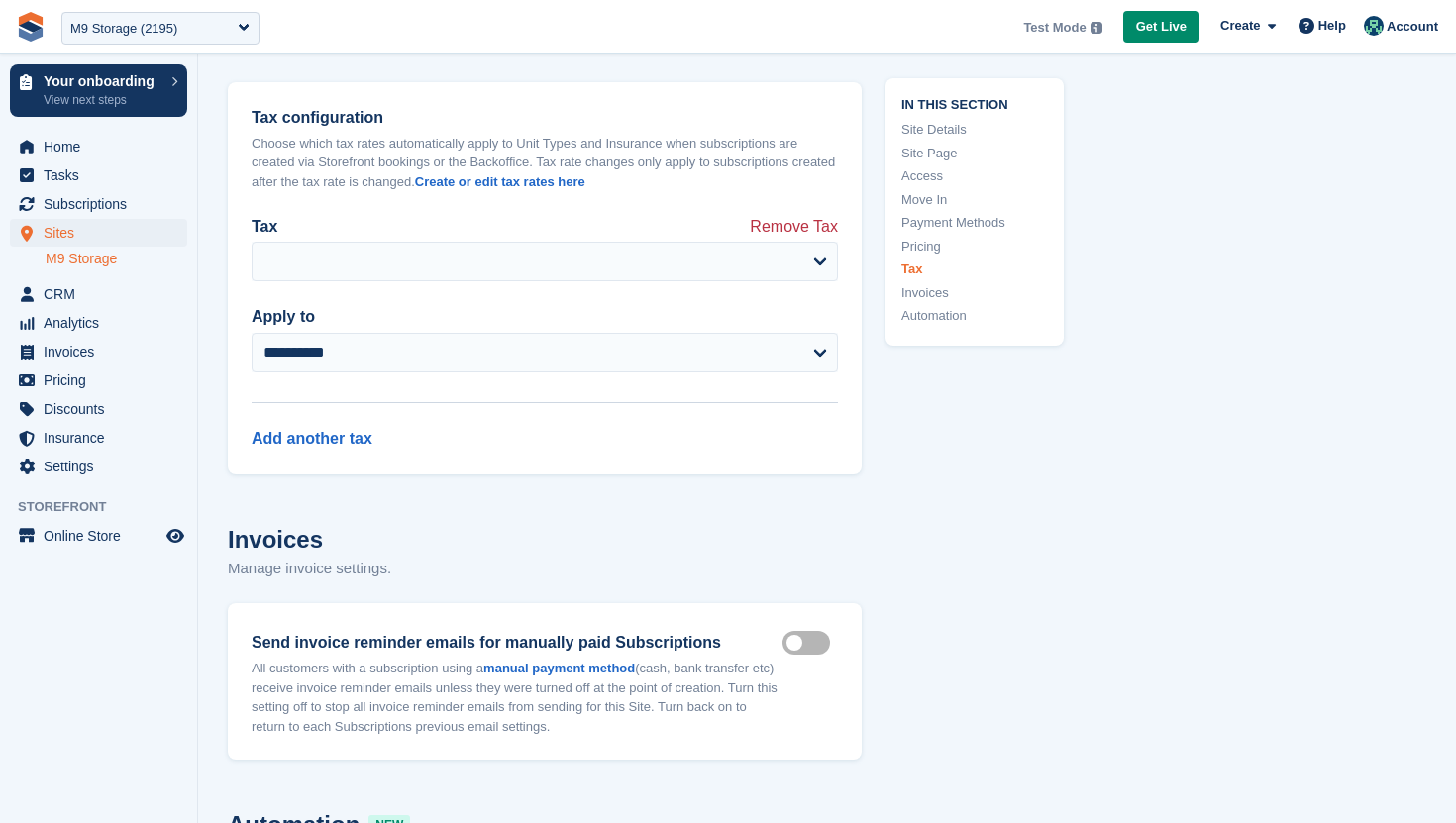 click on "Remove Tax" at bounding box center (793, 225) 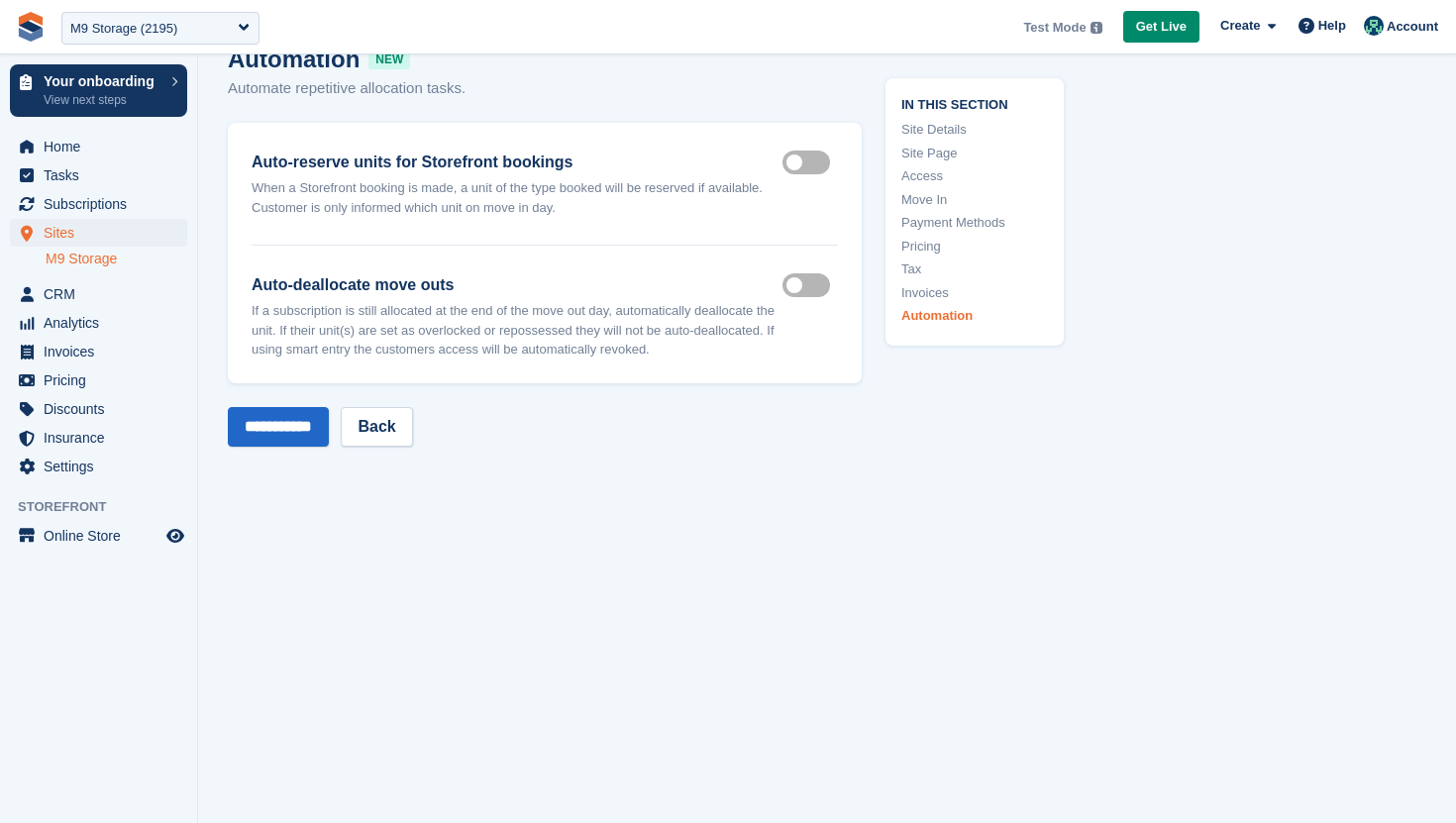 scroll, scrollTop: 8417, scrollLeft: 0, axis: vertical 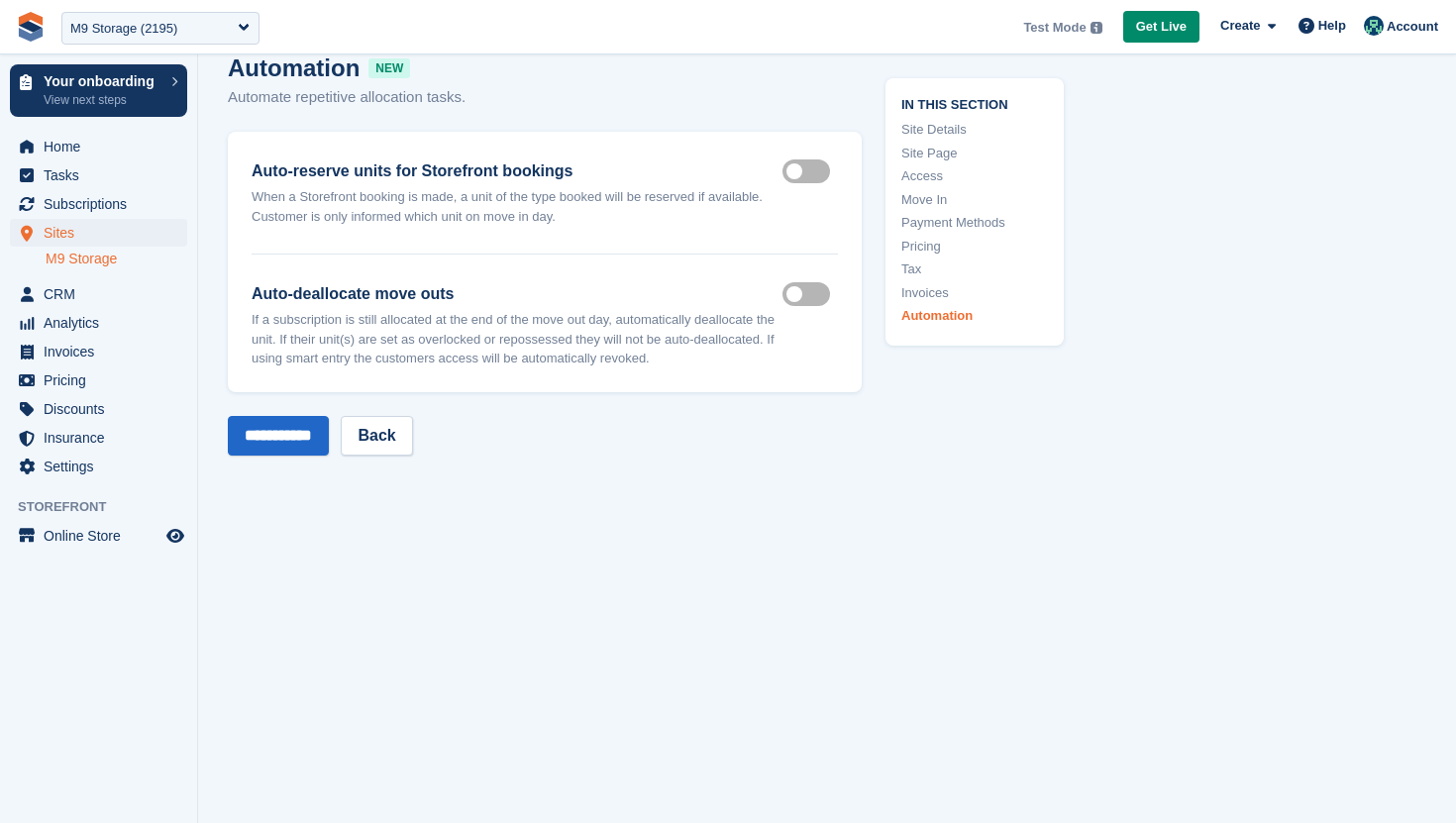 click on "Auto reserve on storefront" at bounding box center [810, 170] 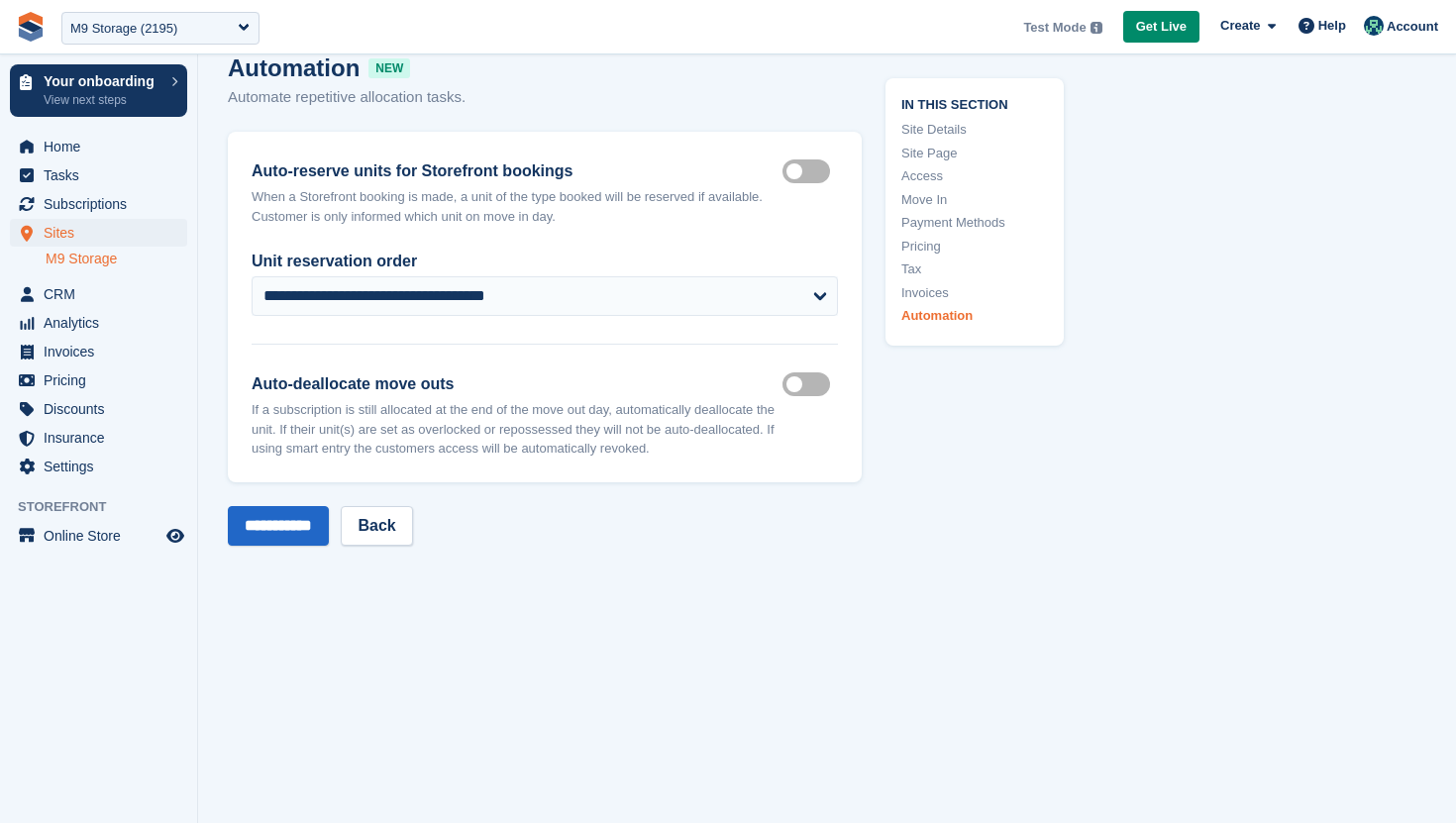 click on "Auto deallocate move outs" at bounding box center [810, 383] 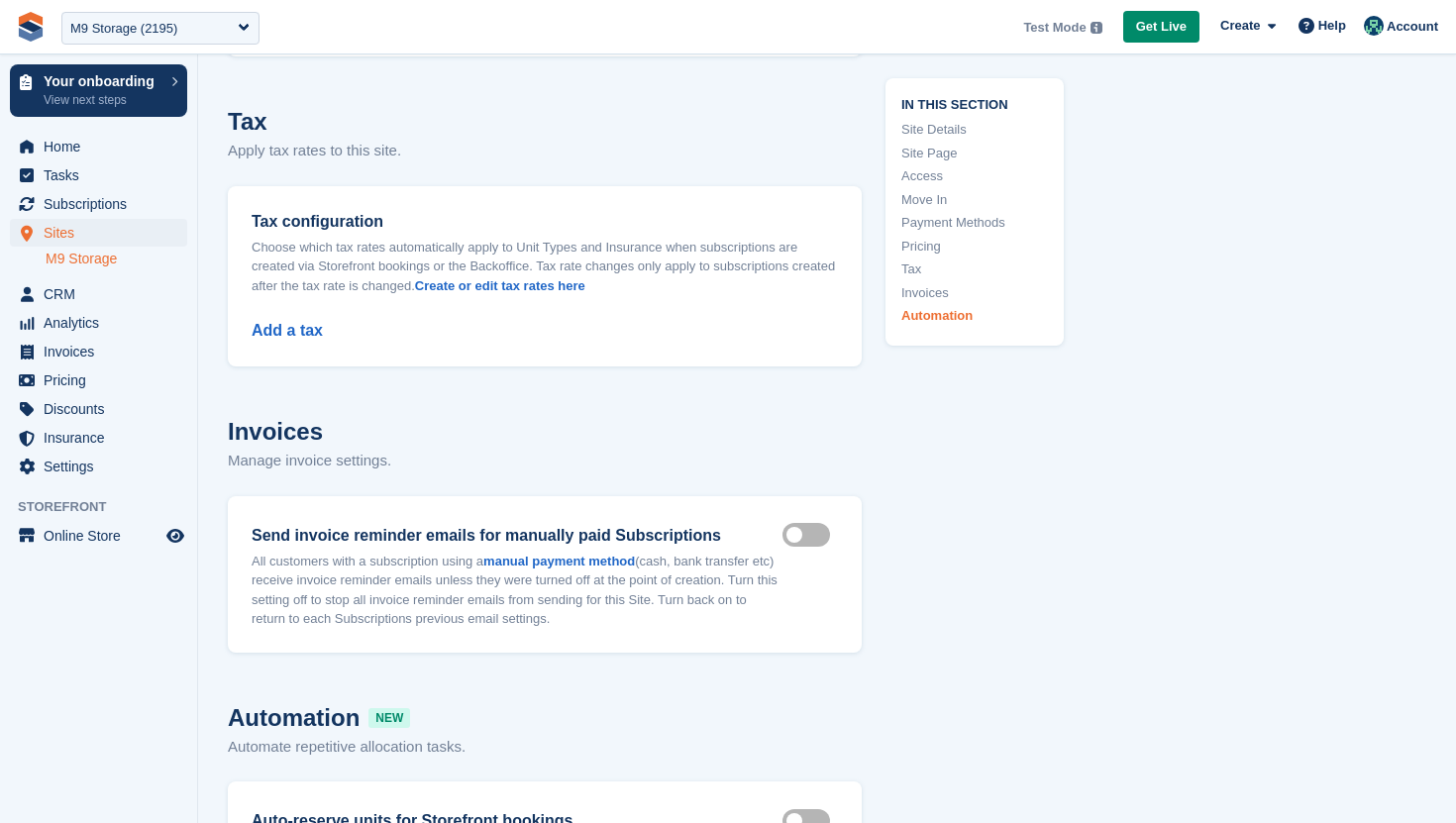 scroll, scrollTop: 8613, scrollLeft: 0, axis: vertical 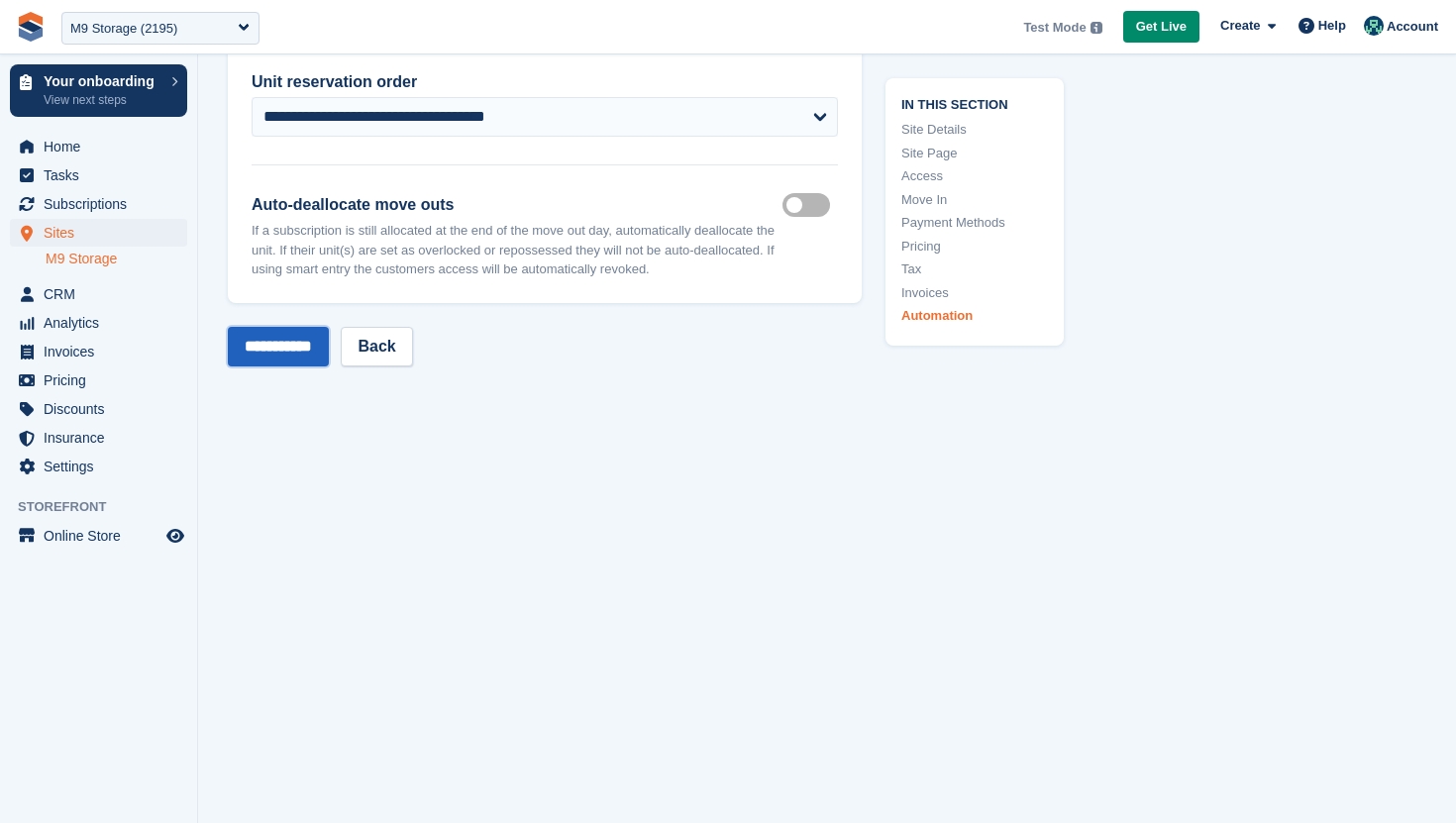 click on "**********" at bounding box center (278, 347) 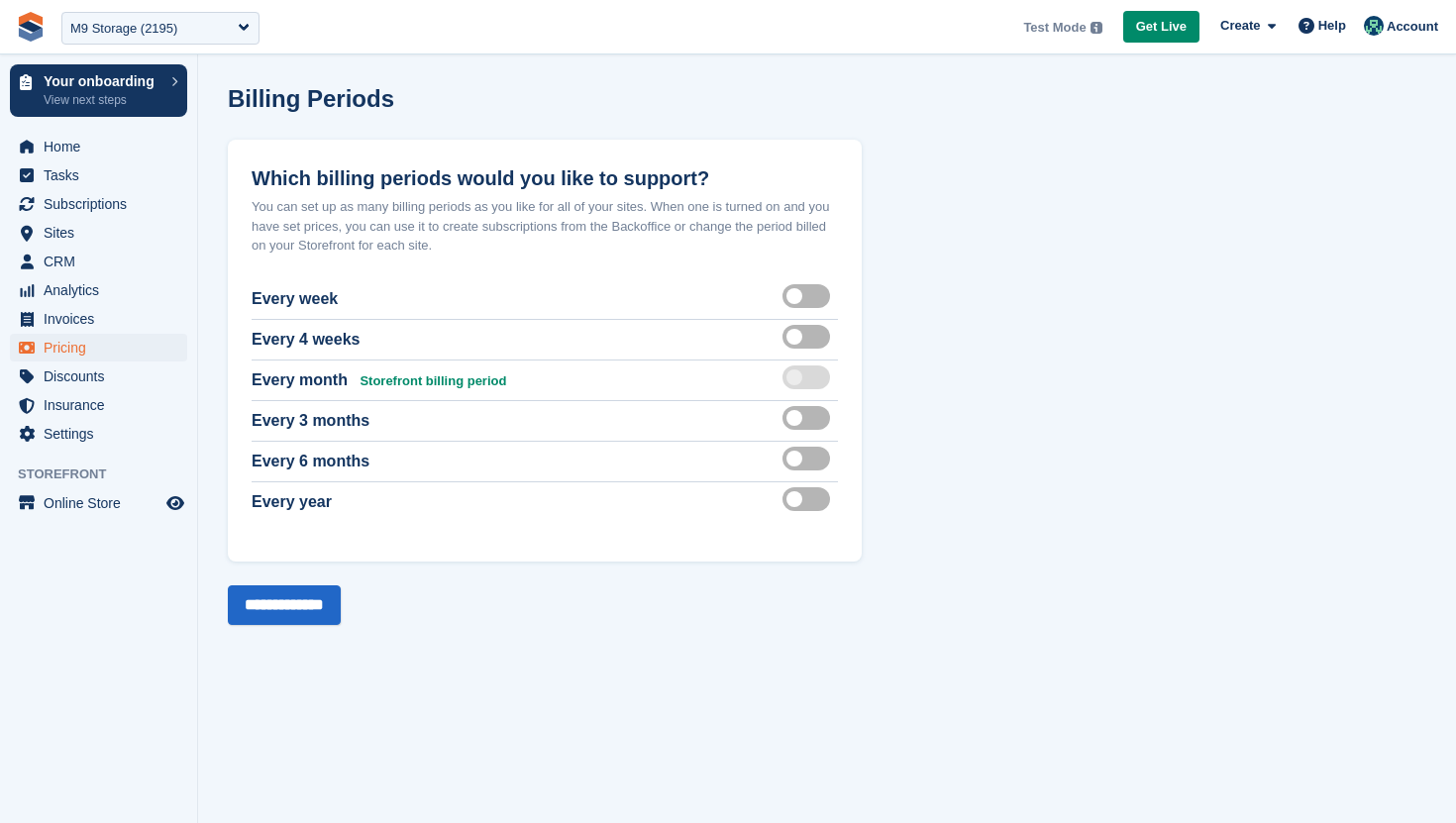 scroll, scrollTop: 0, scrollLeft: 0, axis: both 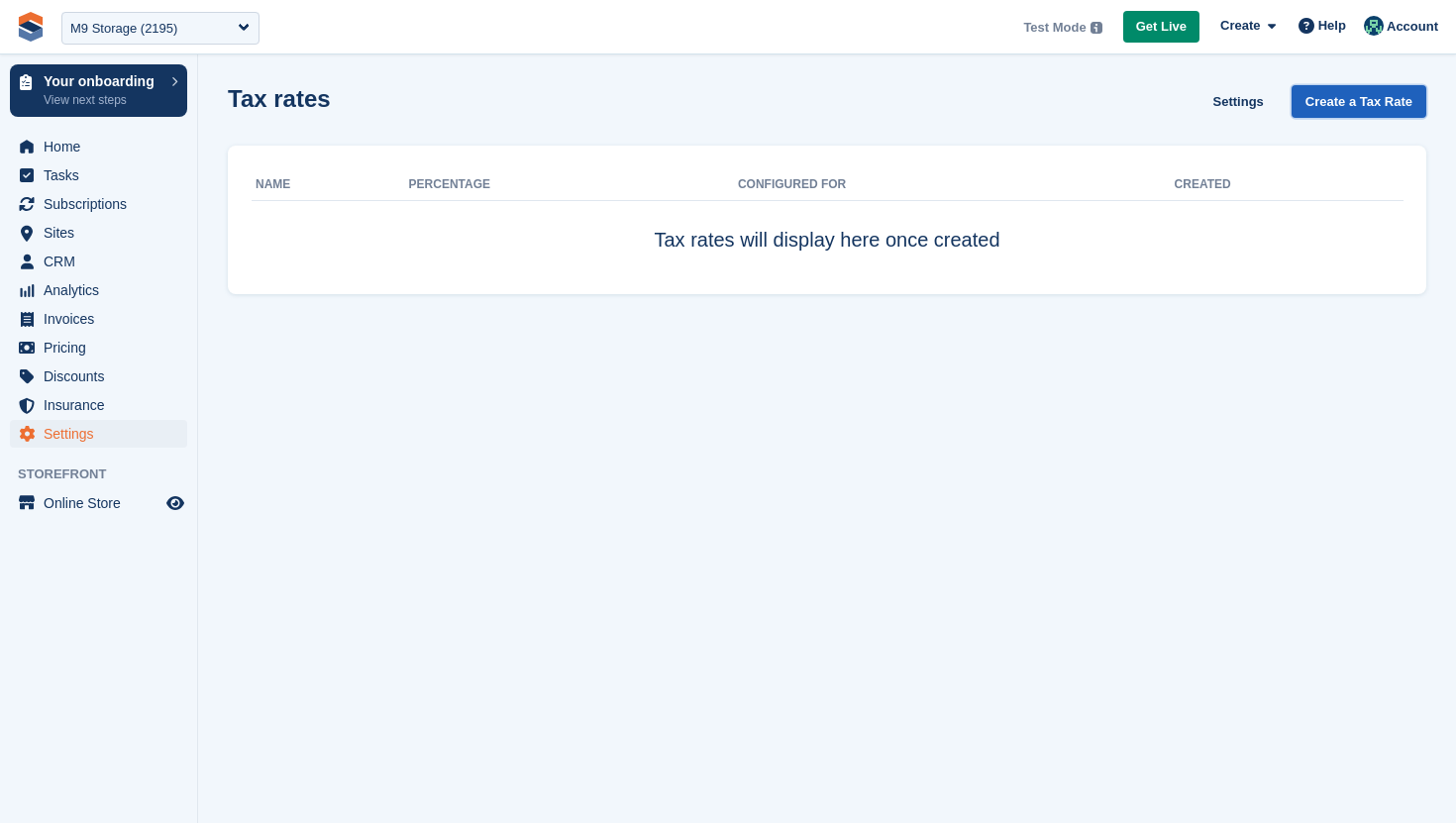 click on "Create a Tax Rate" at bounding box center [1359, 101] 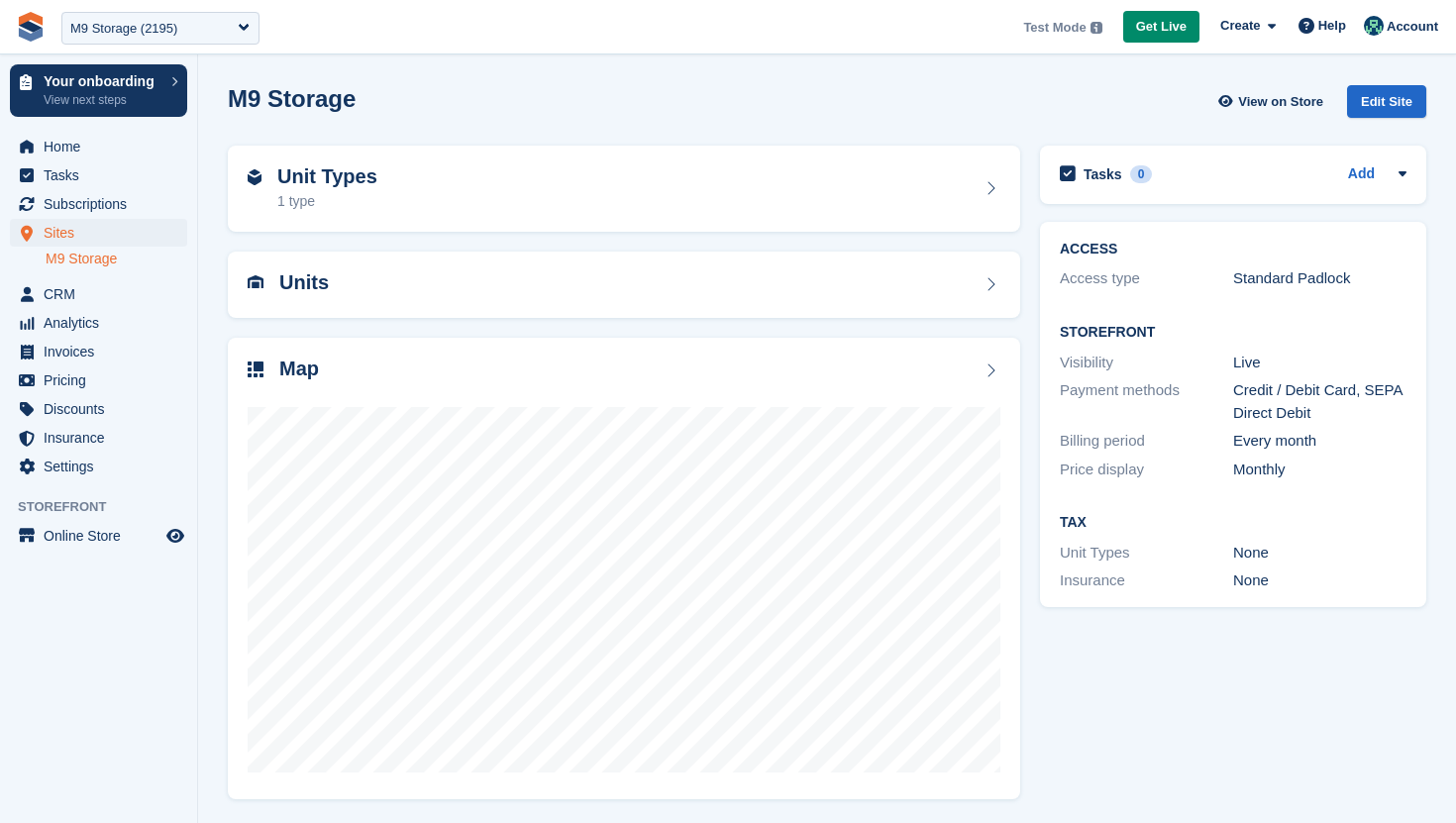 scroll, scrollTop: 0, scrollLeft: 0, axis: both 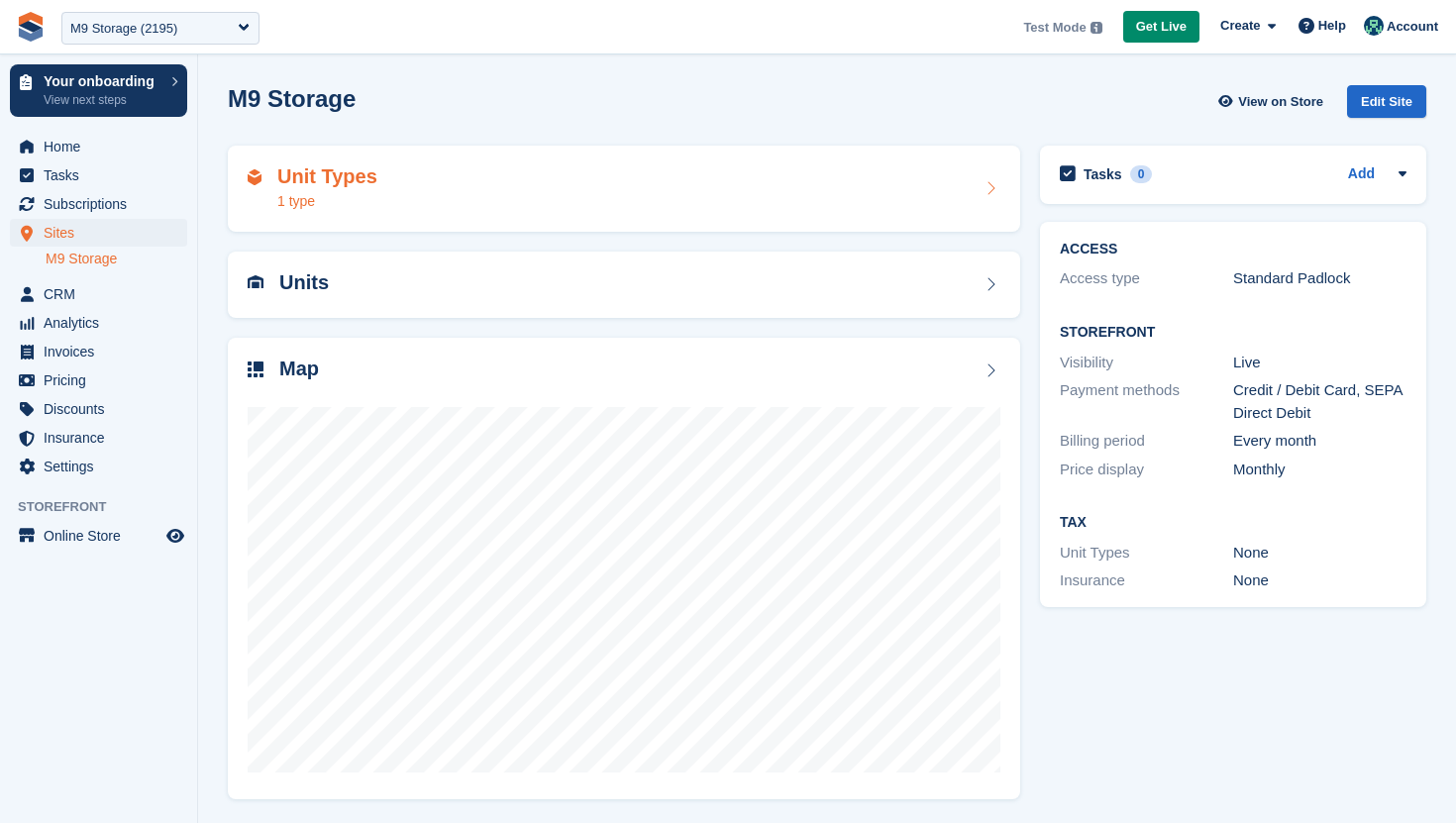 click on "Unit Types
1 type" at bounding box center [624, 189] 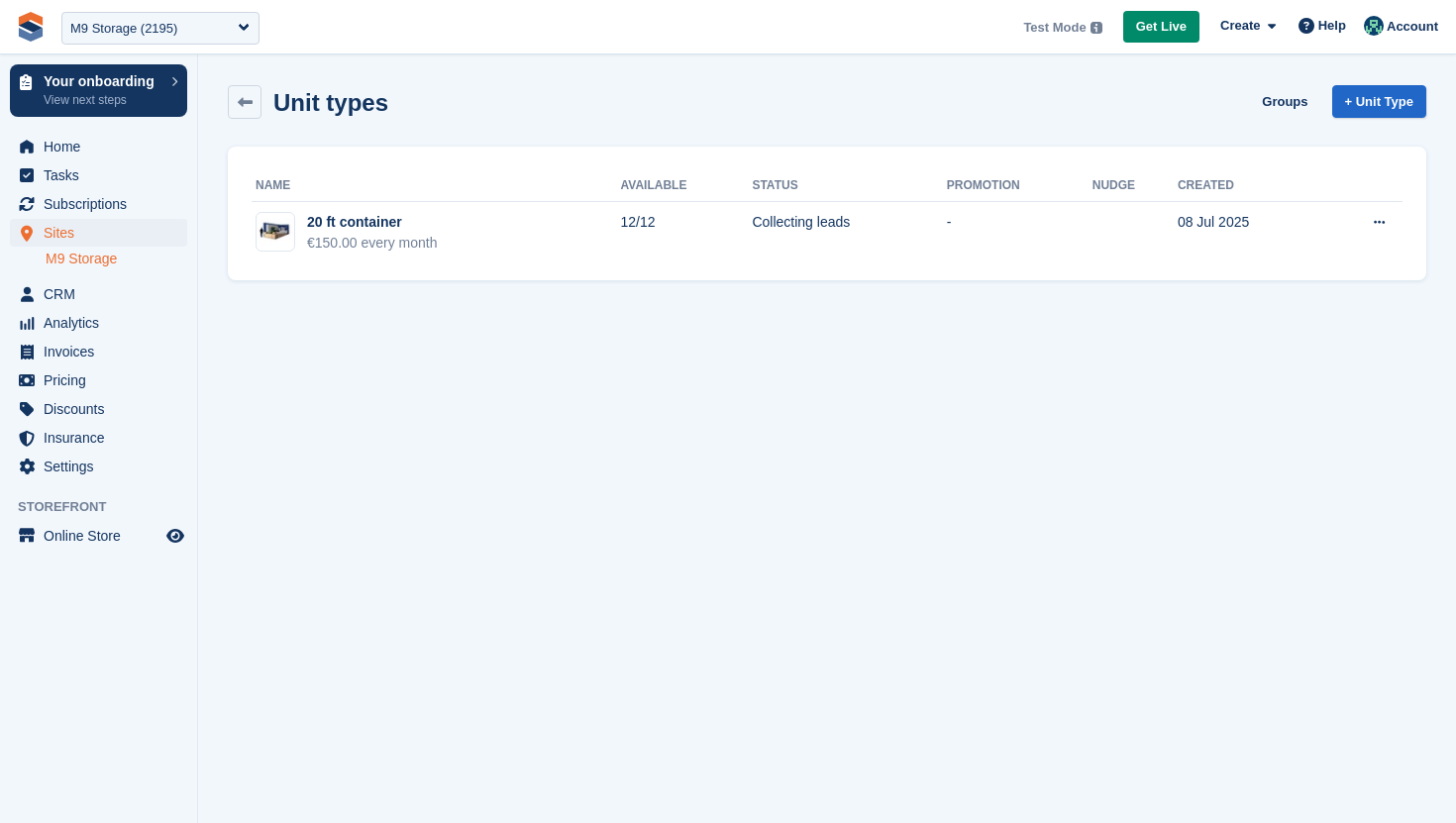 scroll, scrollTop: 0, scrollLeft: 0, axis: both 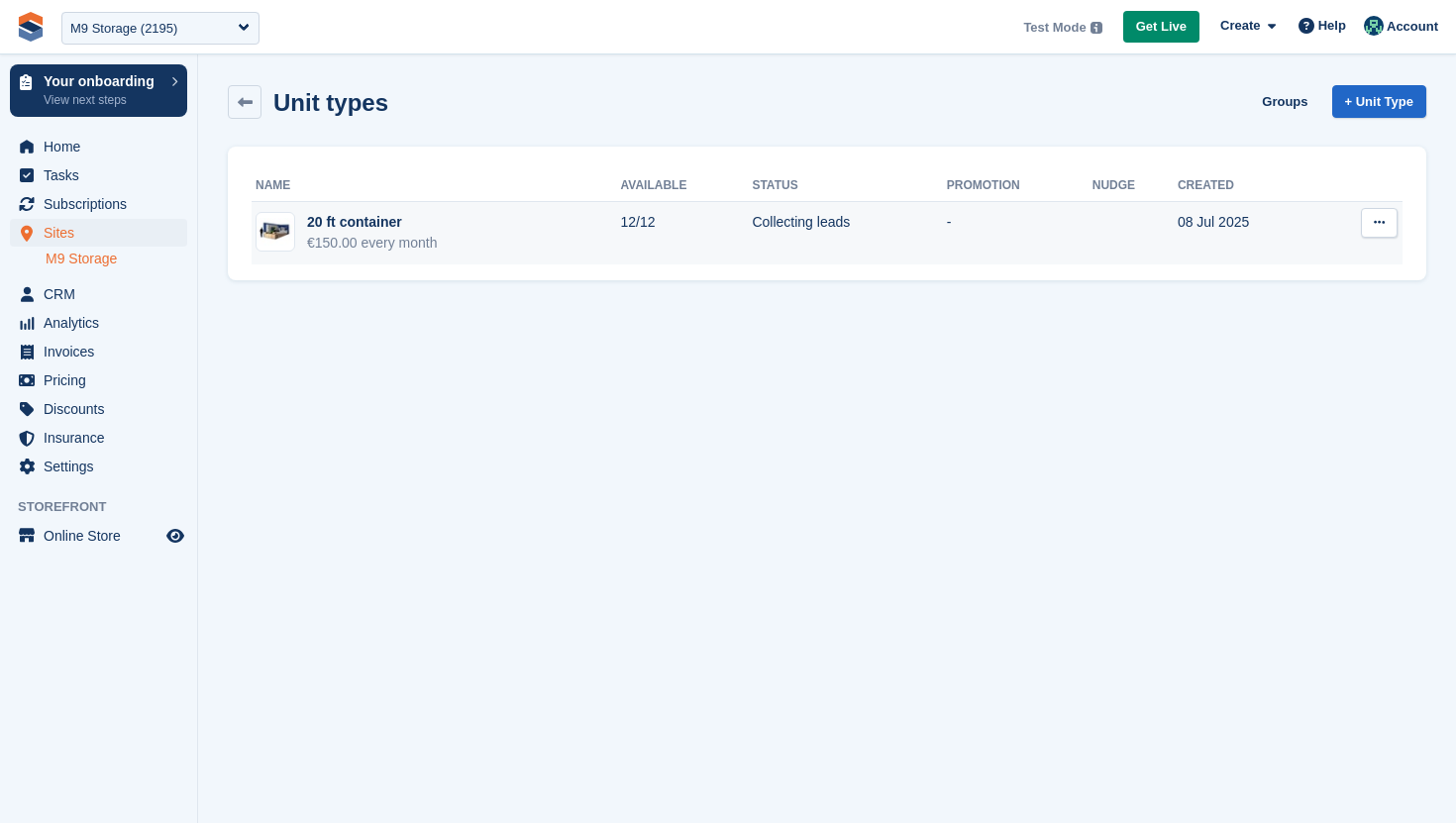 click at bounding box center [1379, 222] 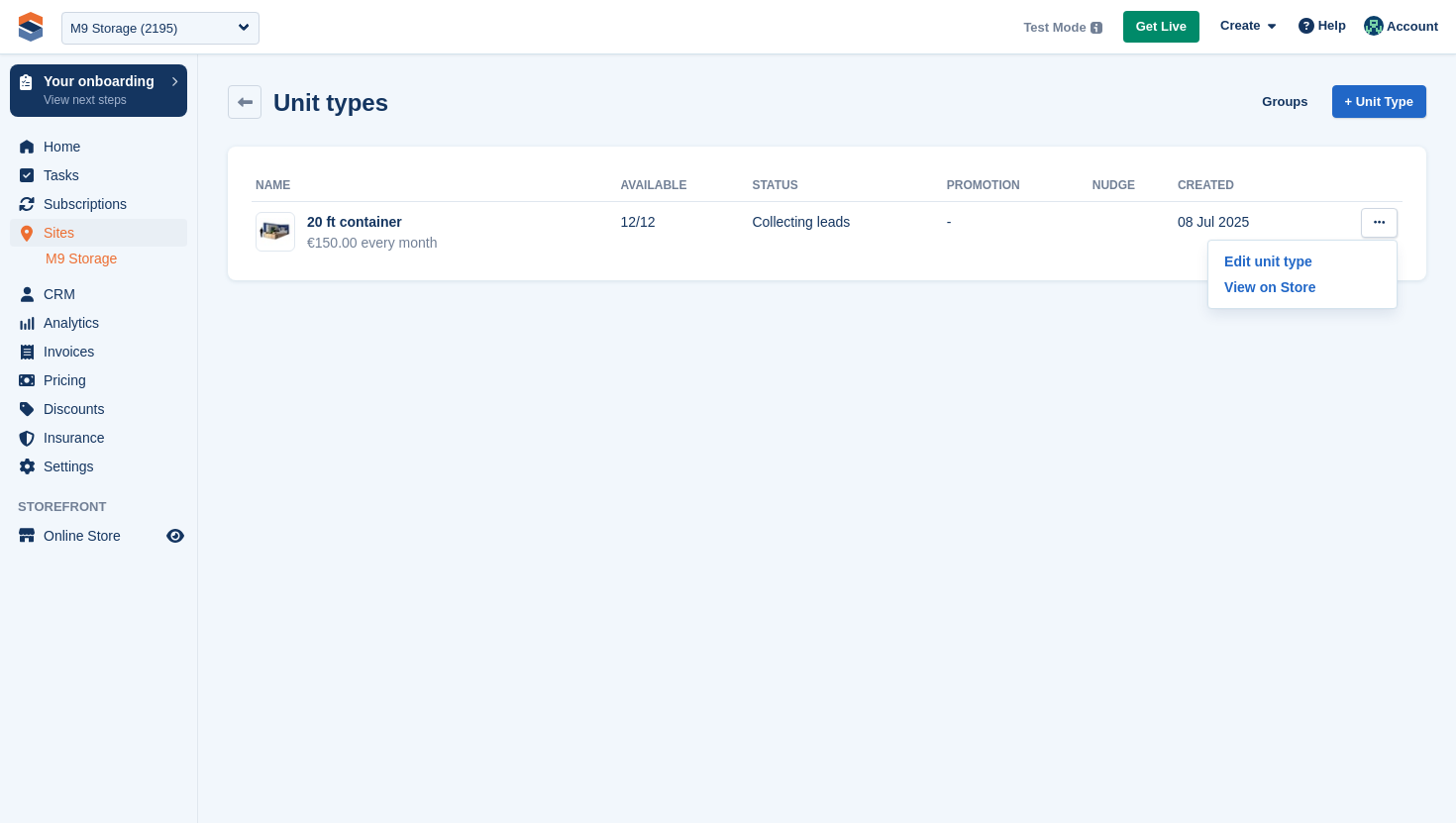 click on "Unit types
Groups
+ Unit Type" at bounding box center [827, 102] 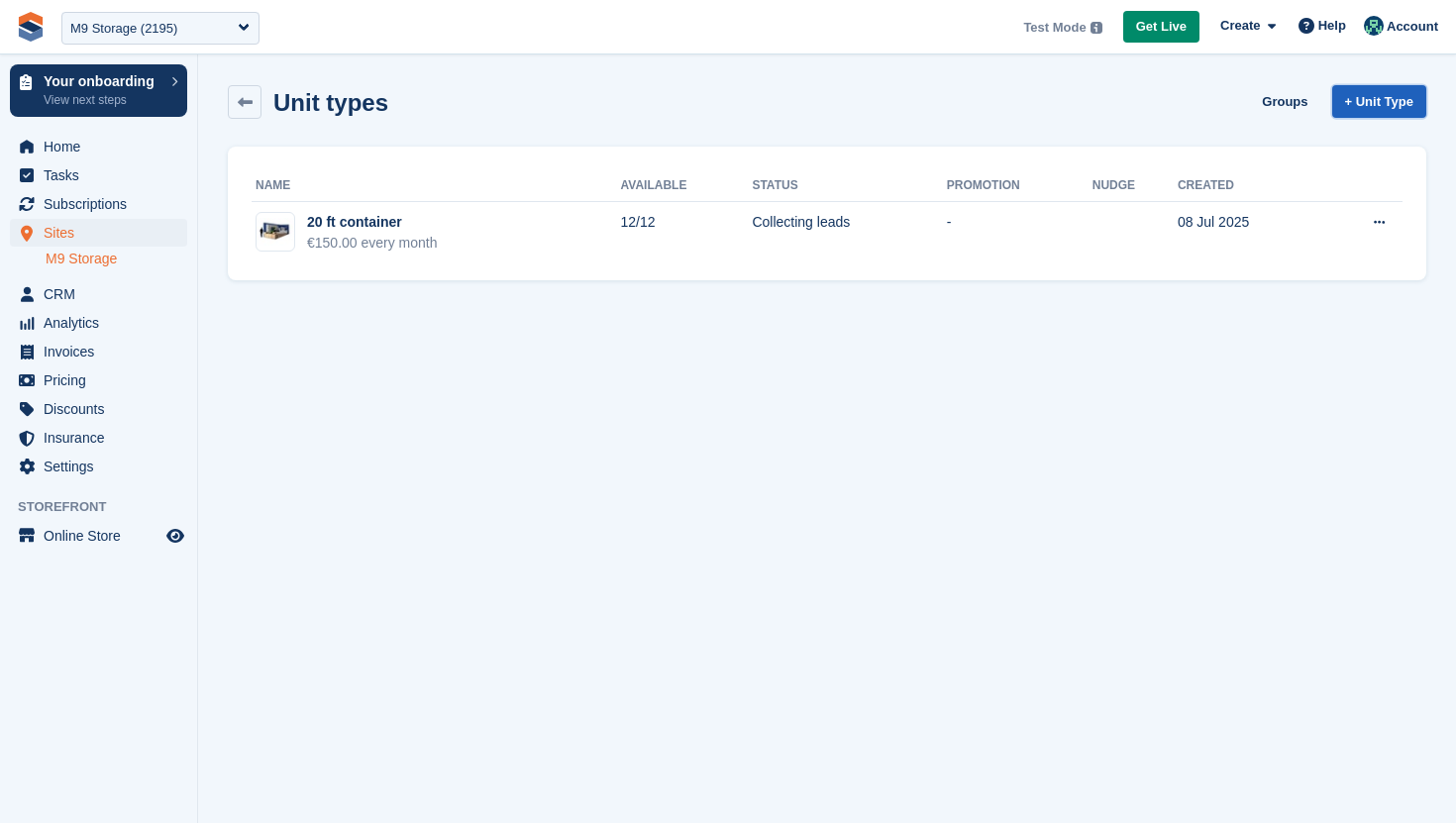 click on "+ Unit Type" at bounding box center [1379, 101] 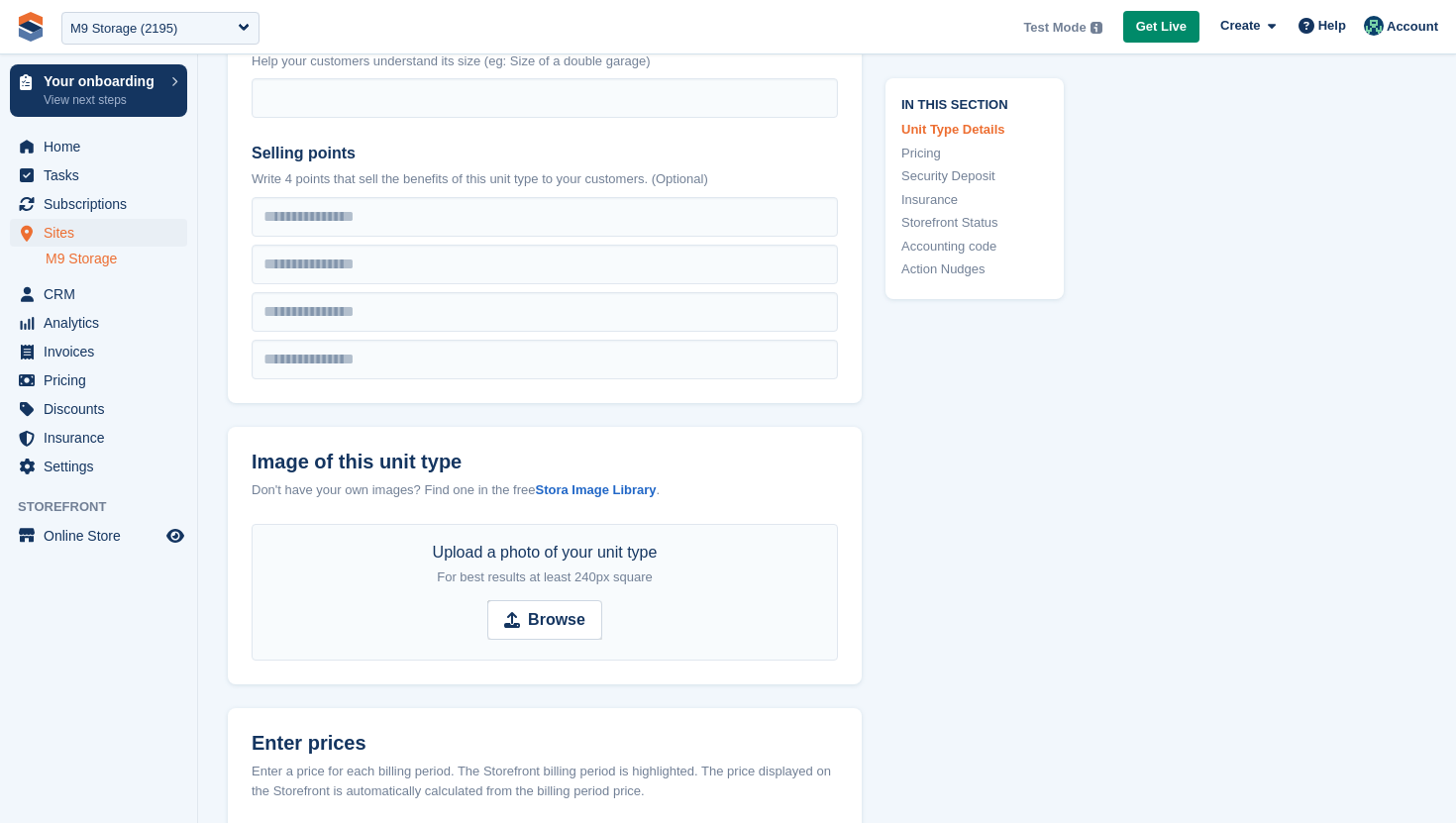 scroll, scrollTop: 714, scrollLeft: 0, axis: vertical 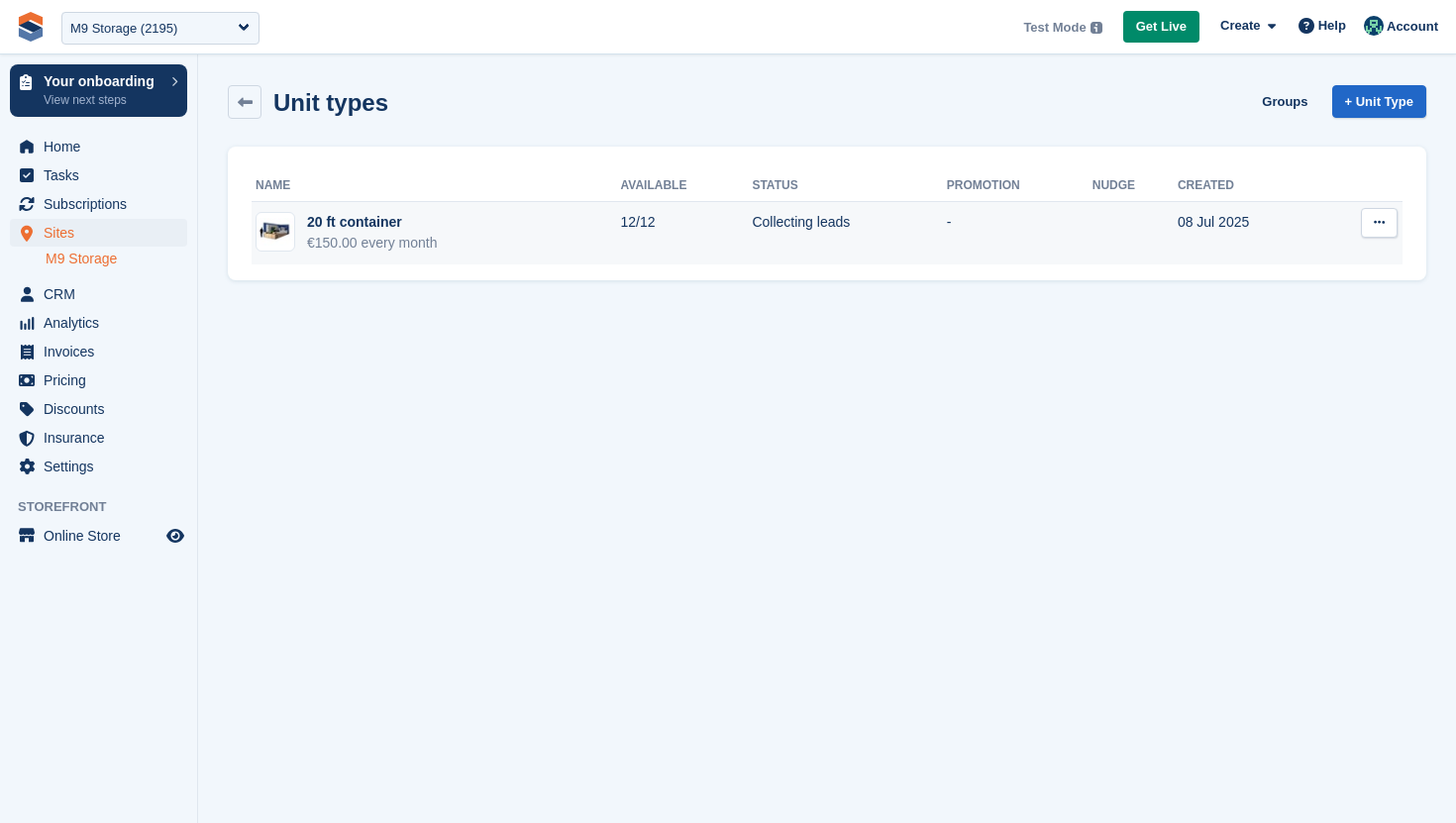 click at bounding box center (1379, 223) 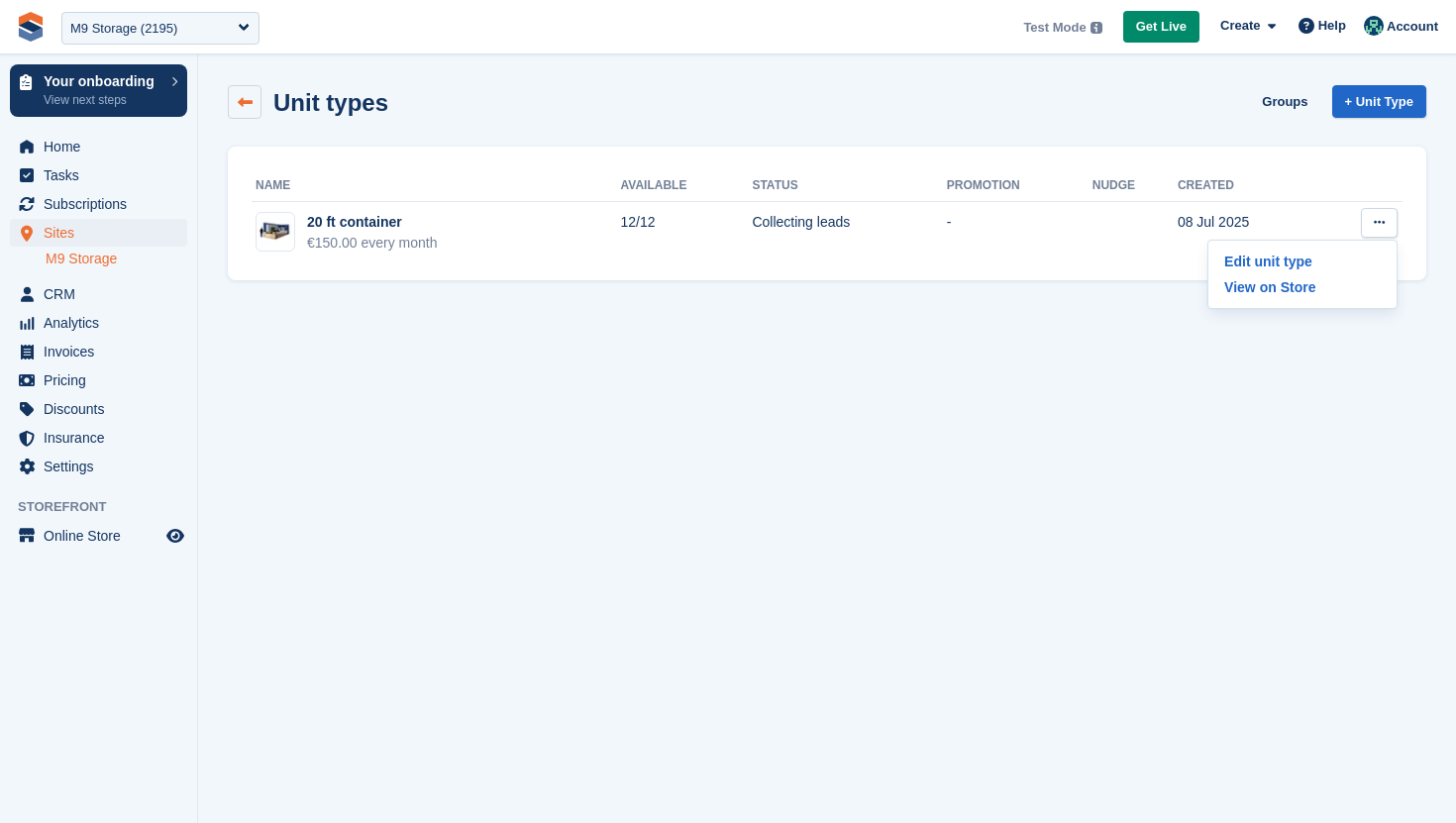 click at bounding box center (245, 102) 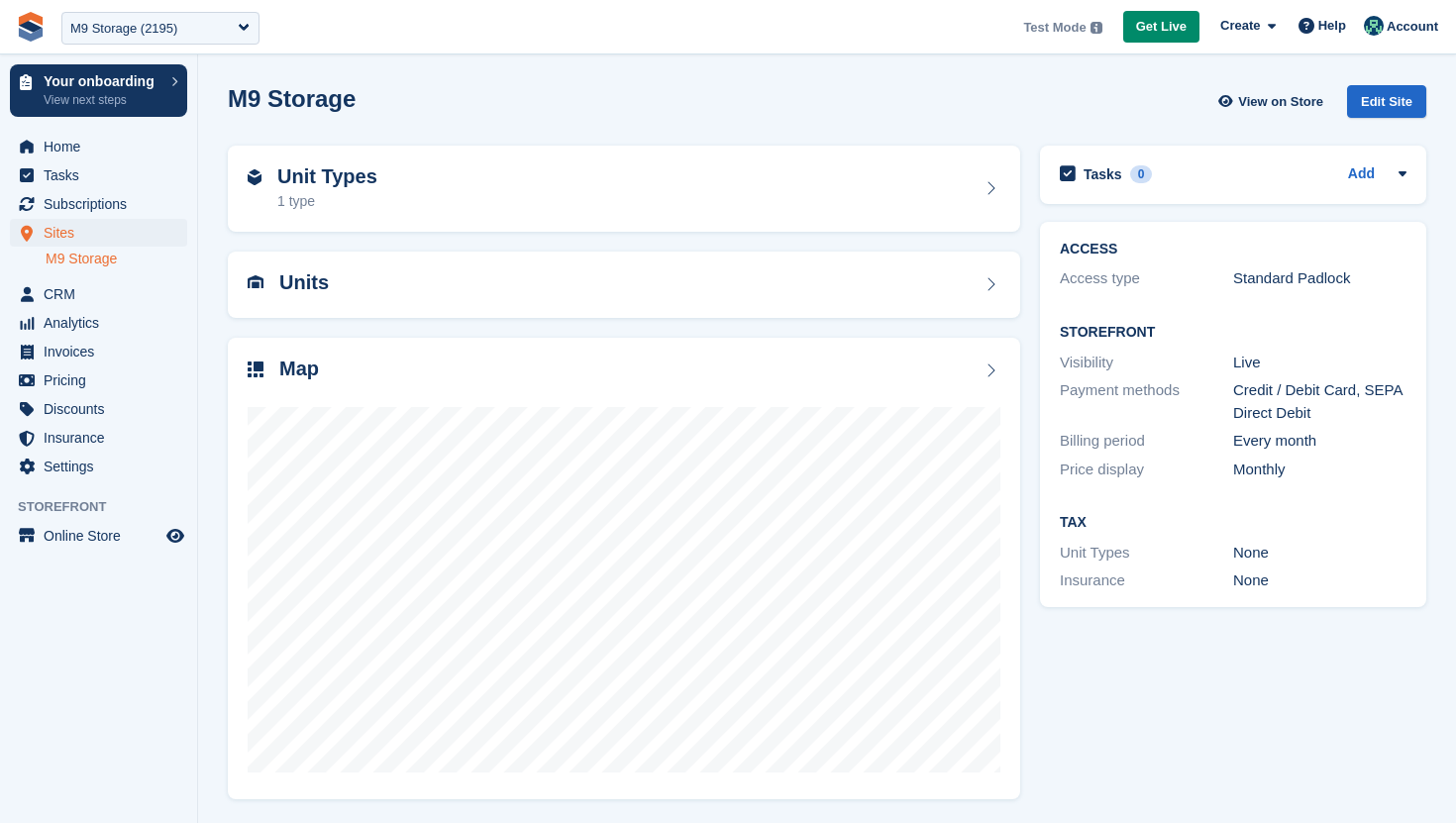 scroll, scrollTop: 0, scrollLeft: 0, axis: both 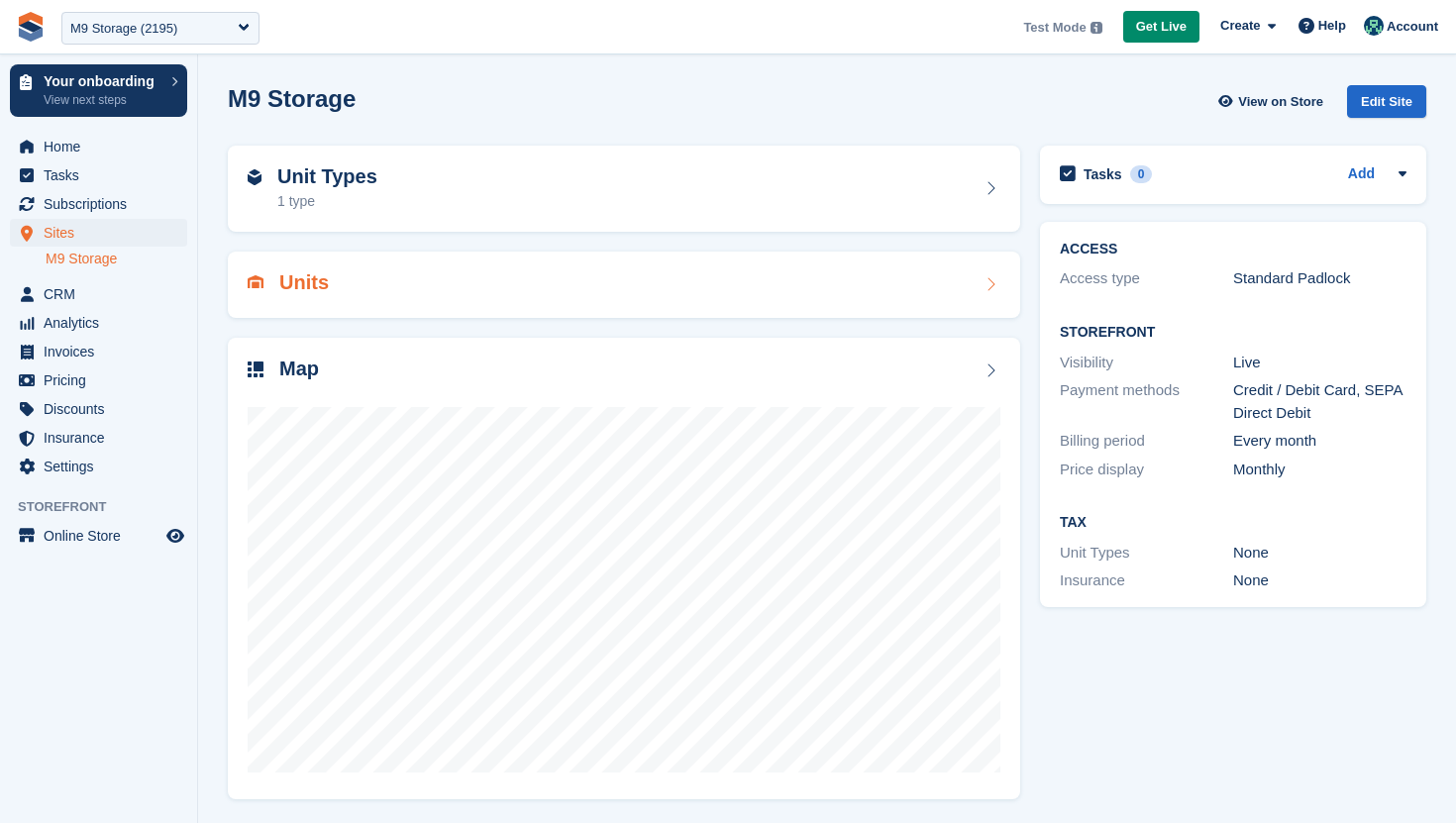 click on "Units" at bounding box center [624, 284] 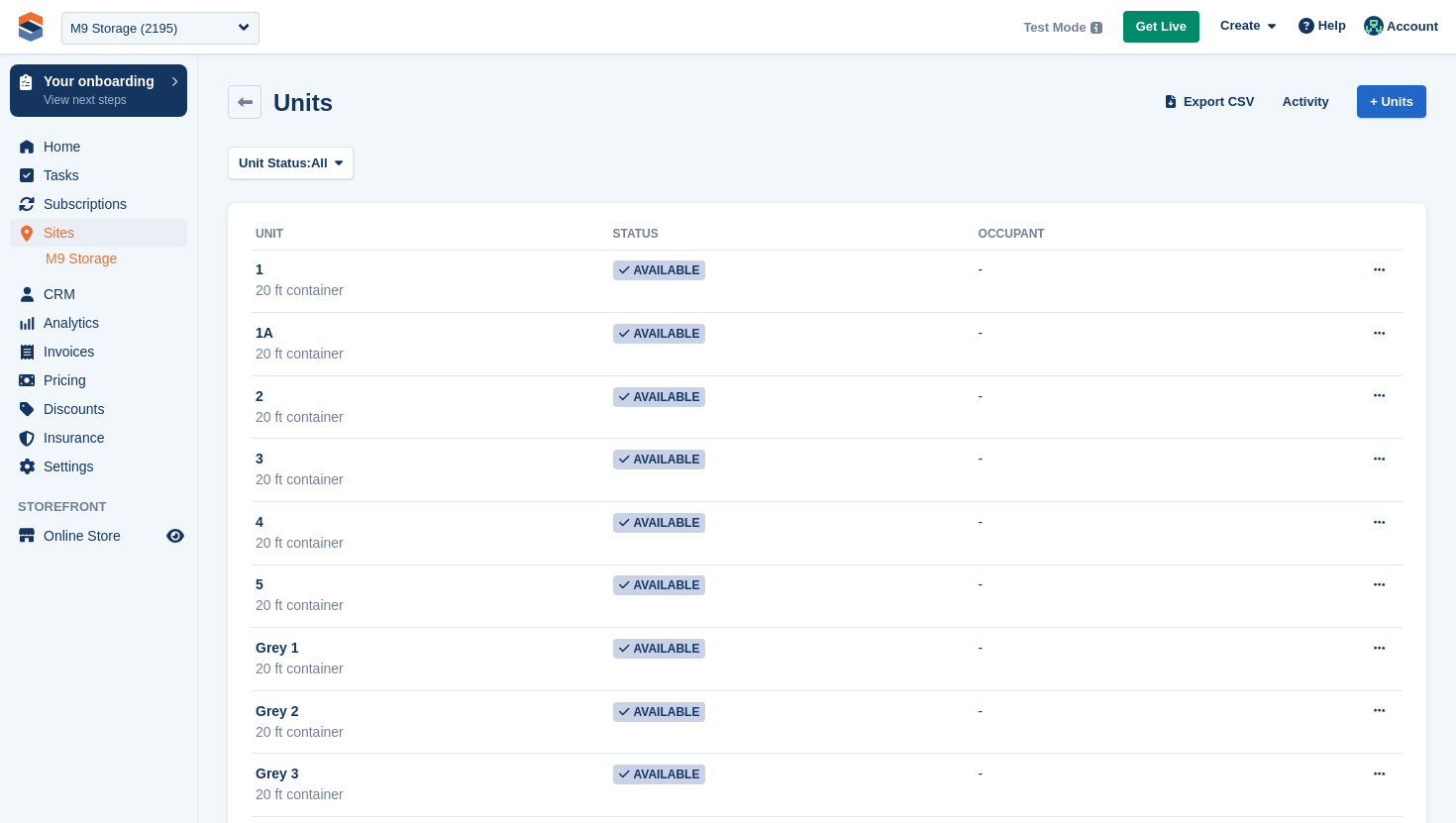 scroll, scrollTop: 0, scrollLeft: 0, axis: both 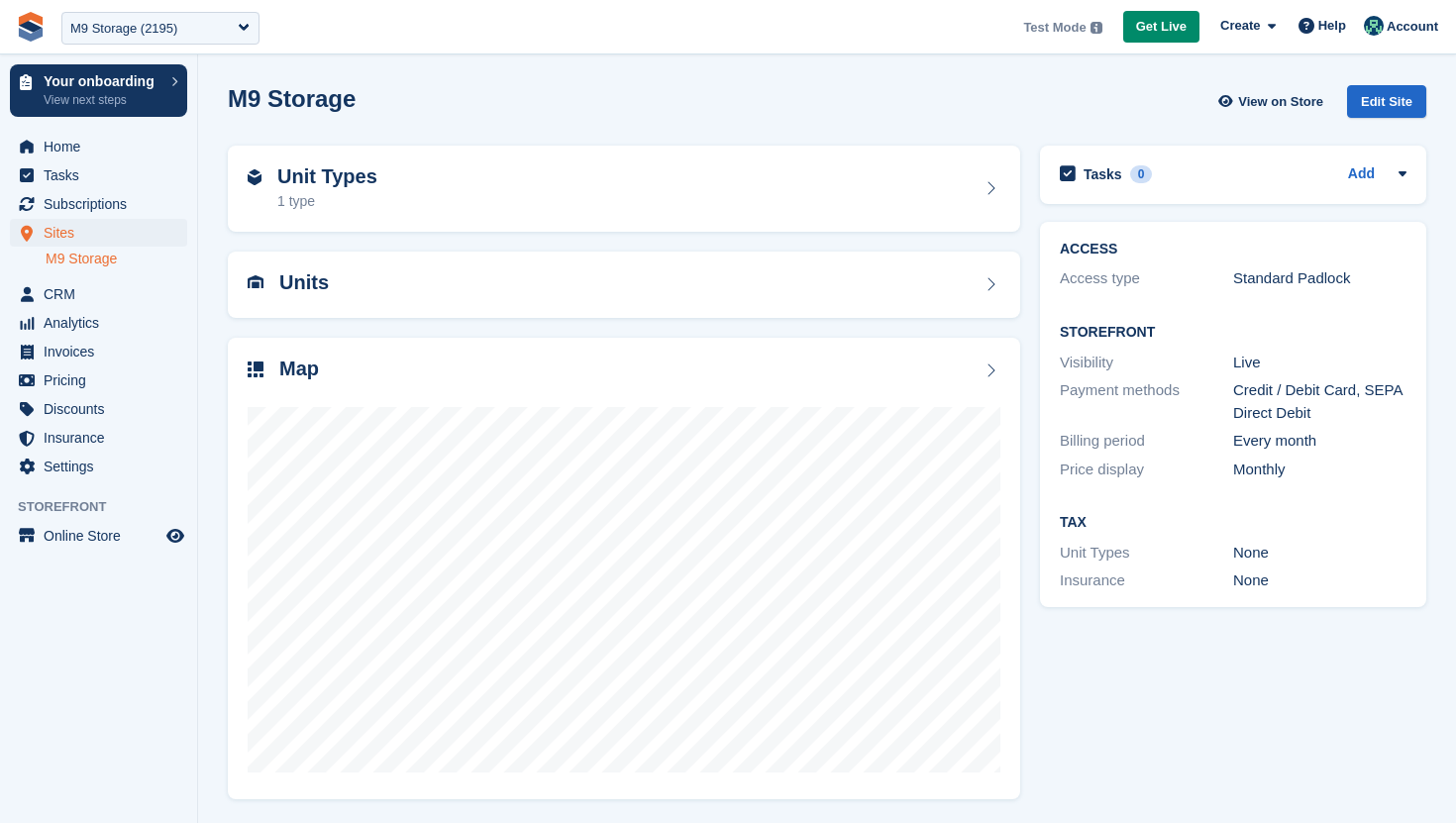 click on "Units" at bounding box center [624, 284] 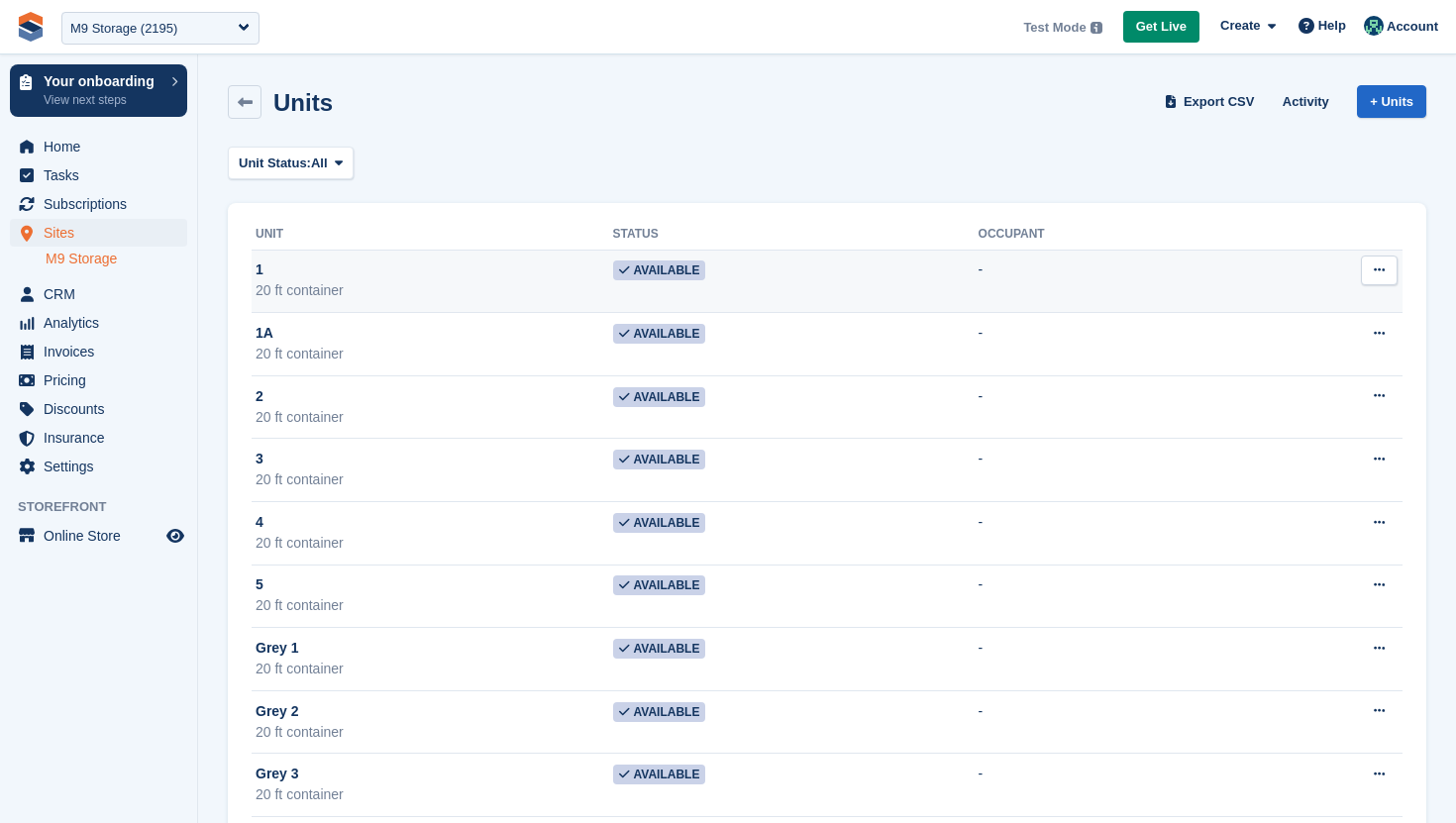 scroll, scrollTop: 0, scrollLeft: 0, axis: both 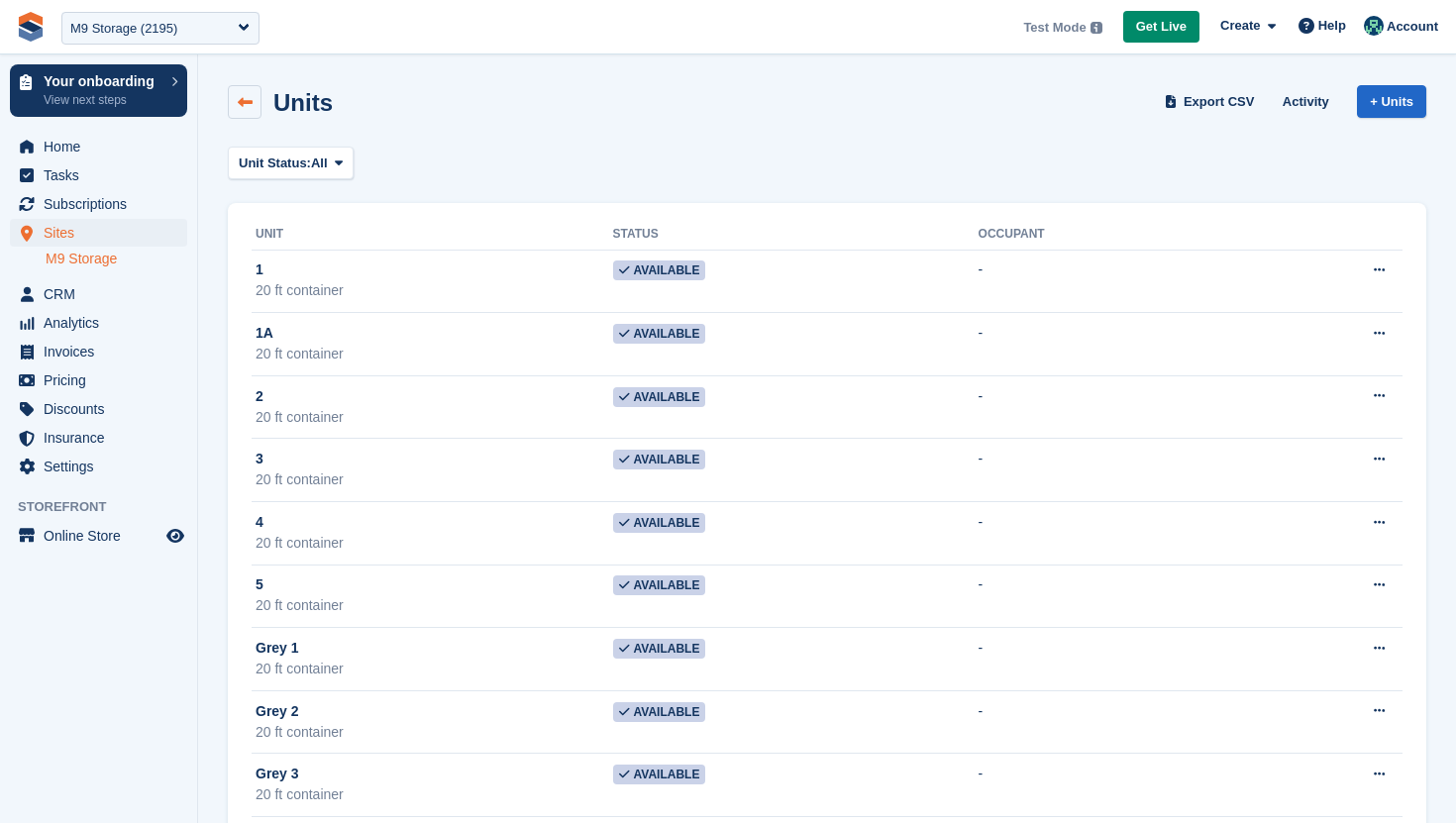 click at bounding box center (245, 102) 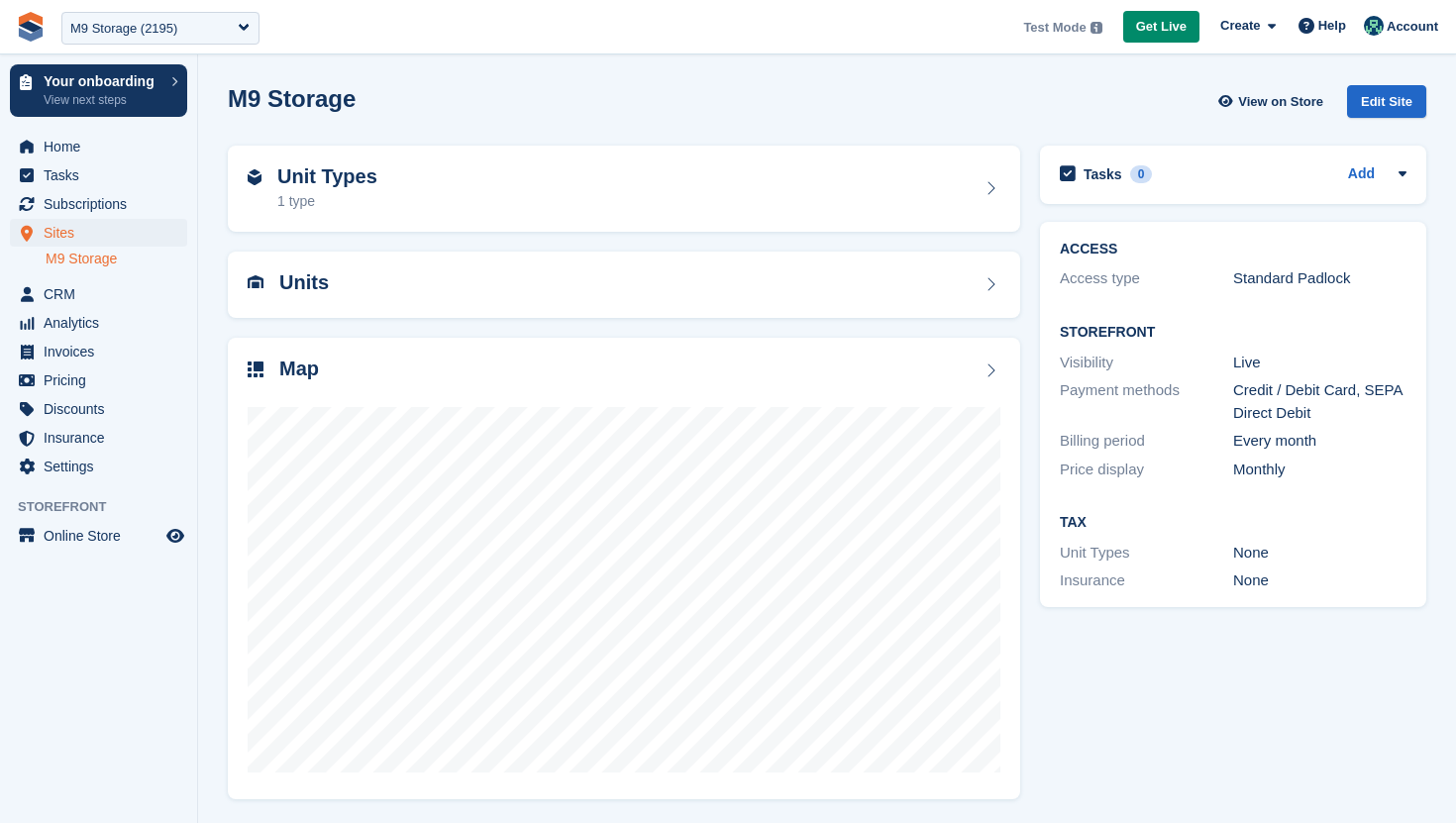 scroll, scrollTop: 0, scrollLeft: 0, axis: both 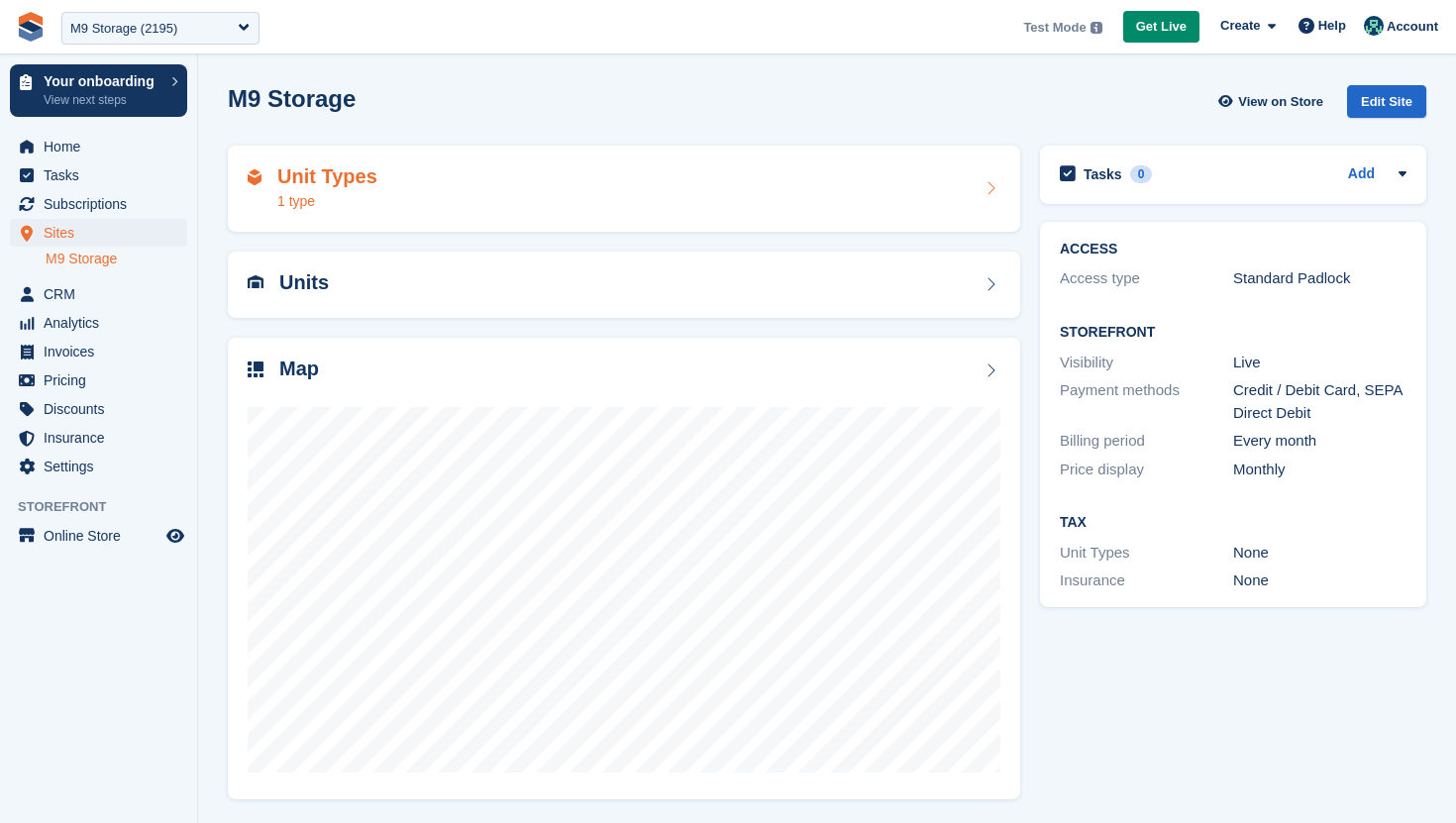 click on "Unit Types
1 type" at bounding box center [624, 189] 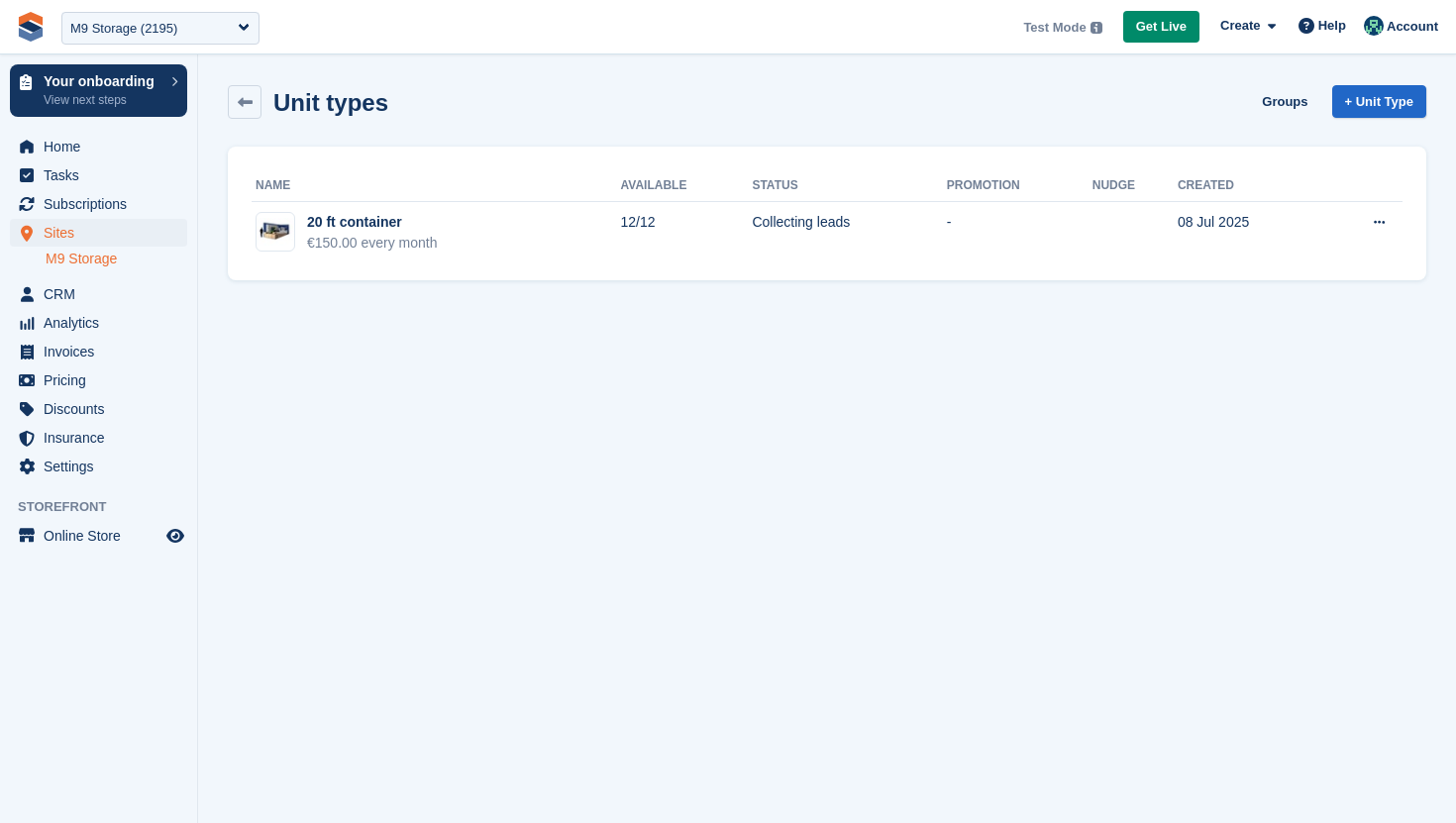 scroll, scrollTop: 0, scrollLeft: 0, axis: both 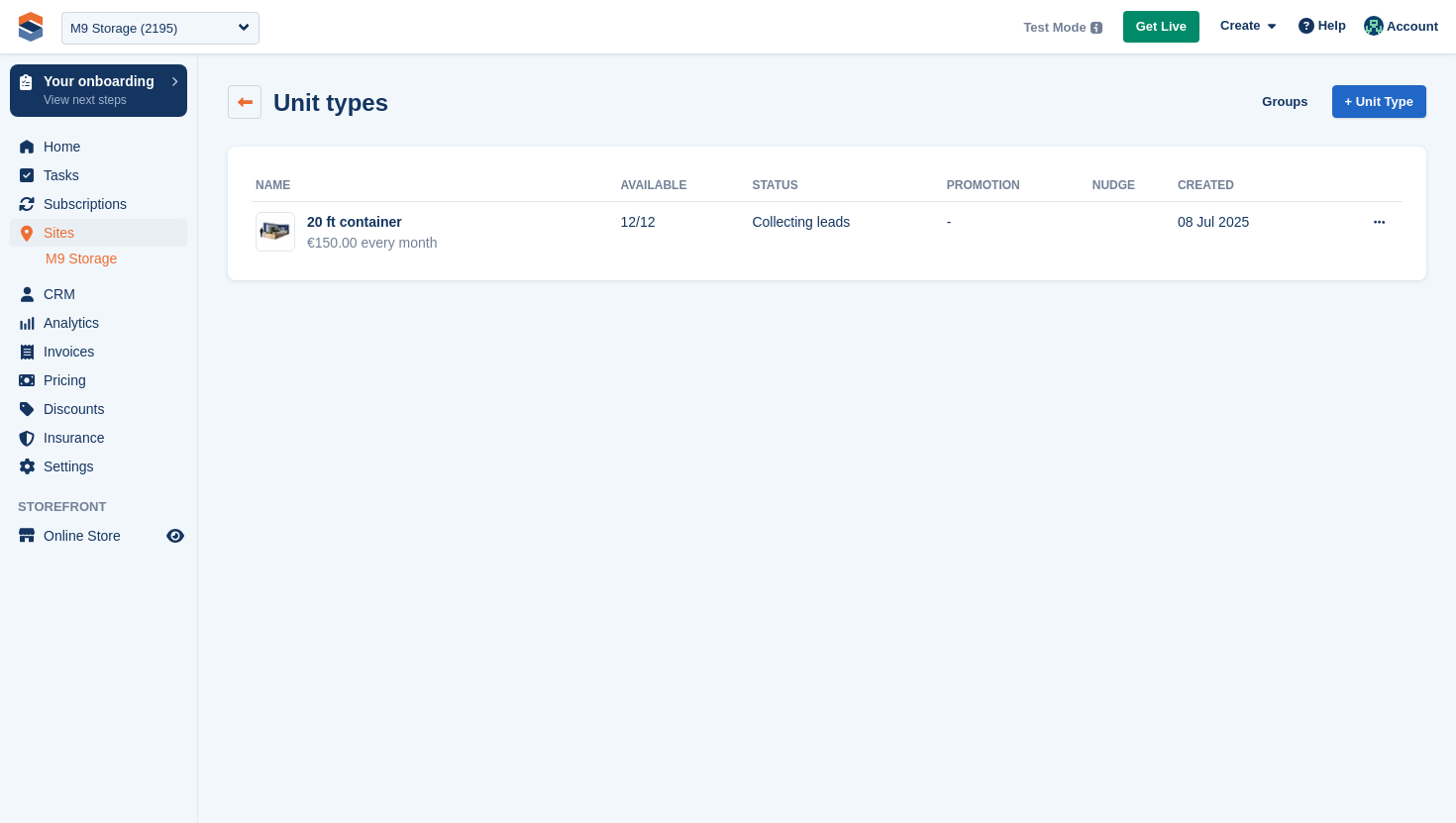 click at bounding box center [245, 102] 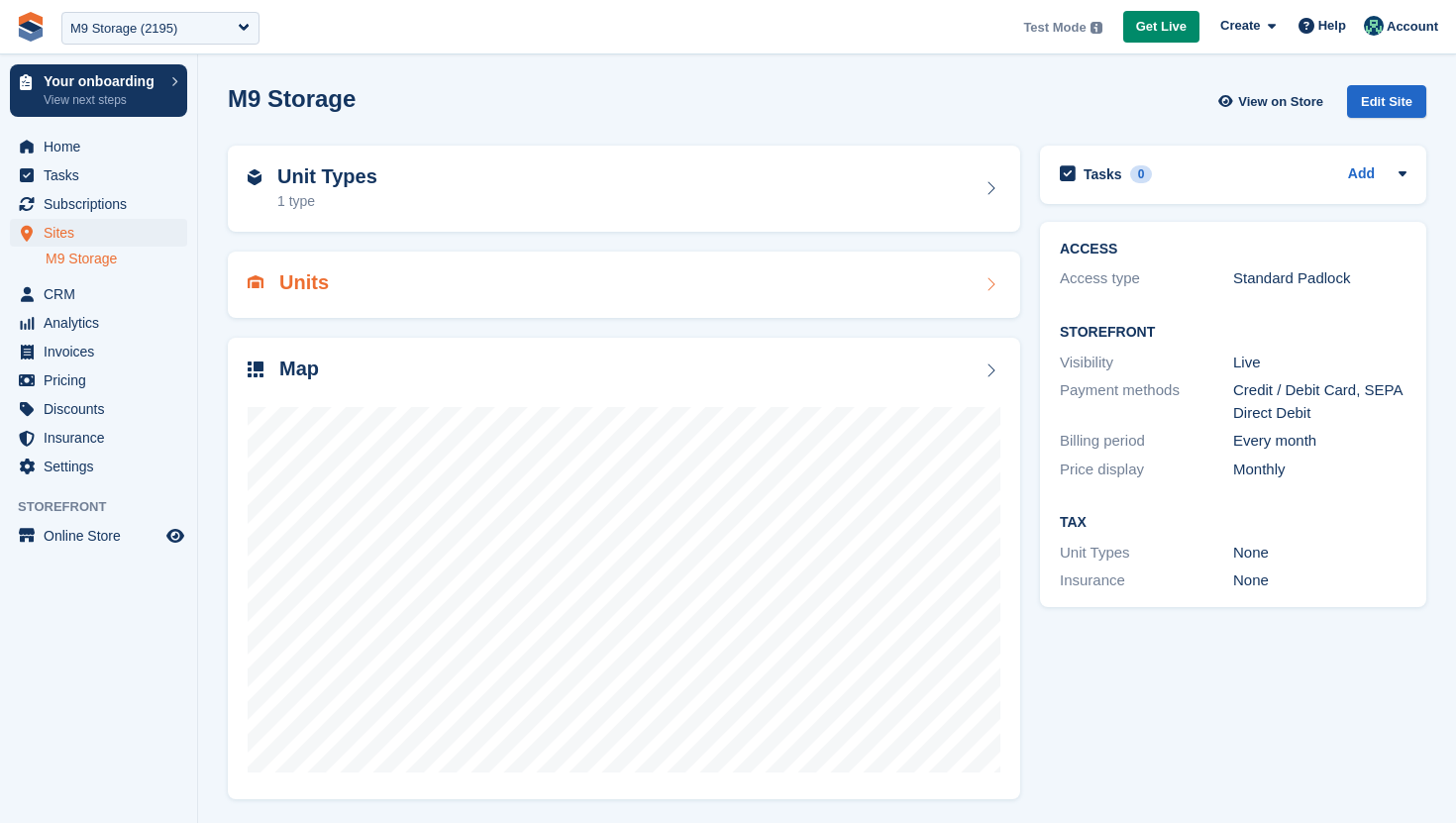 scroll, scrollTop: 0, scrollLeft: 0, axis: both 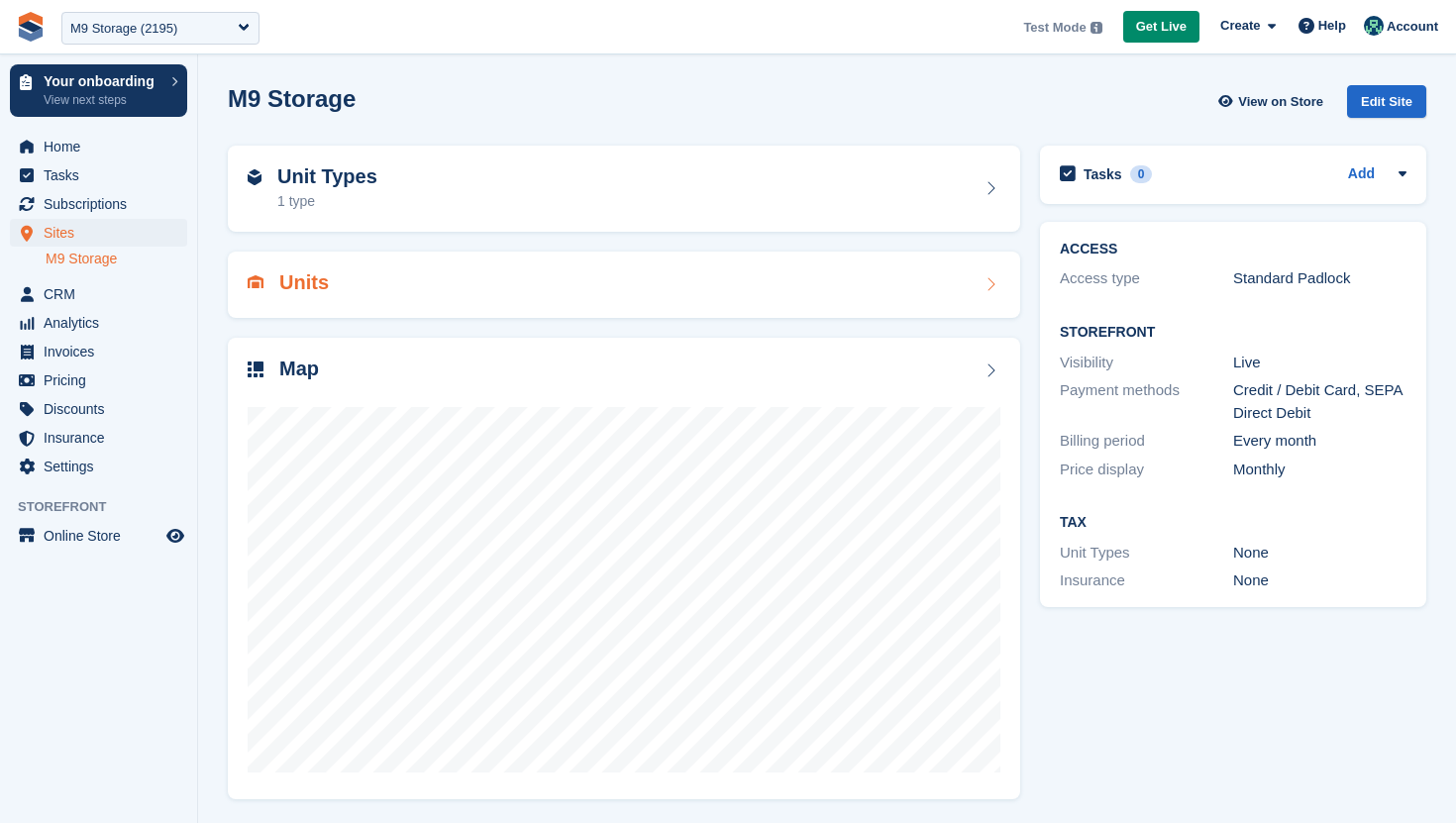 click on "Units" at bounding box center [624, 284] 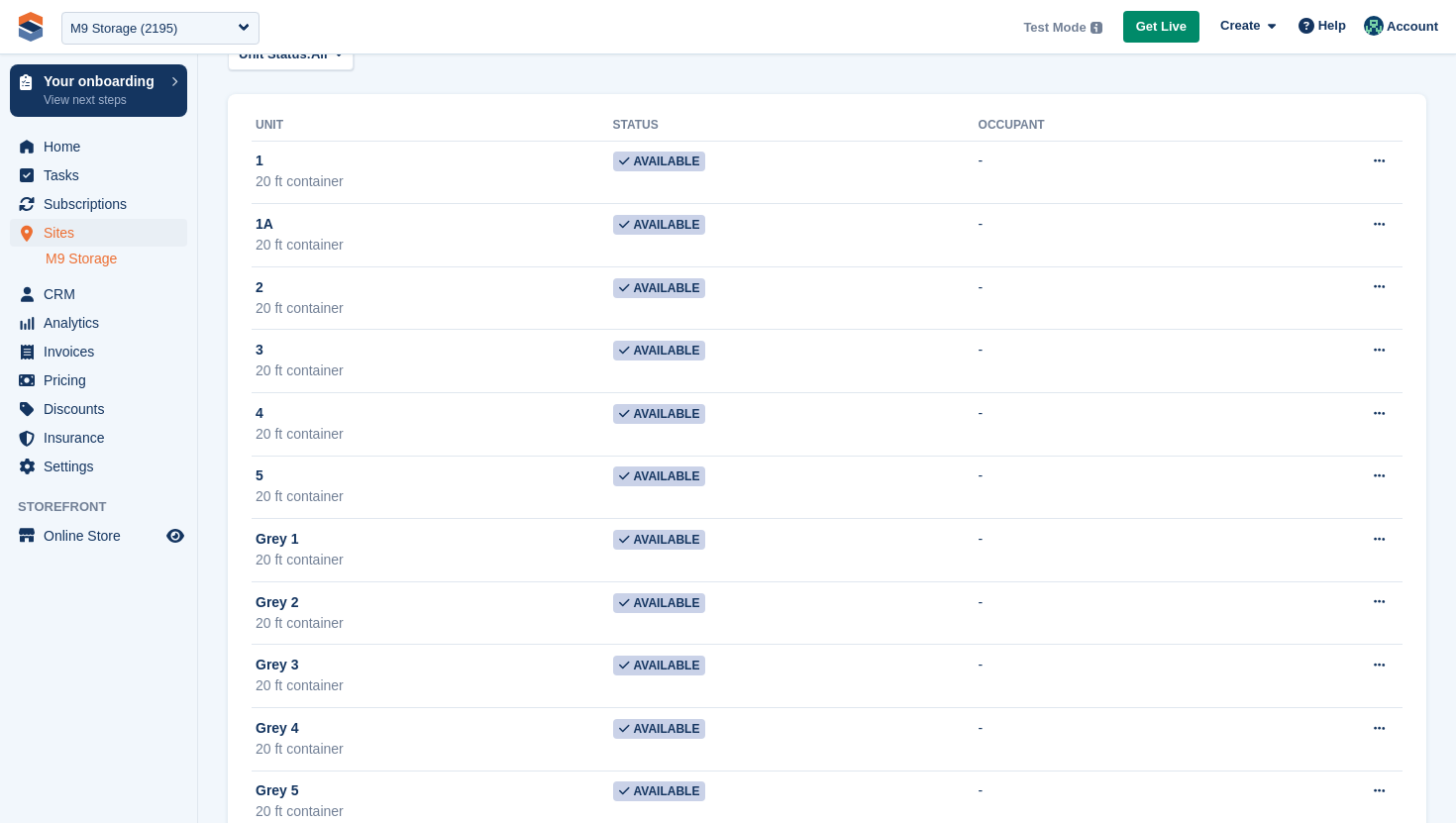 scroll, scrollTop: 110, scrollLeft: 0, axis: vertical 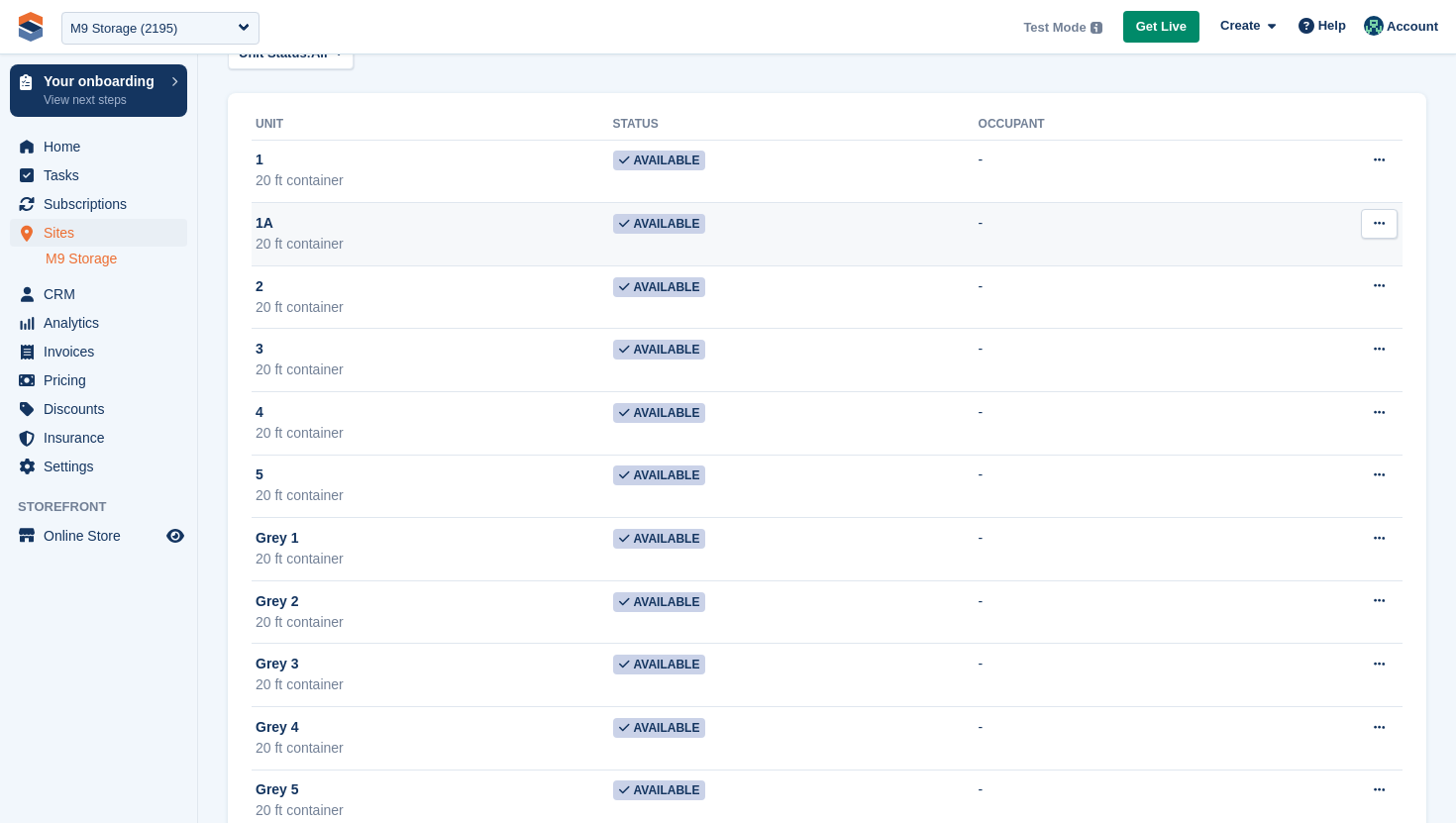 click at bounding box center (1379, 224) 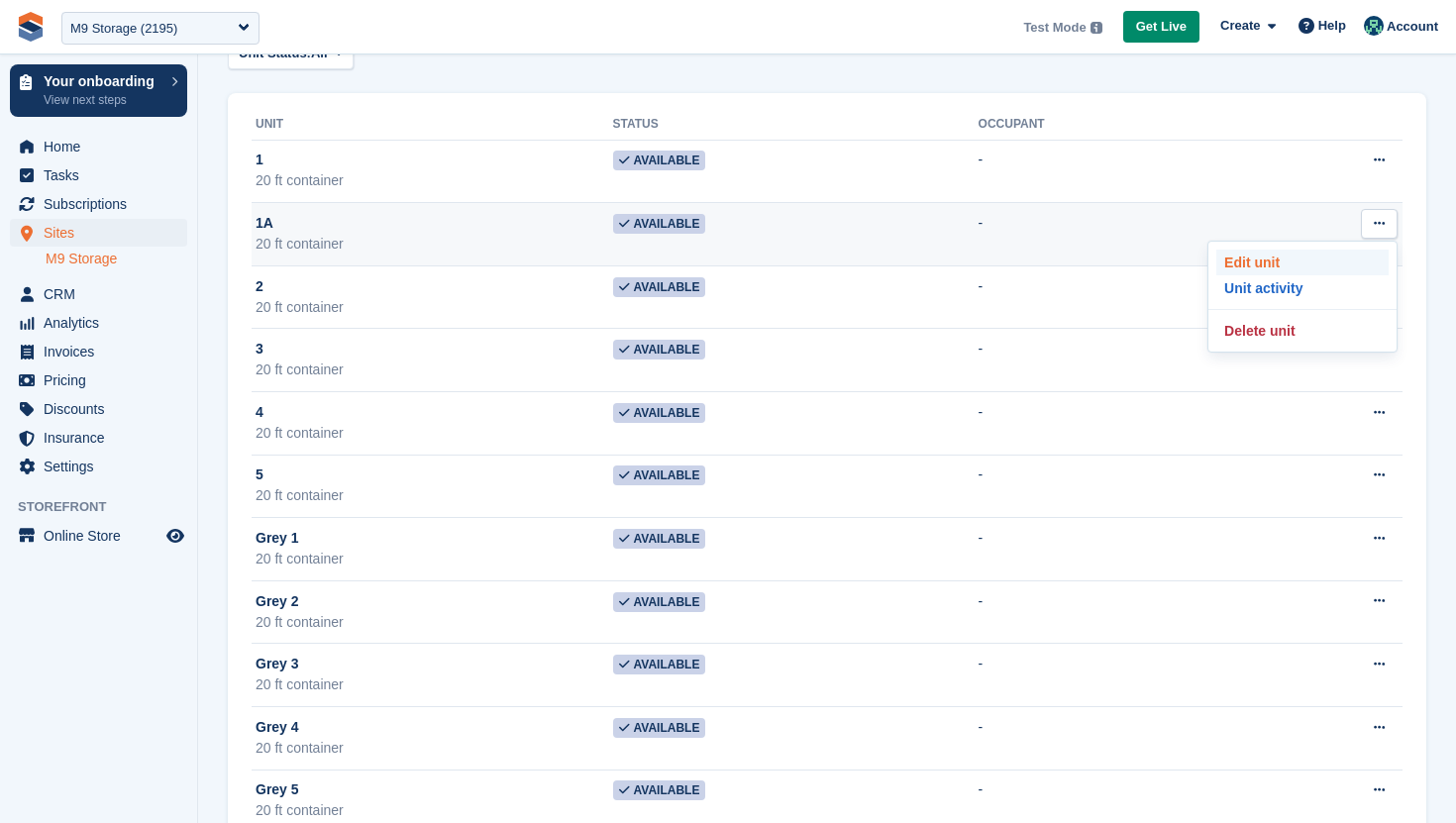 click on "Edit unit" at bounding box center (1302, 262) 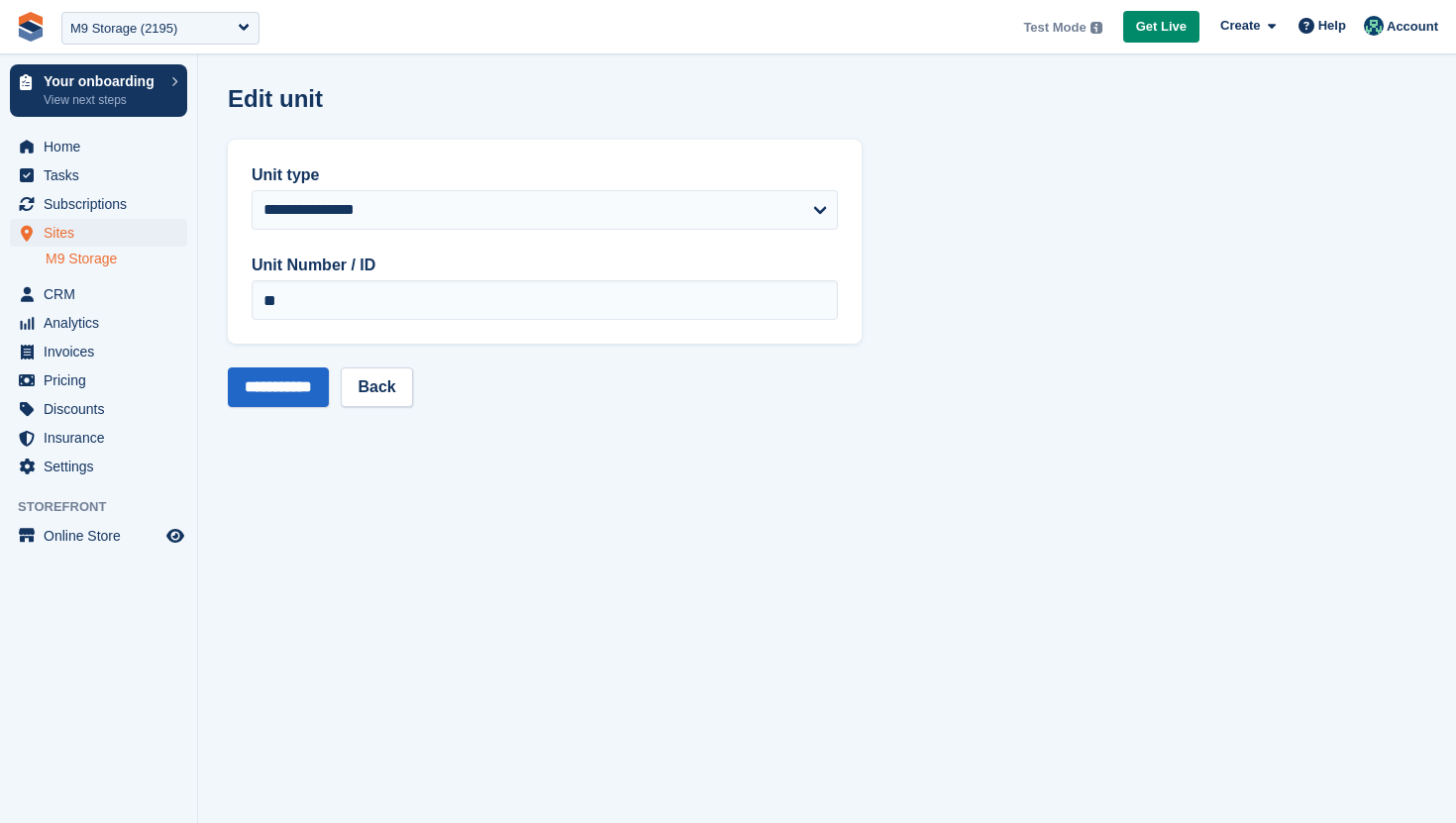 scroll, scrollTop: 0, scrollLeft: 0, axis: both 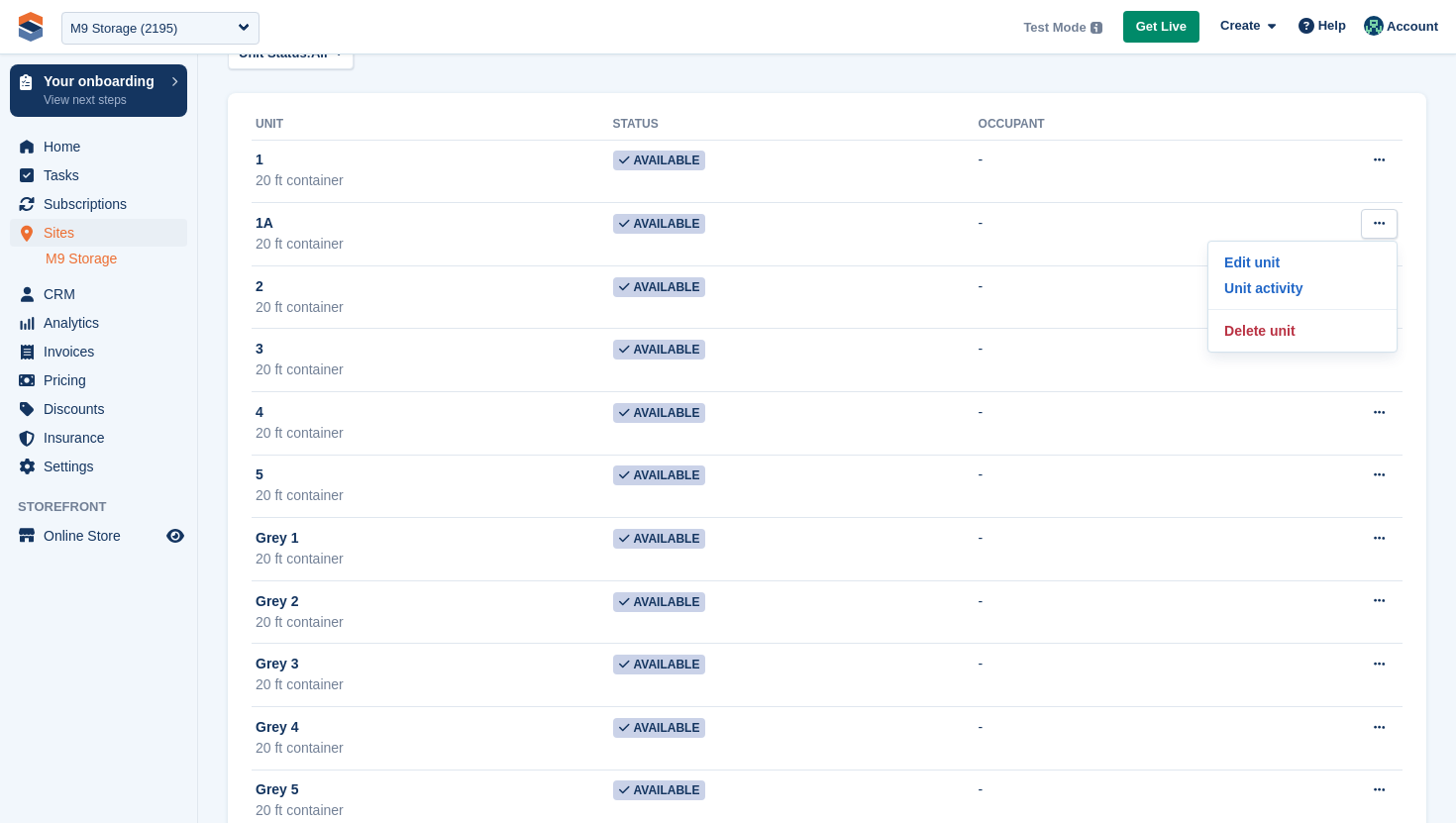 click on "Units
Export CSV
Activity
+ Units
Unit Status:
All
All
Available
Reserved
Occupied
Overlocked
Repossessed
Unavailable
Unit
Status
Occupant
1
20 ft container
Available
-" at bounding box center (827, 438) 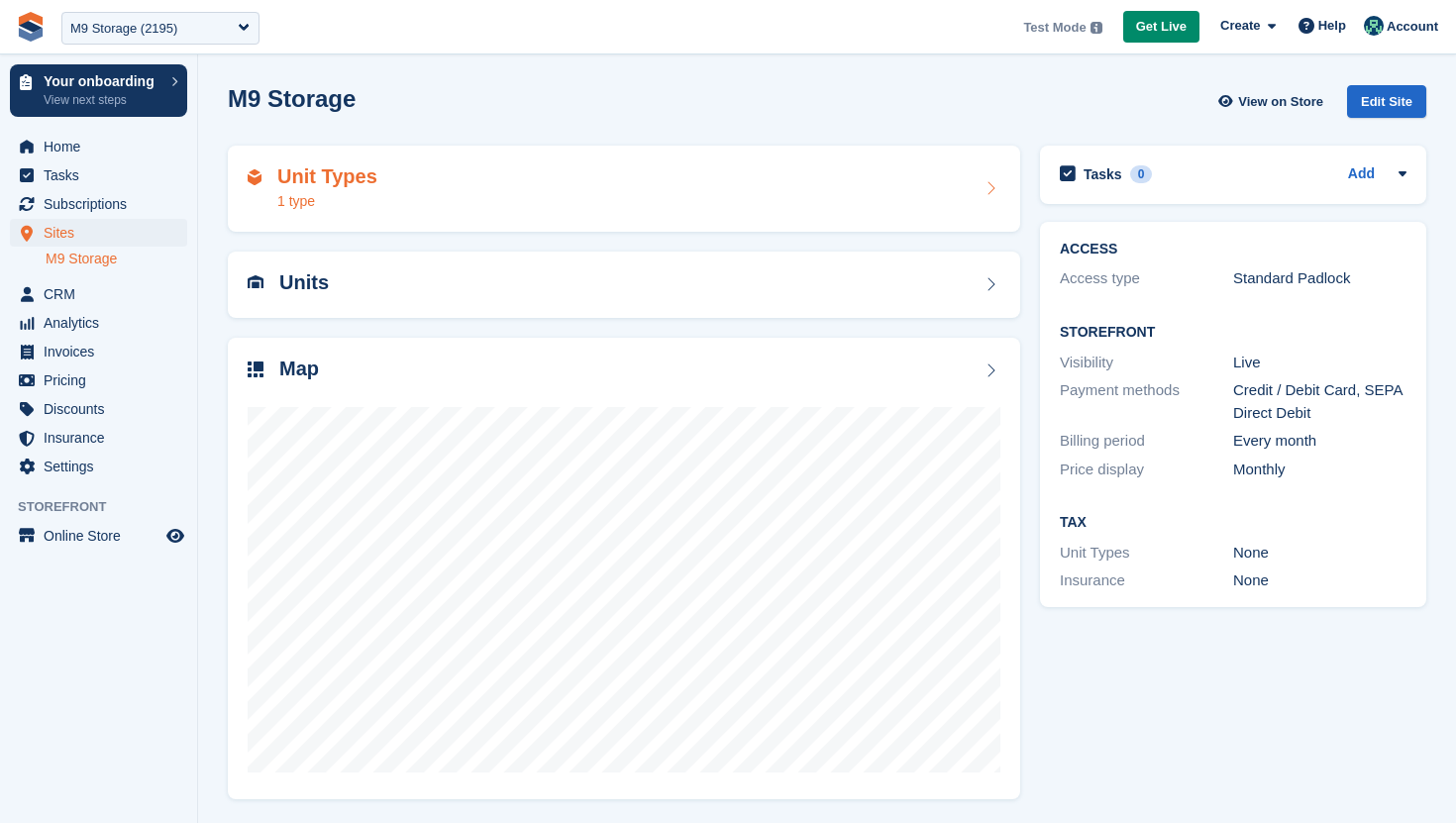 scroll, scrollTop: 0, scrollLeft: 0, axis: both 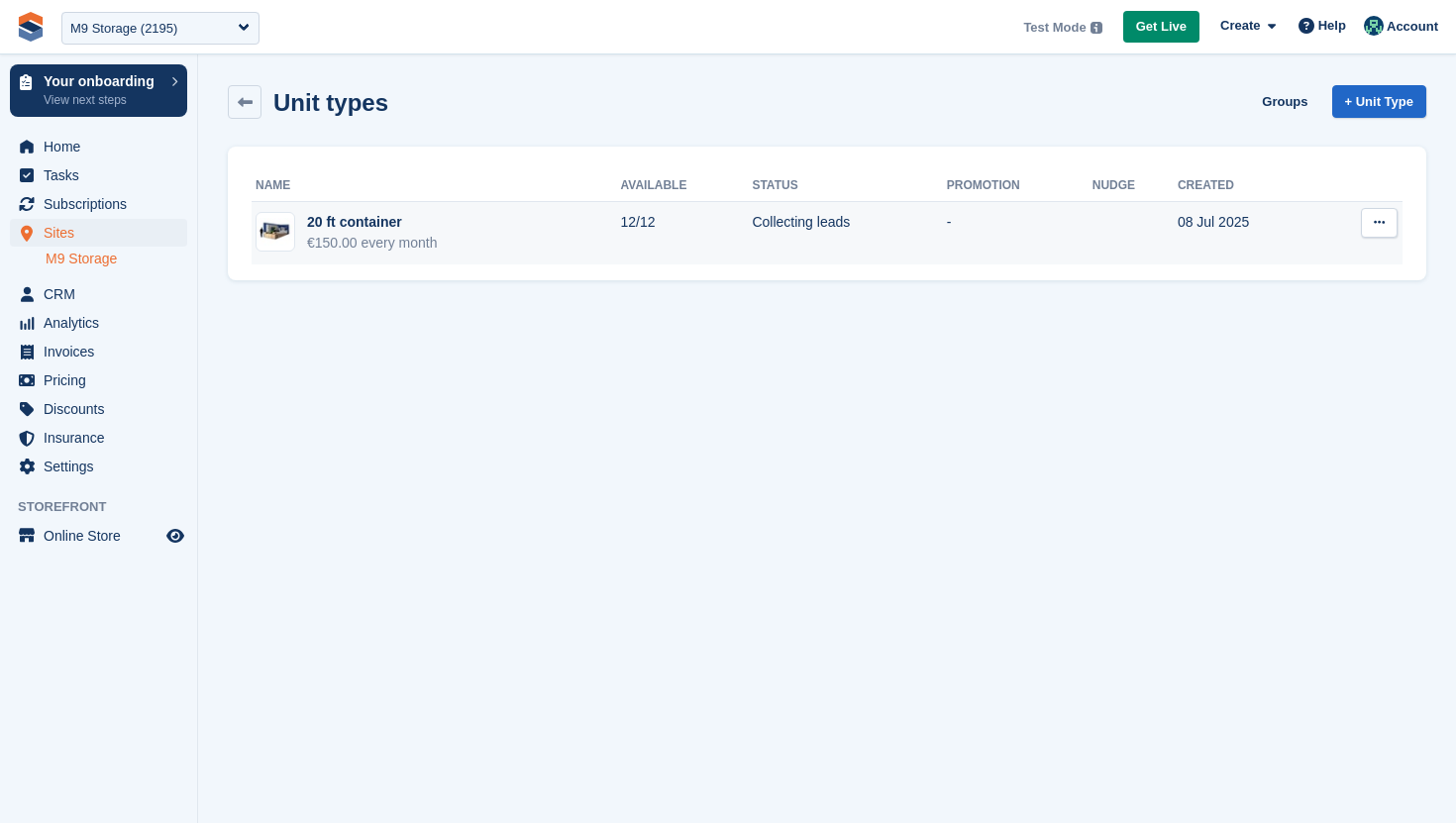 click at bounding box center [1379, 222] 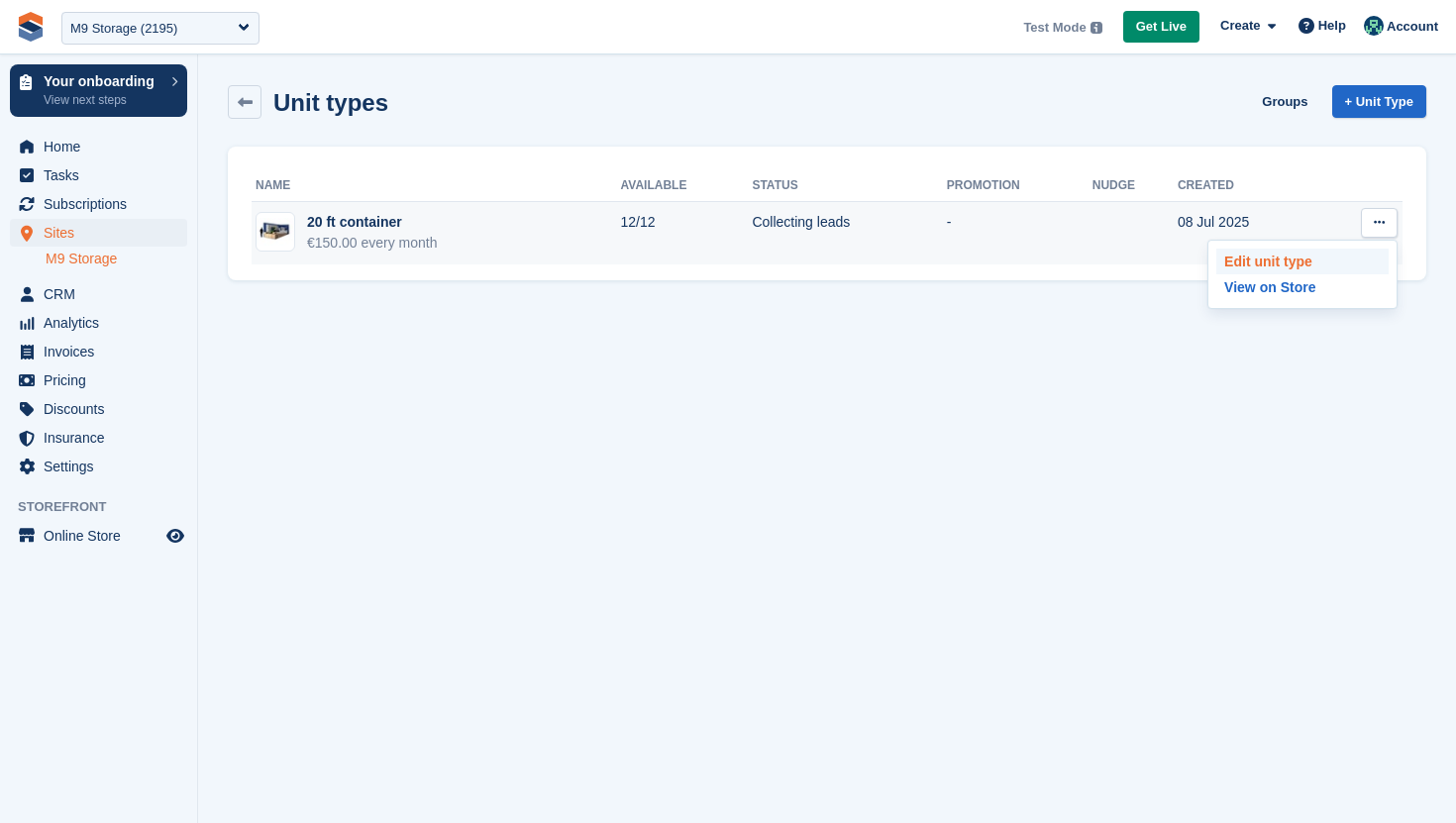 click on "Edit unit type" at bounding box center [1302, 261] 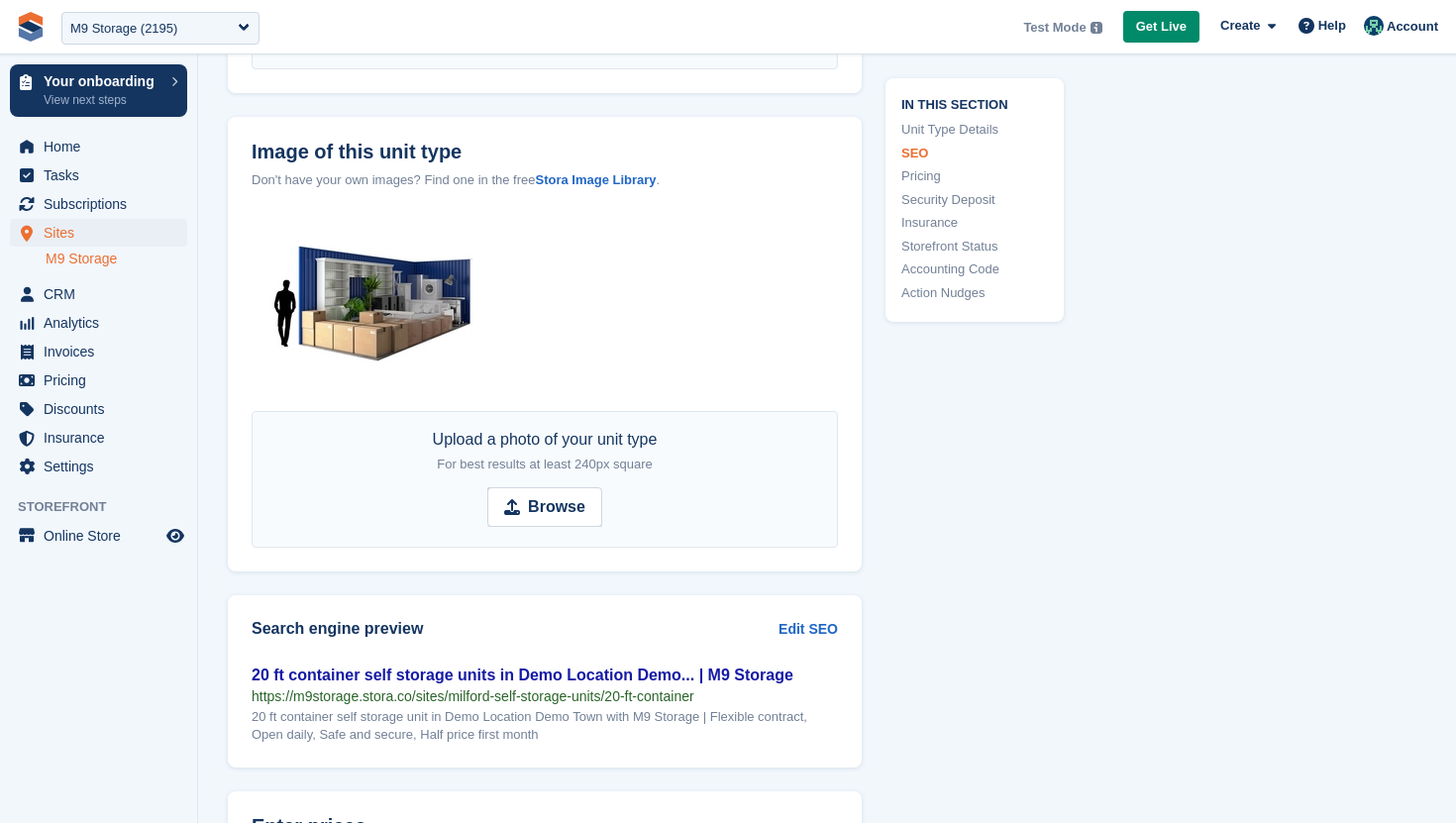 scroll, scrollTop: 1016, scrollLeft: 0, axis: vertical 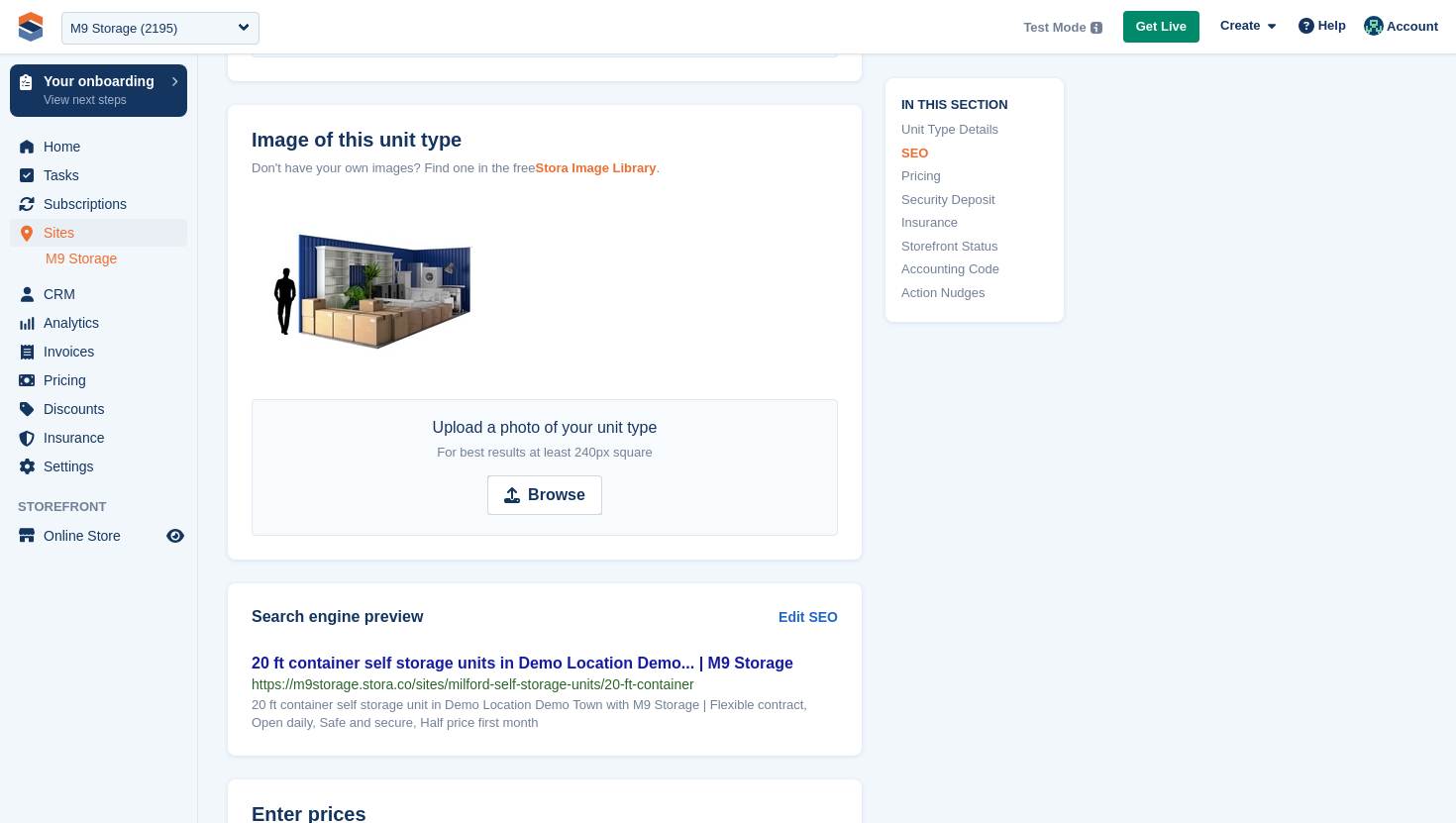 click on "Stora Image Library" at bounding box center [595, 167] 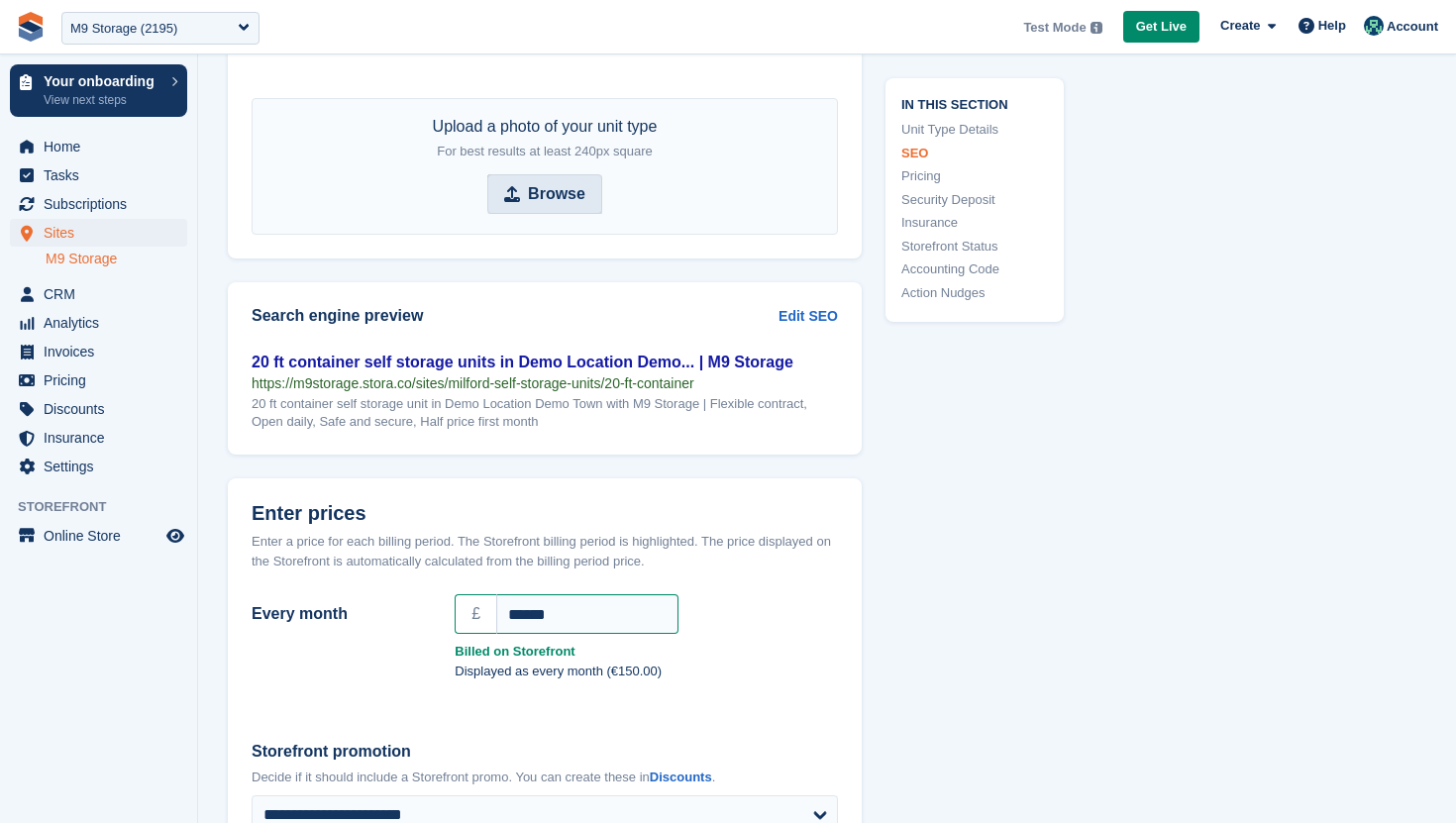 scroll, scrollTop: 1376, scrollLeft: 0, axis: vertical 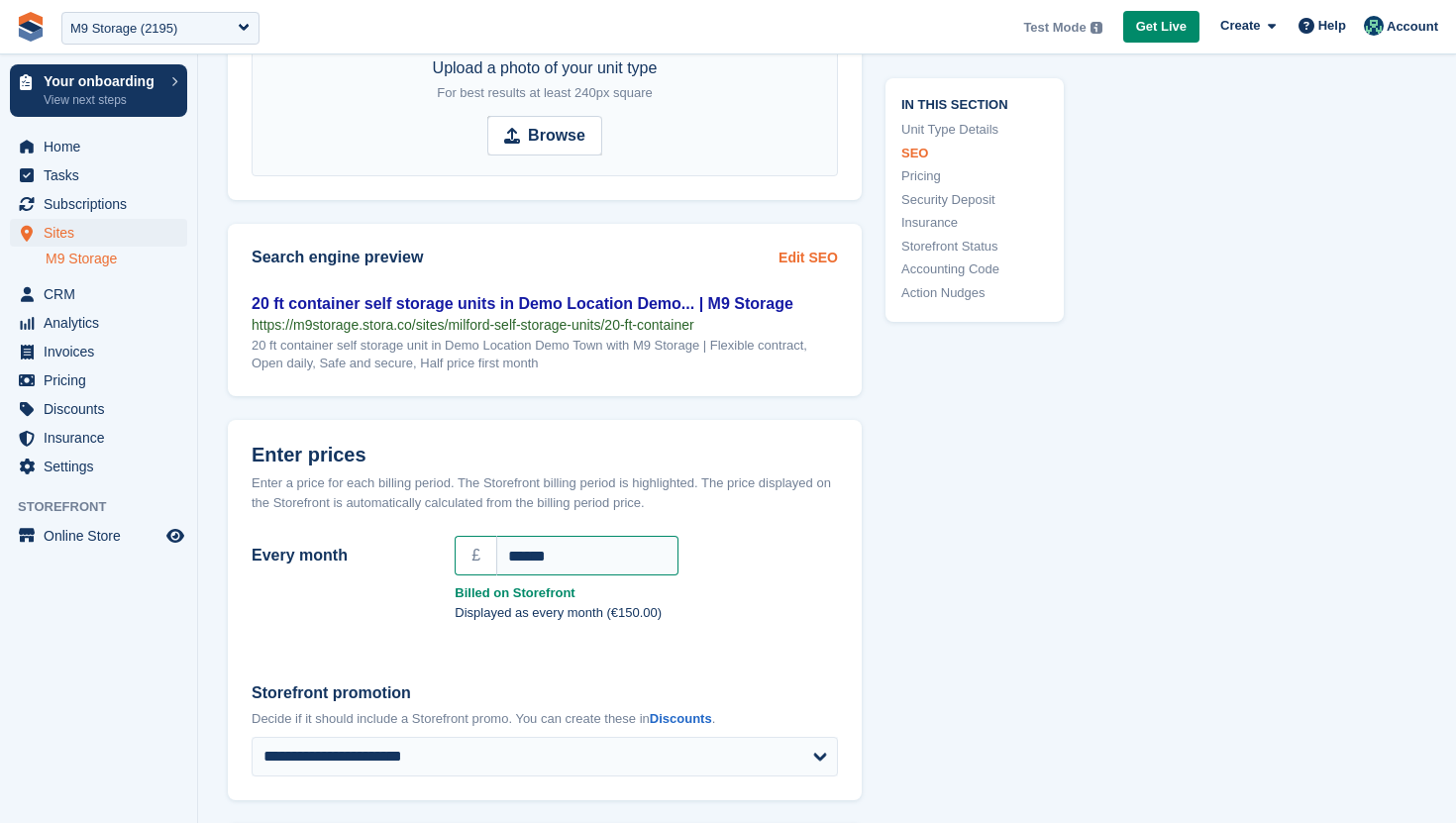 click on "Edit SEO" at bounding box center [808, 257] 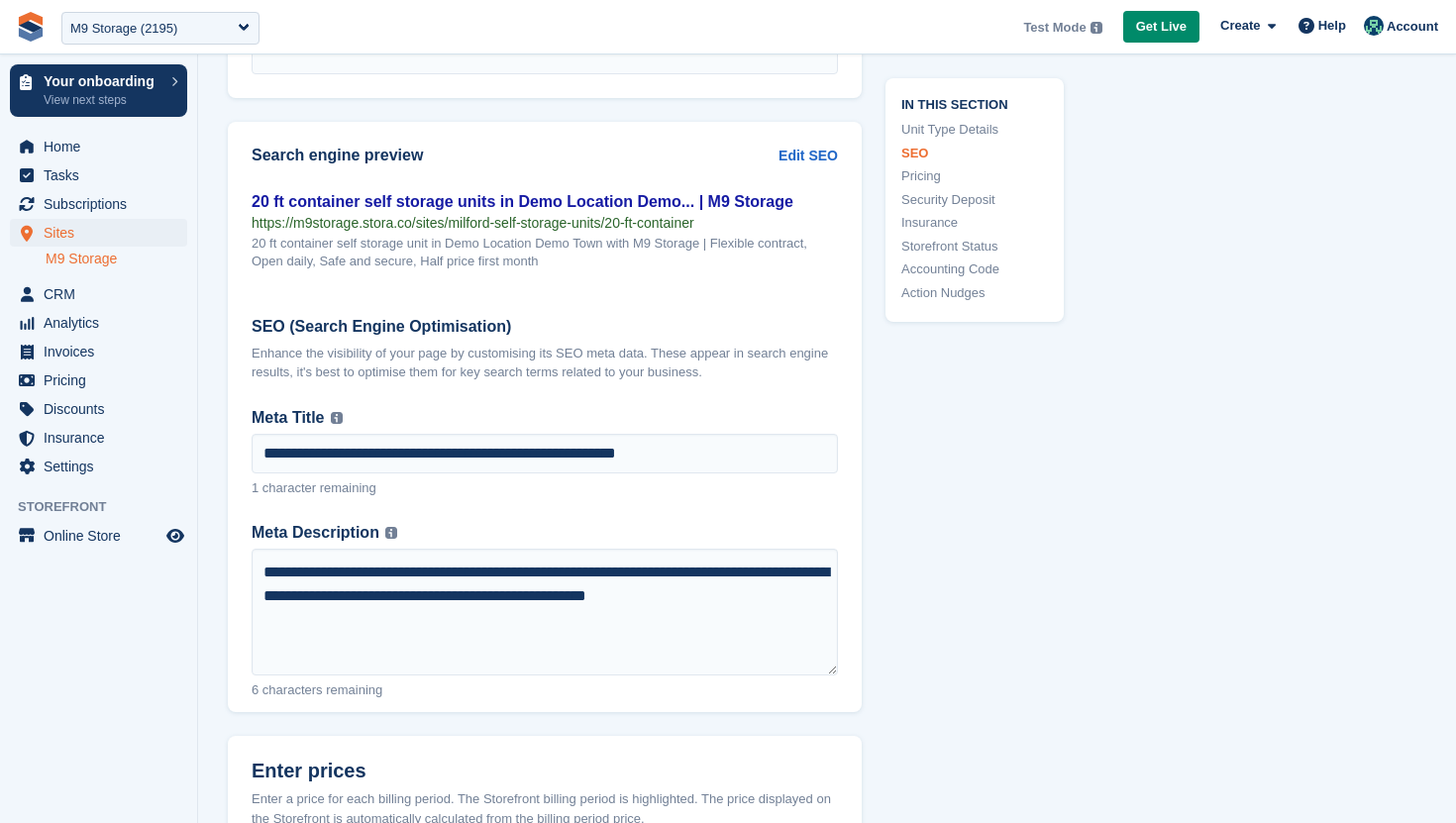 scroll, scrollTop: 1518, scrollLeft: 0, axis: vertical 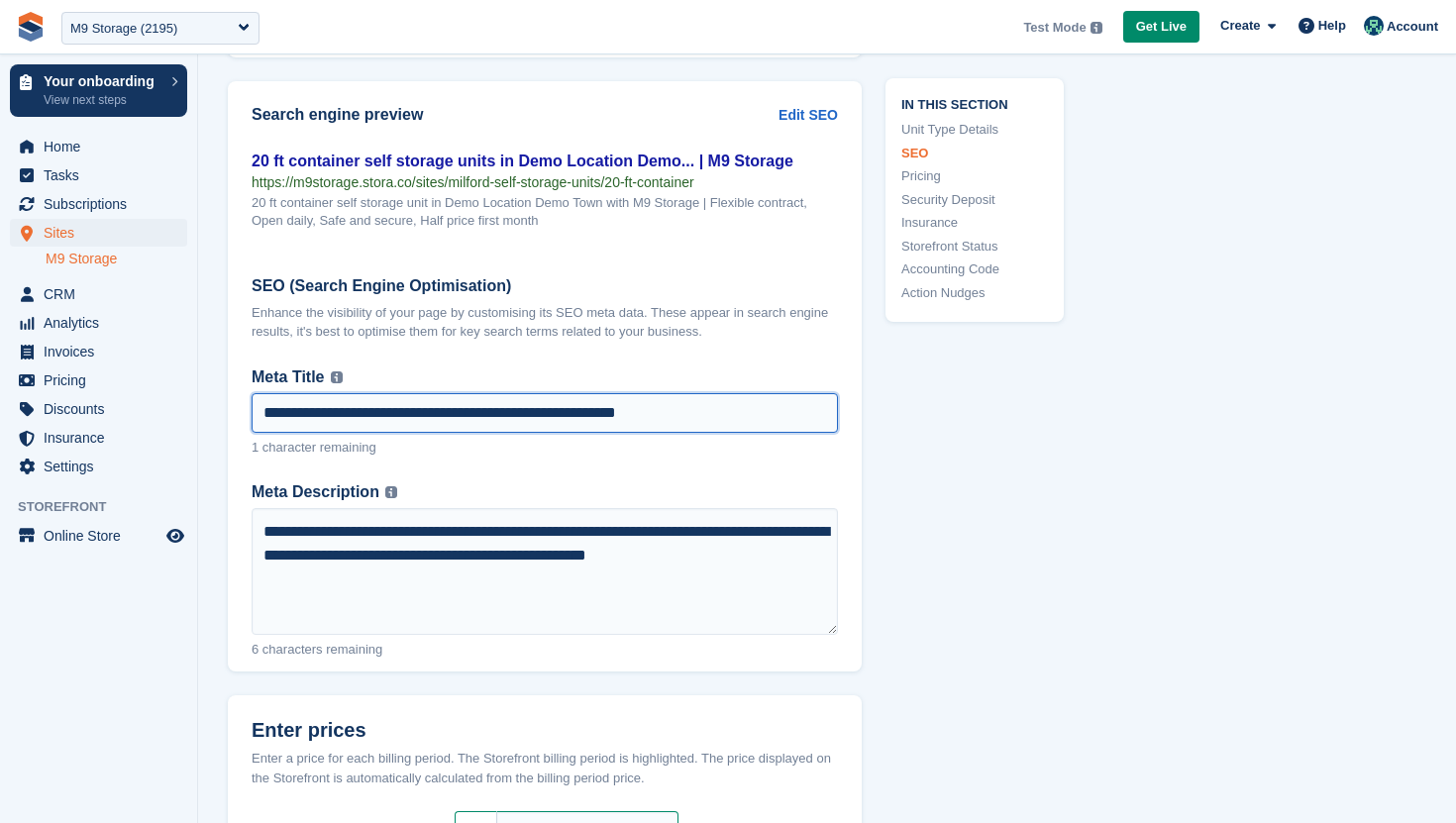 drag, startPoint x: 521, startPoint y: 410, endPoint x: 805, endPoint y: 409, distance: 284.00176 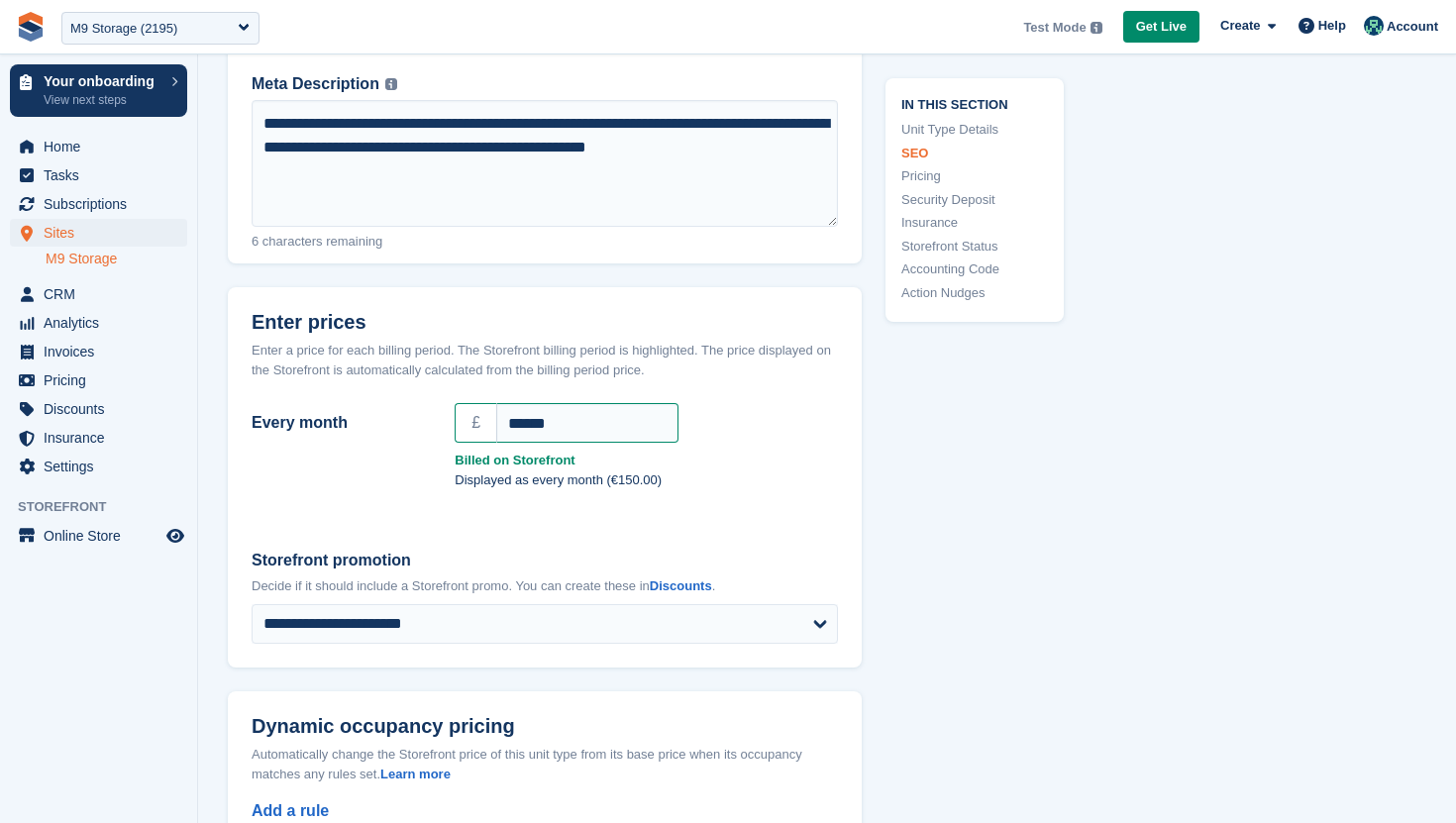 scroll, scrollTop: 1936, scrollLeft: 0, axis: vertical 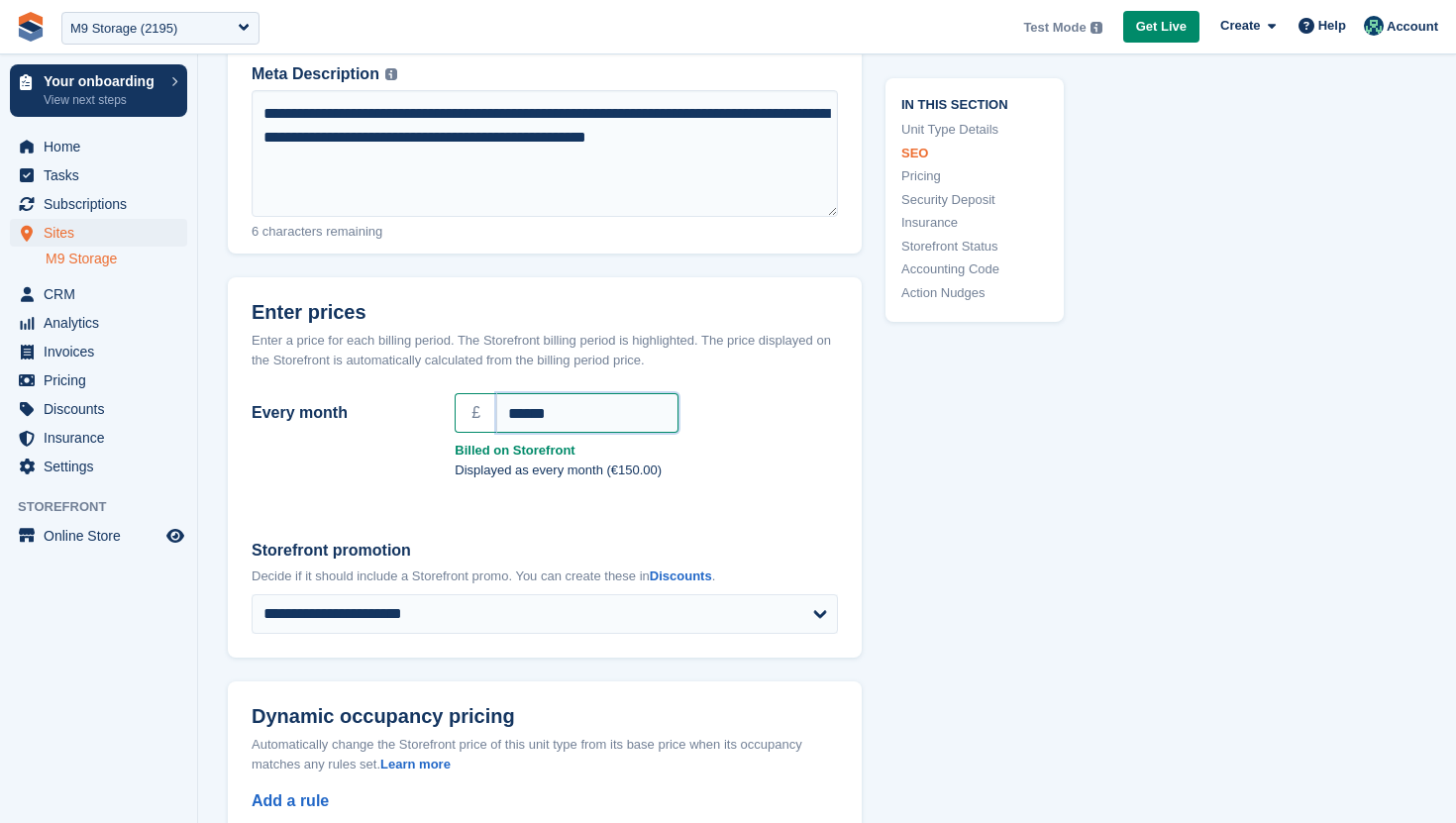 click on "******" at bounding box center [587, 413] 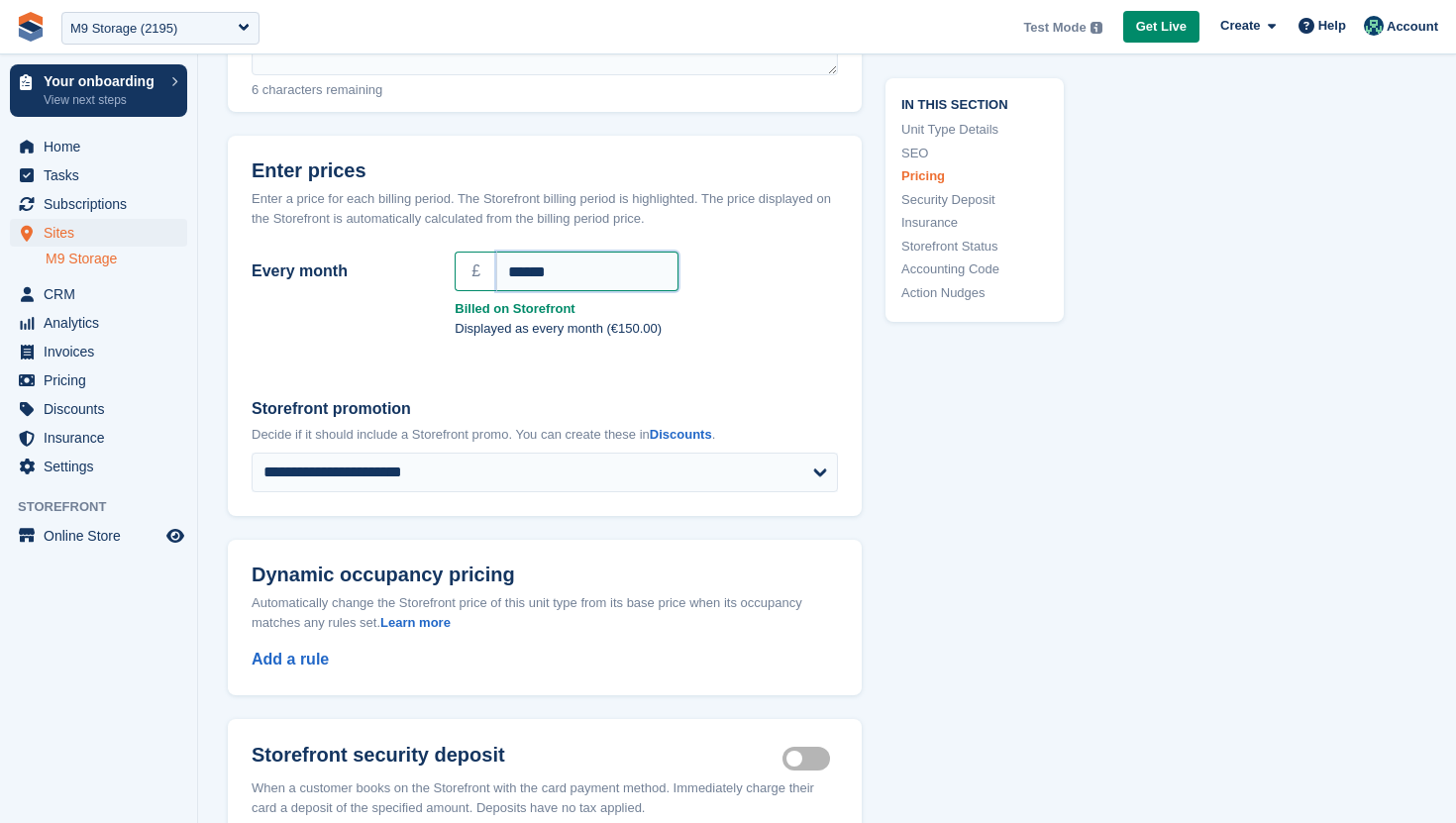 scroll, scrollTop: 2096, scrollLeft: 0, axis: vertical 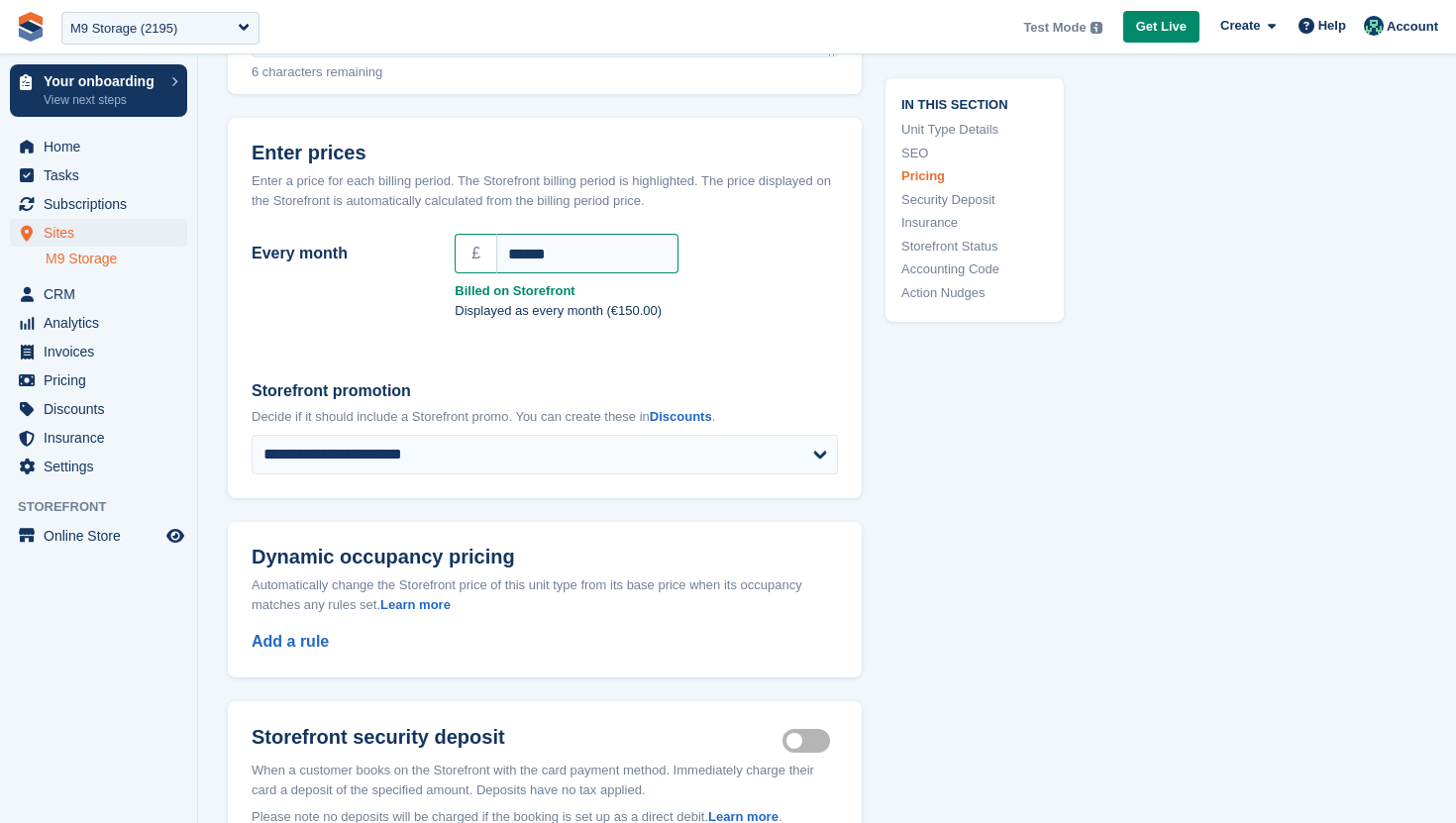 click on "Billed on Storefront" at bounding box center [646, 291] 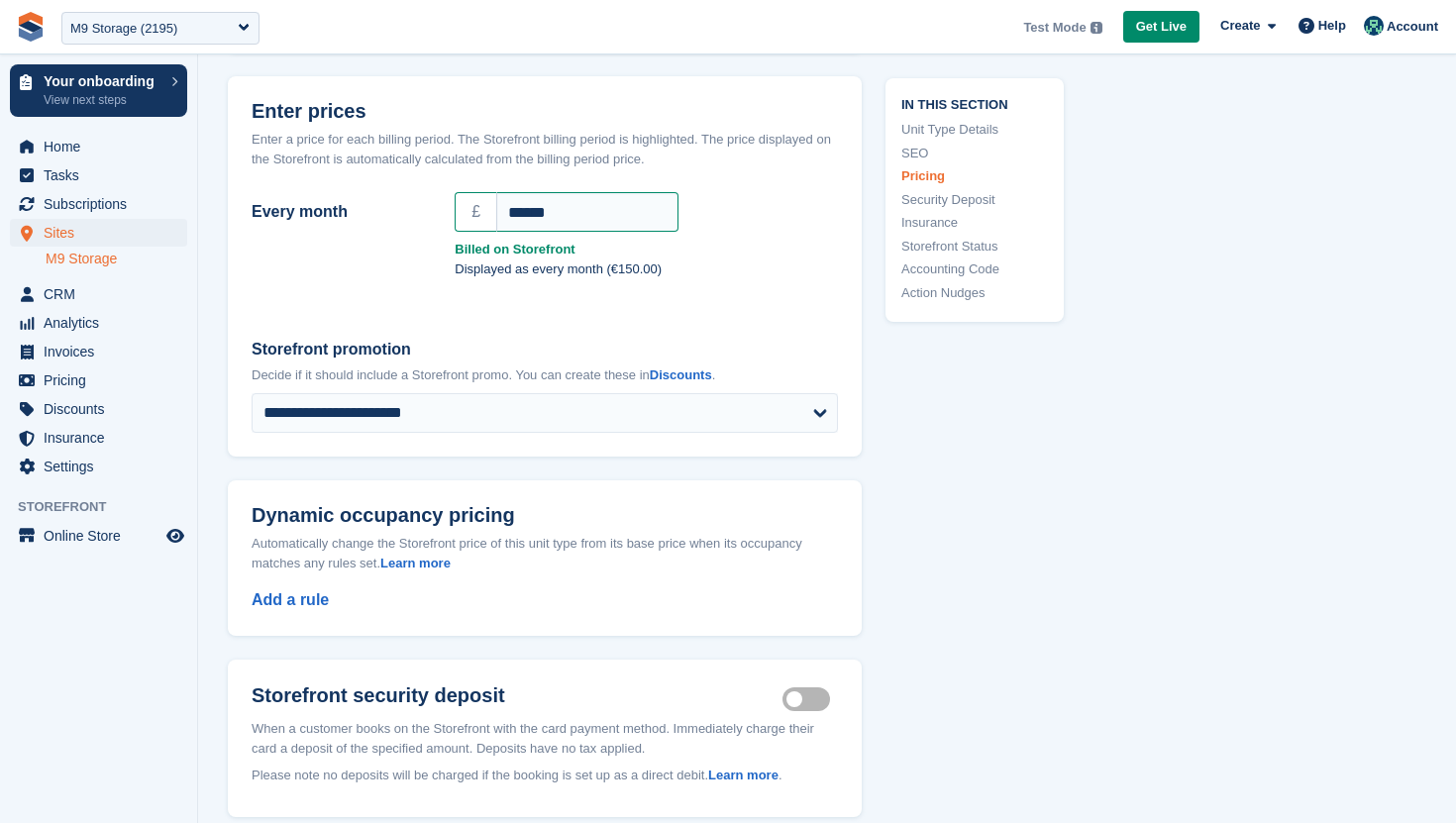 scroll, scrollTop: 2118, scrollLeft: 0, axis: vertical 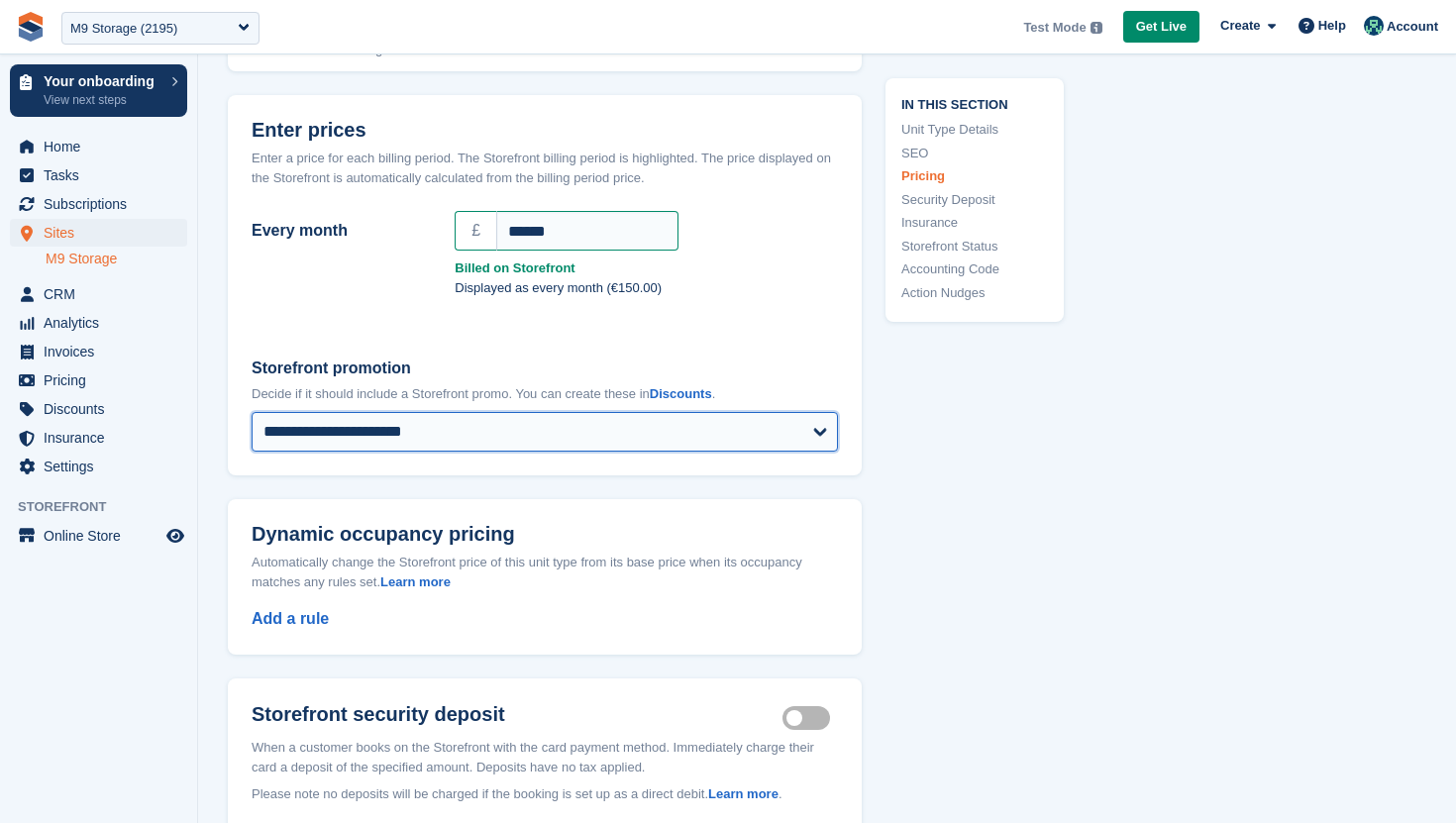 click on "**********" at bounding box center [545, 432] 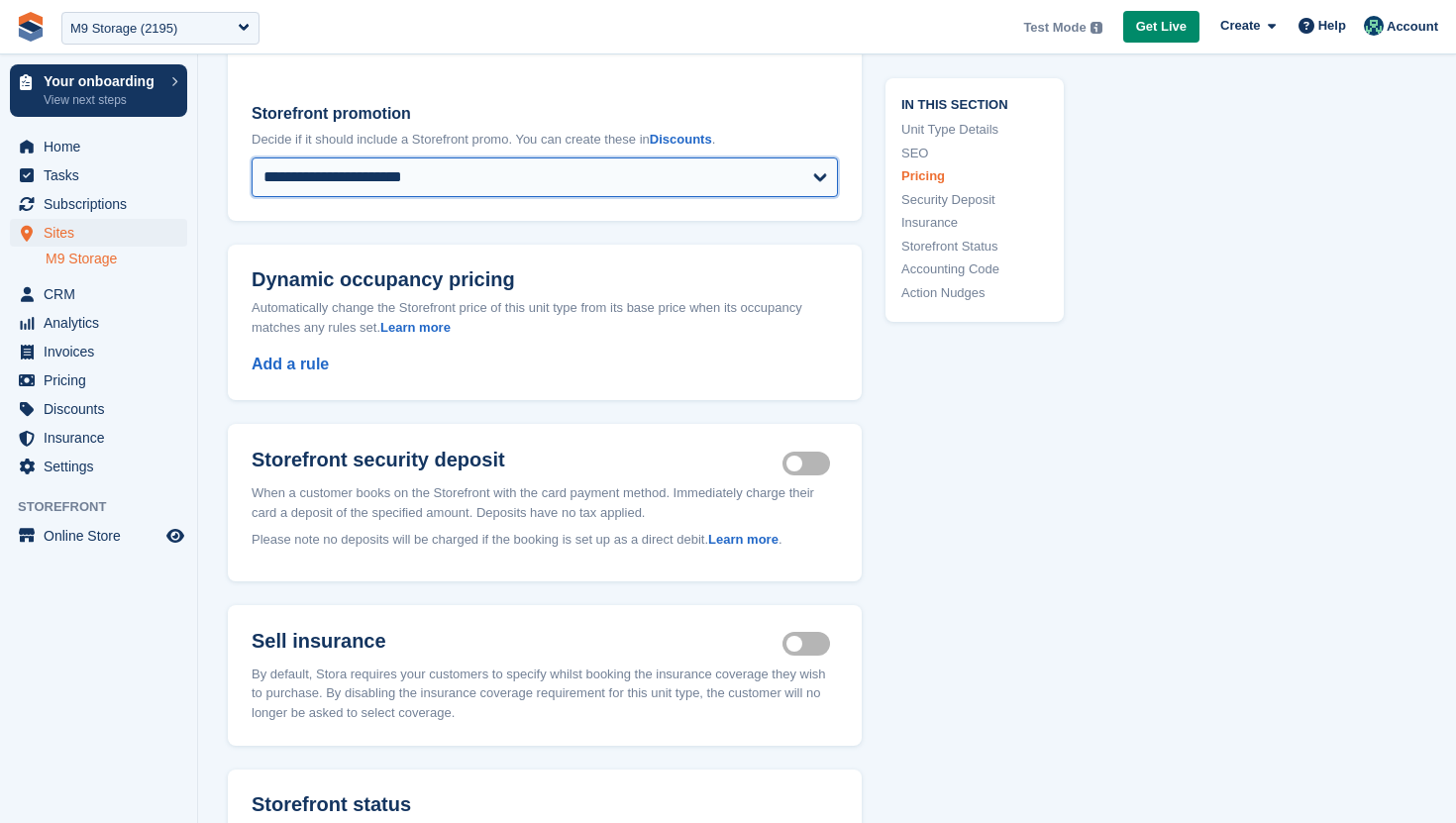 scroll, scrollTop: 2391, scrollLeft: 0, axis: vertical 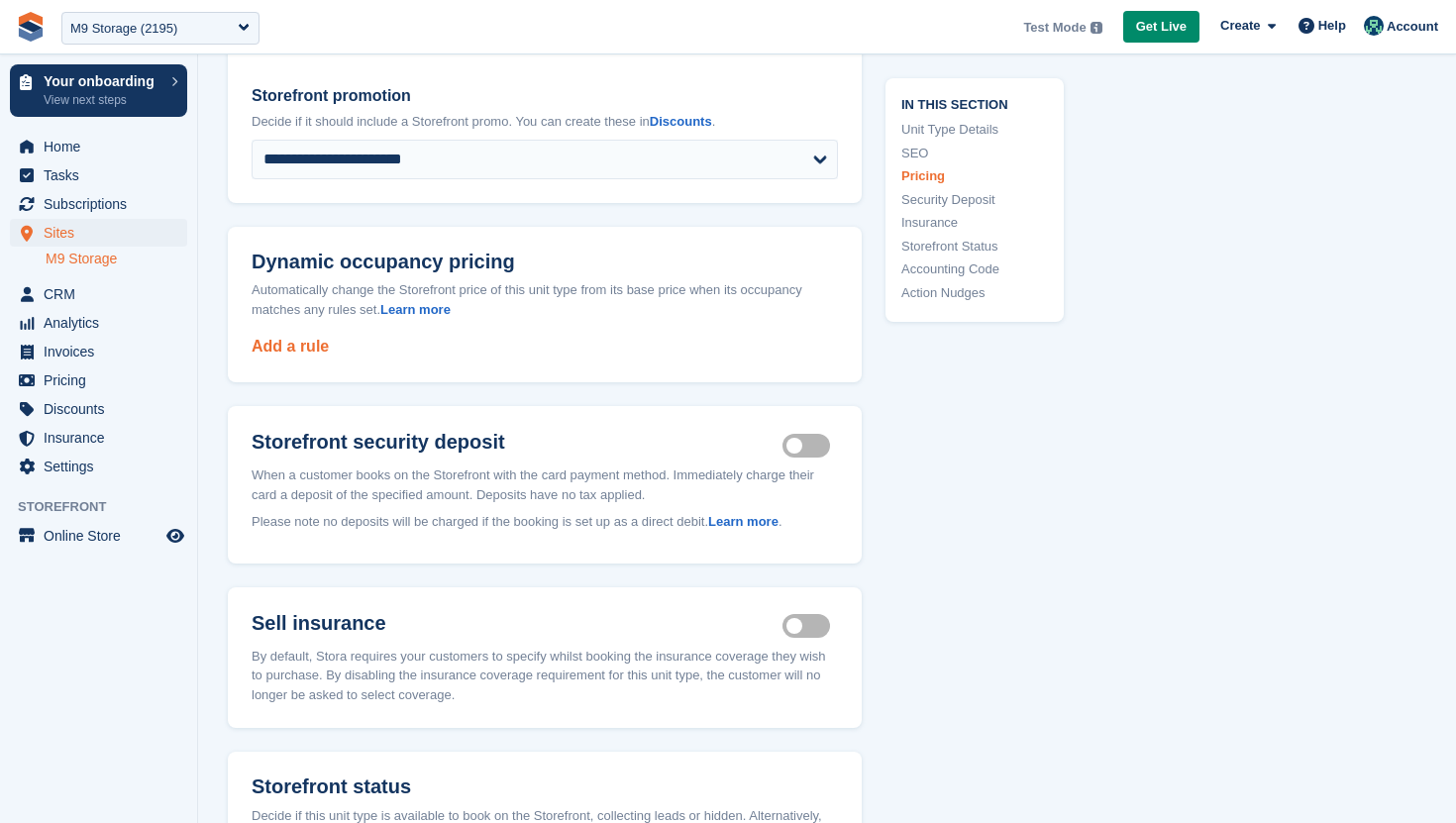 click on "Add a rule" at bounding box center (290, 346) 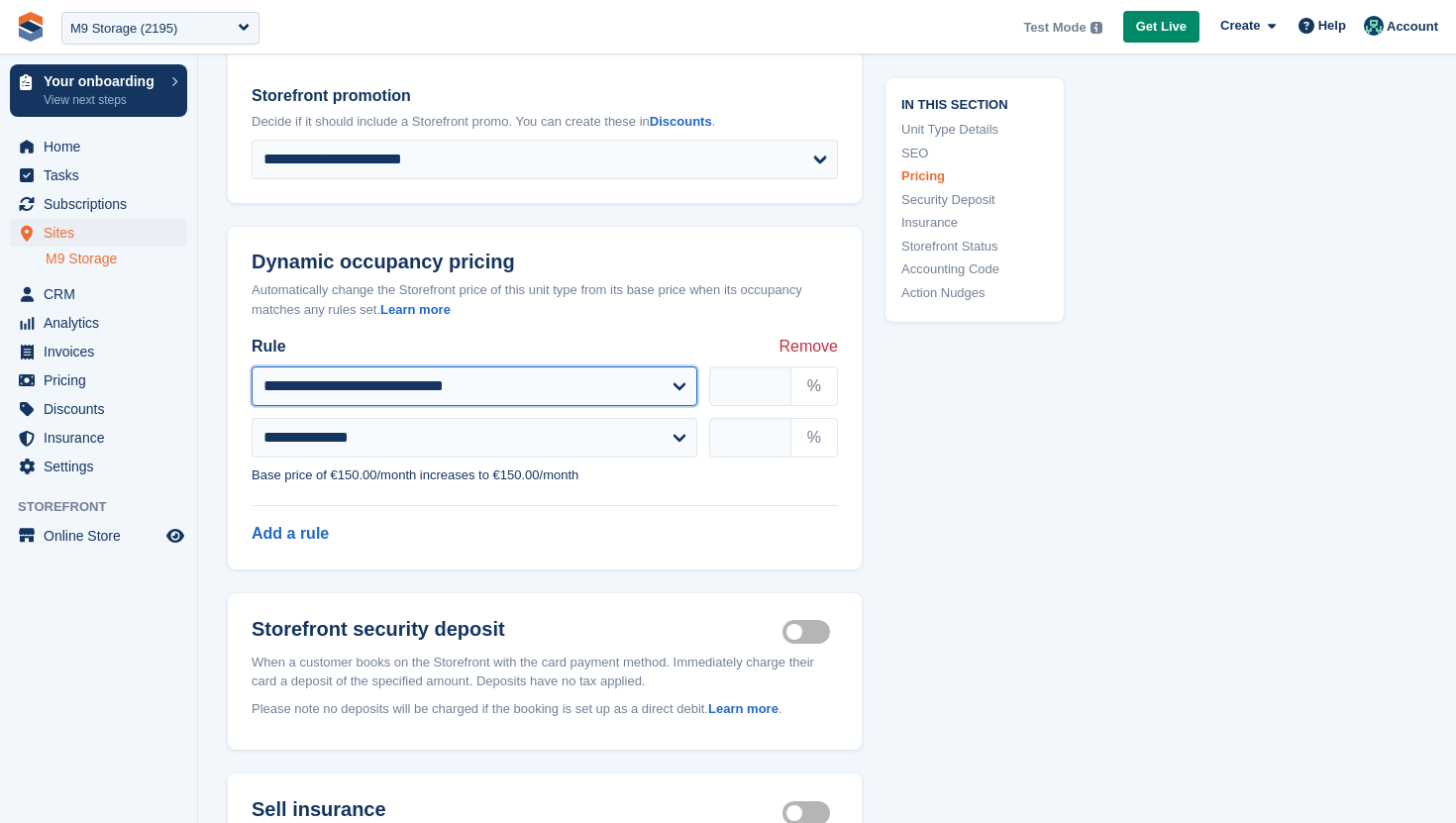 click on "**********" at bounding box center [474, 386] 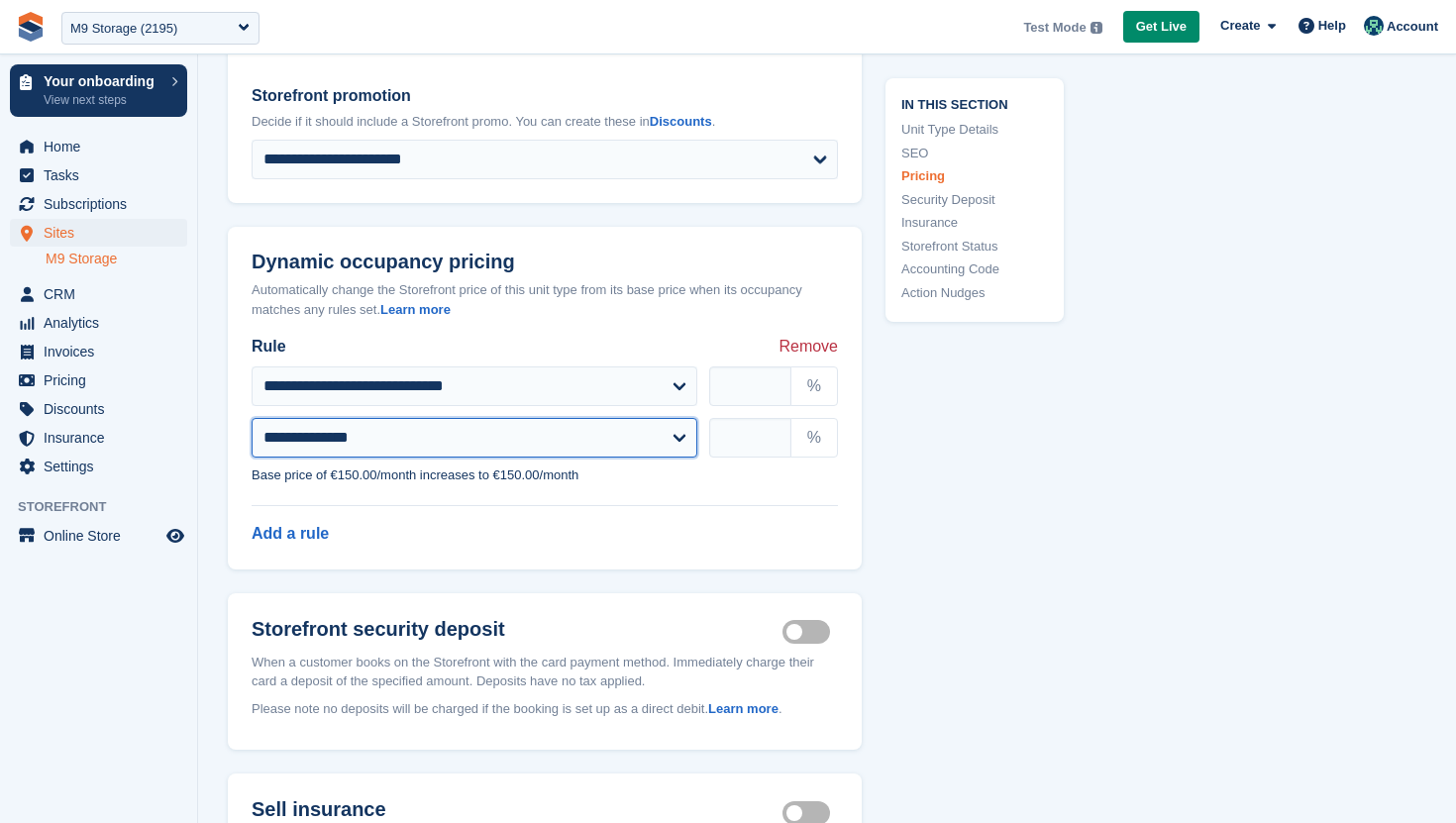 click on "**********" at bounding box center (474, 438) 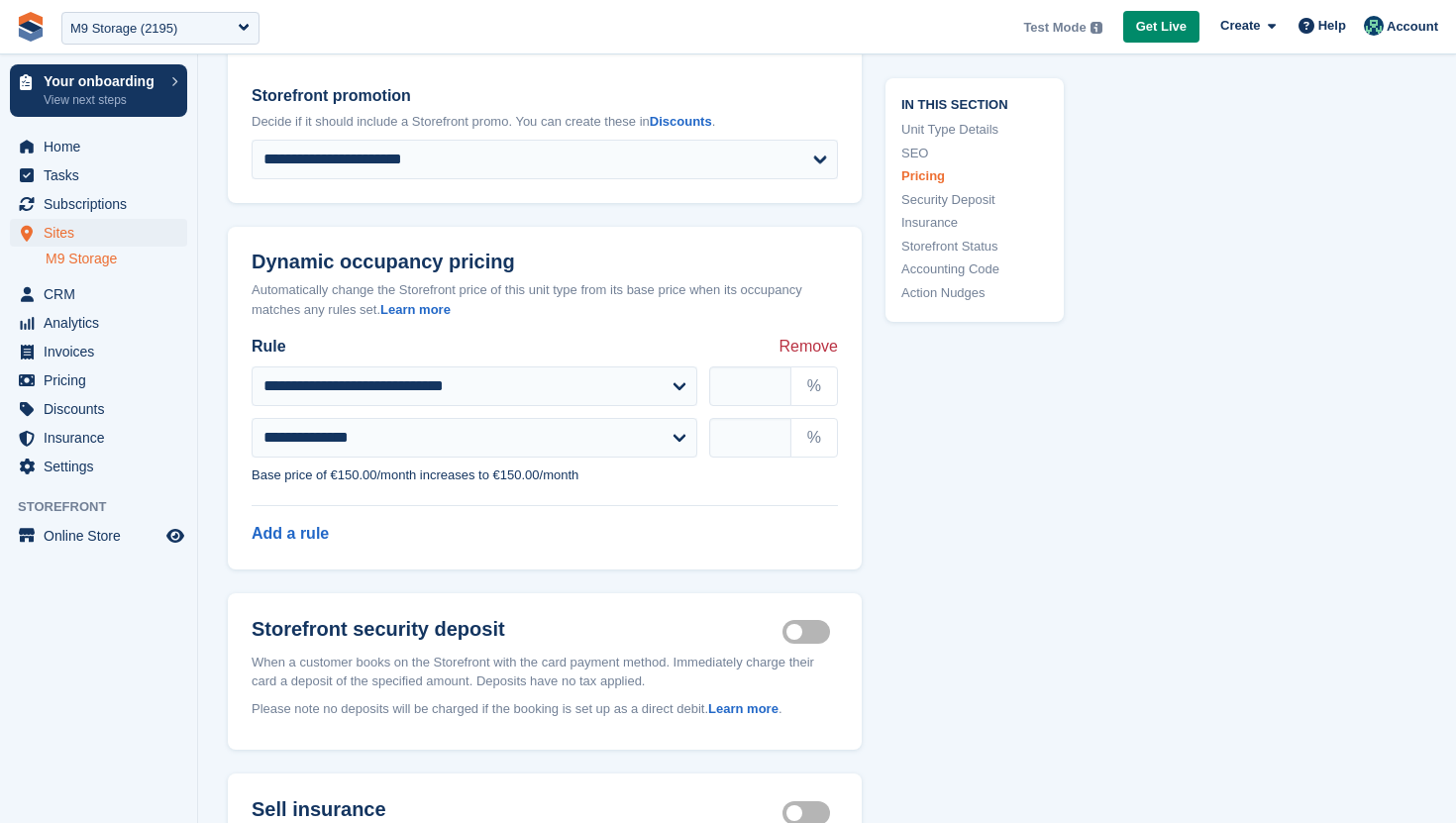 click on "Remove" at bounding box center (808, 347) 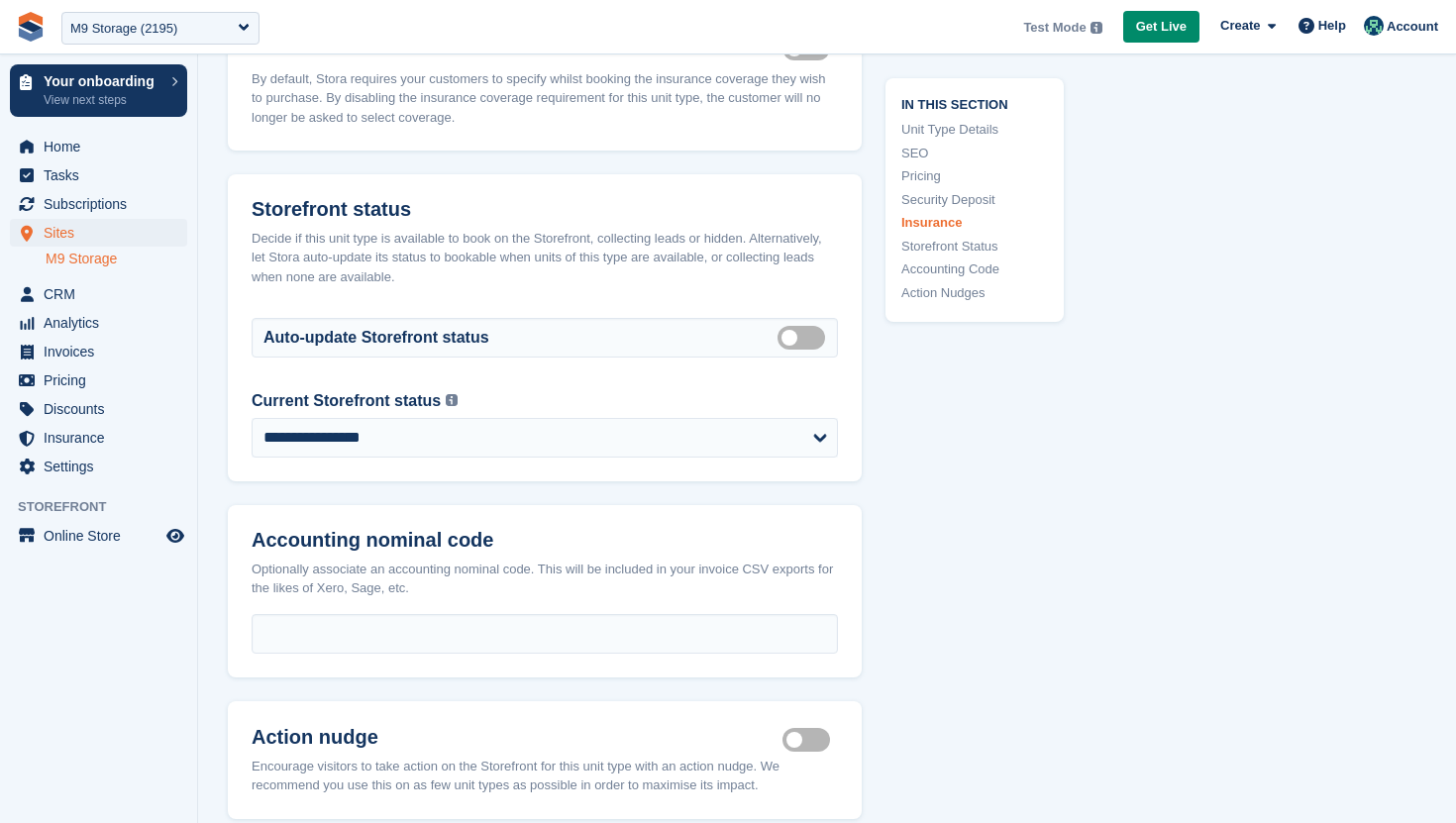 scroll, scrollTop: 3026, scrollLeft: 0, axis: vertical 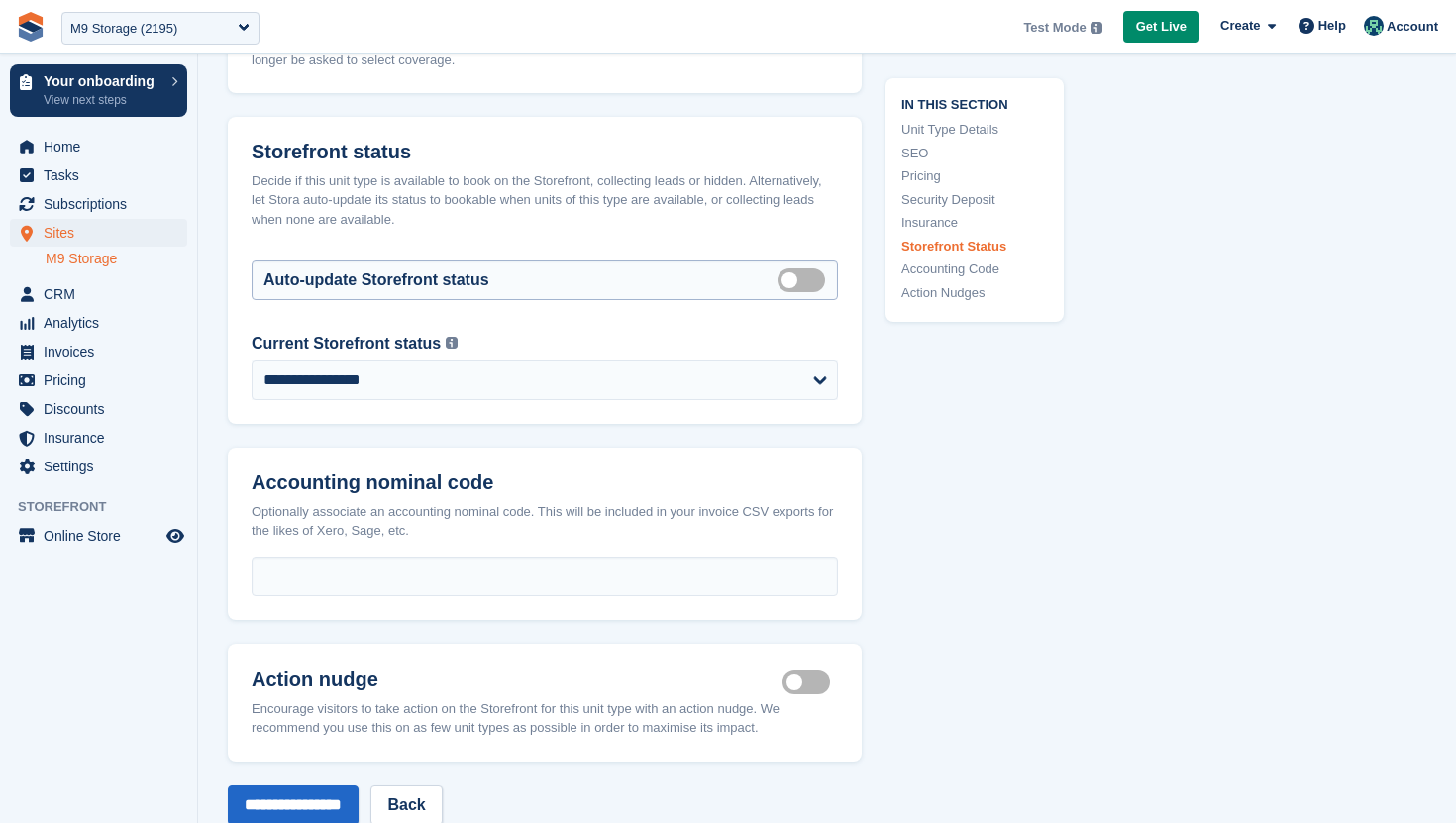 click on "Auto manage storefront status" at bounding box center (805, 280) 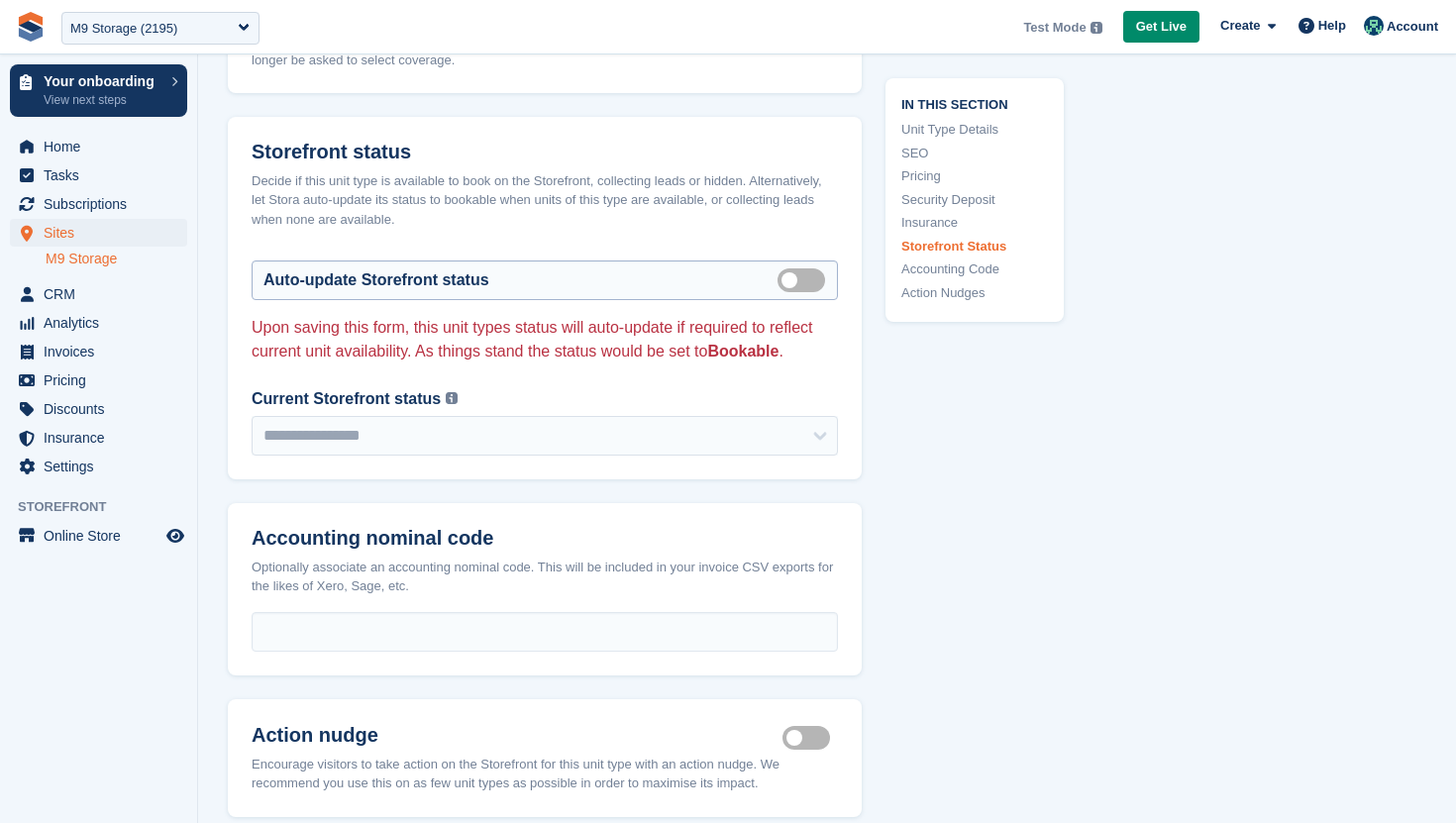 click on "Auto manage storefront status" at bounding box center [805, 280] 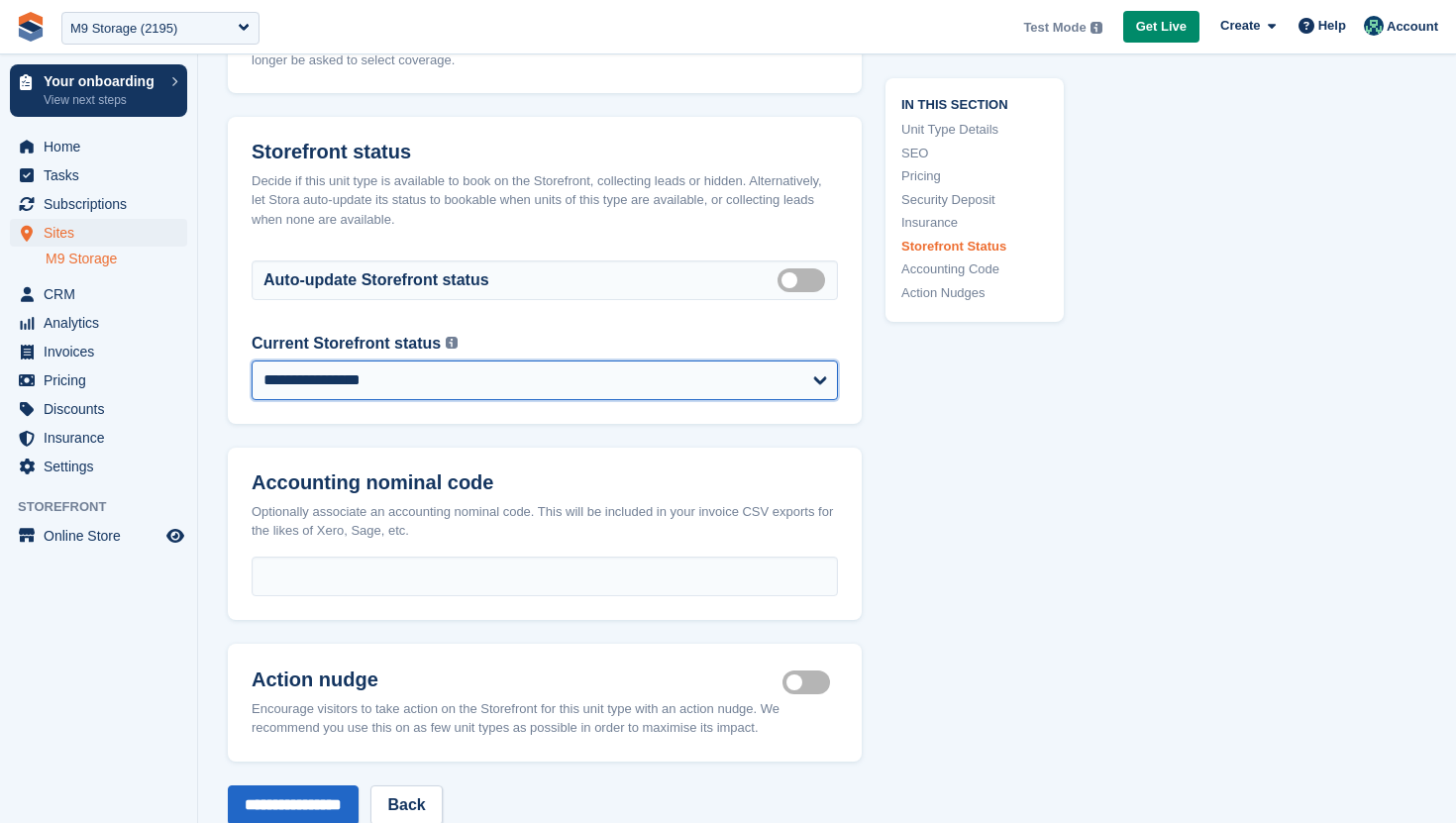 click on "**********" at bounding box center (545, 380) 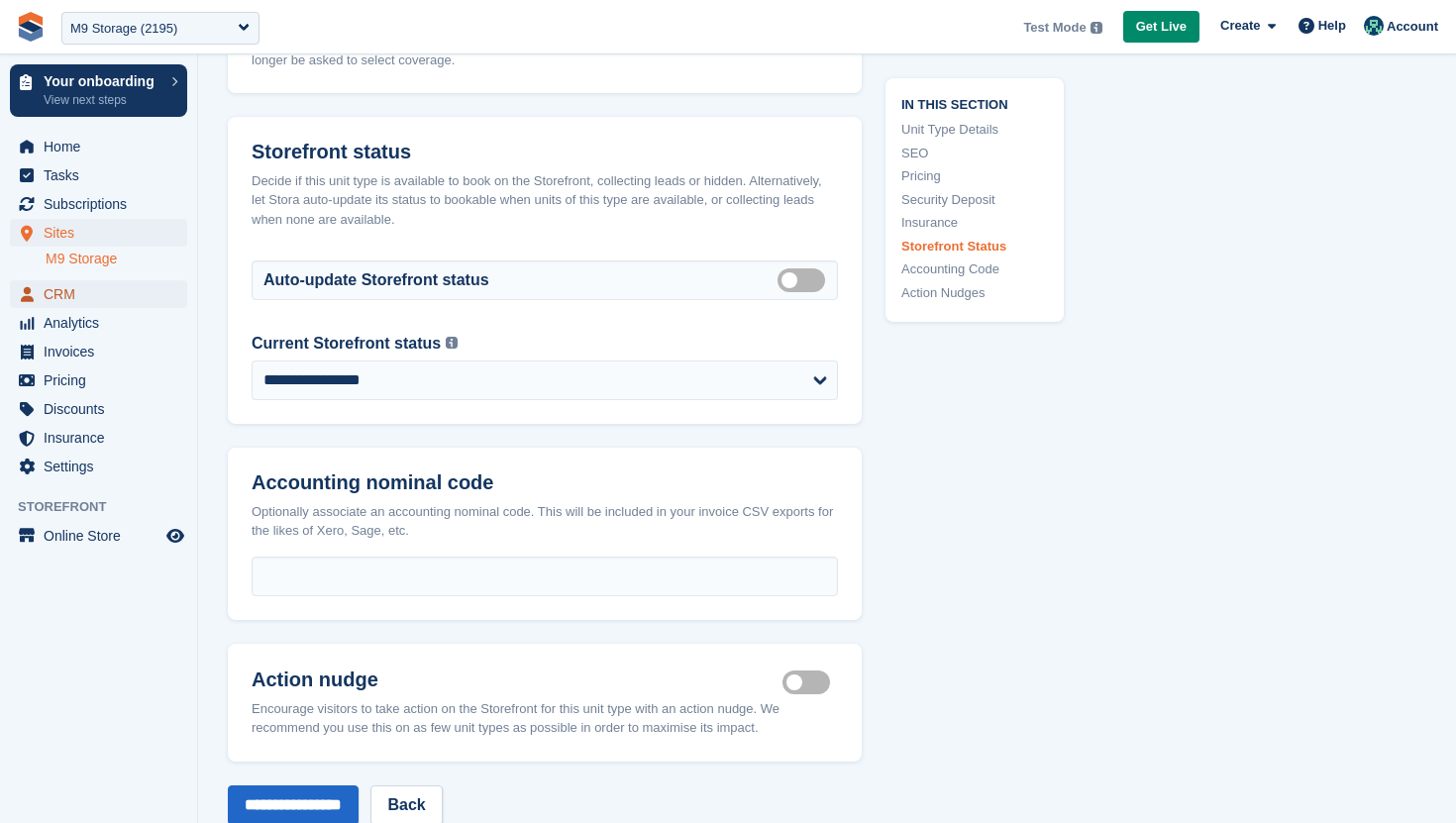 click on "CRM" at bounding box center (103, 294) 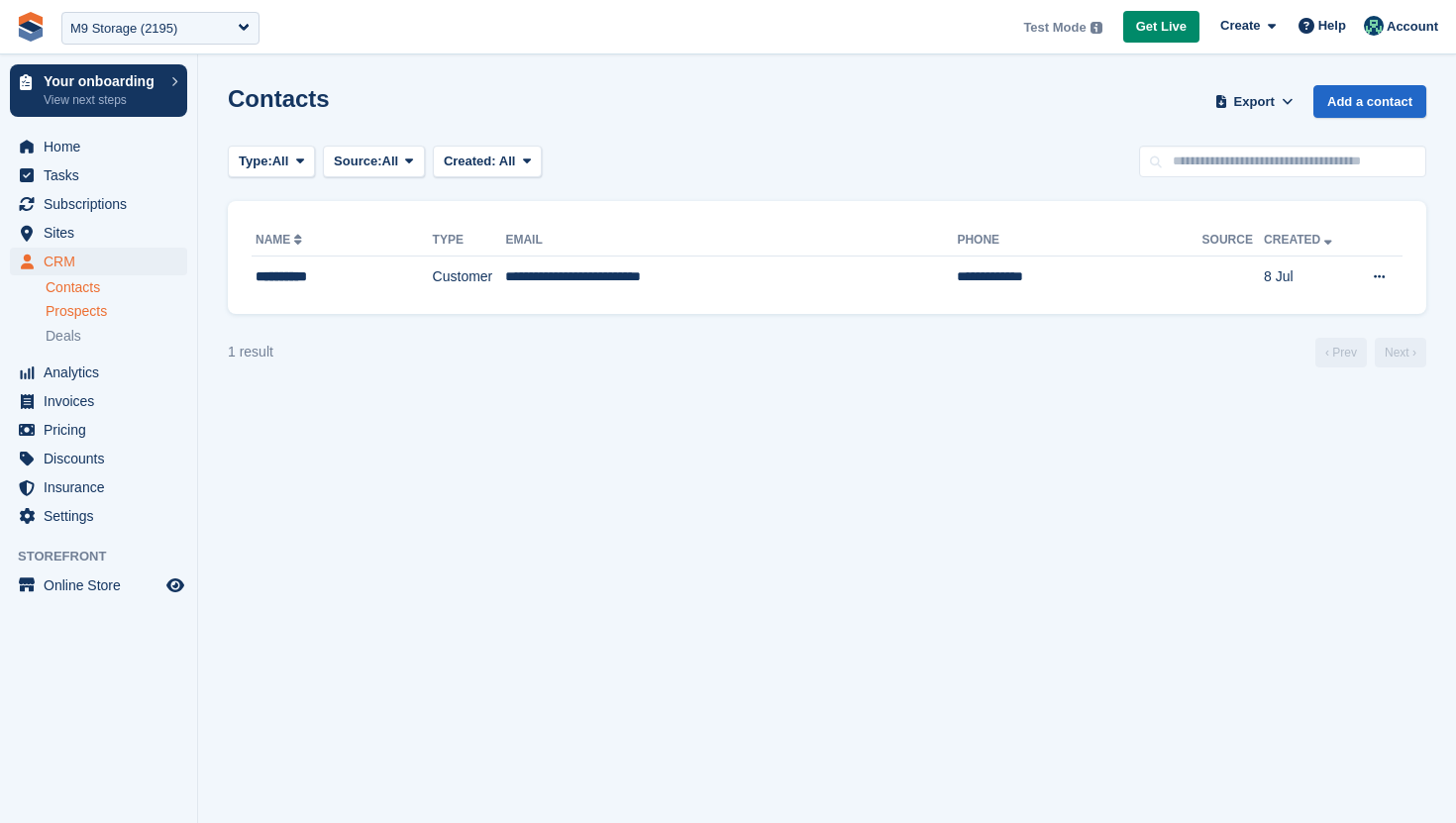 scroll, scrollTop: 0, scrollLeft: 0, axis: both 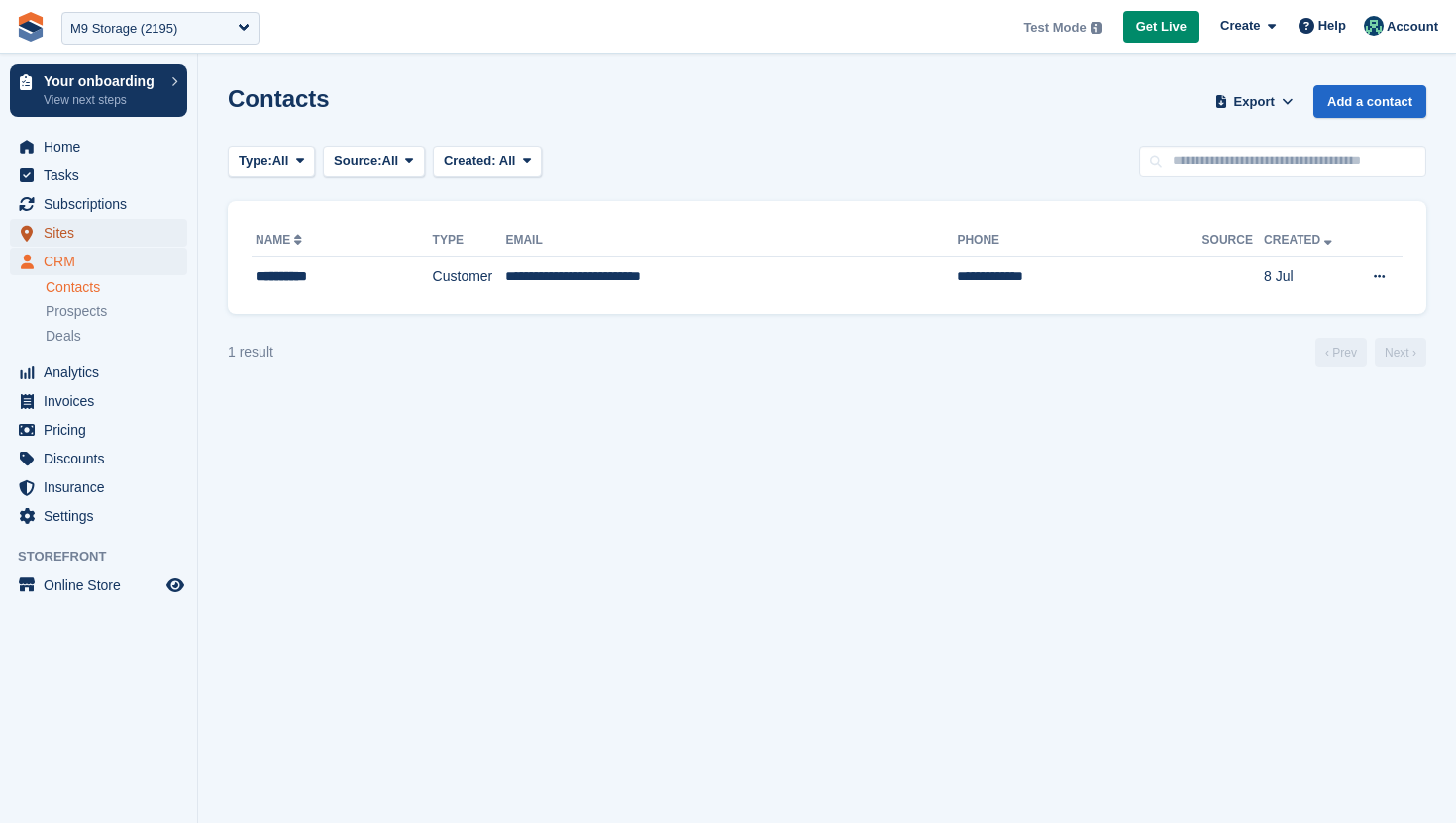 click on "Sites" at bounding box center [103, 233] 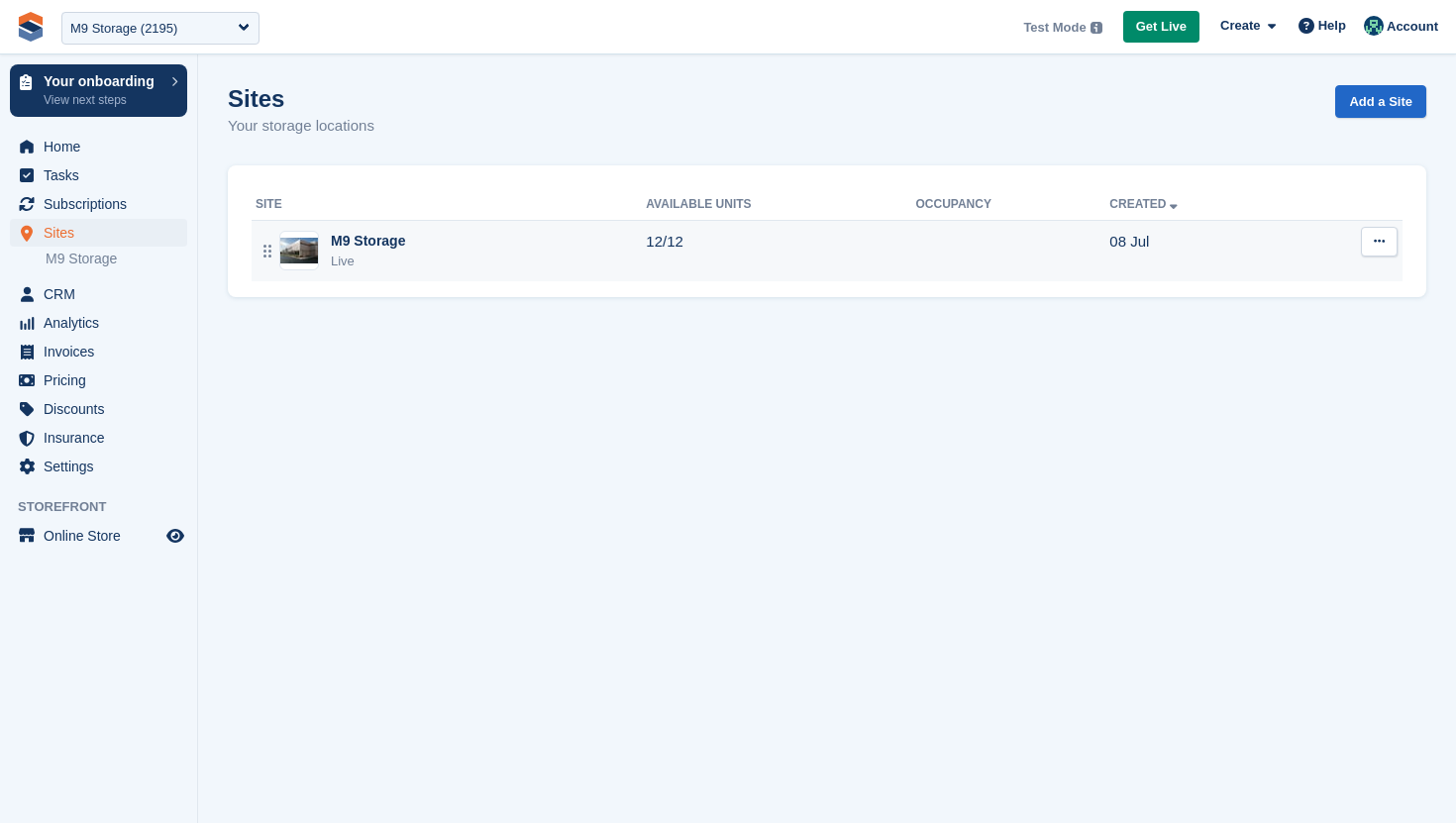 click on "M9 Storage
Live" at bounding box center [451, 251] 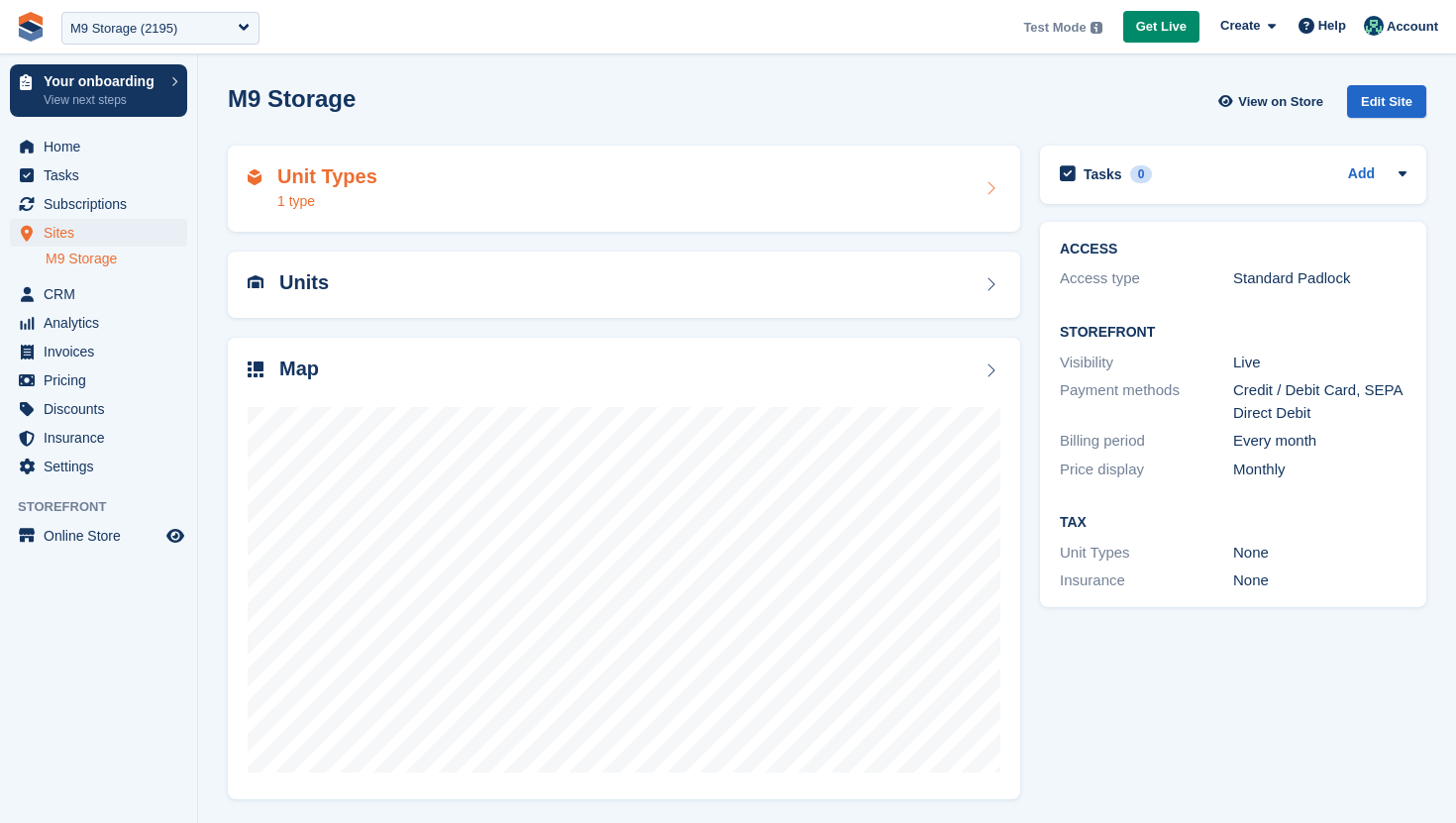 scroll, scrollTop: 0, scrollLeft: 0, axis: both 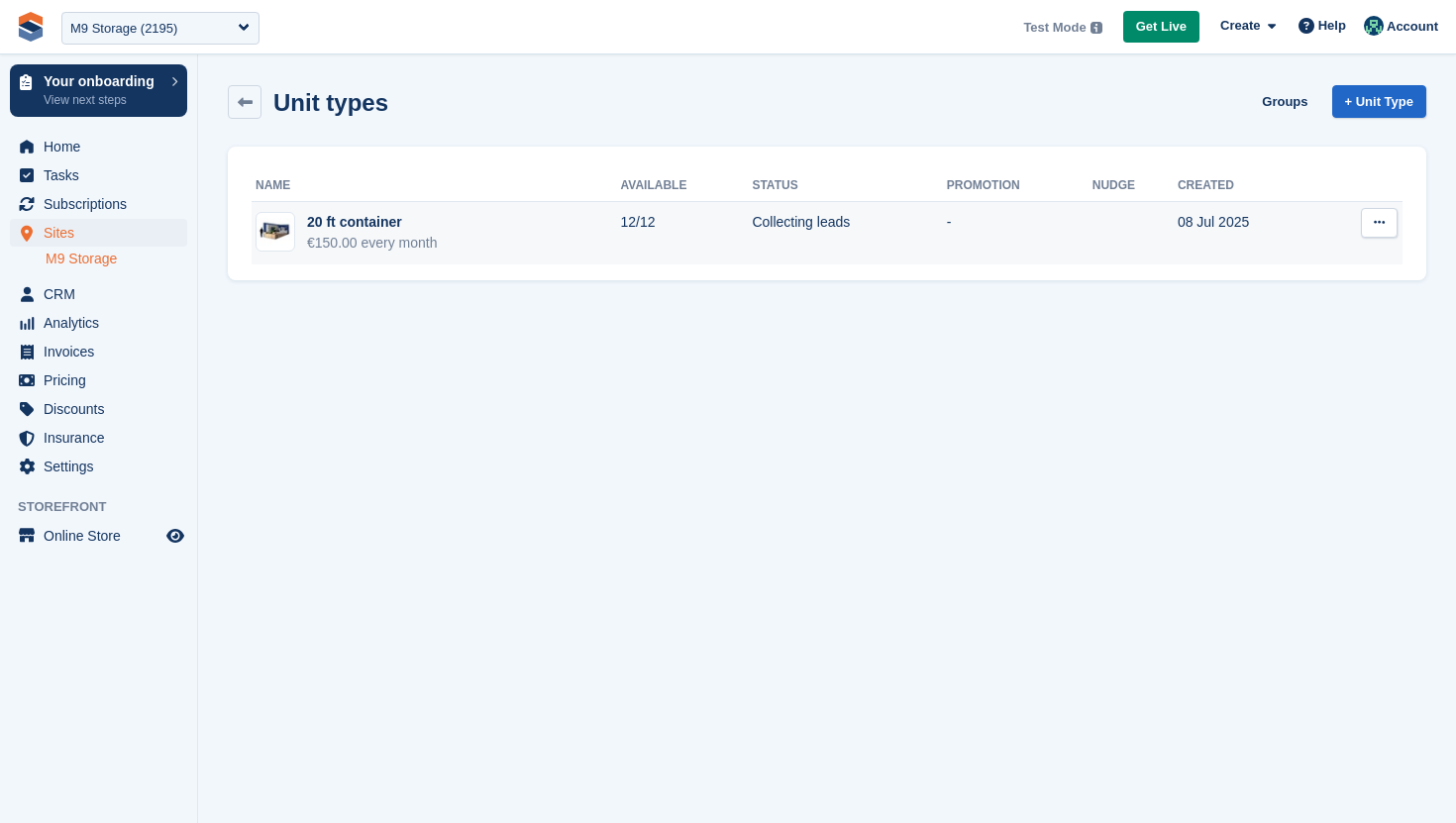 click on "Collecting leads" at bounding box center [849, 233] 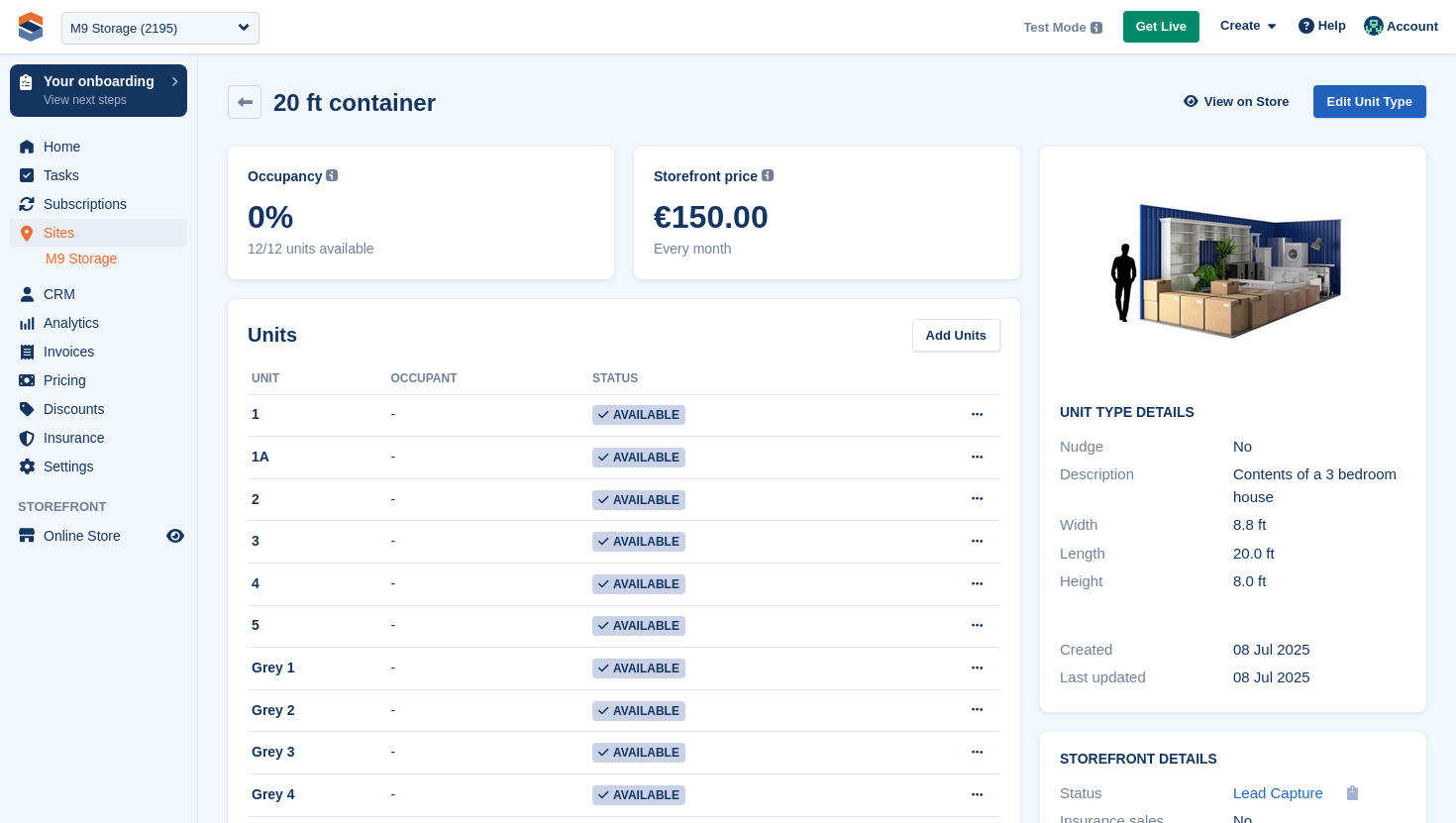 scroll, scrollTop: 0, scrollLeft: 0, axis: both 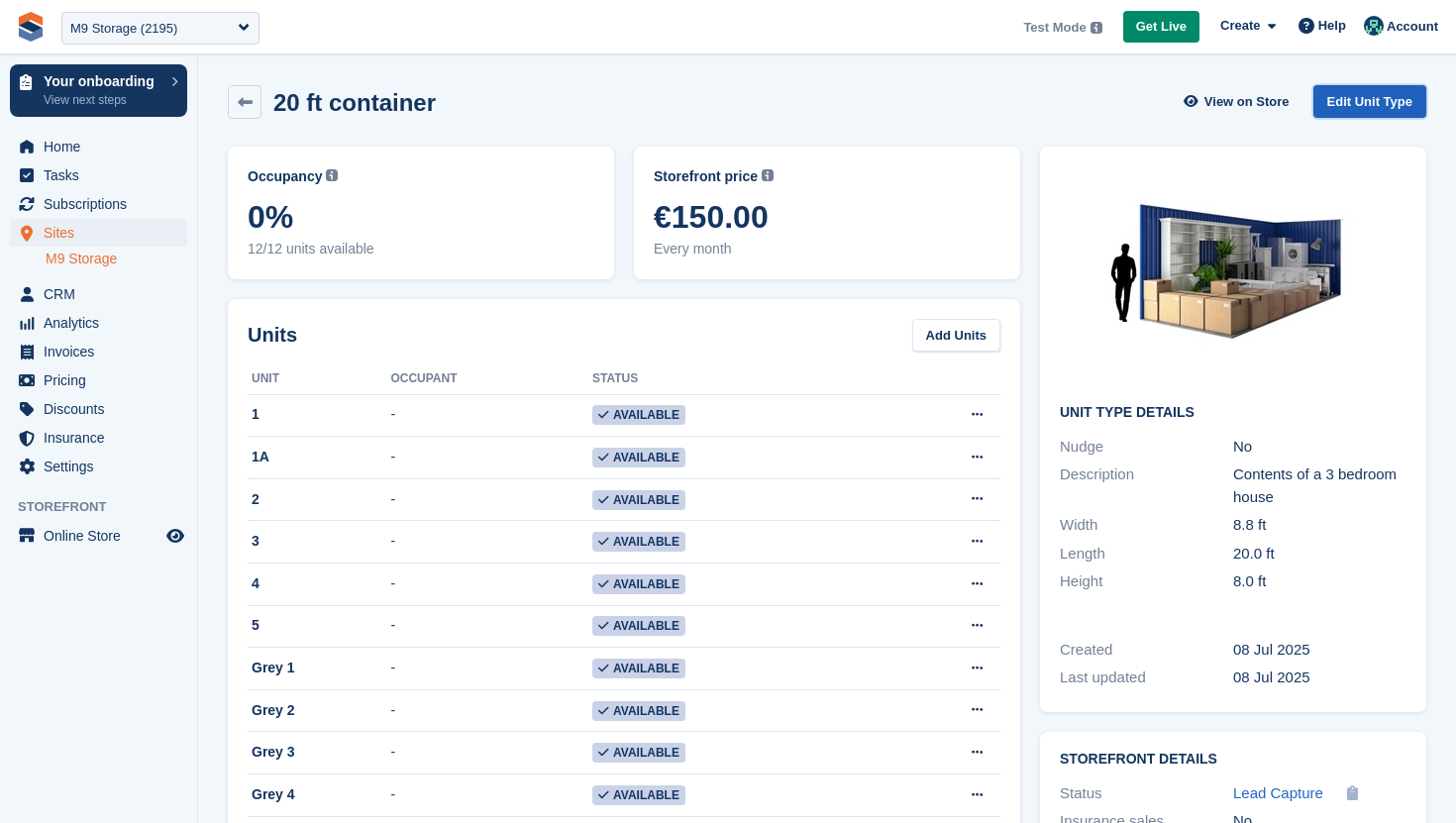 click on "Edit Unit Type" at bounding box center [1370, 101] 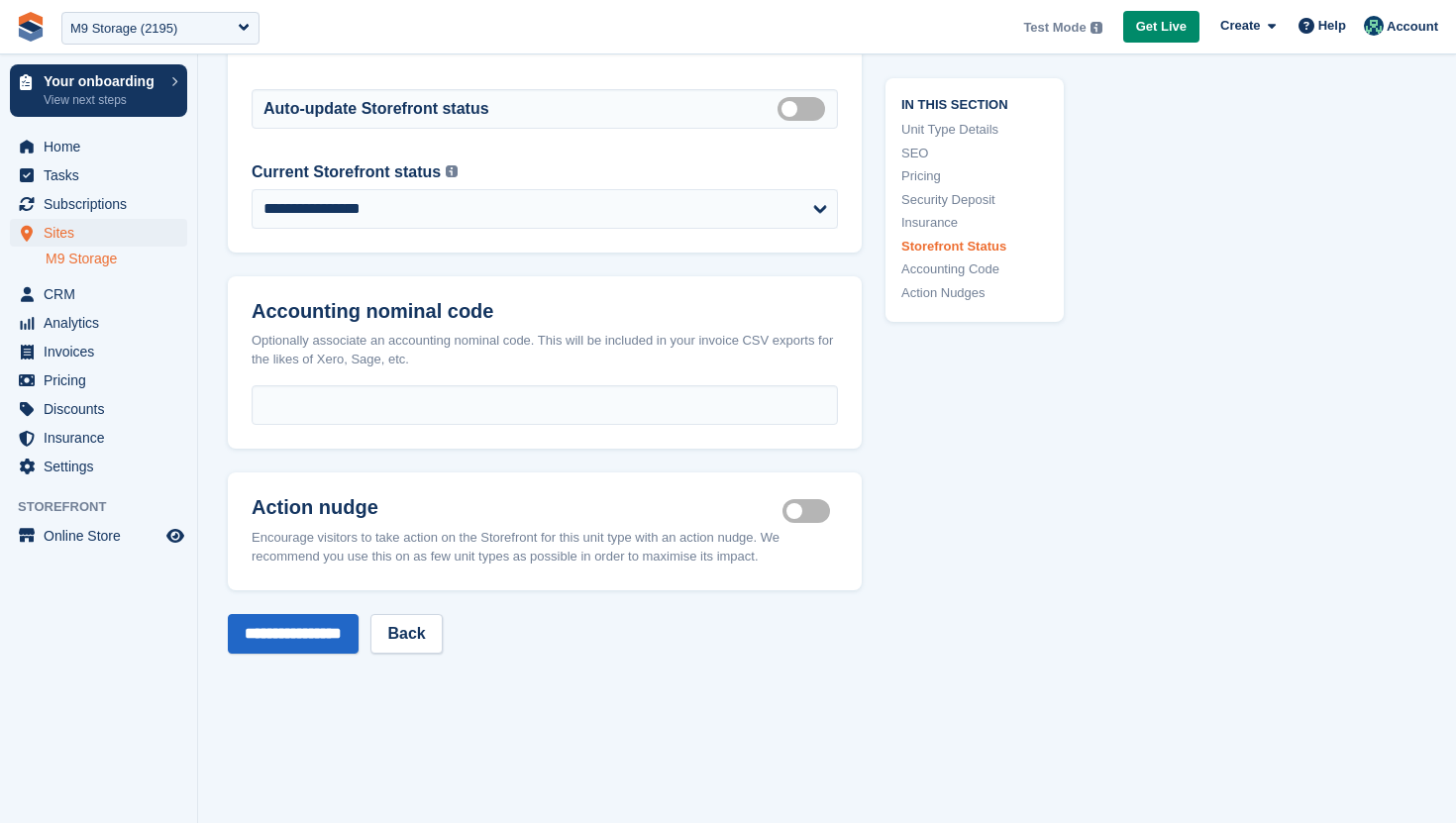 scroll, scrollTop: 2797, scrollLeft: 0, axis: vertical 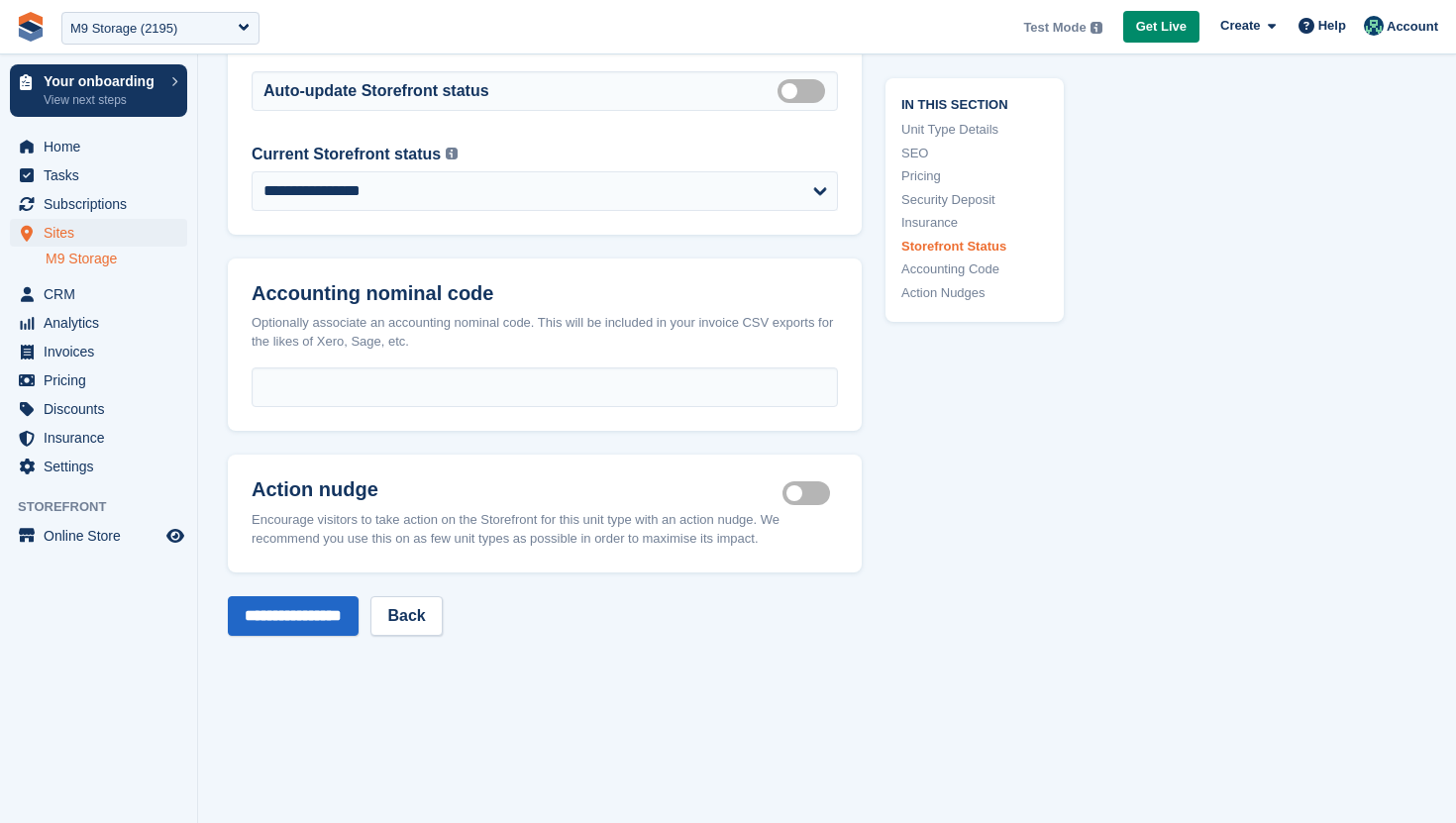 click on "Is active" at bounding box center (810, 492) 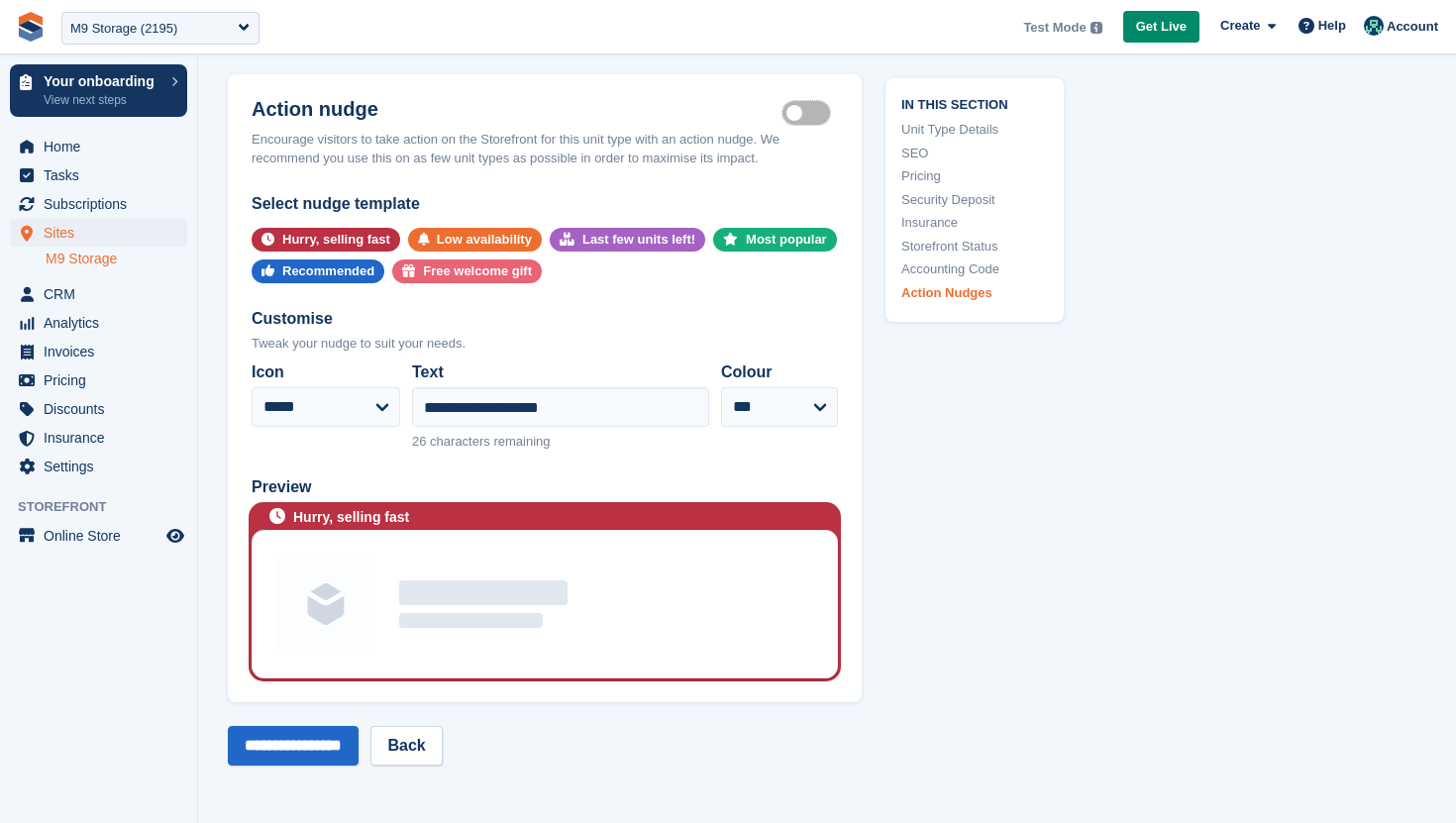 scroll, scrollTop: 3186, scrollLeft: 0, axis: vertical 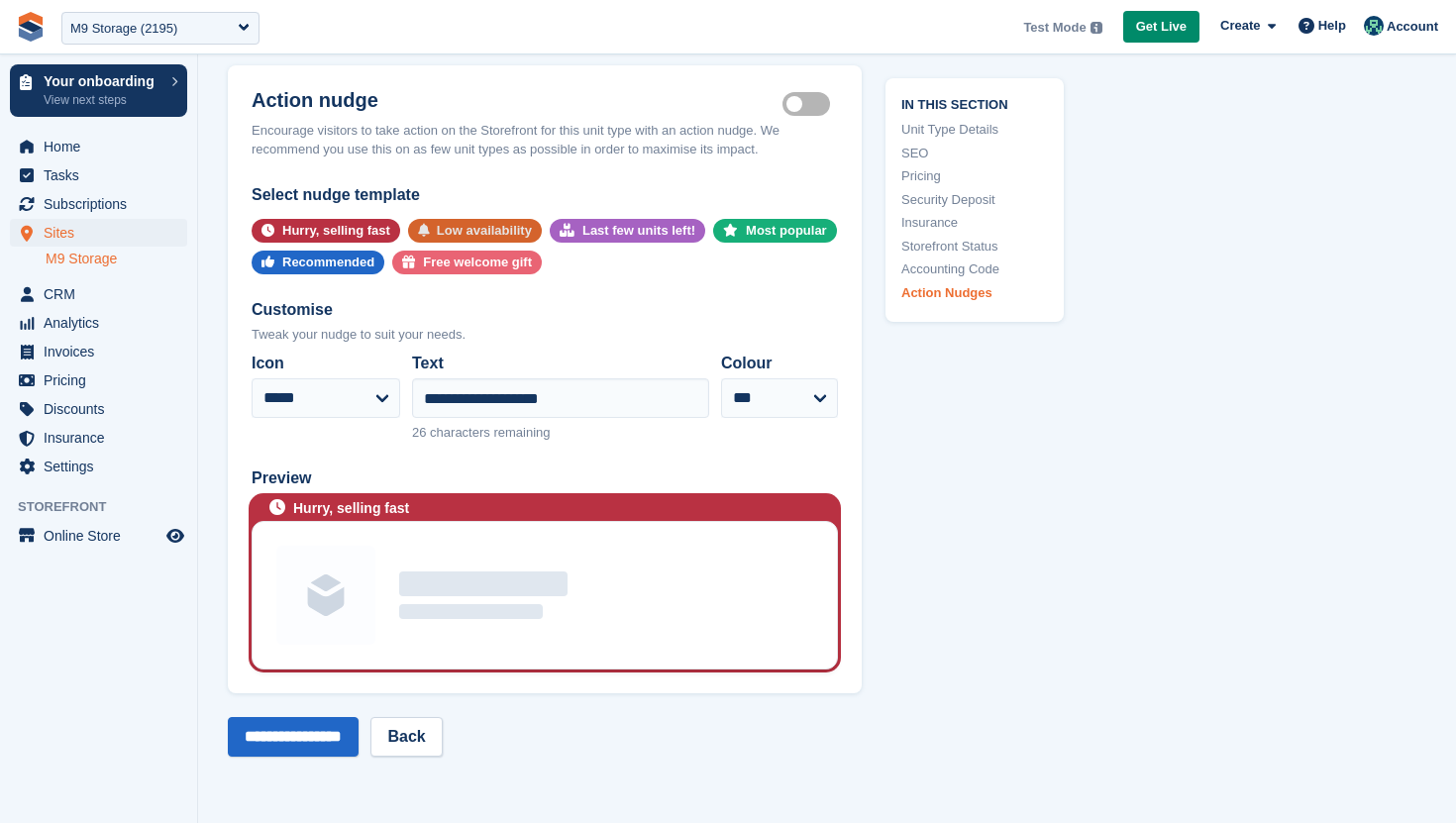 click on "Low availability" at bounding box center [484, 231] 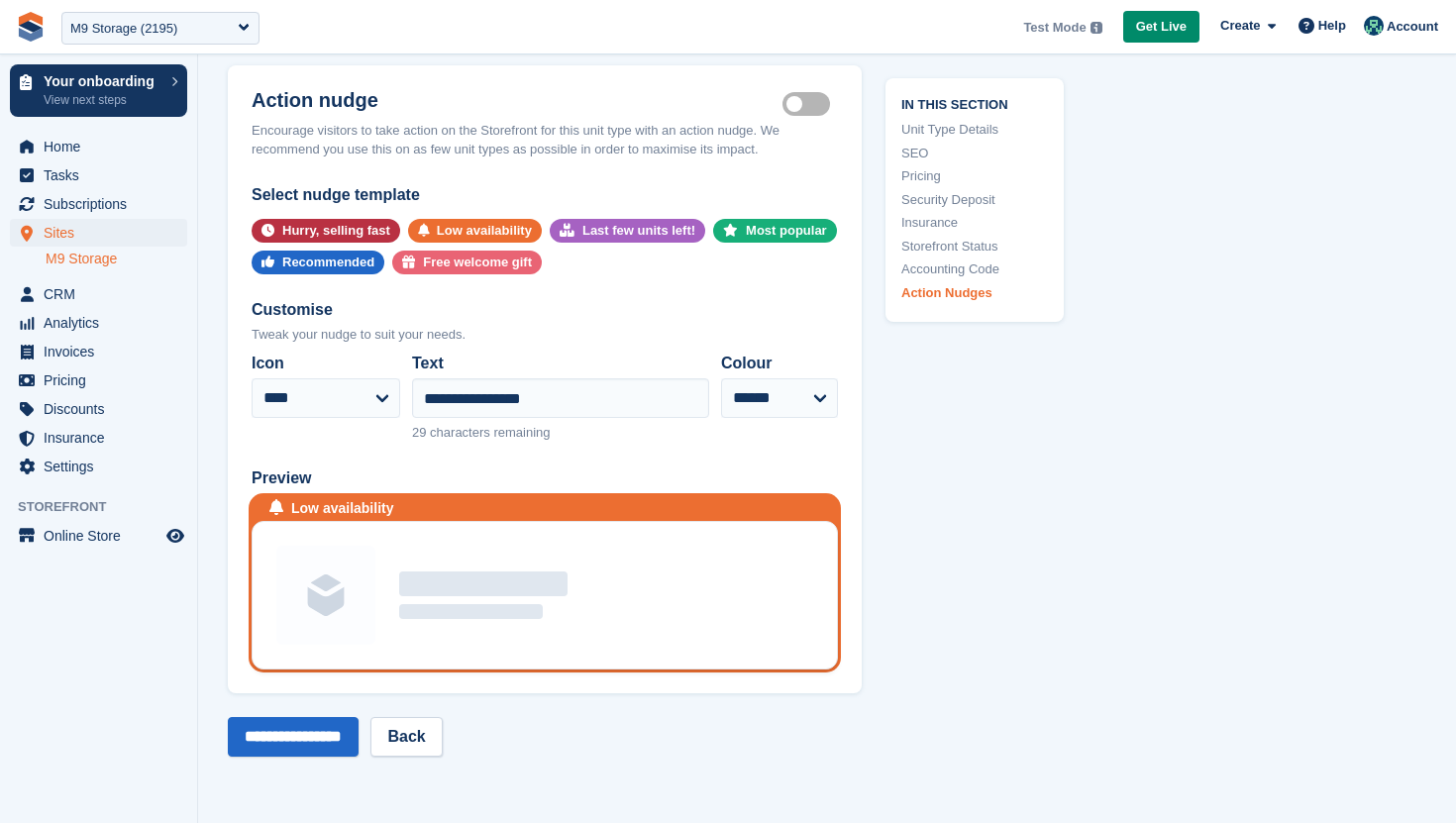 click on "Is active" at bounding box center [810, 103] 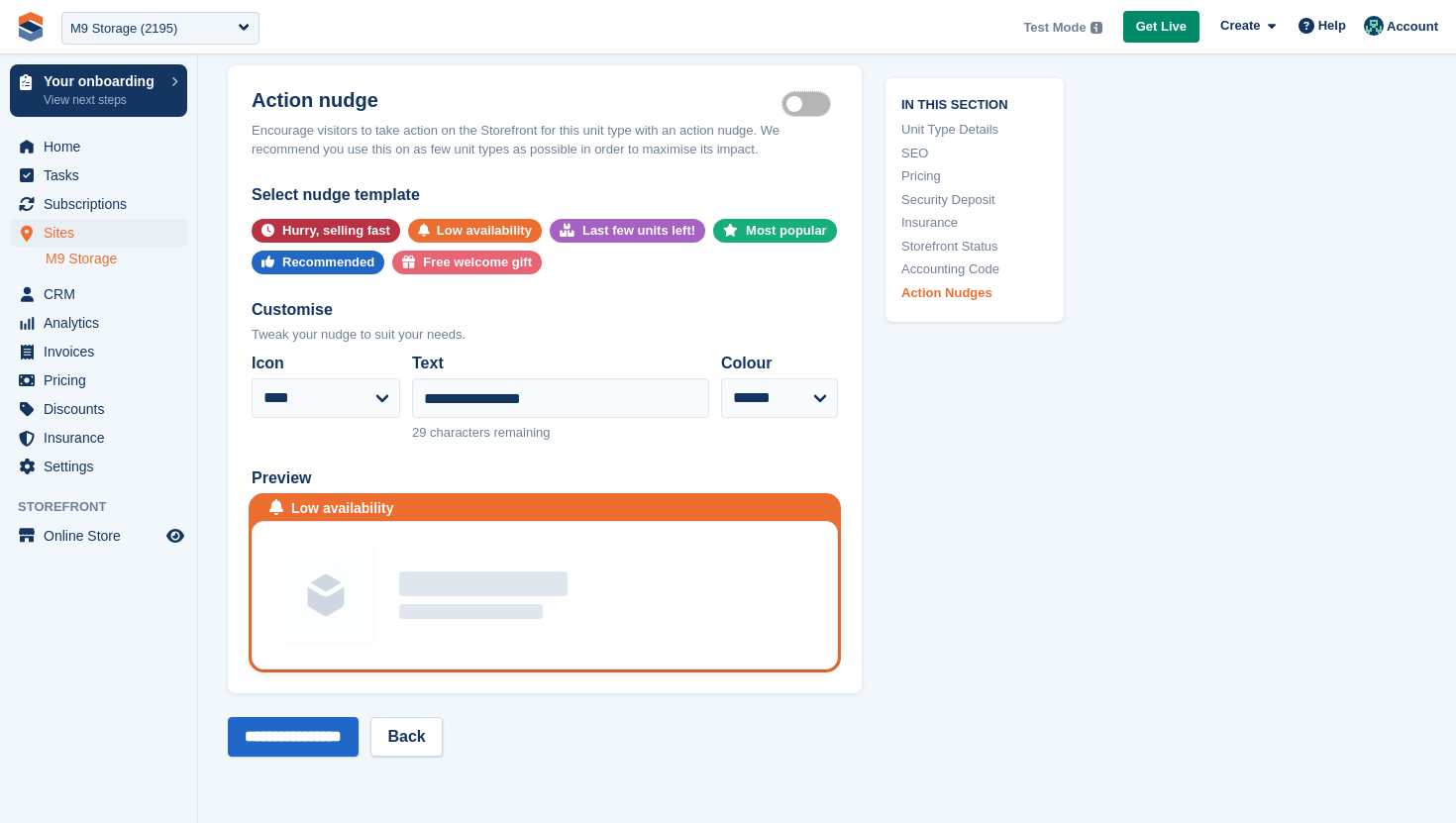 scroll, scrollTop: 3065, scrollLeft: 0, axis: vertical 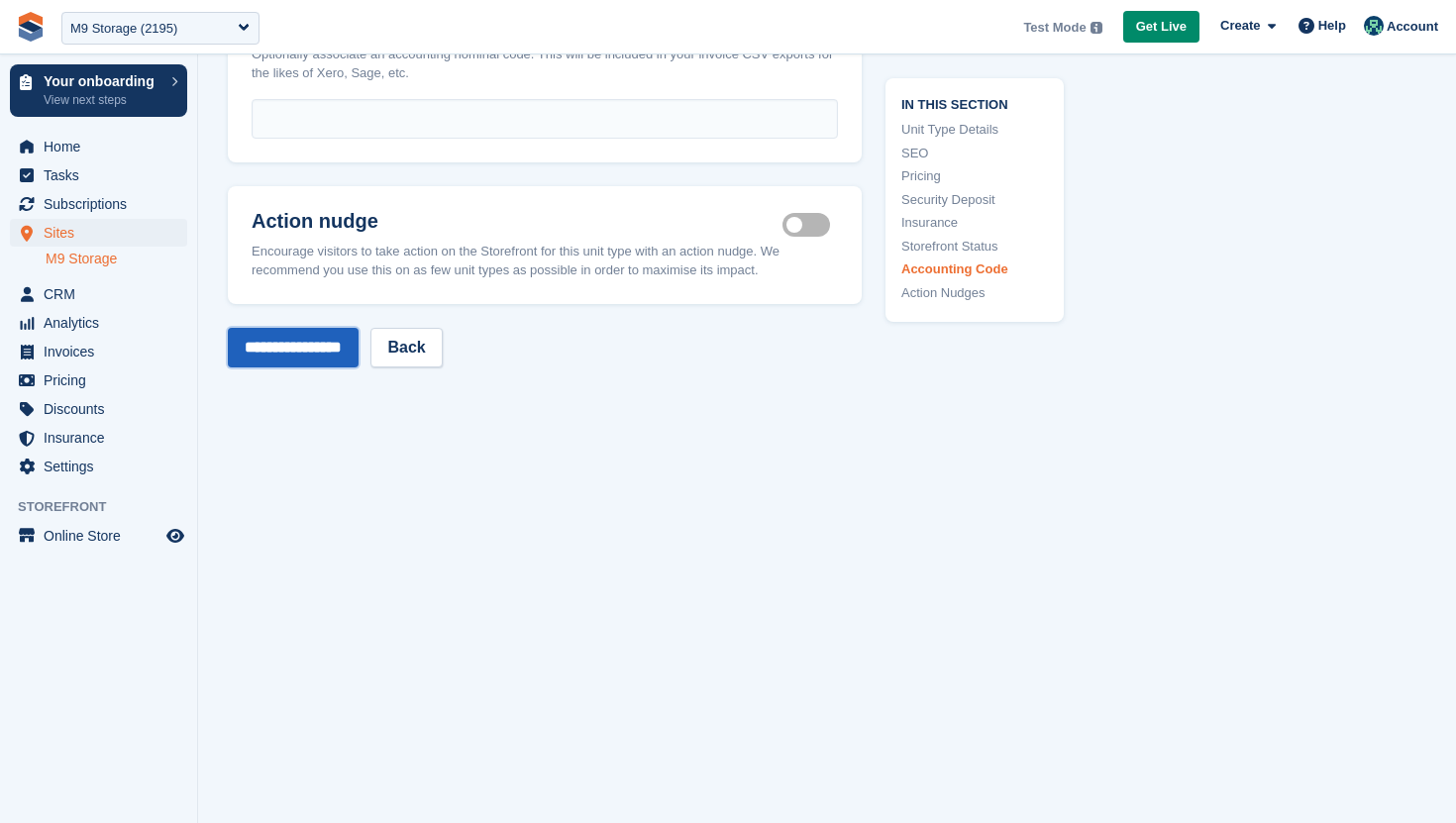 click on "**********" at bounding box center (293, 348) 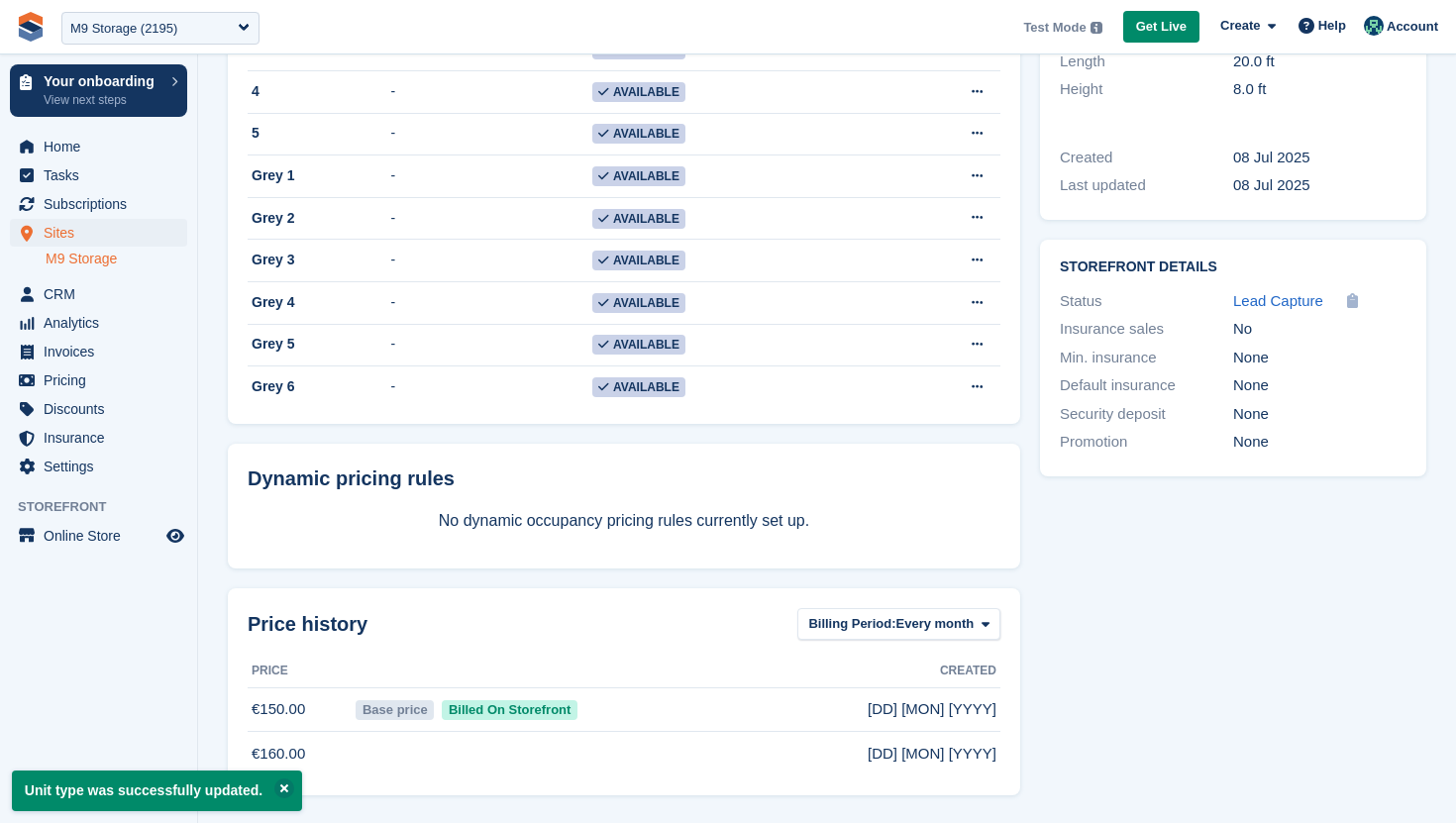 scroll, scrollTop: 0, scrollLeft: 0, axis: both 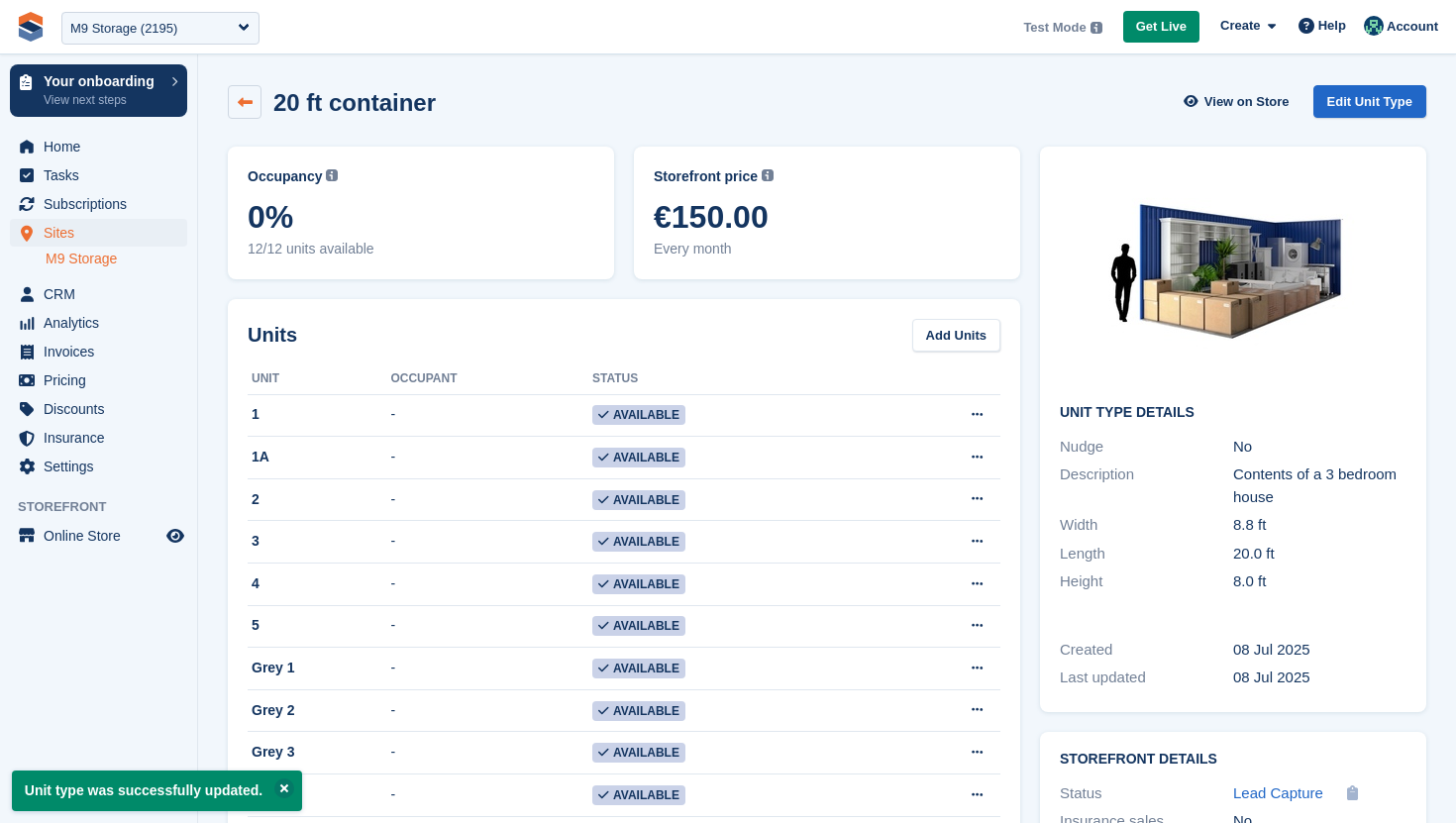 click at bounding box center [245, 102] 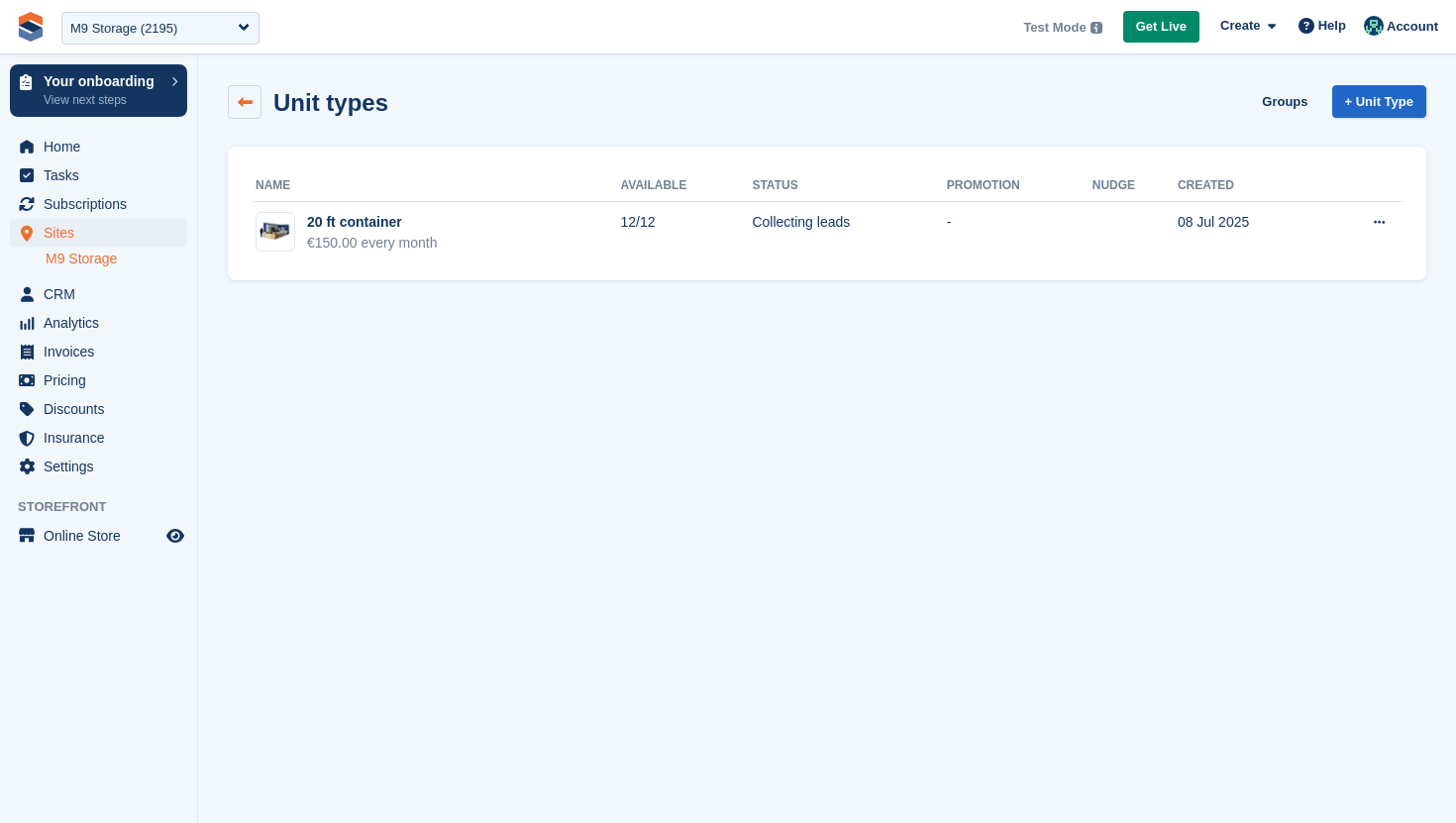 click at bounding box center (245, 102) 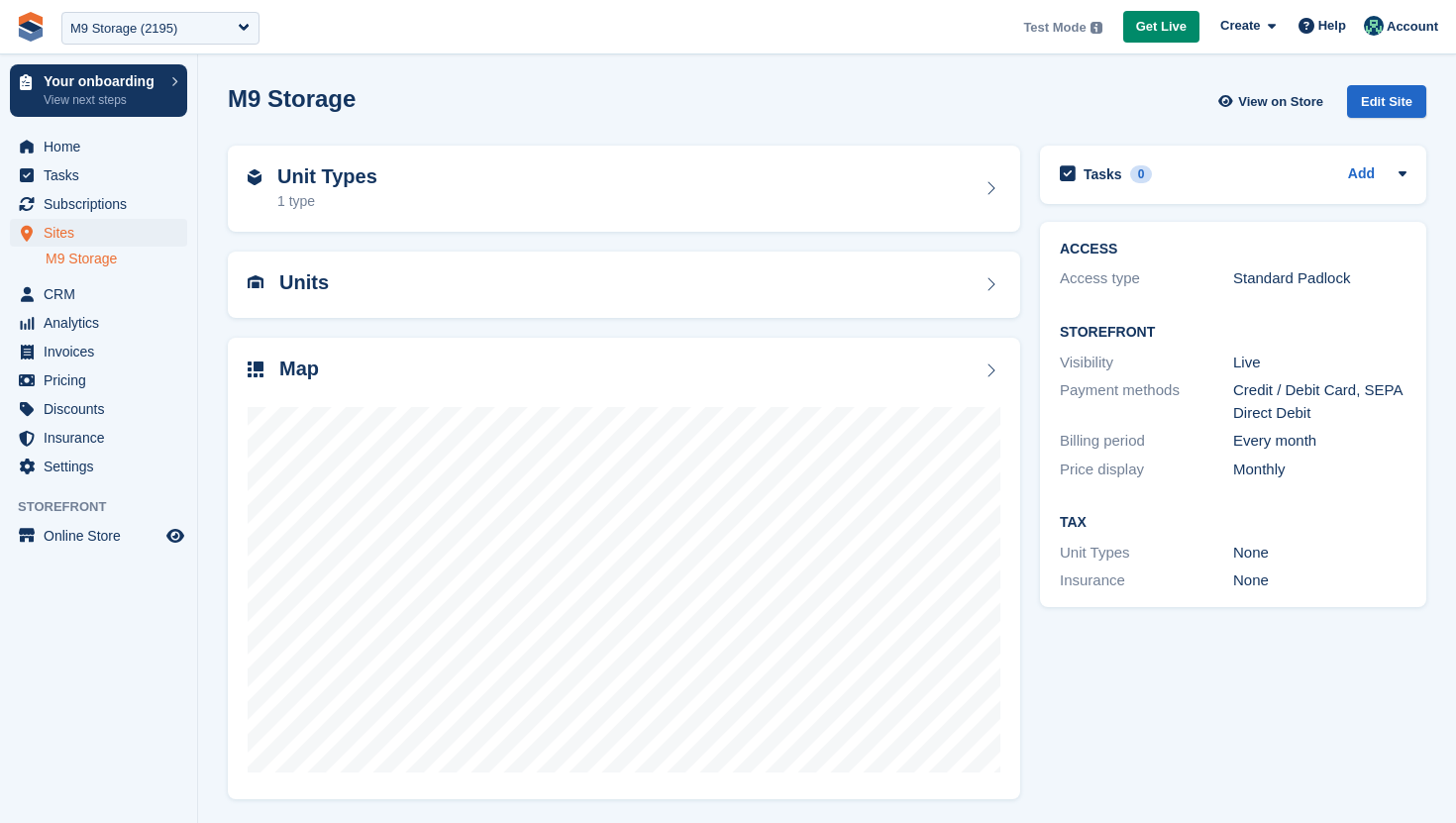 scroll, scrollTop: 0, scrollLeft: 0, axis: both 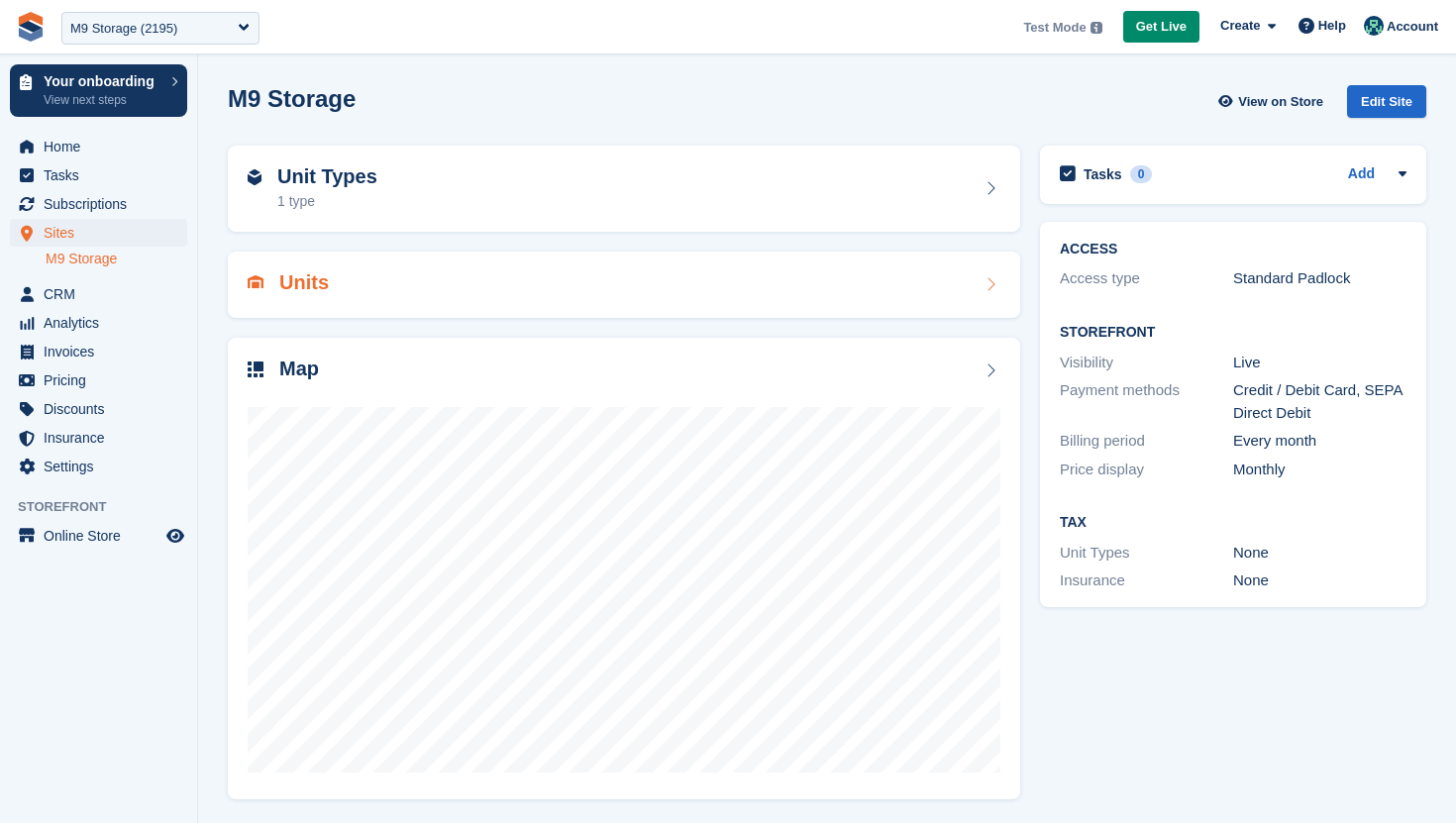 click on "Units" at bounding box center (624, 284) 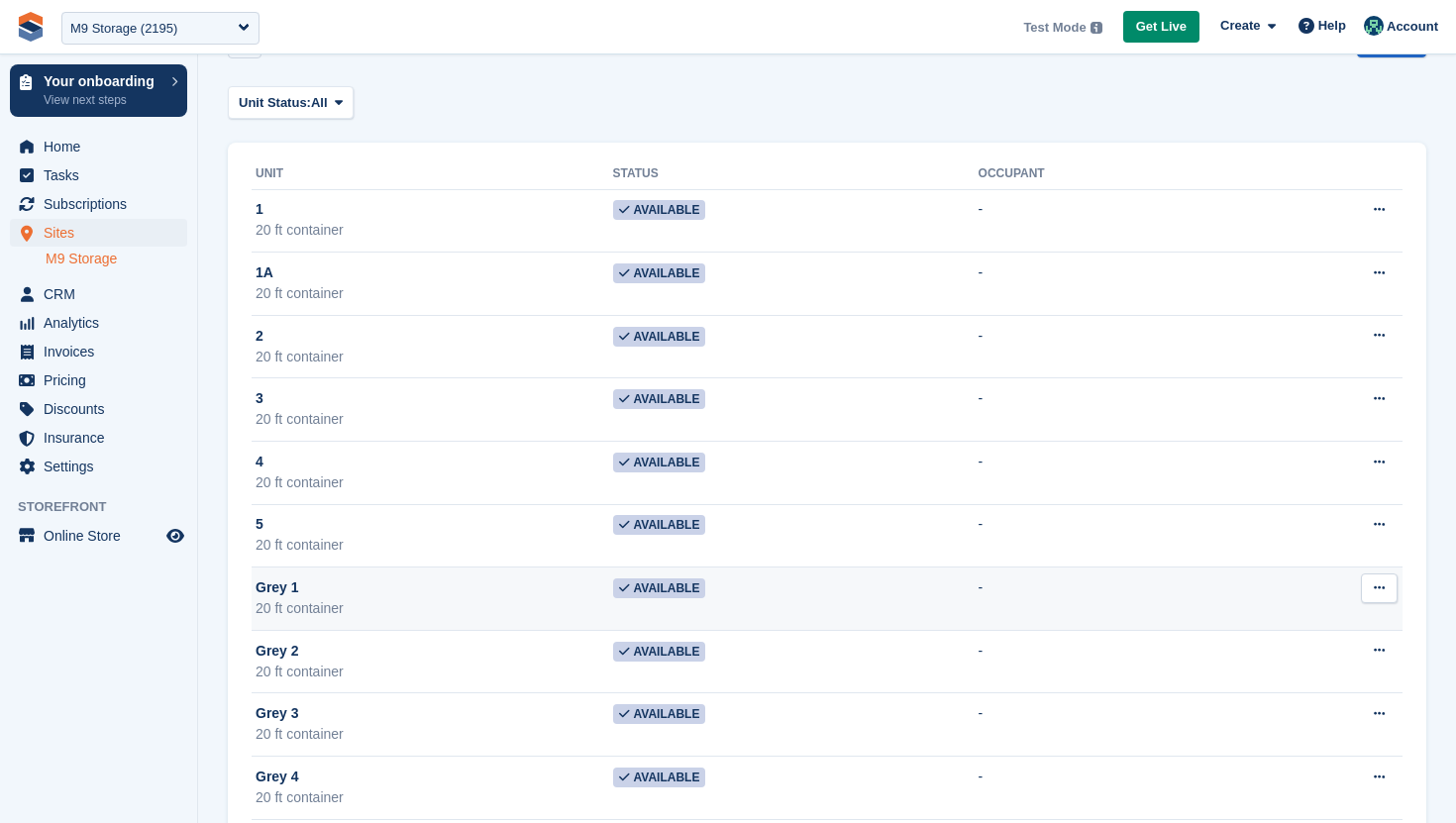 scroll, scrollTop: 0, scrollLeft: 0, axis: both 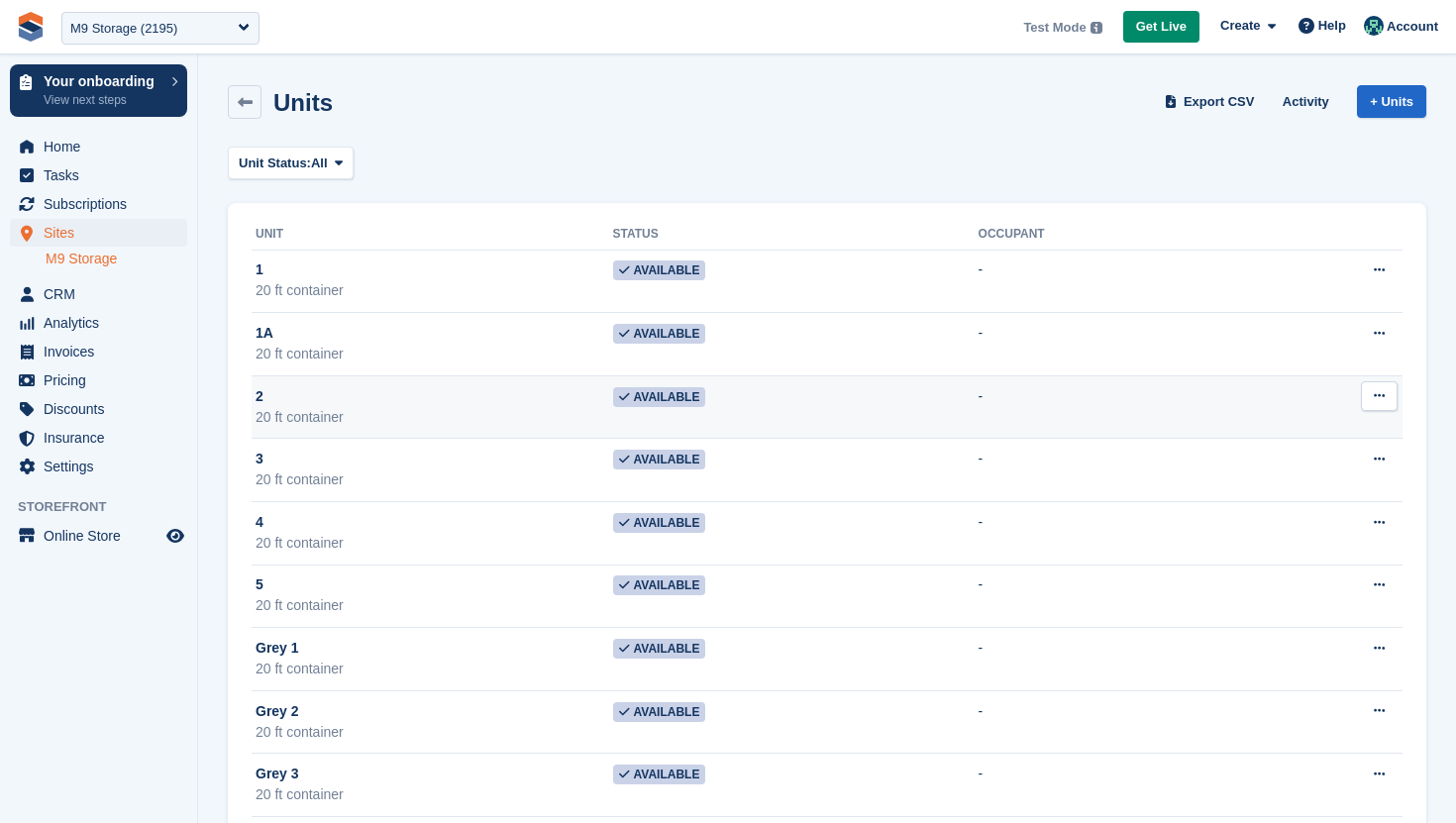 click at bounding box center [1379, 395] 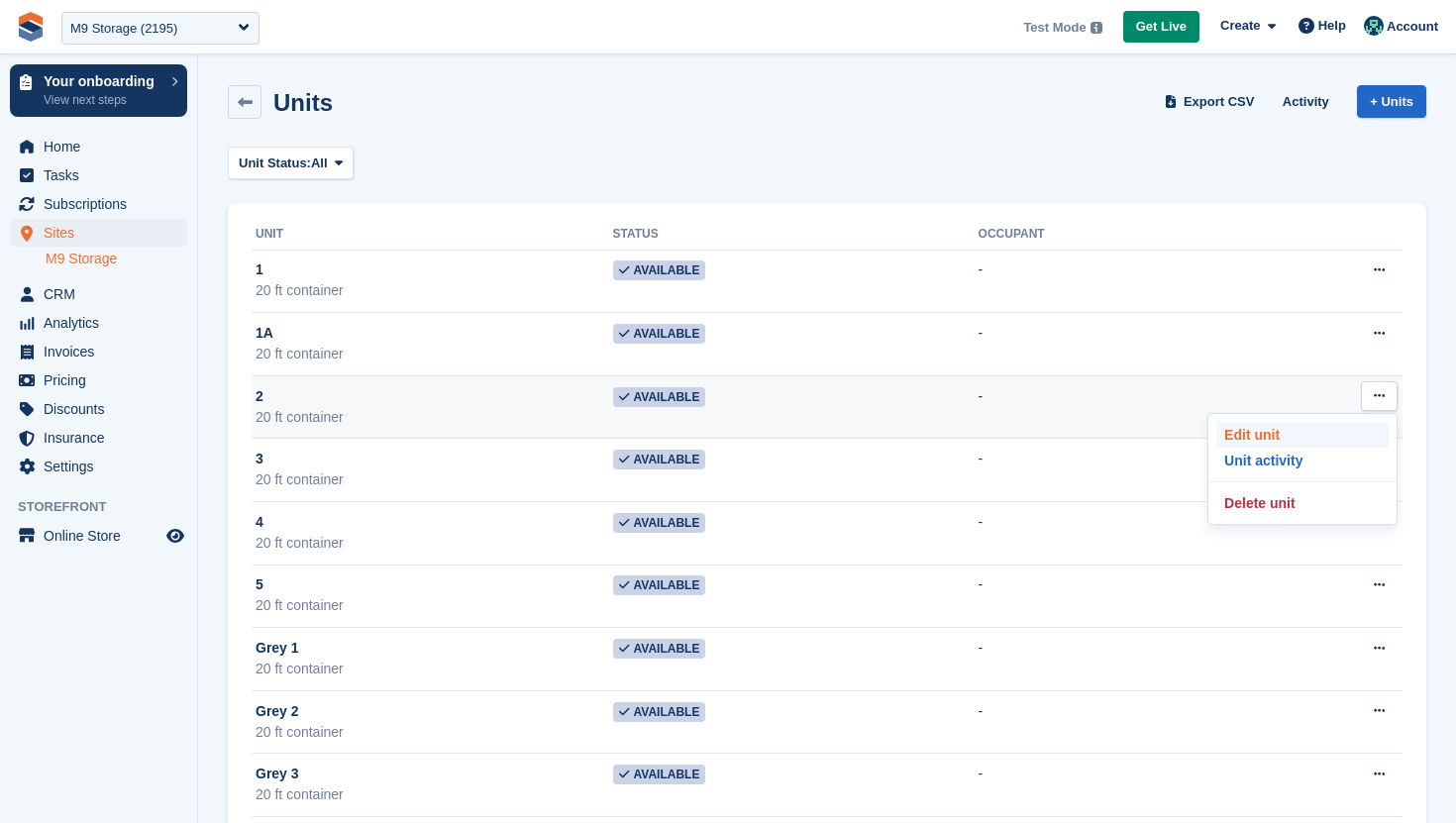 click on "Edit unit" at bounding box center (1302, 435) 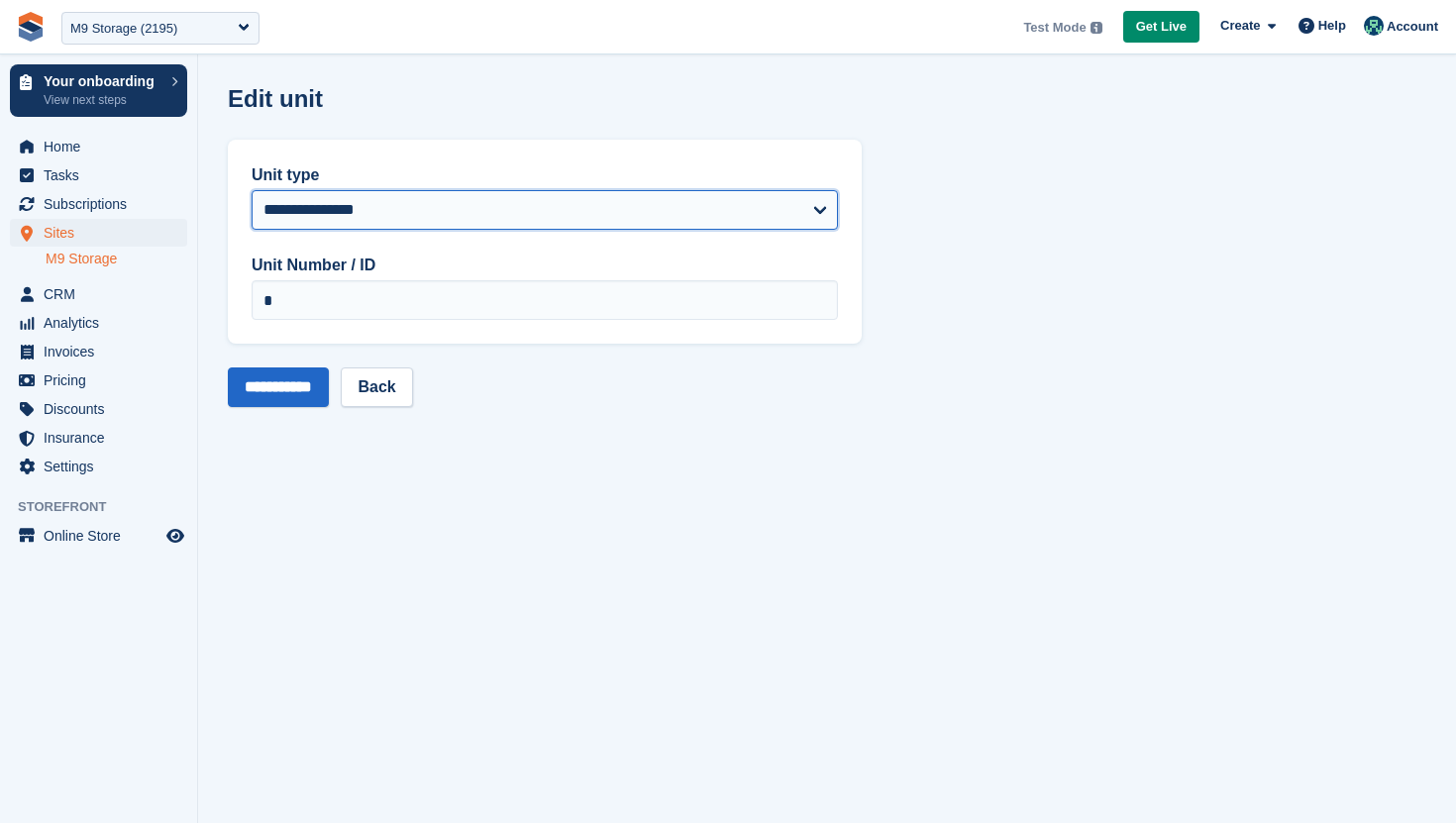 click on "**********" at bounding box center (545, 210) 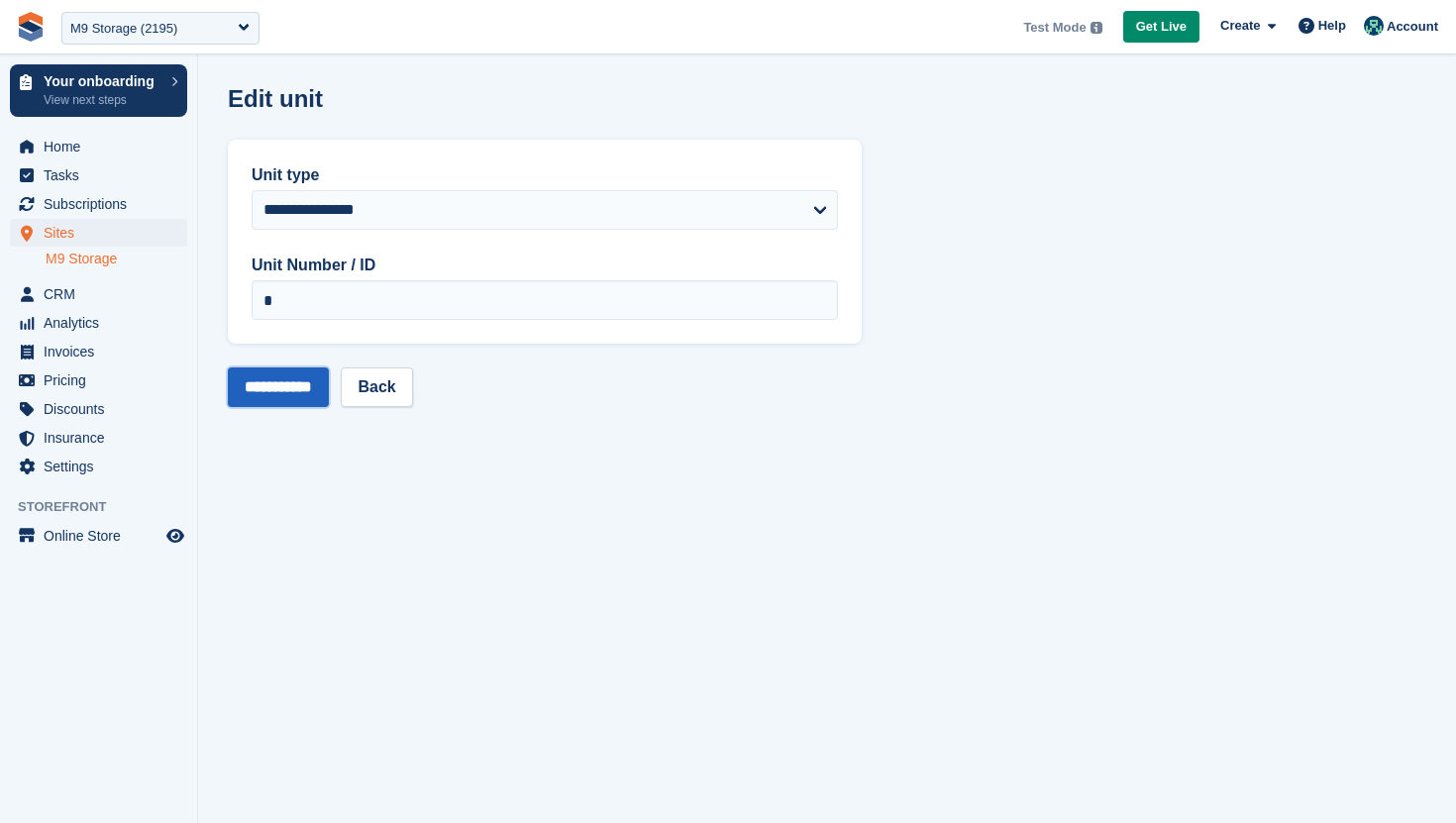 click on "**********" at bounding box center (278, 387) 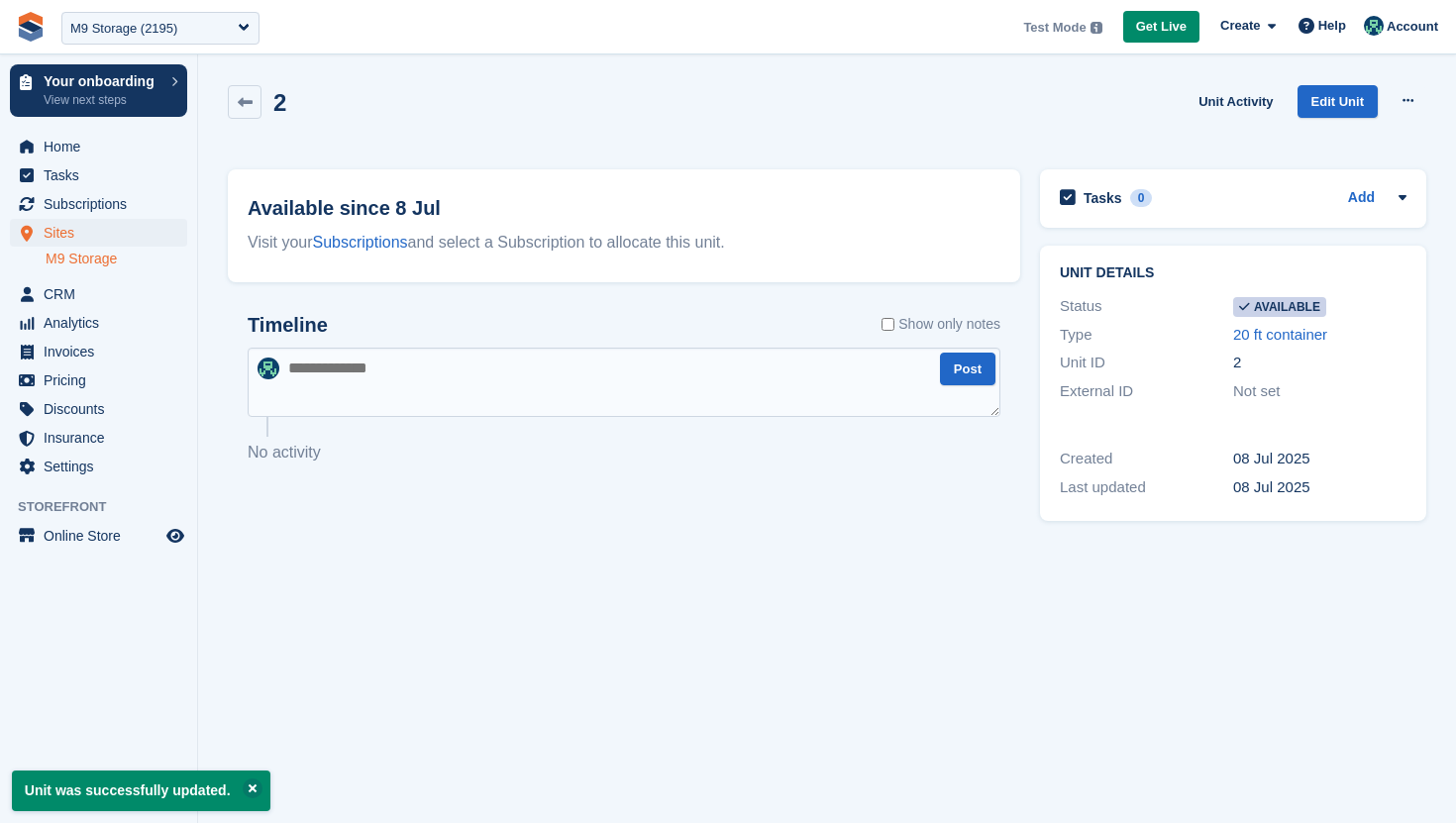 scroll, scrollTop: 0, scrollLeft: 0, axis: both 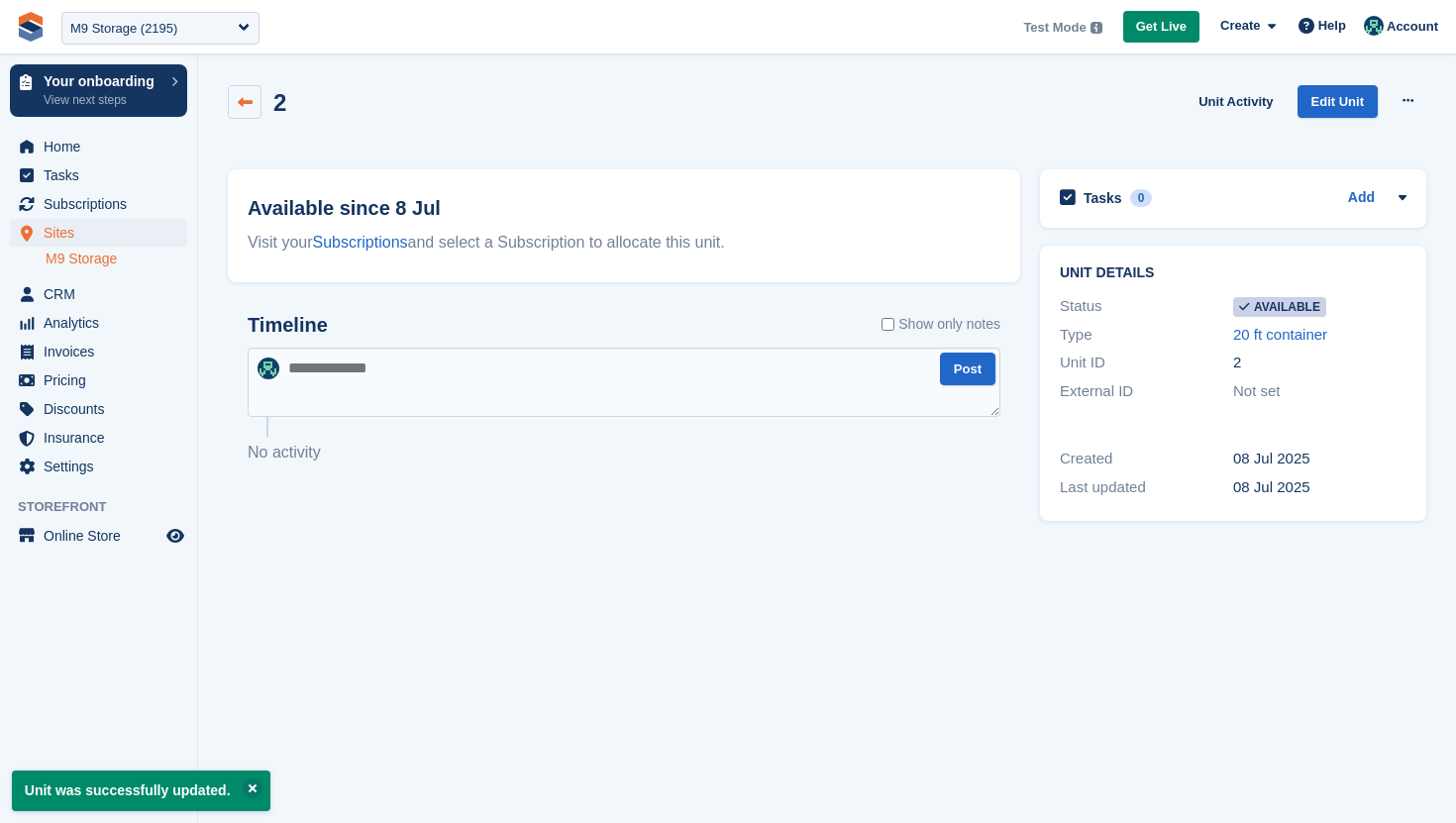 click at bounding box center (245, 102) 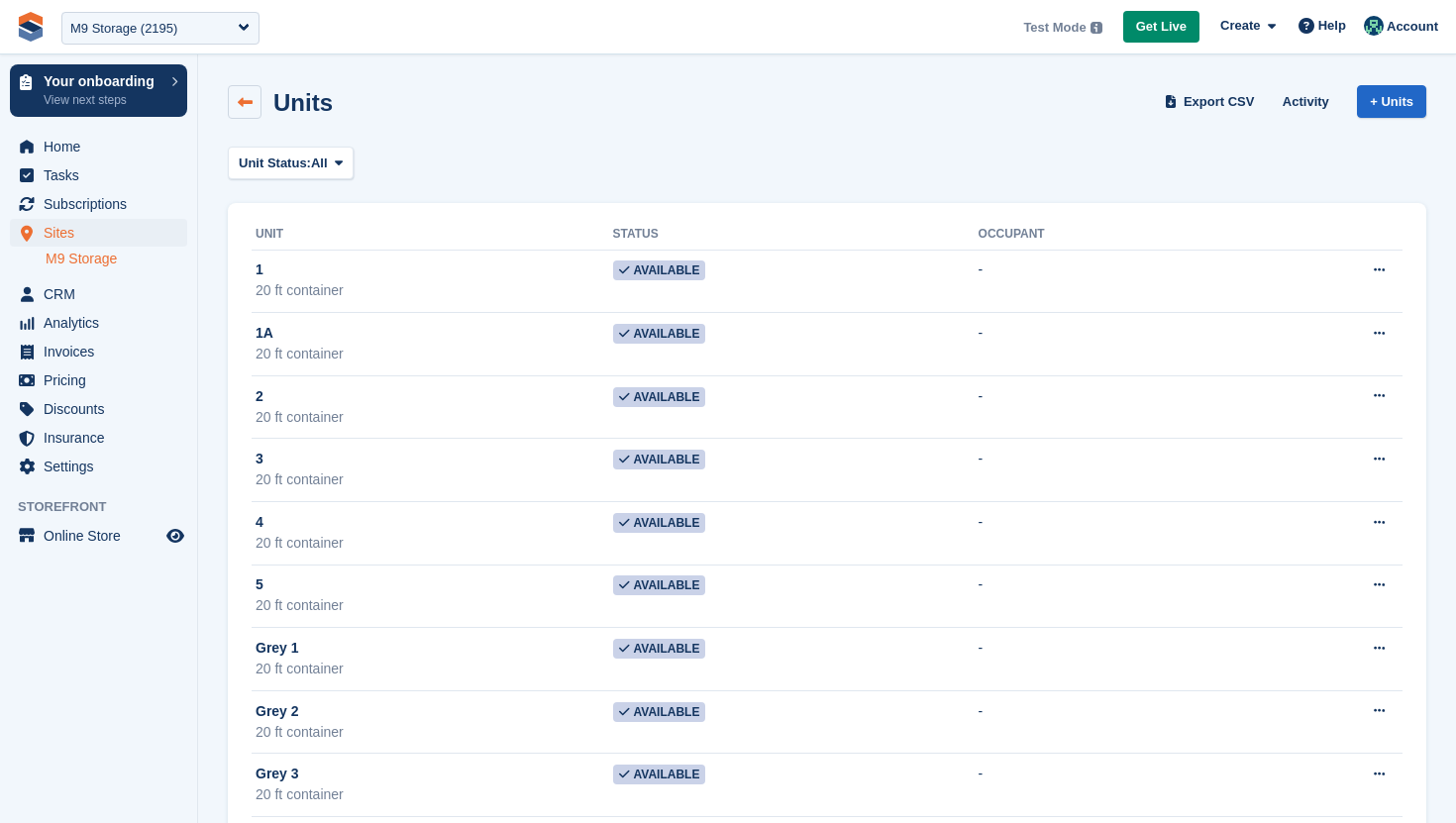 click at bounding box center (245, 102) 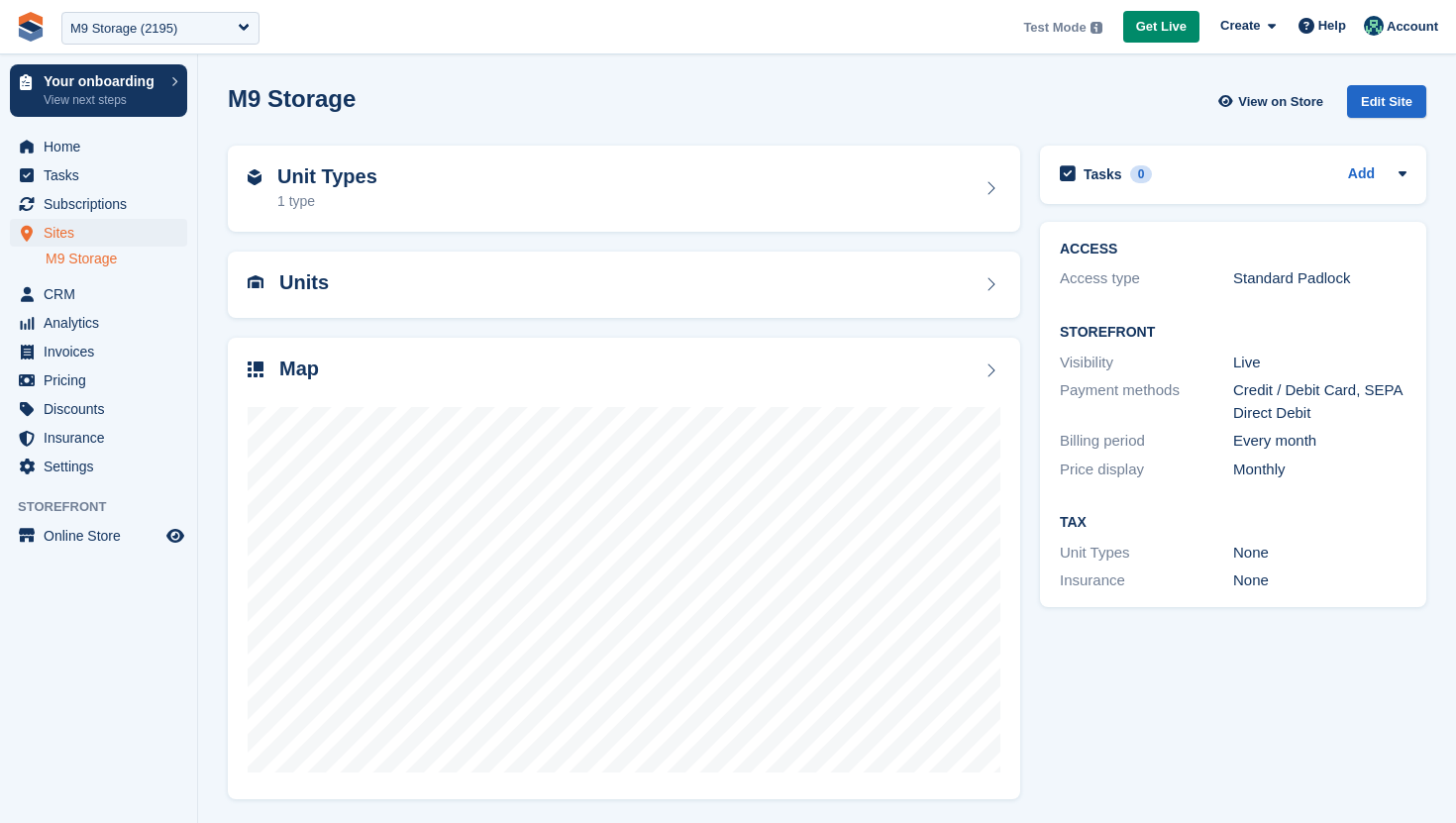 scroll, scrollTop: 0, scrollLeft: 0, axis: both 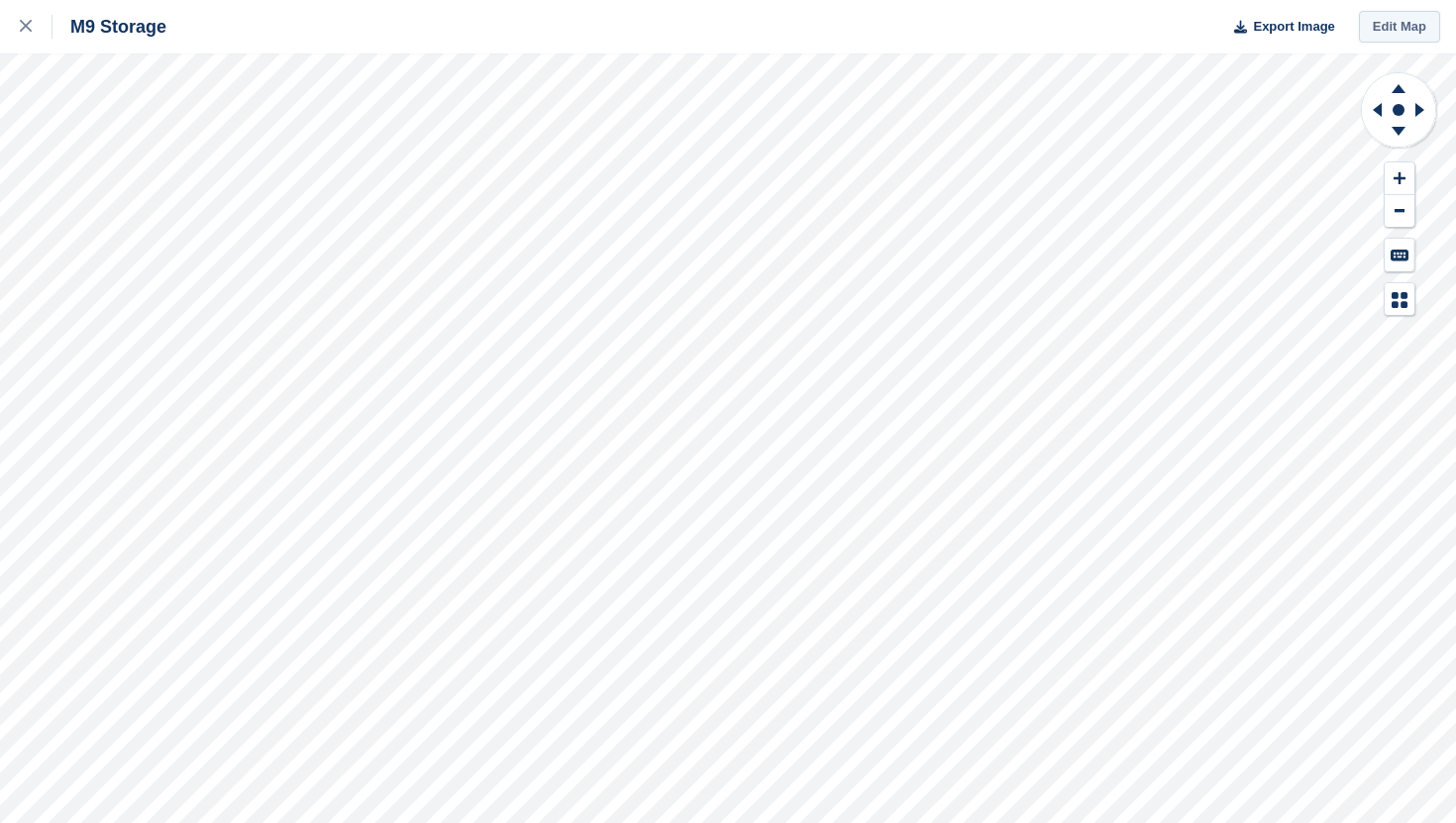 click on "Edit Map" at bounding box center [1400, 27] 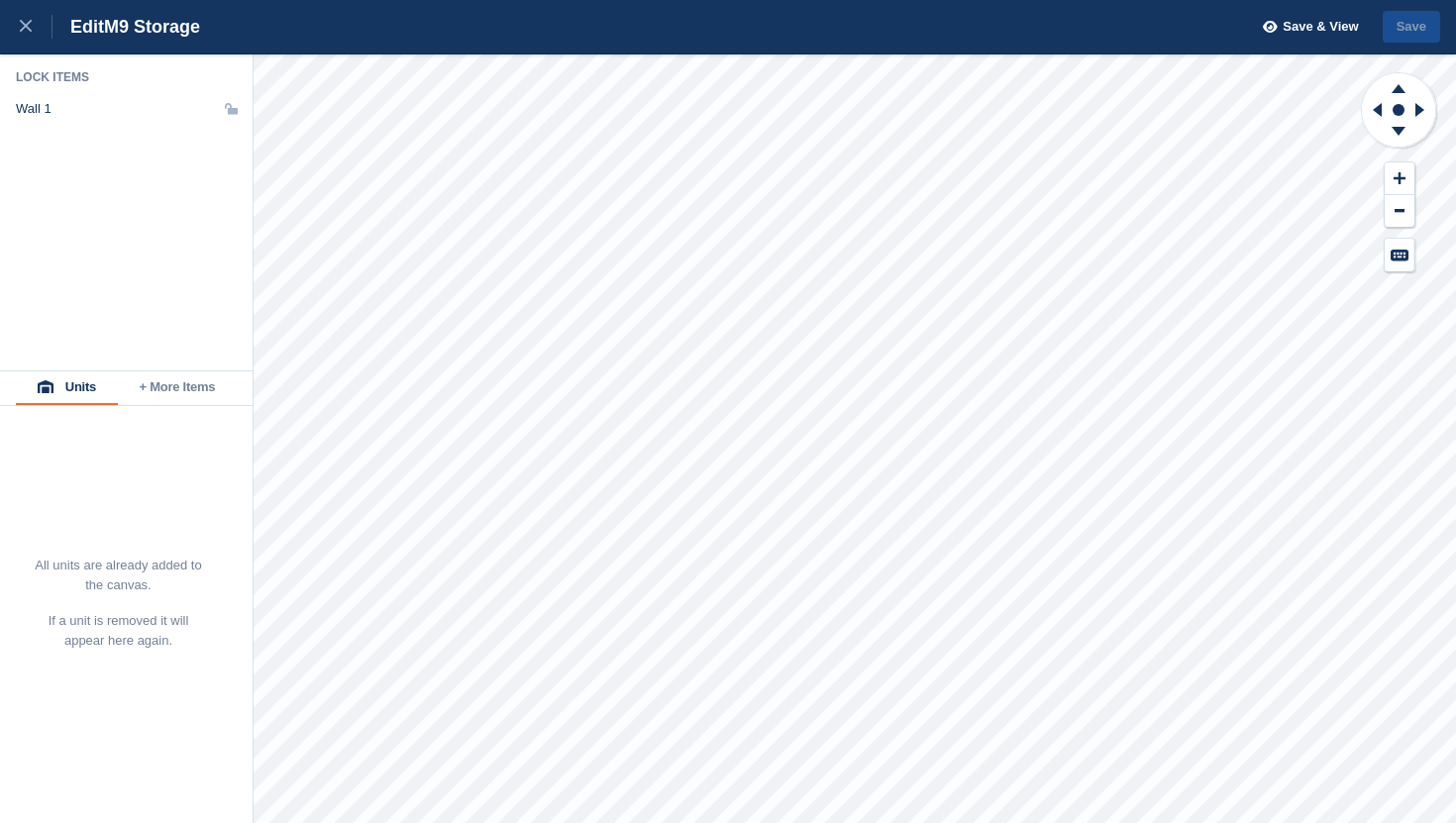 scroll, scrollTop: 0, scrollLeft: 0, axis: both 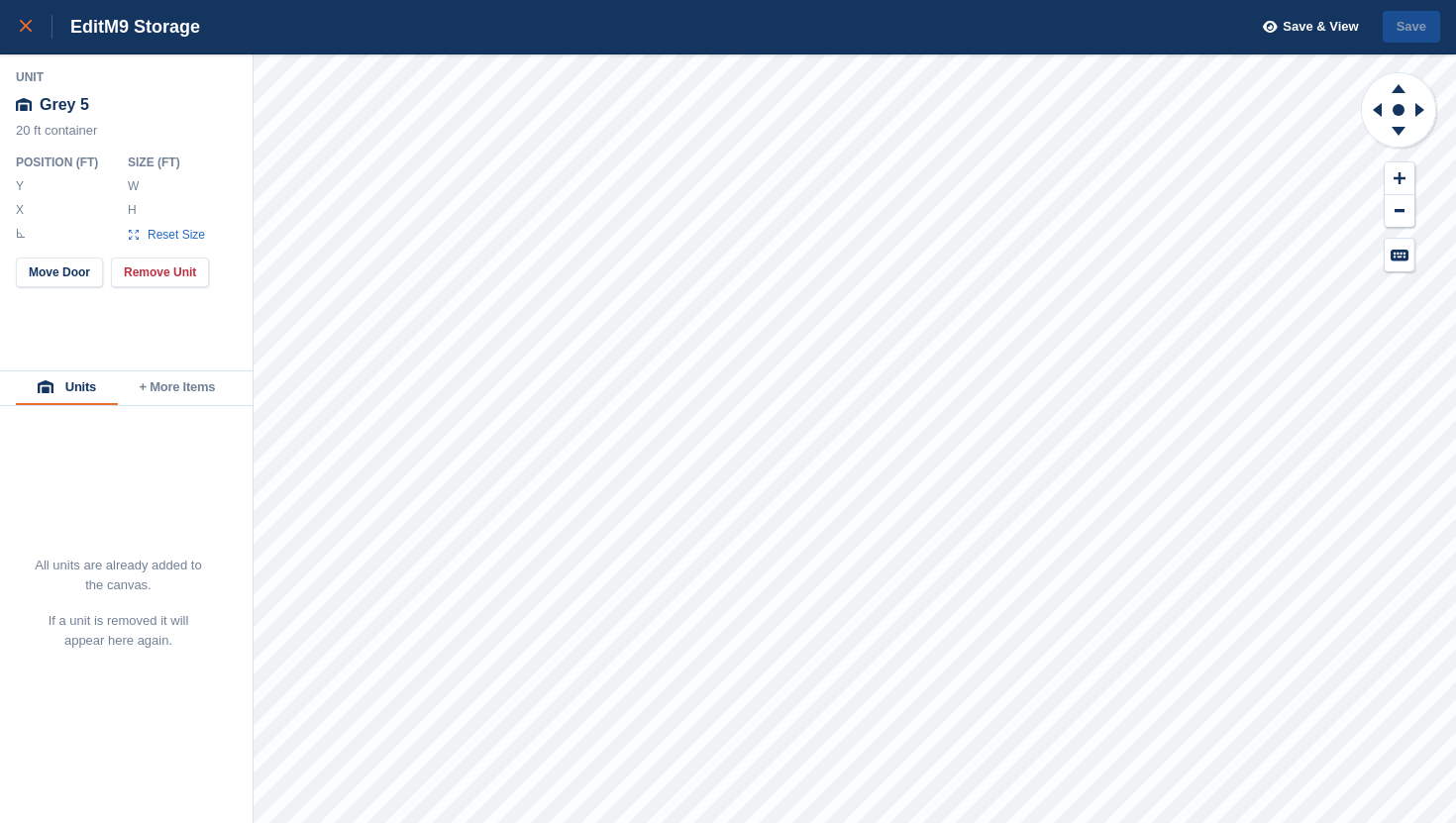click 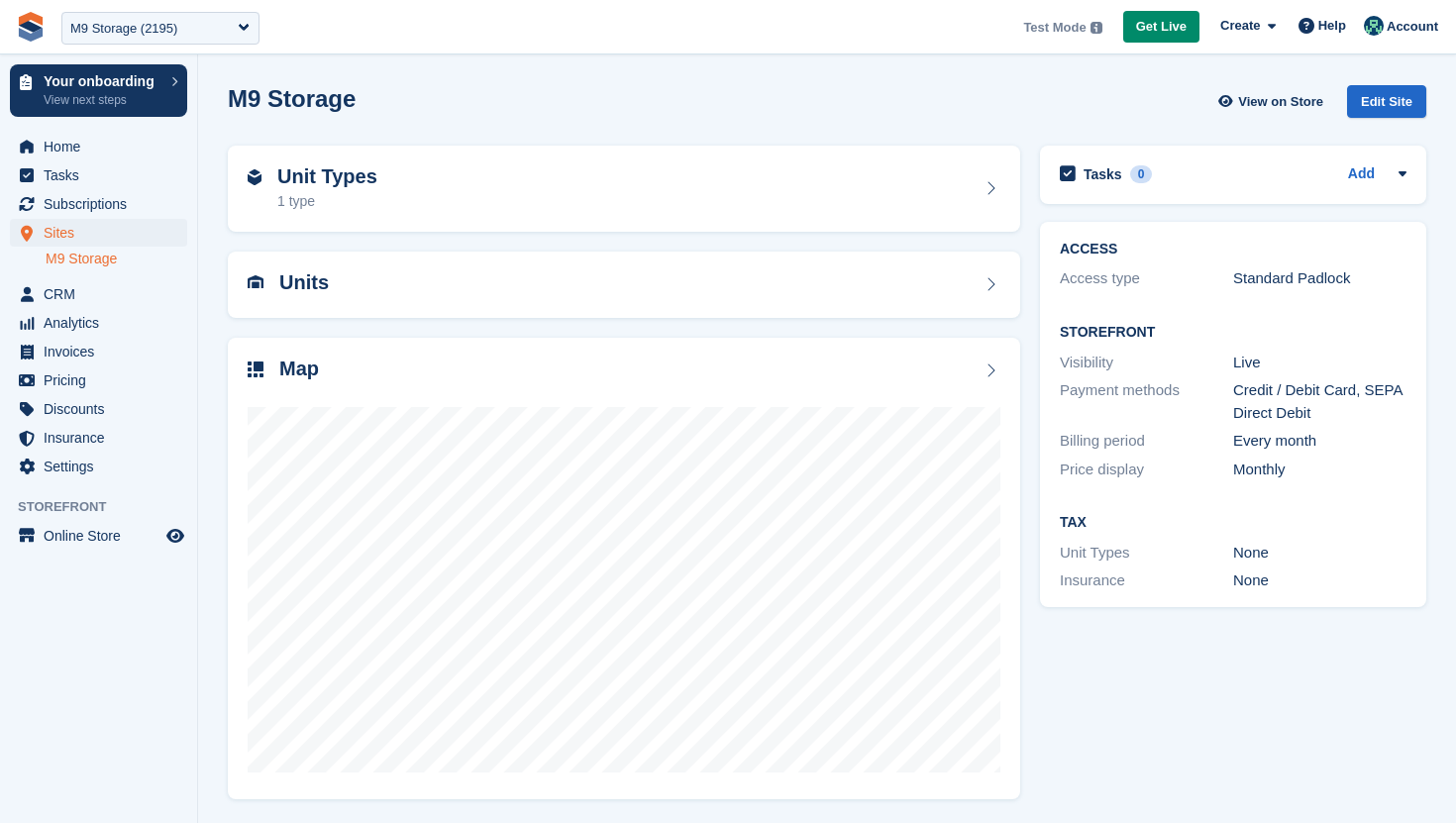 scroll, scrollTop: 0, scrollLeft: 0, axis: both 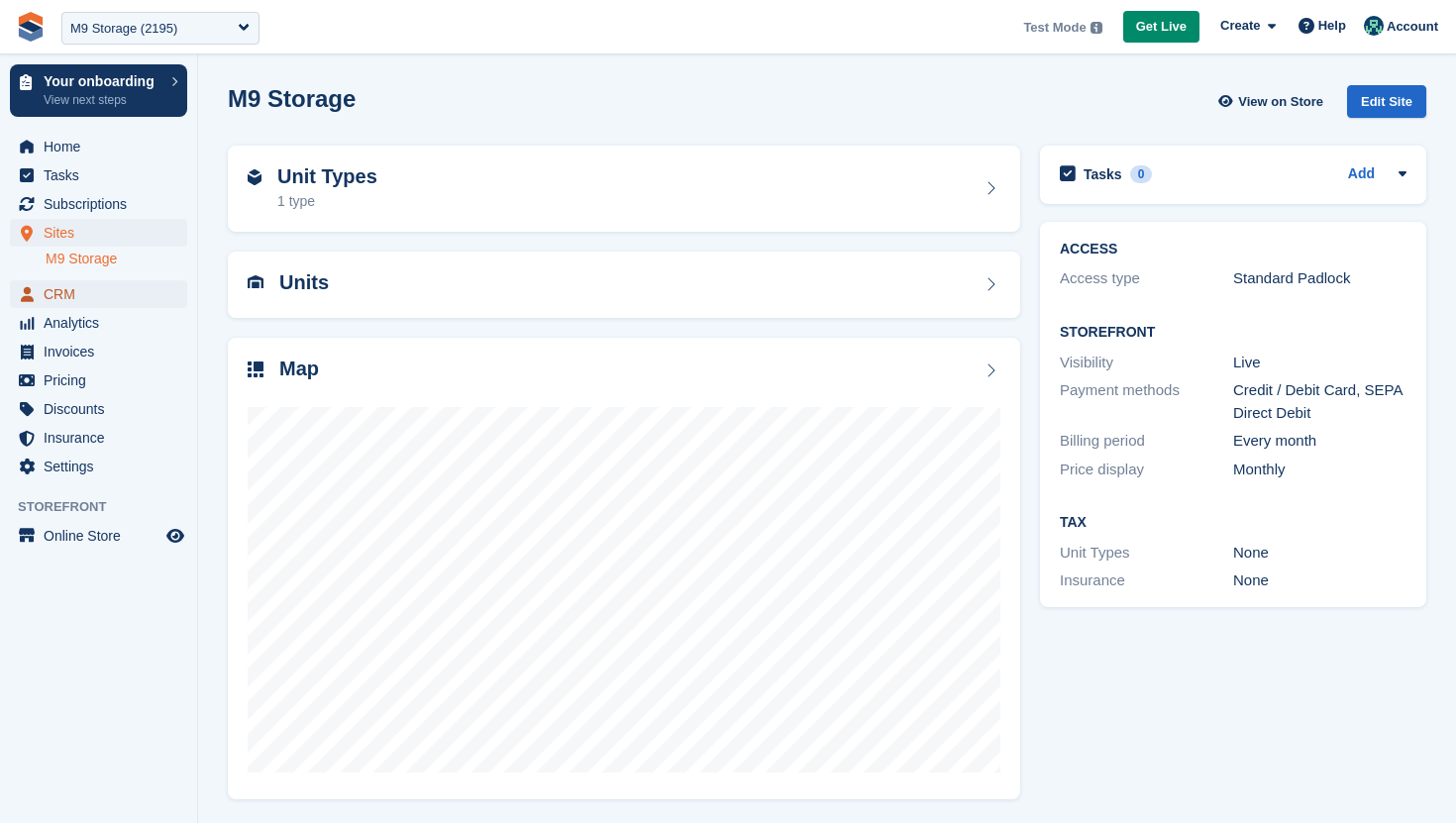 click on "CRM" at bounding box center (103, 294) 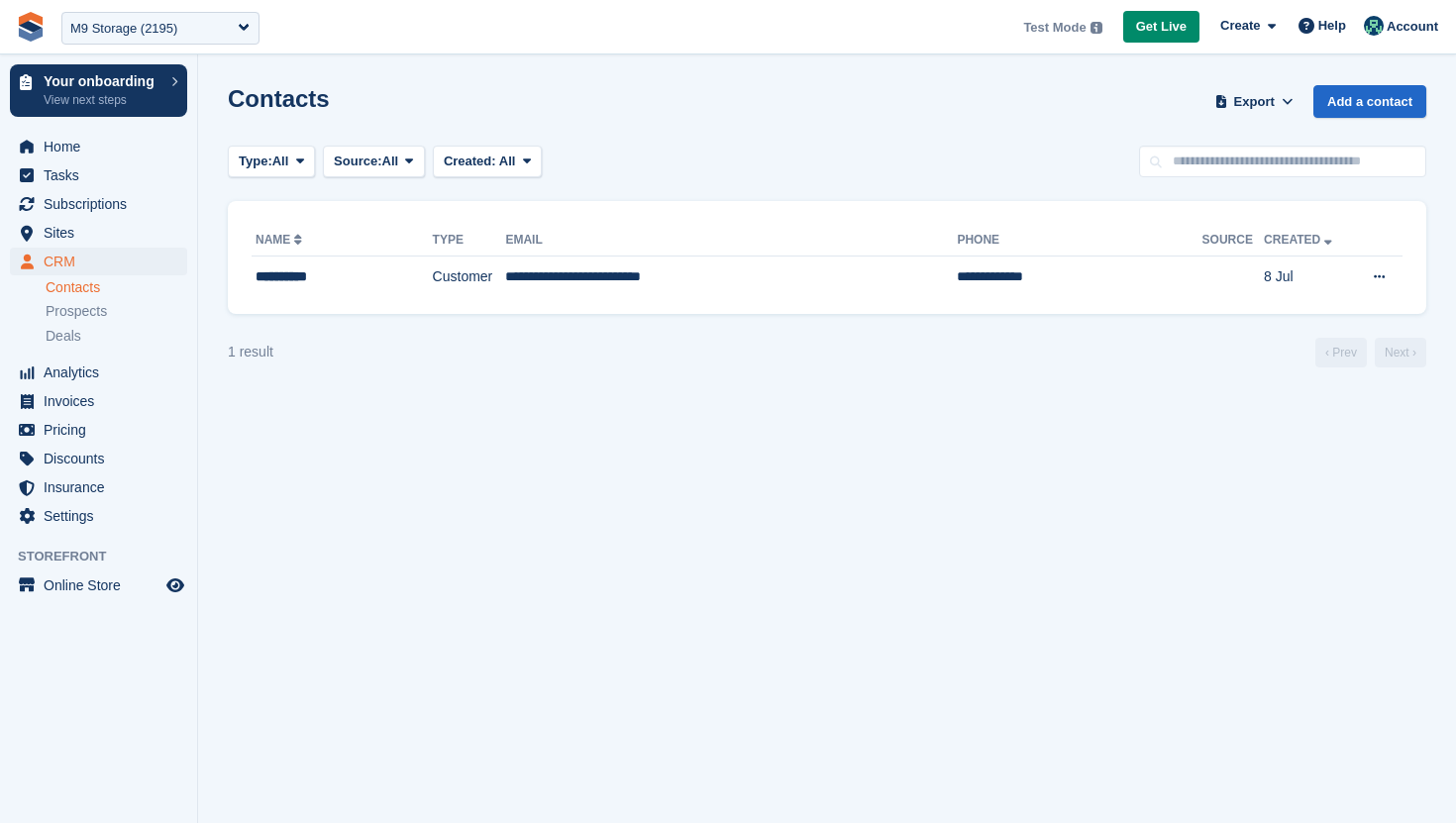 scroll, scrollTop: 0, scrollLeft: 0, axis: both 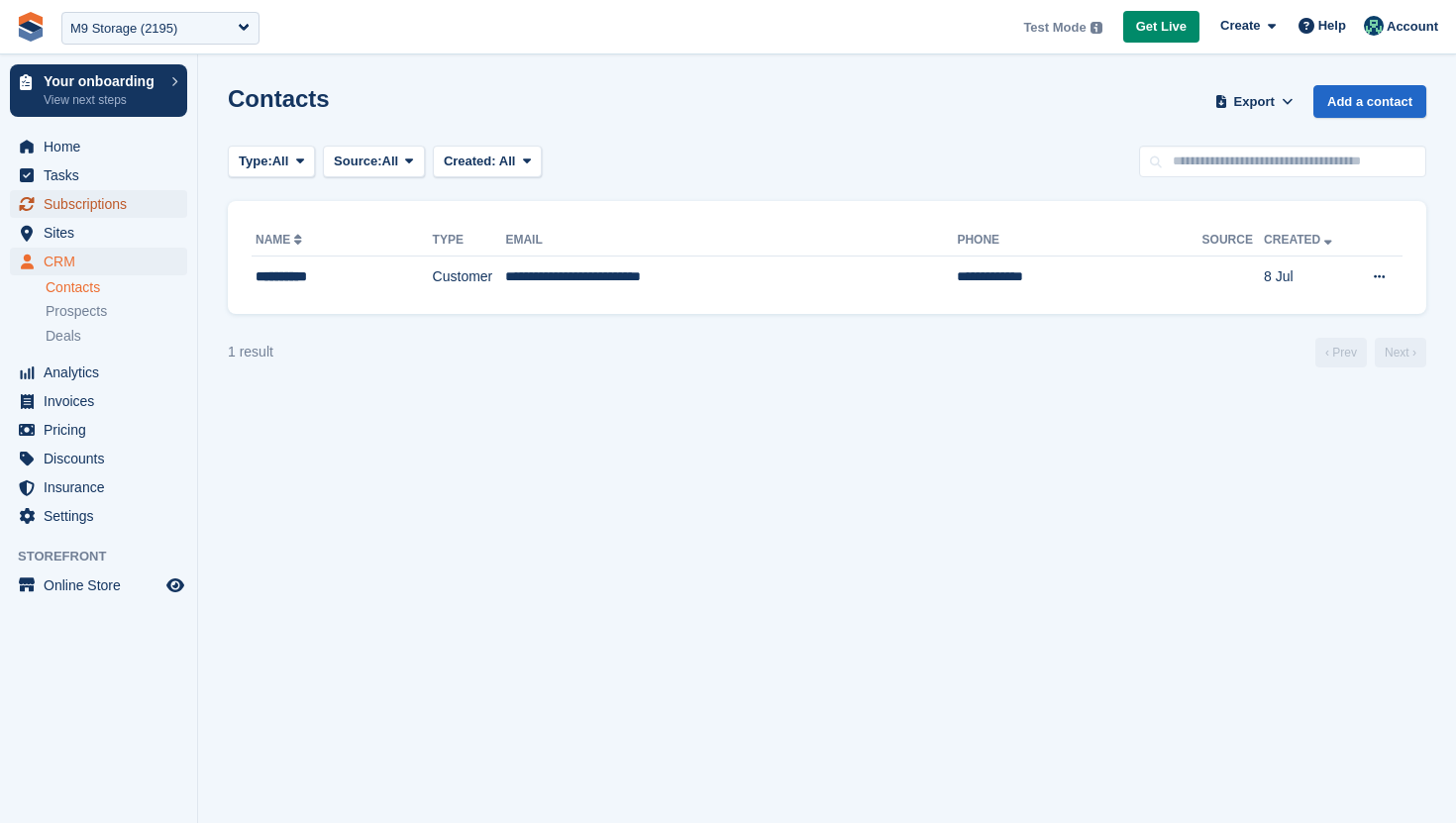 click on "Subscriptions" at bounding box center [103, 204] 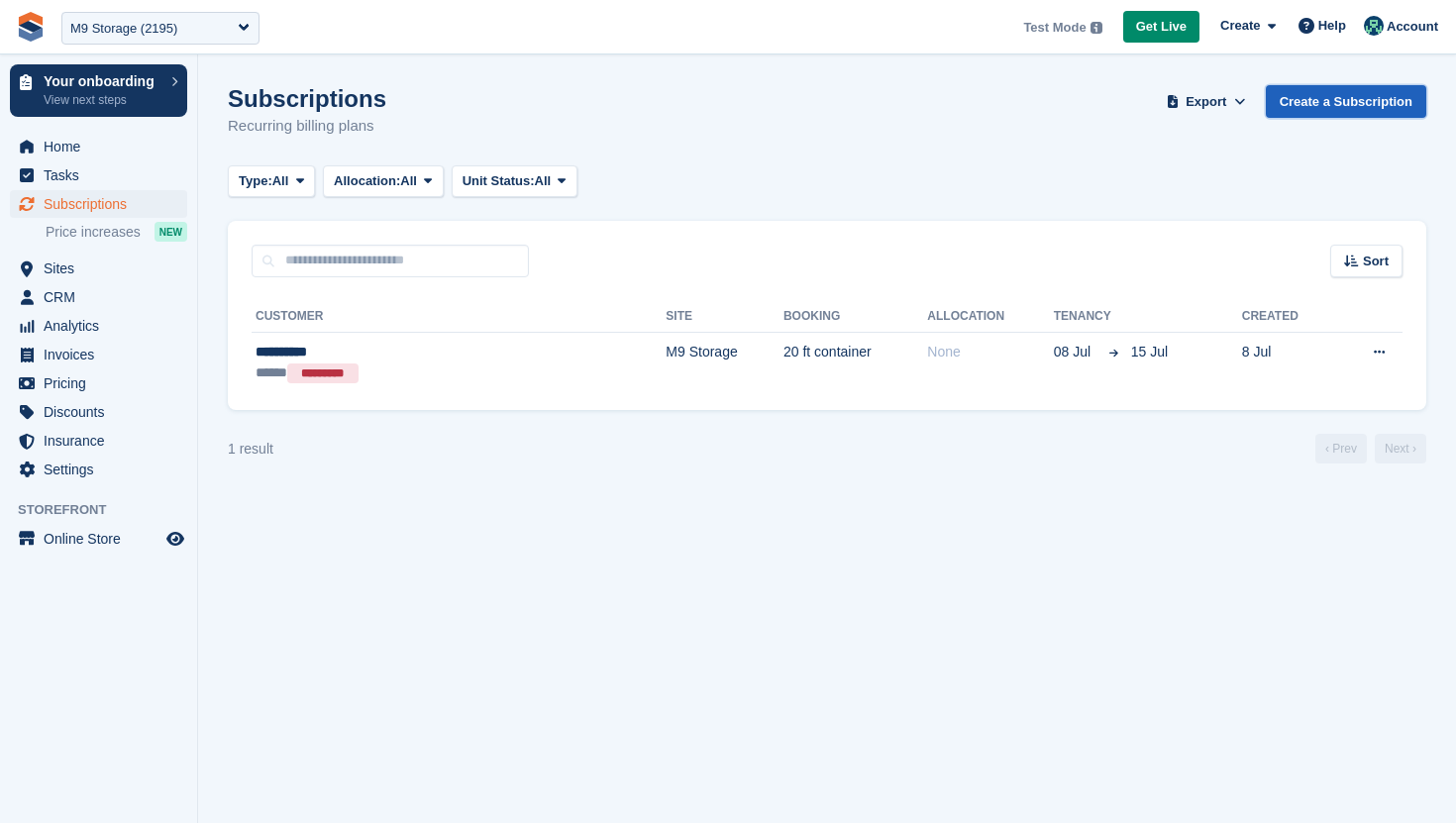 click on "Create a Subscription" at bounding box center (1346, 101) 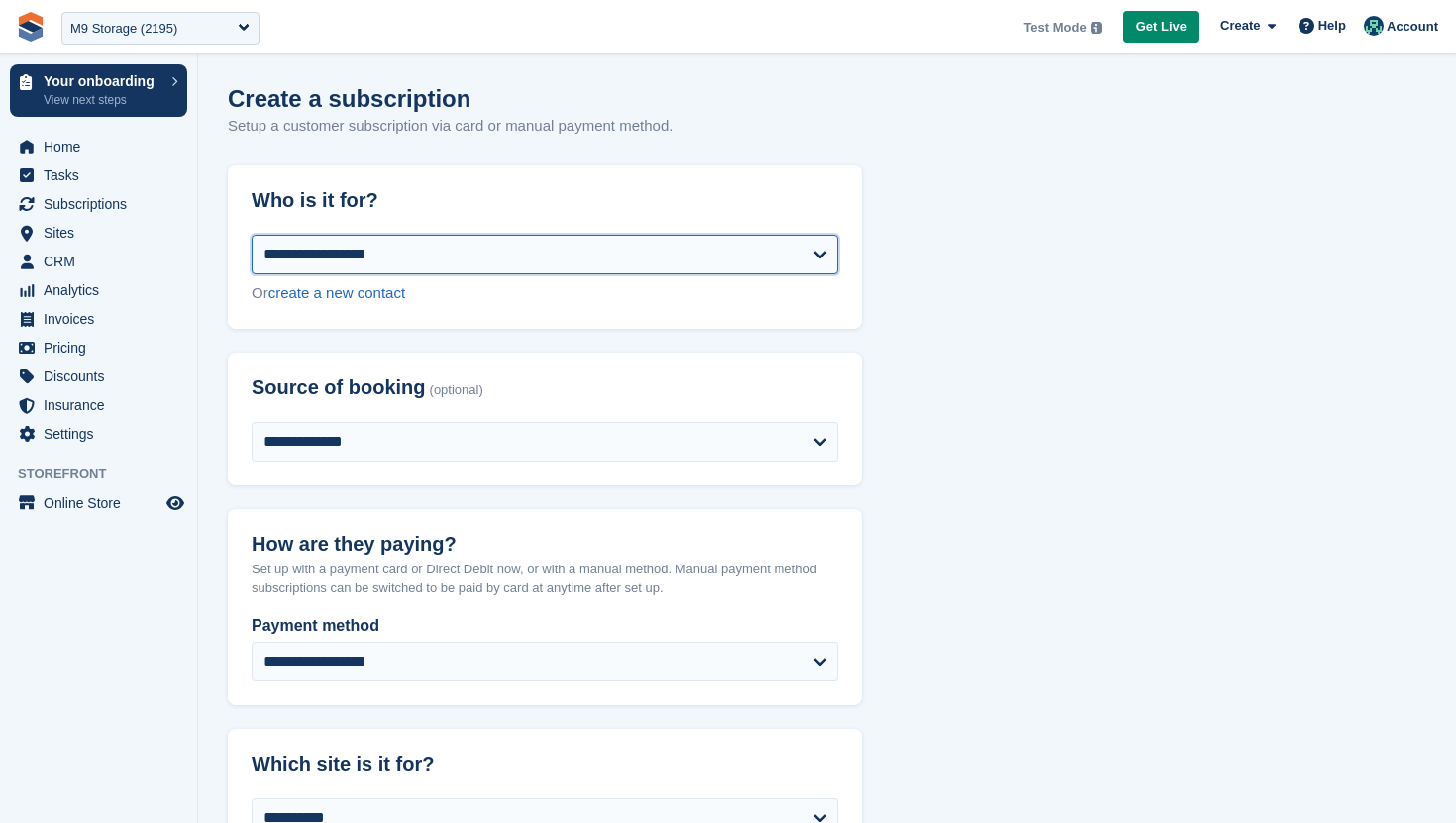 click on "**********" at bounding box center [545, 255] 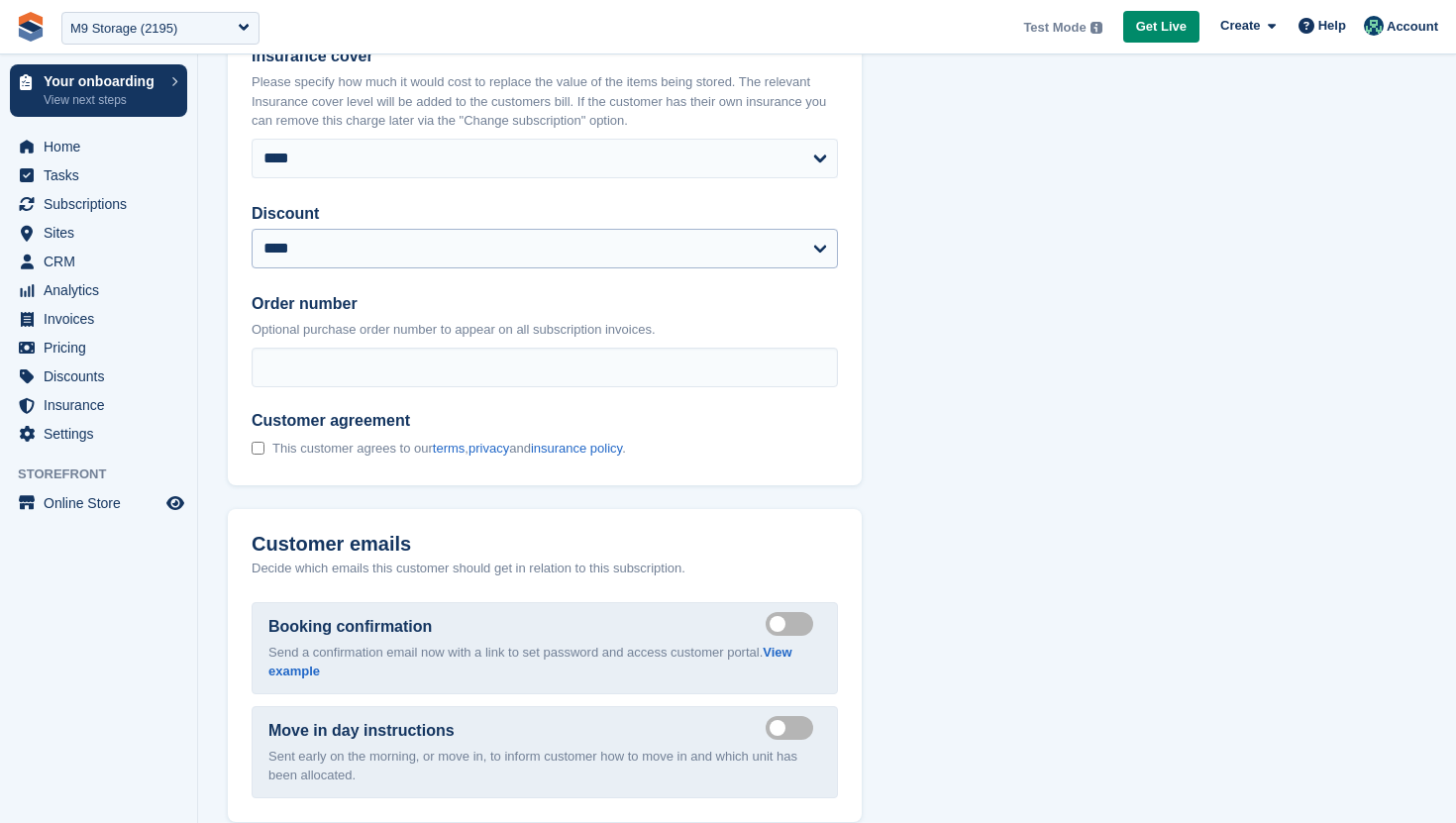 scroll, scrollTop: 1363, scrollLeft: 0, axis: vertical 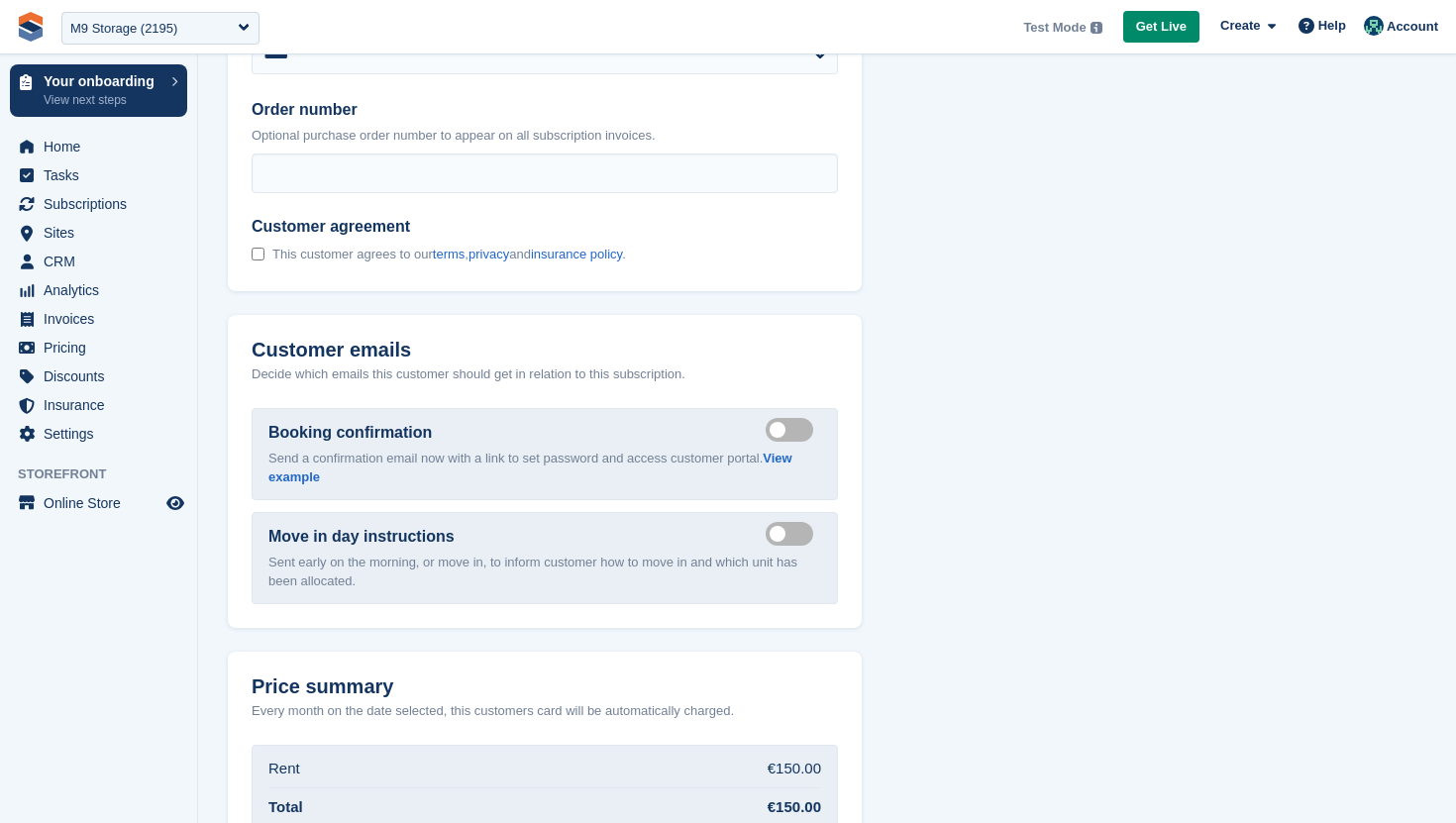 click on "Send booking confirmation email" at bounding box center [793, 430] 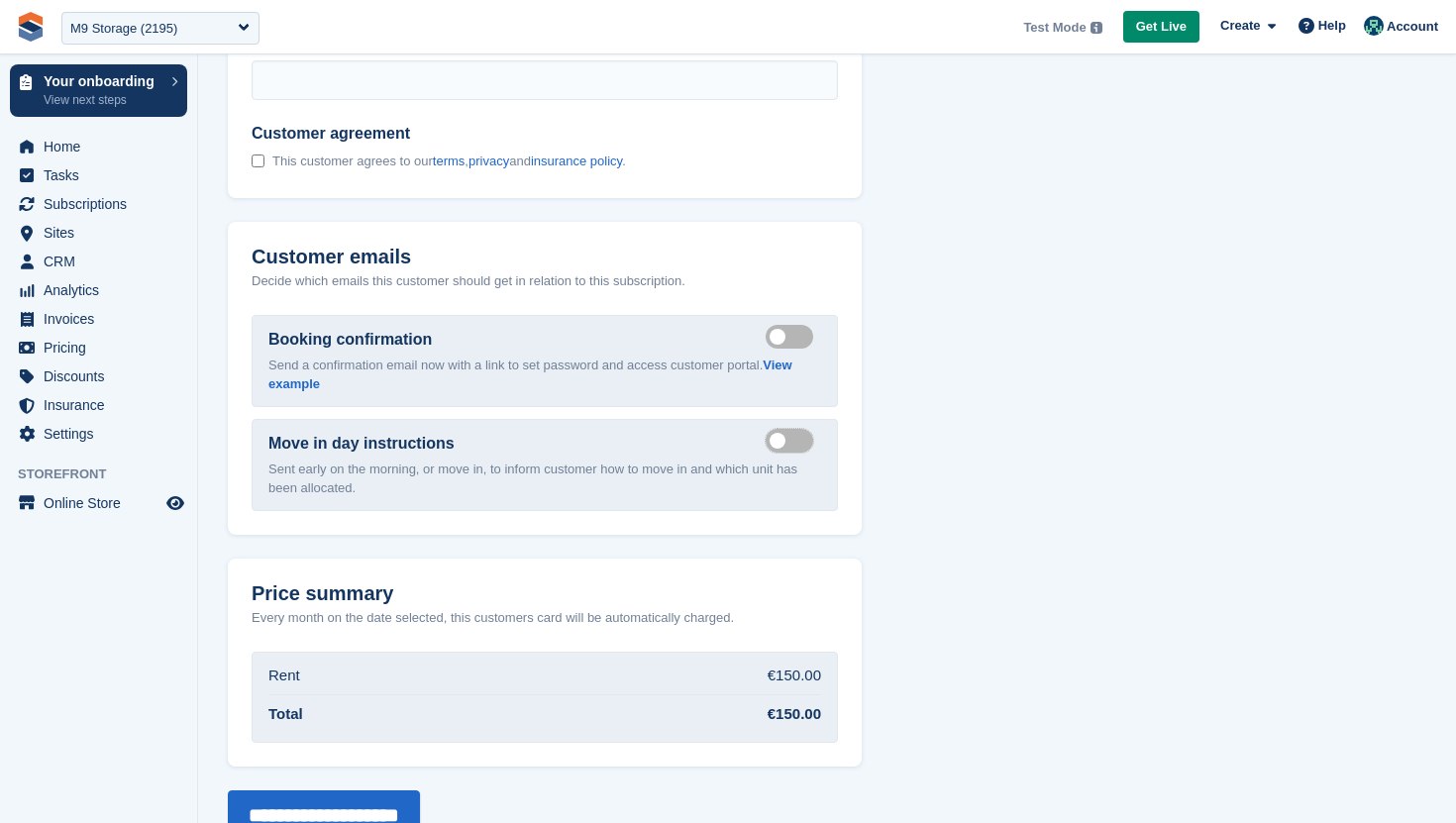 scroll, scrollTop: 1688, scrollLeft: 0, axis: vertical 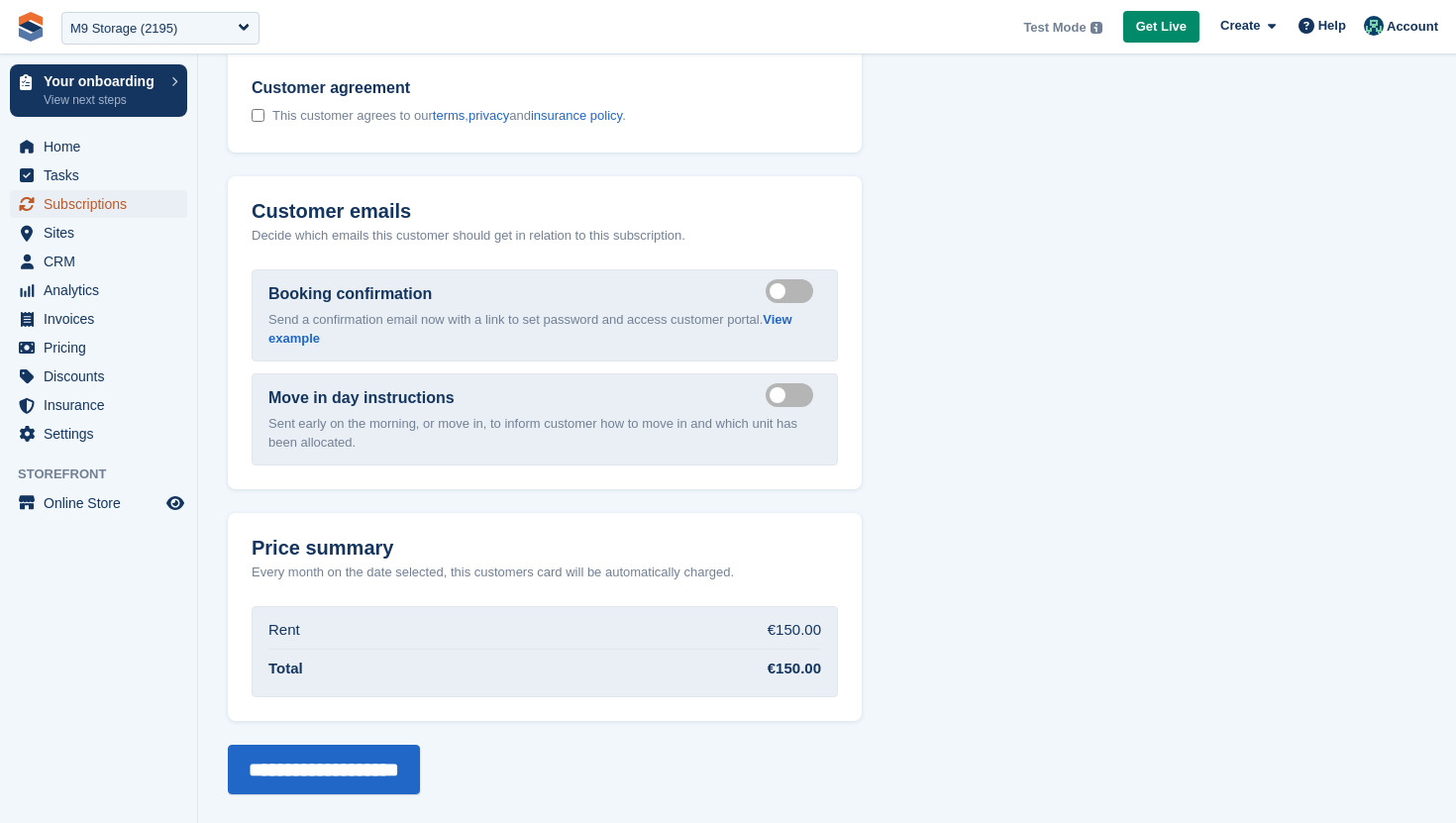 click on "Subscriptions" at bounding box center [103, 204] 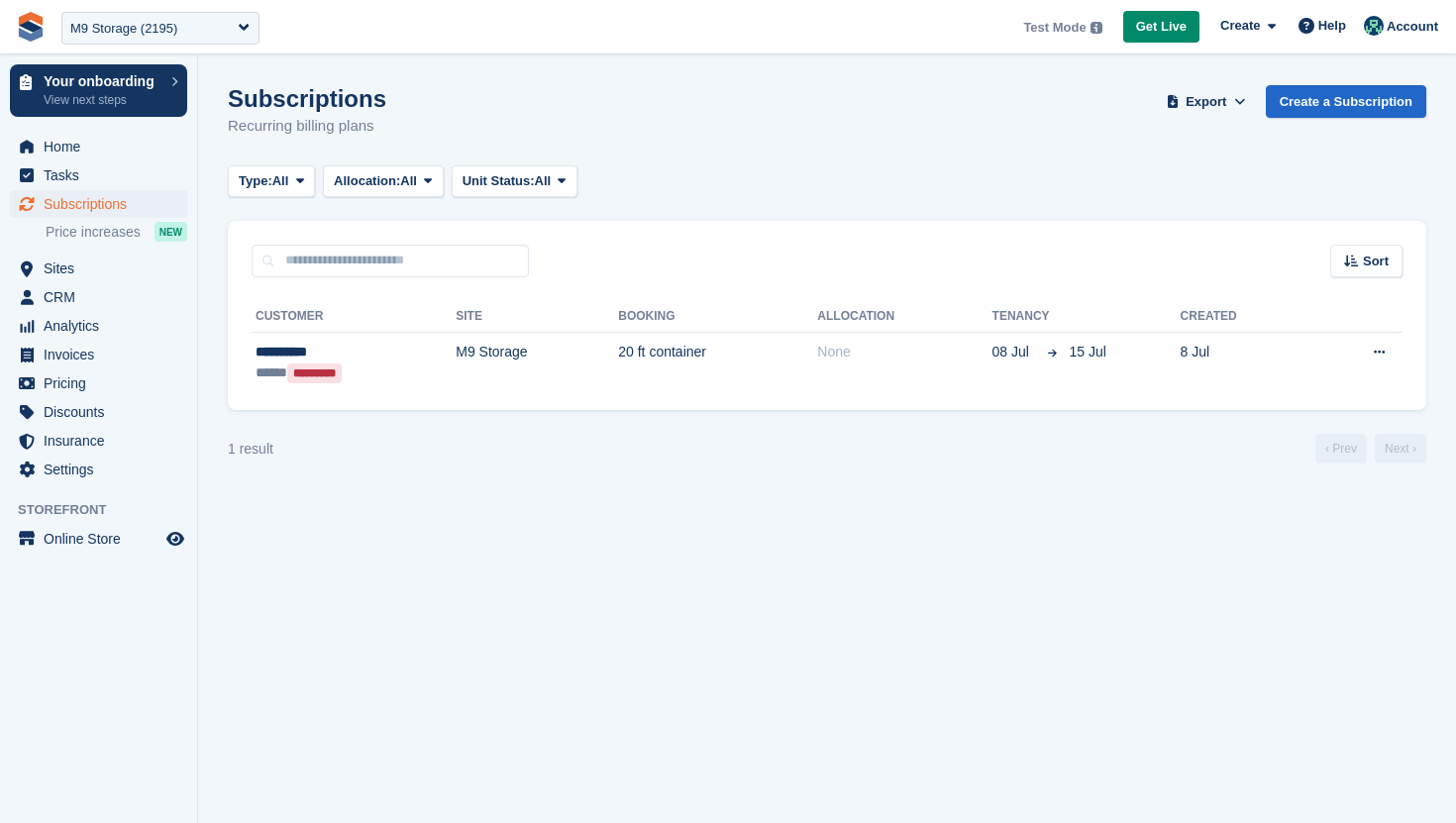 scroll, scrollTop: 0, scrollLeft: 0, axis: both 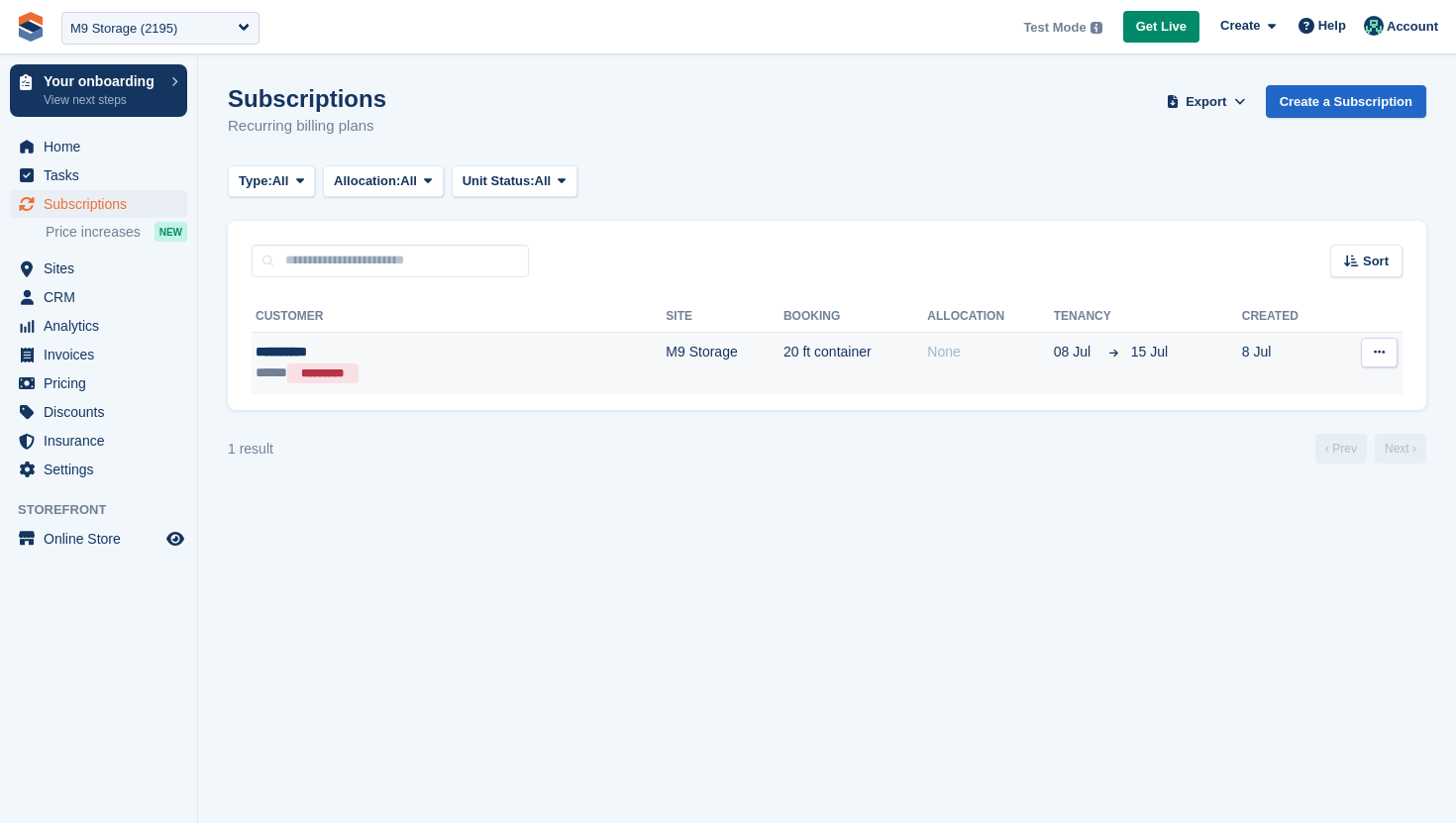 click on "***** *********" at bounding box center (379, 372) 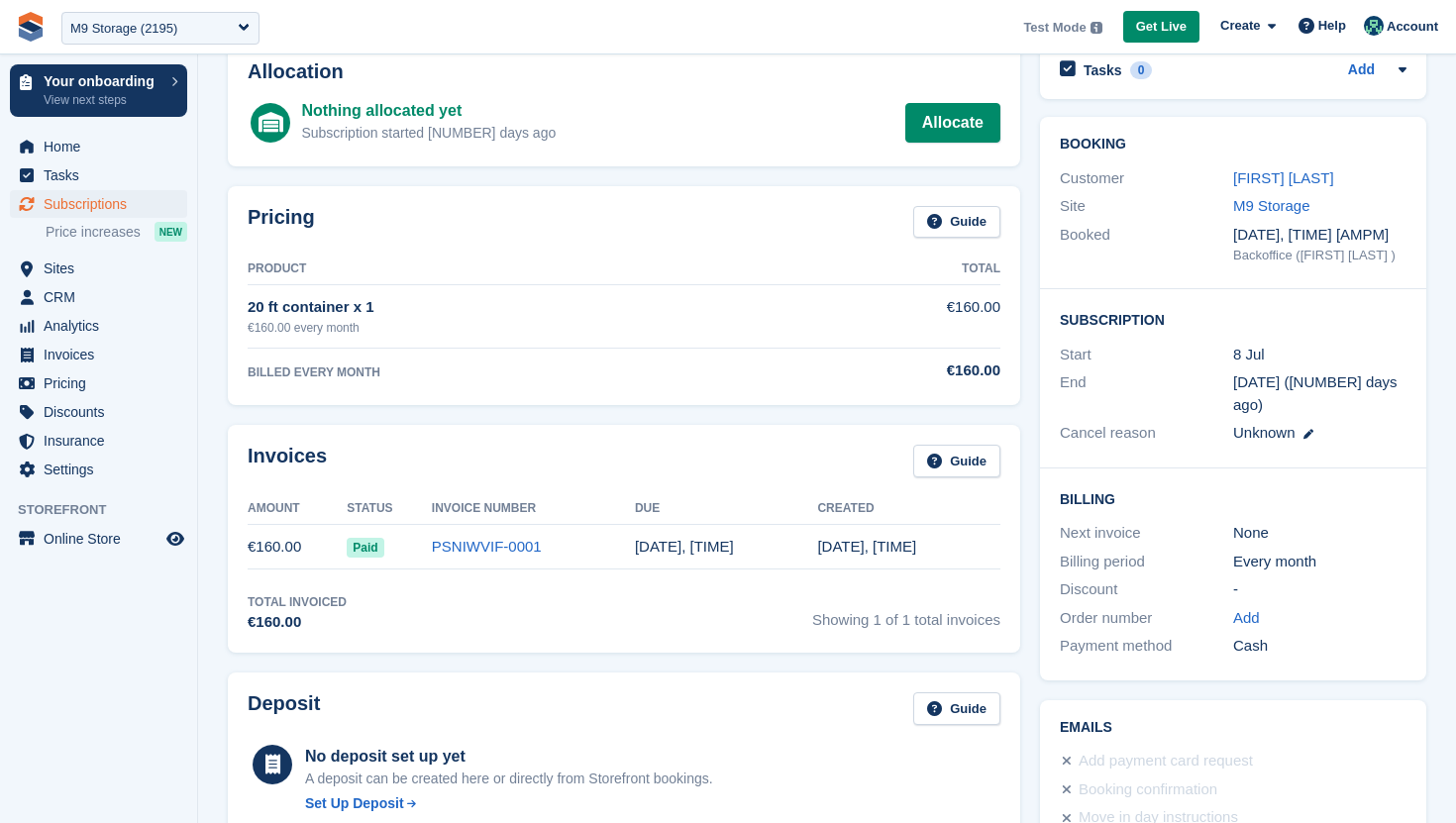scroll, scrollTop: 145, scrollLeft: 0, axis: vertical 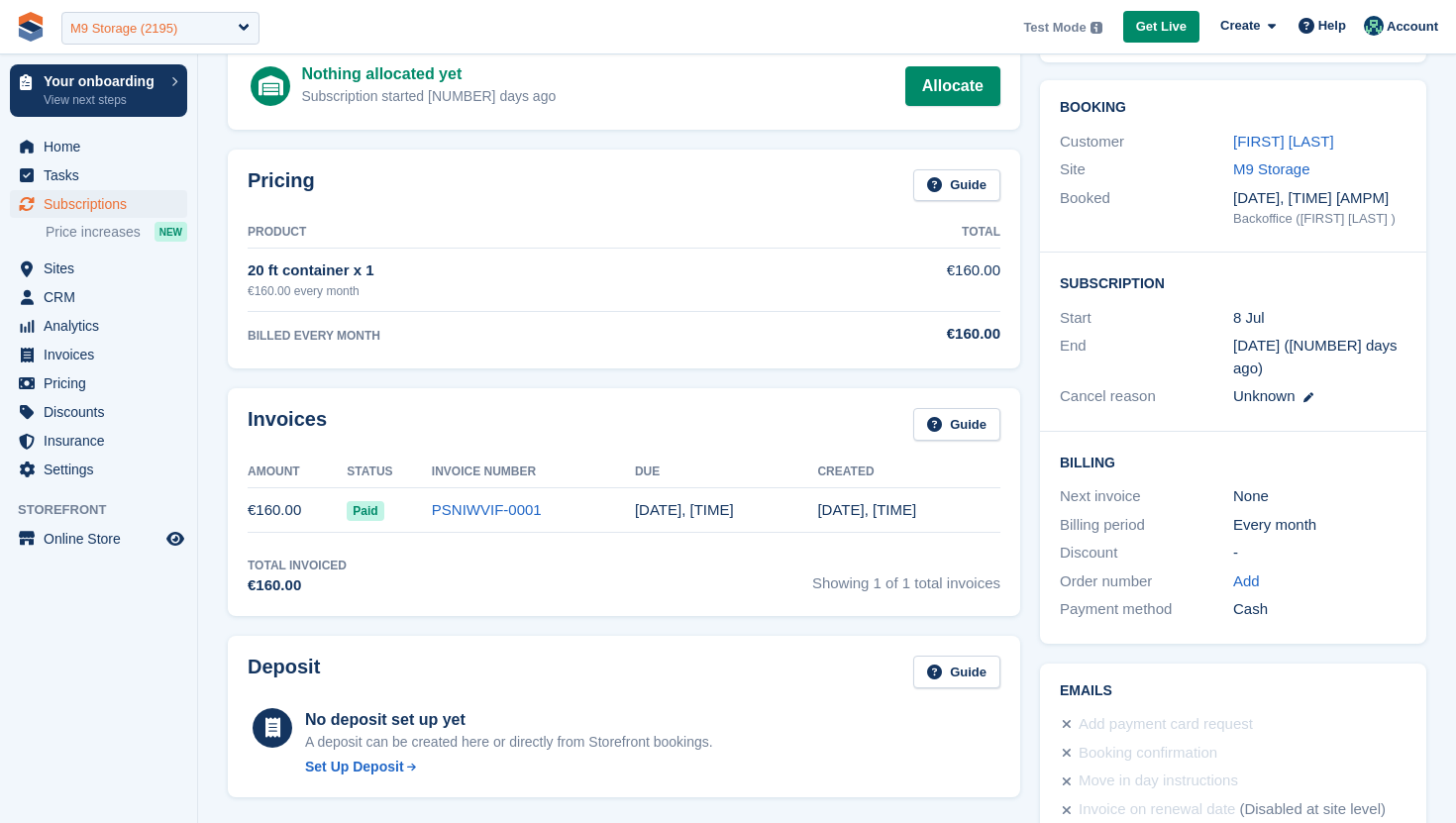 click on "M9 Storage  (2195)" at bounding box center (160, 28) 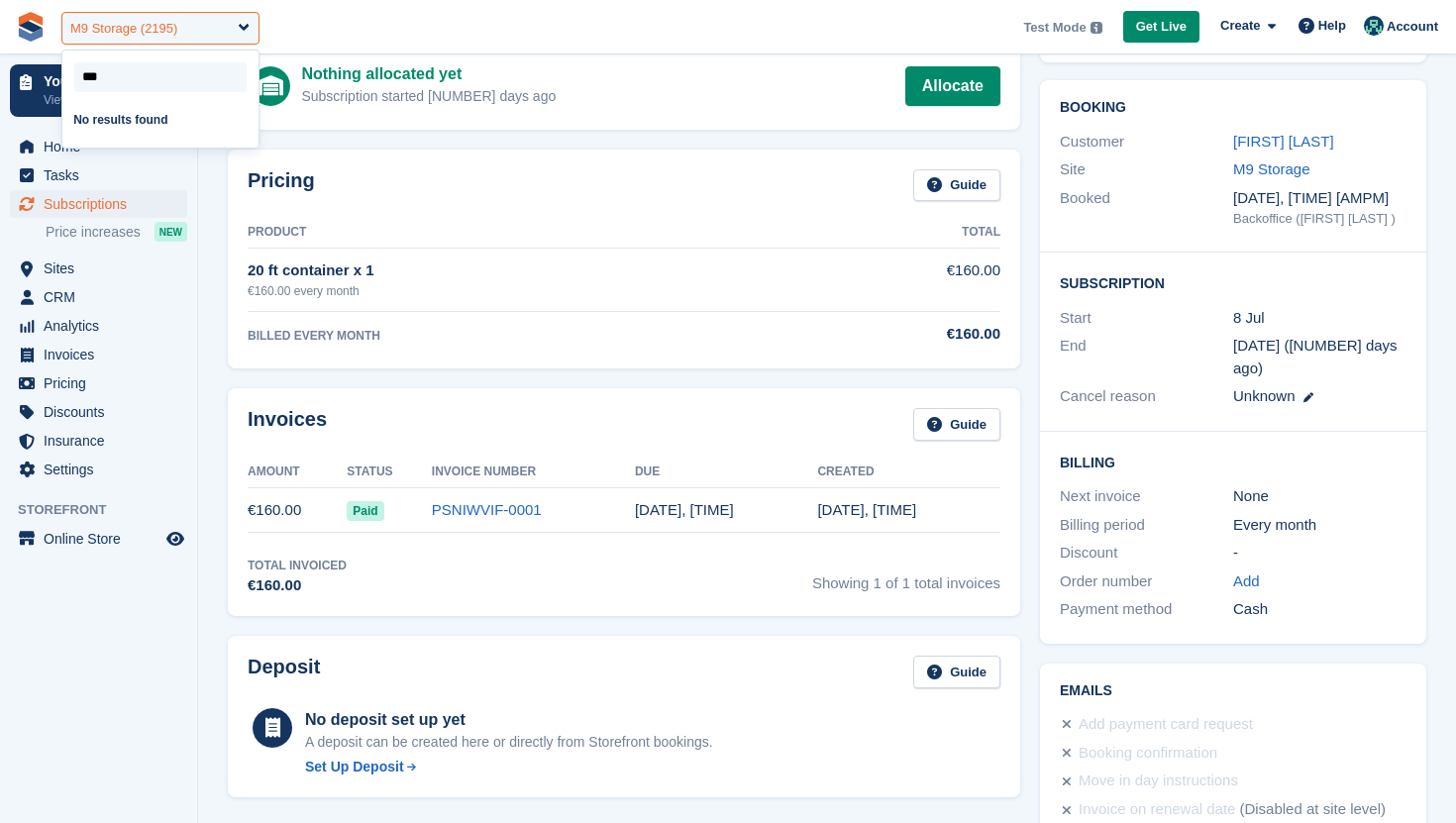 type on "**" 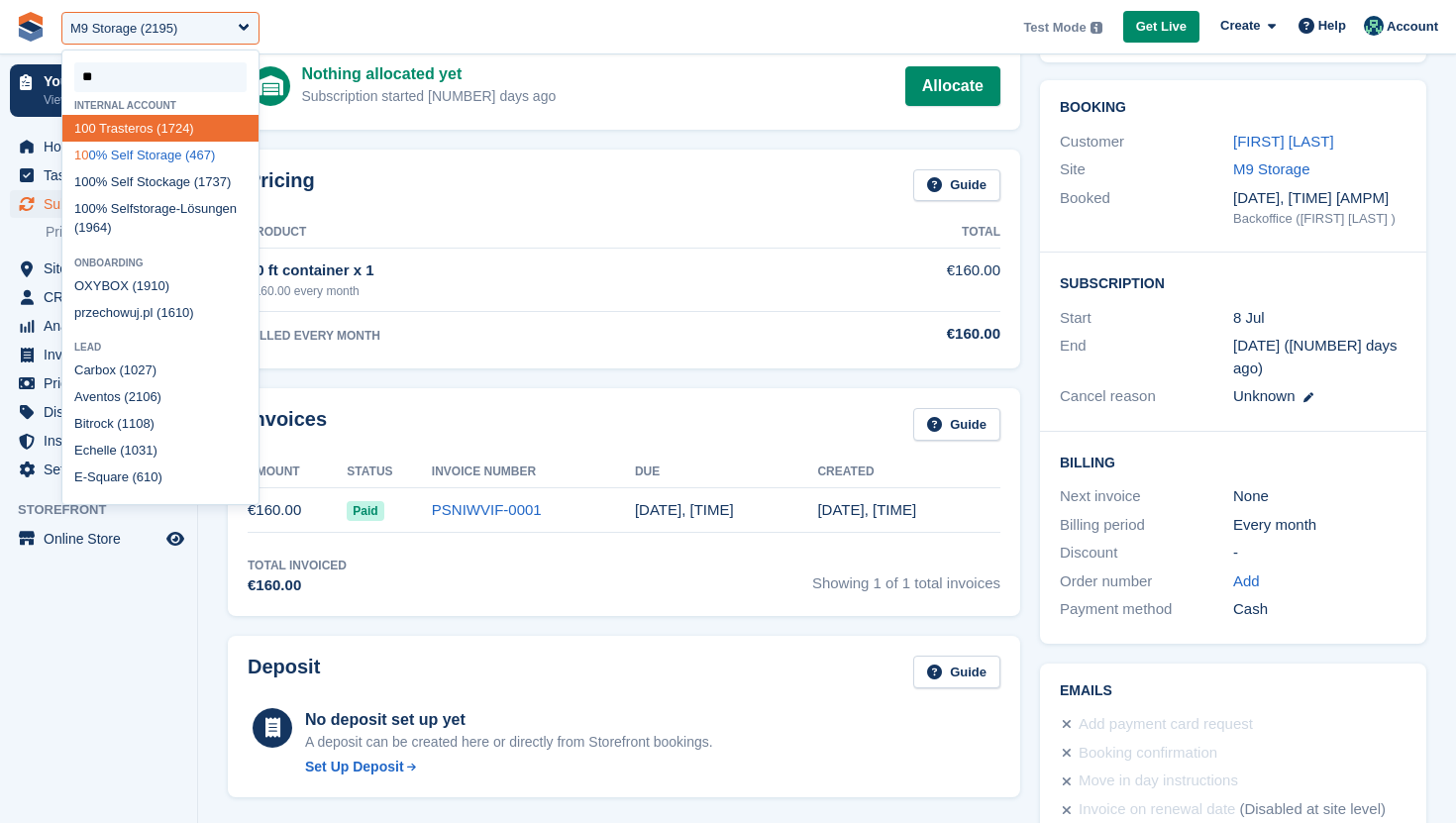 click on "10 0% Self Storage (467)" at bounding box center (160, 154) 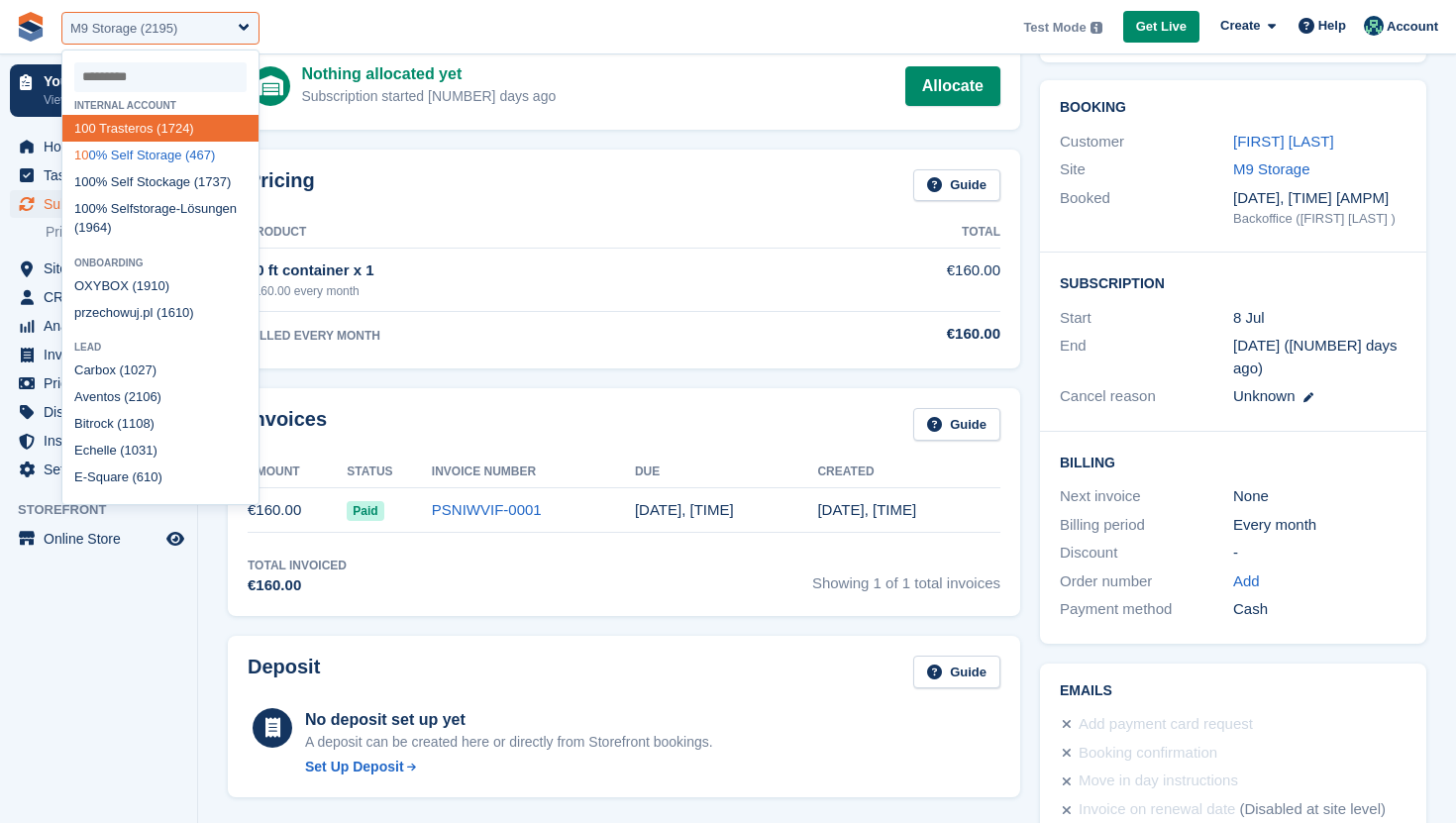 select on "***" 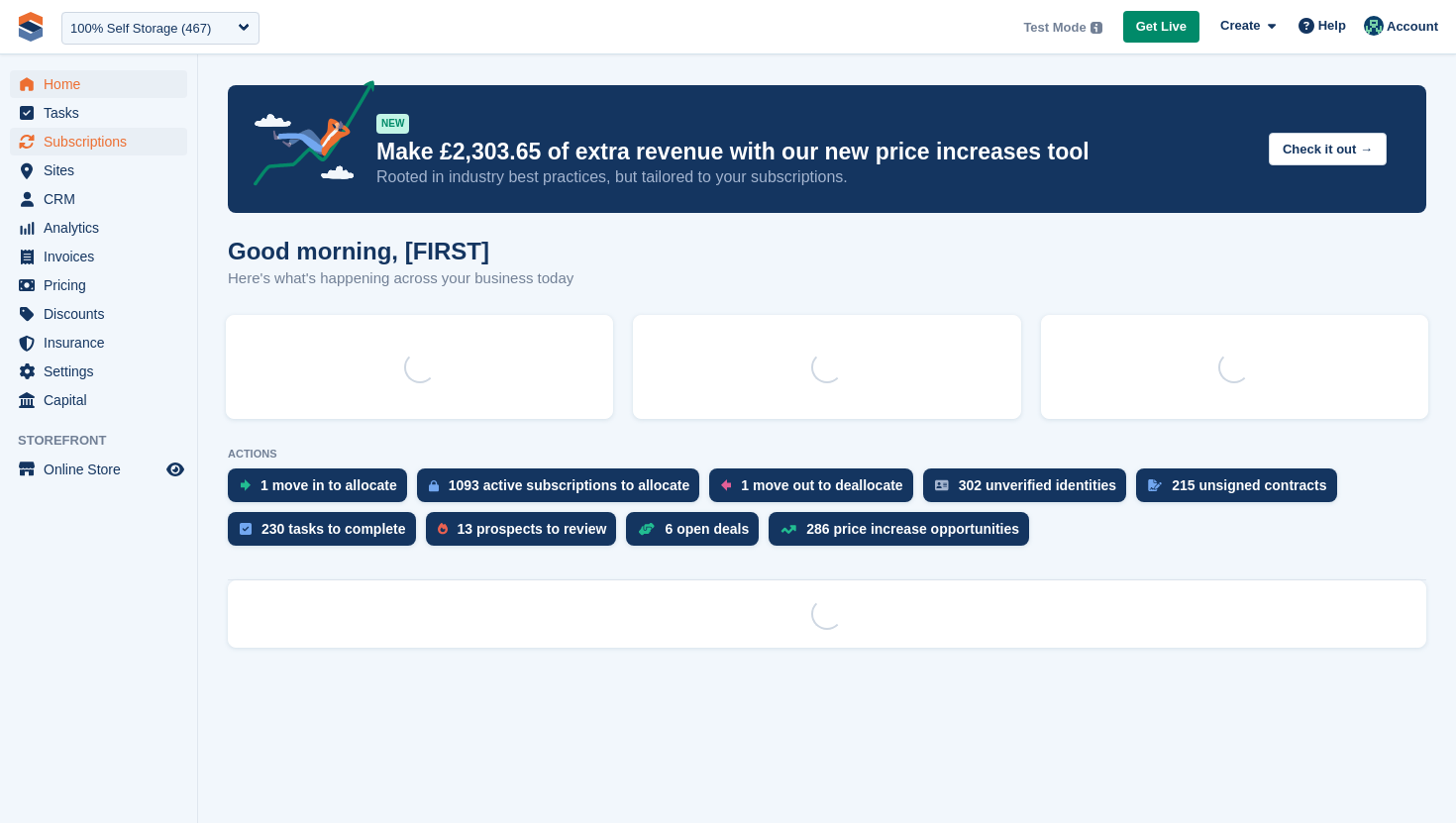 scroll, scrollTop: 0, scrollLeft: 0, axis: both 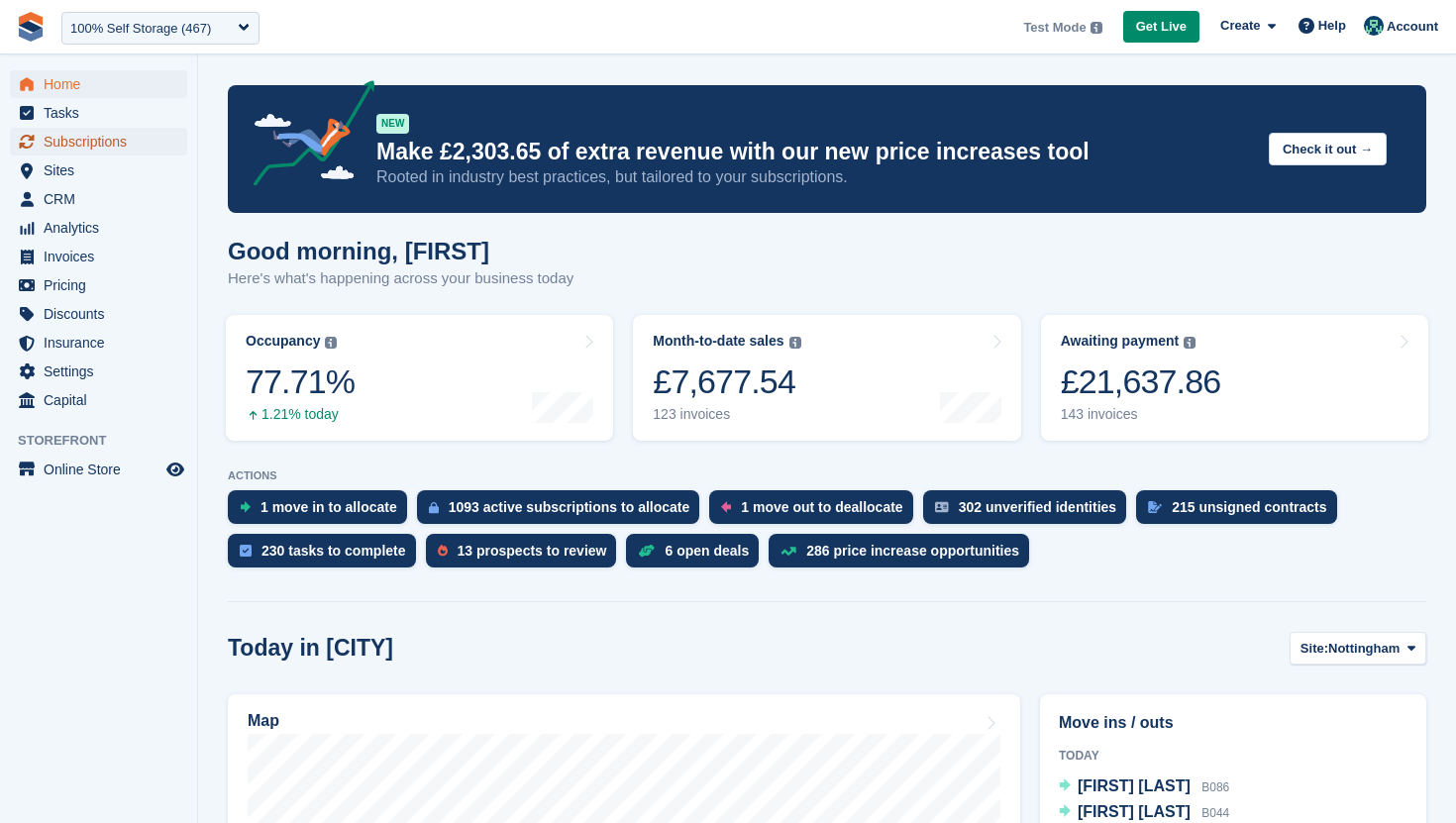 click on "Subscriptions" at bounding box center [103, 142] 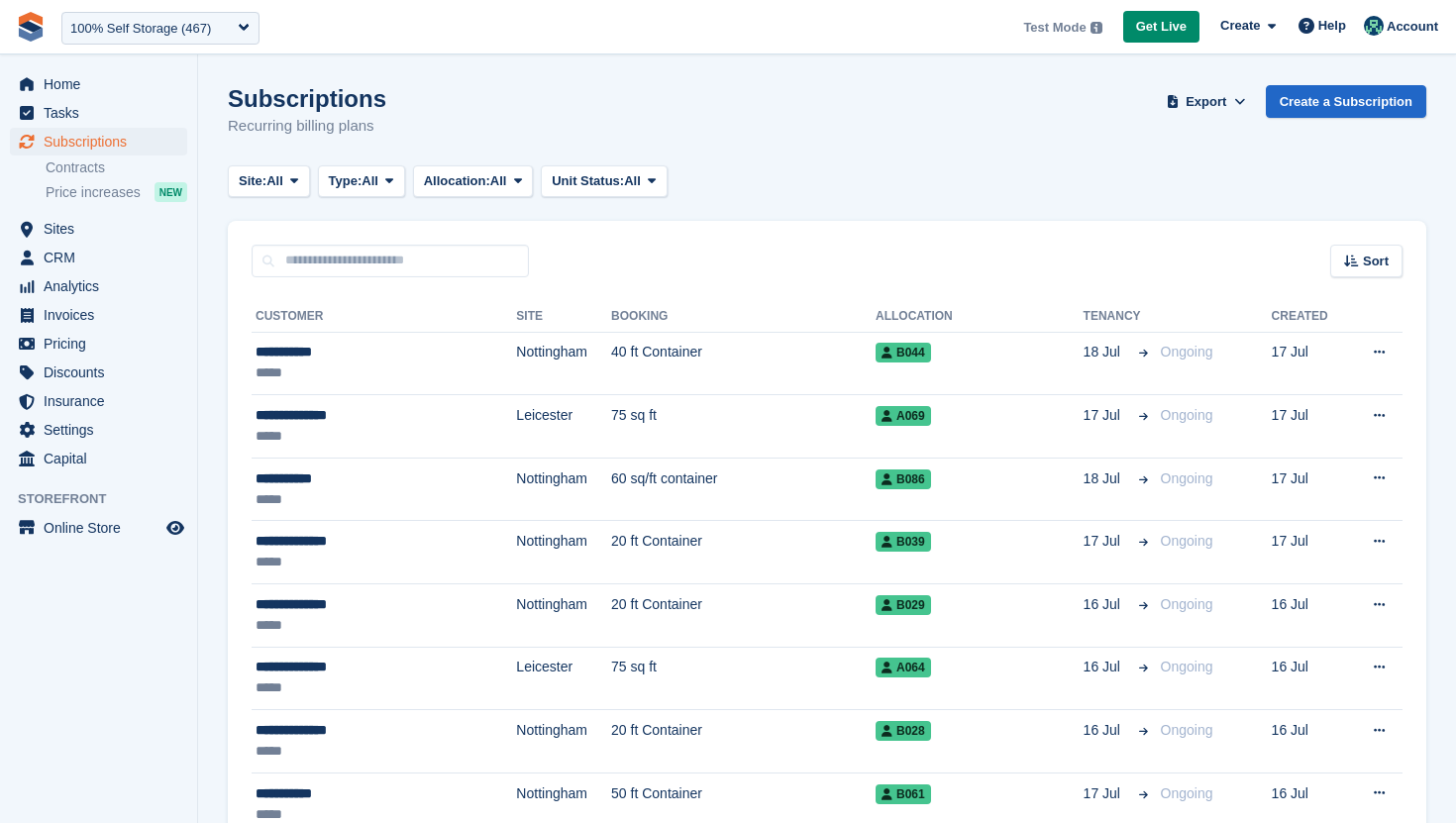 scroll, scrollTop: 0, scrollLeft: 0, axis: both 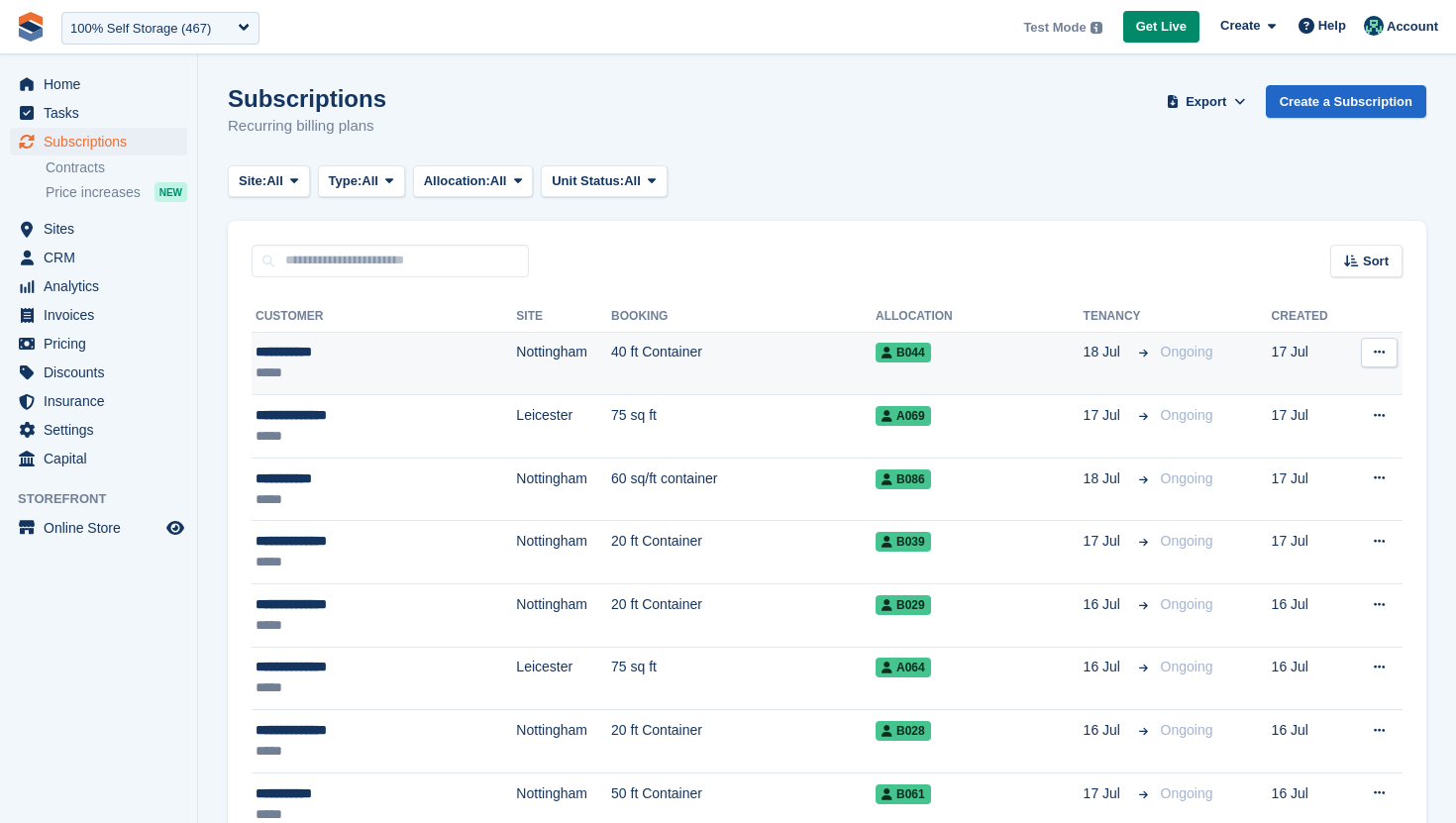 click on "*****" at bounding box center (353, 372) 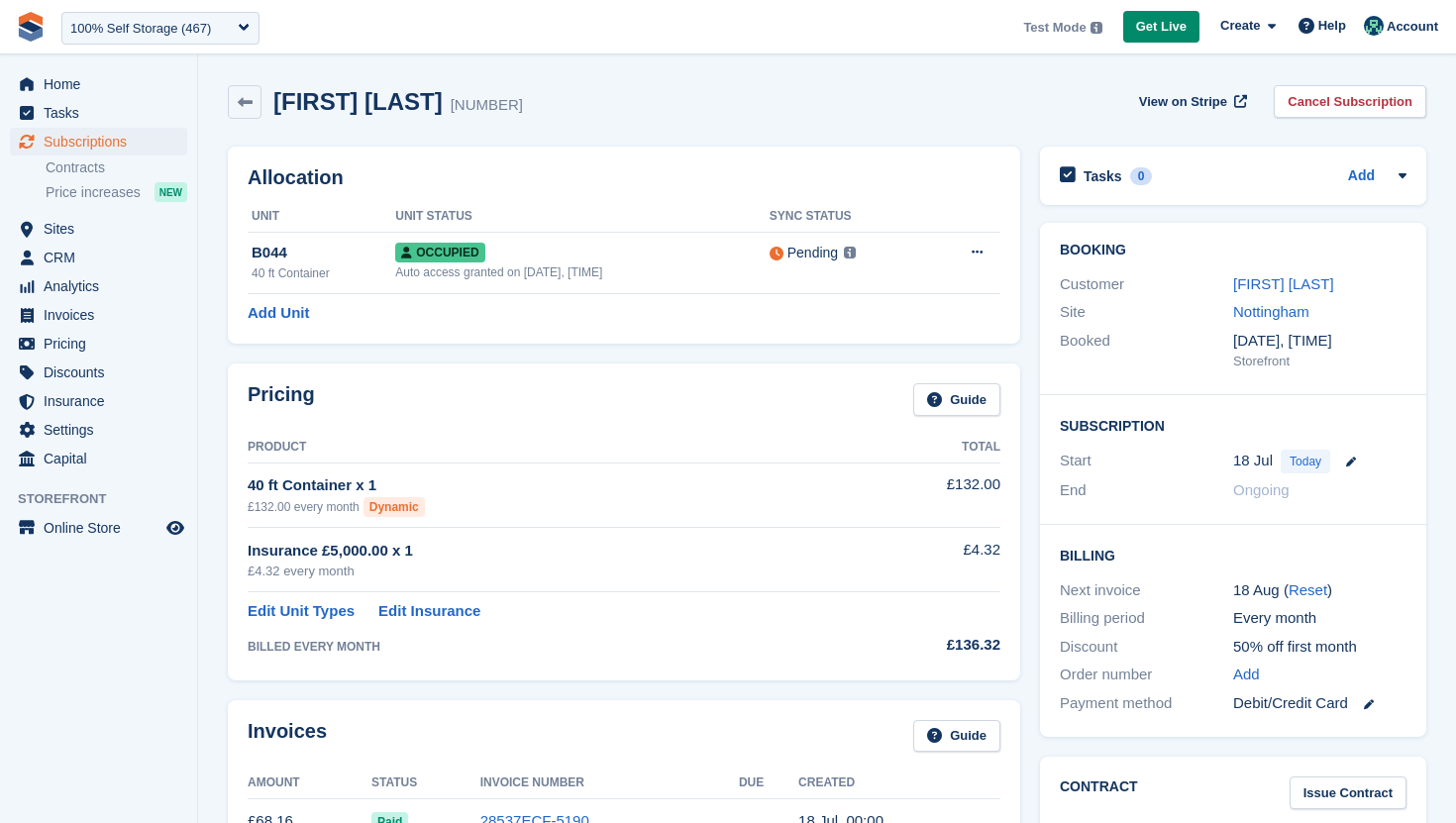 scroll, scrollTop: 0, scrollLeft: 0, axis: both 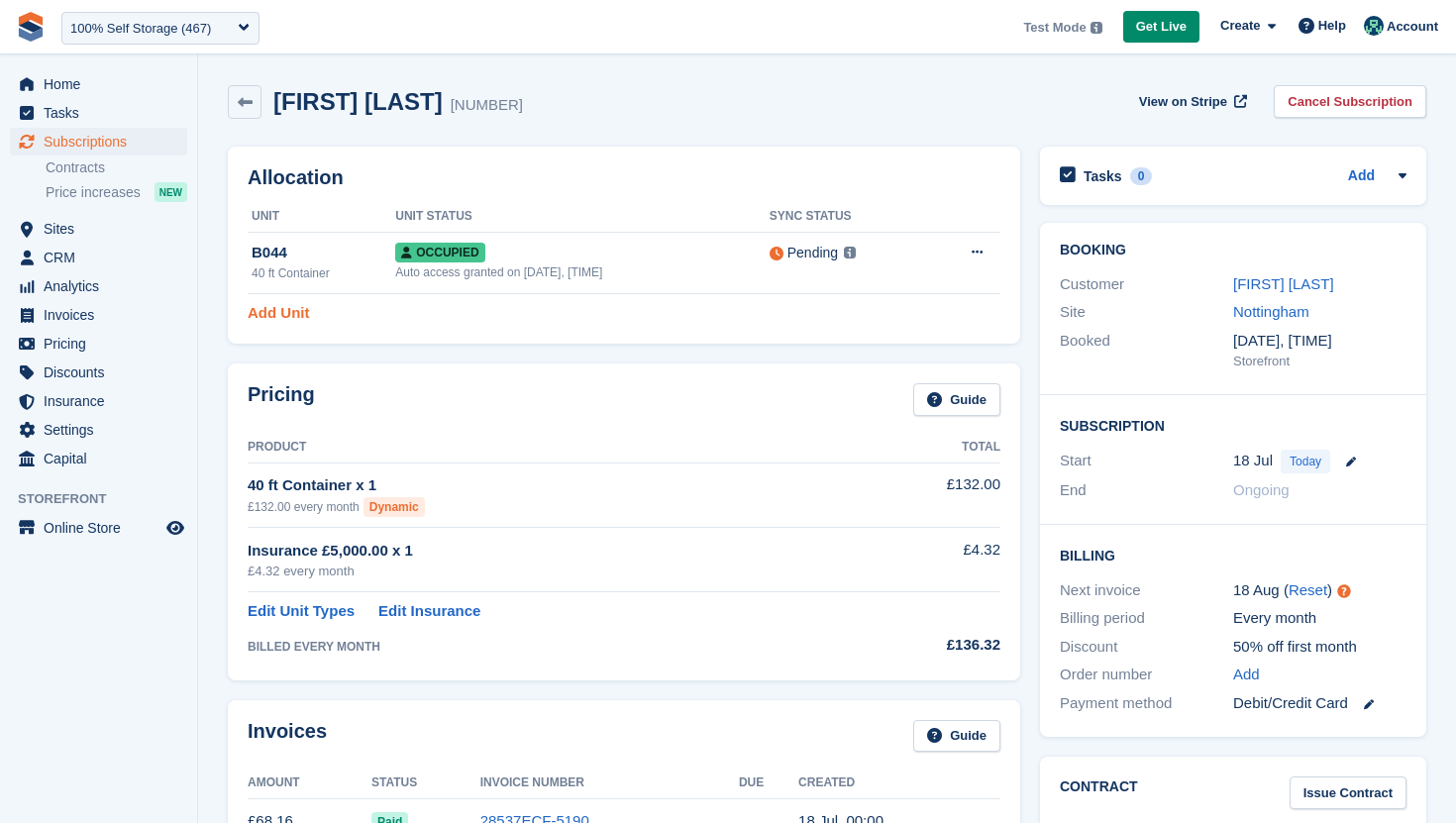 click on "Add Unit" at bounding box center (278, 313) 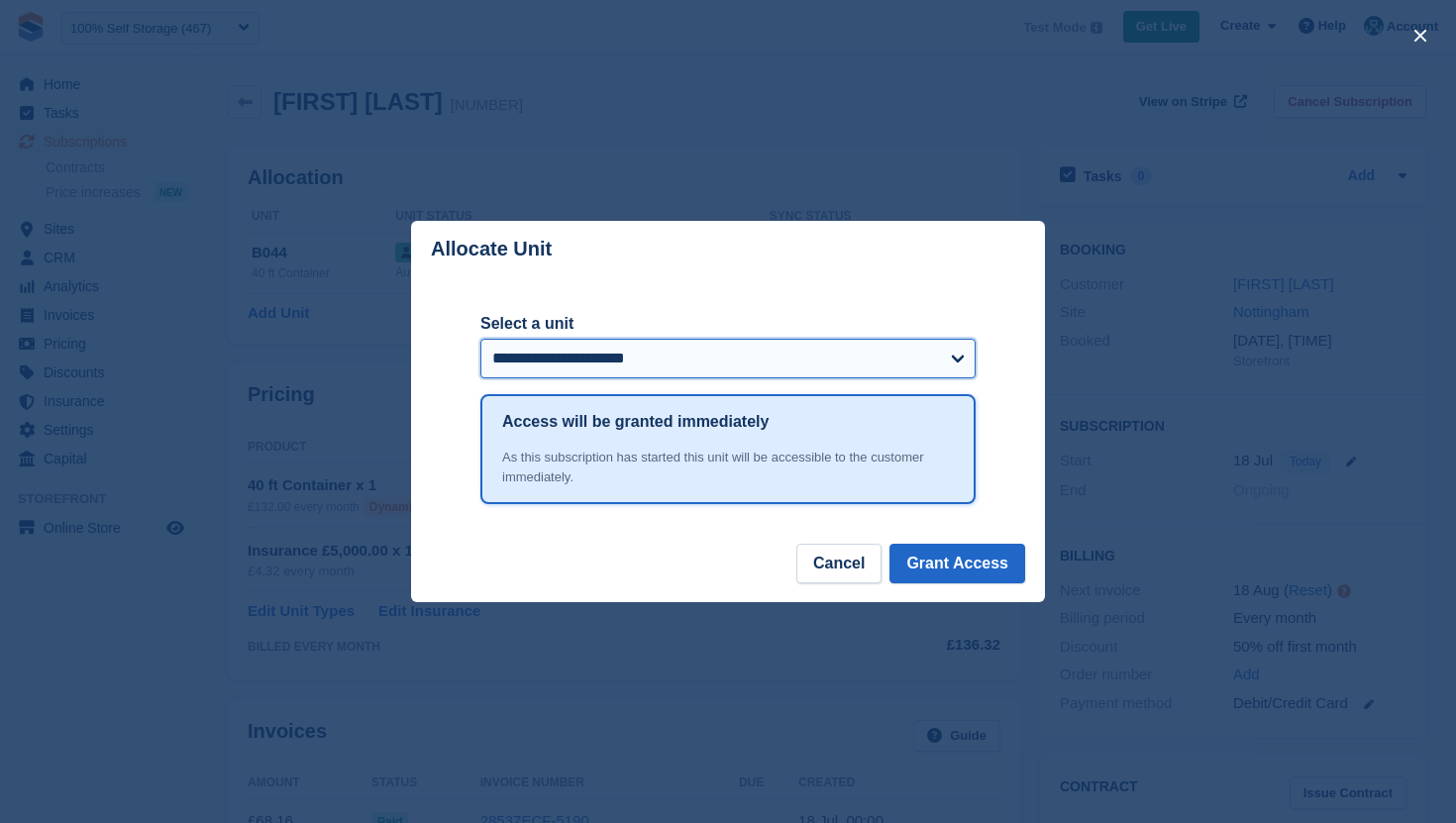 click on "**********" at bounding box center [728, 359] 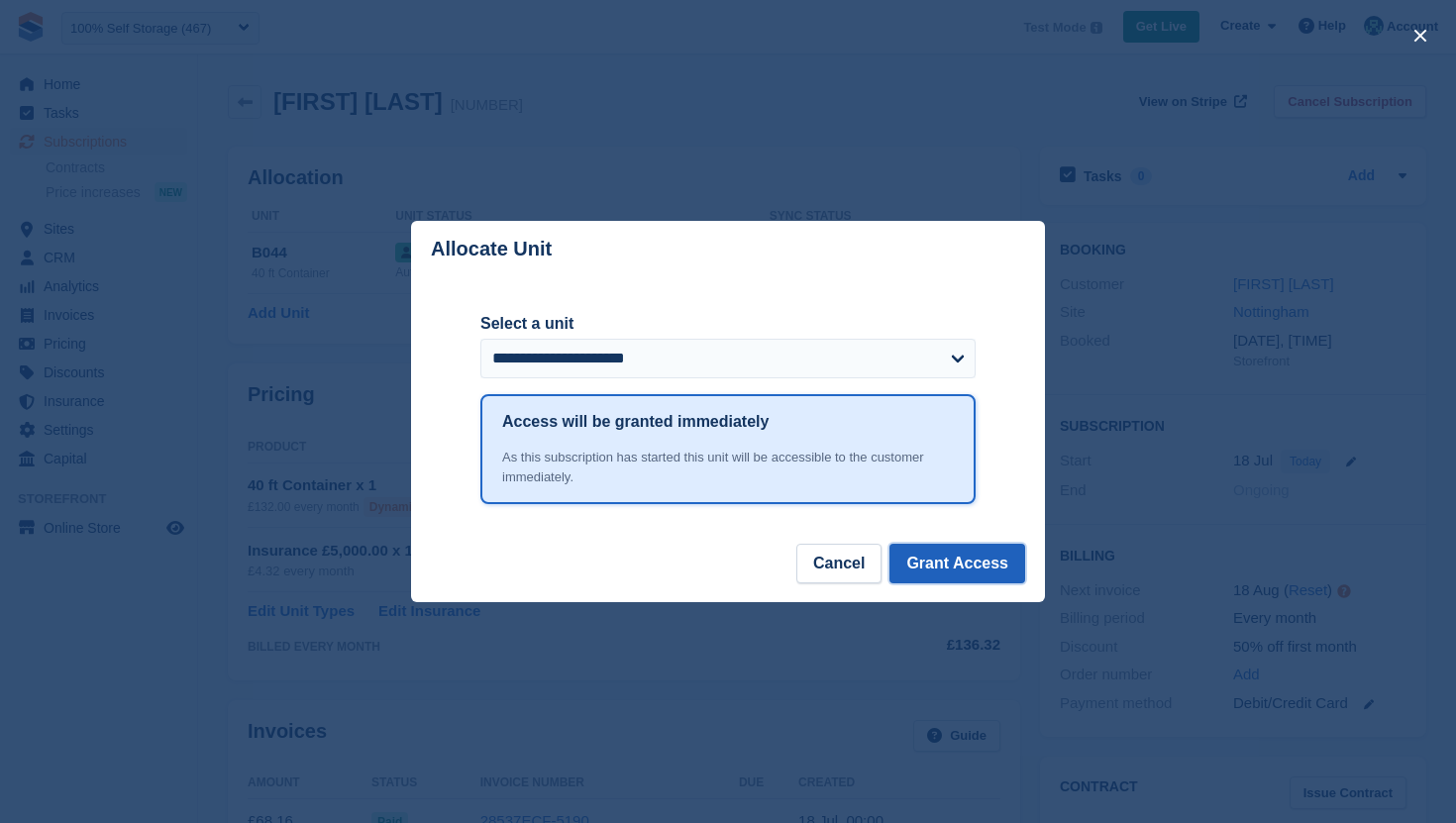 click on "Grant Access" at bounding box center (957, 564) 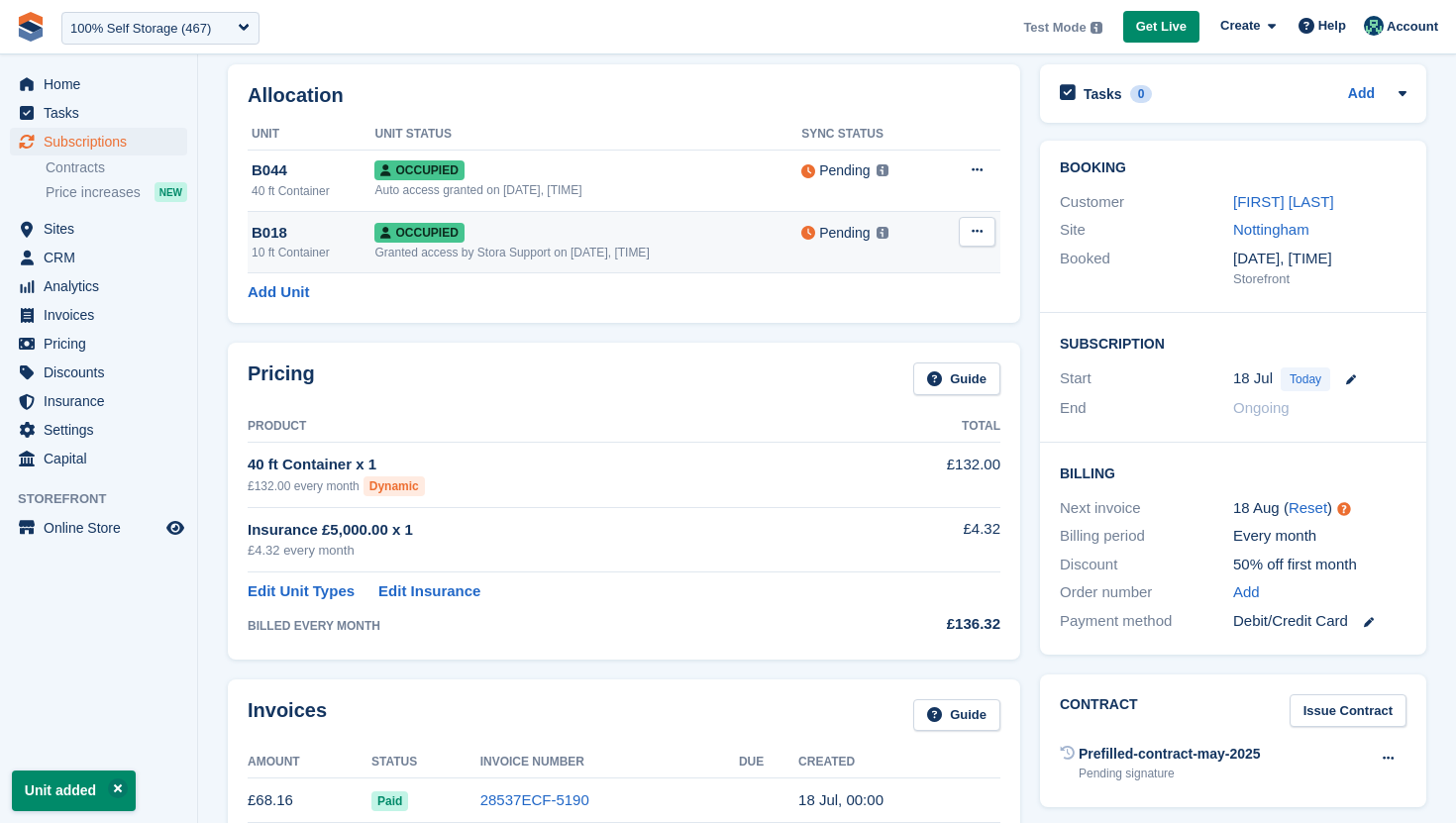 scroll, scrollTop: 246, scrollLeft: 0, axis: vertical 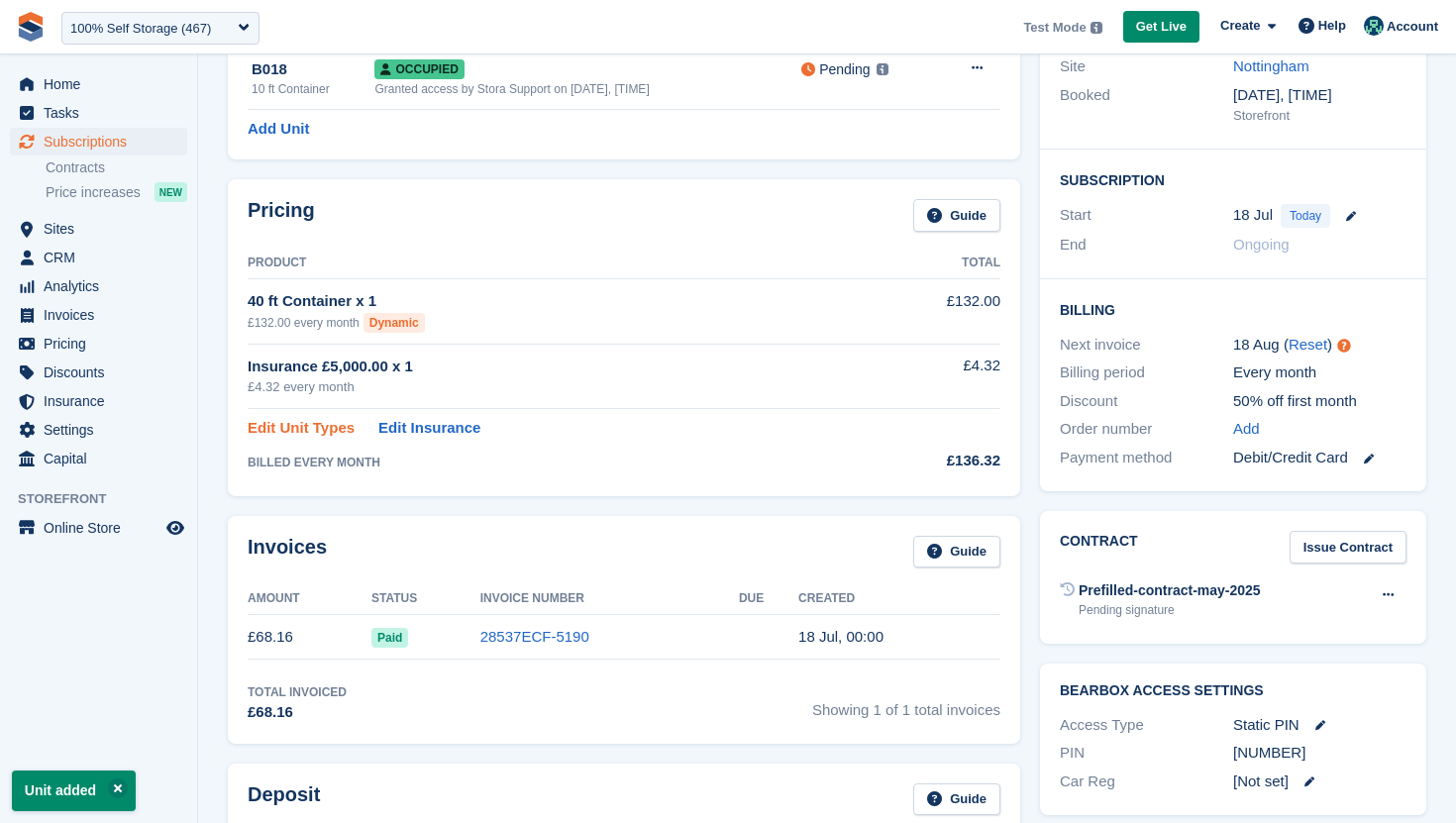 click on "Edit Unit Types" at bounding box center [301, 428] 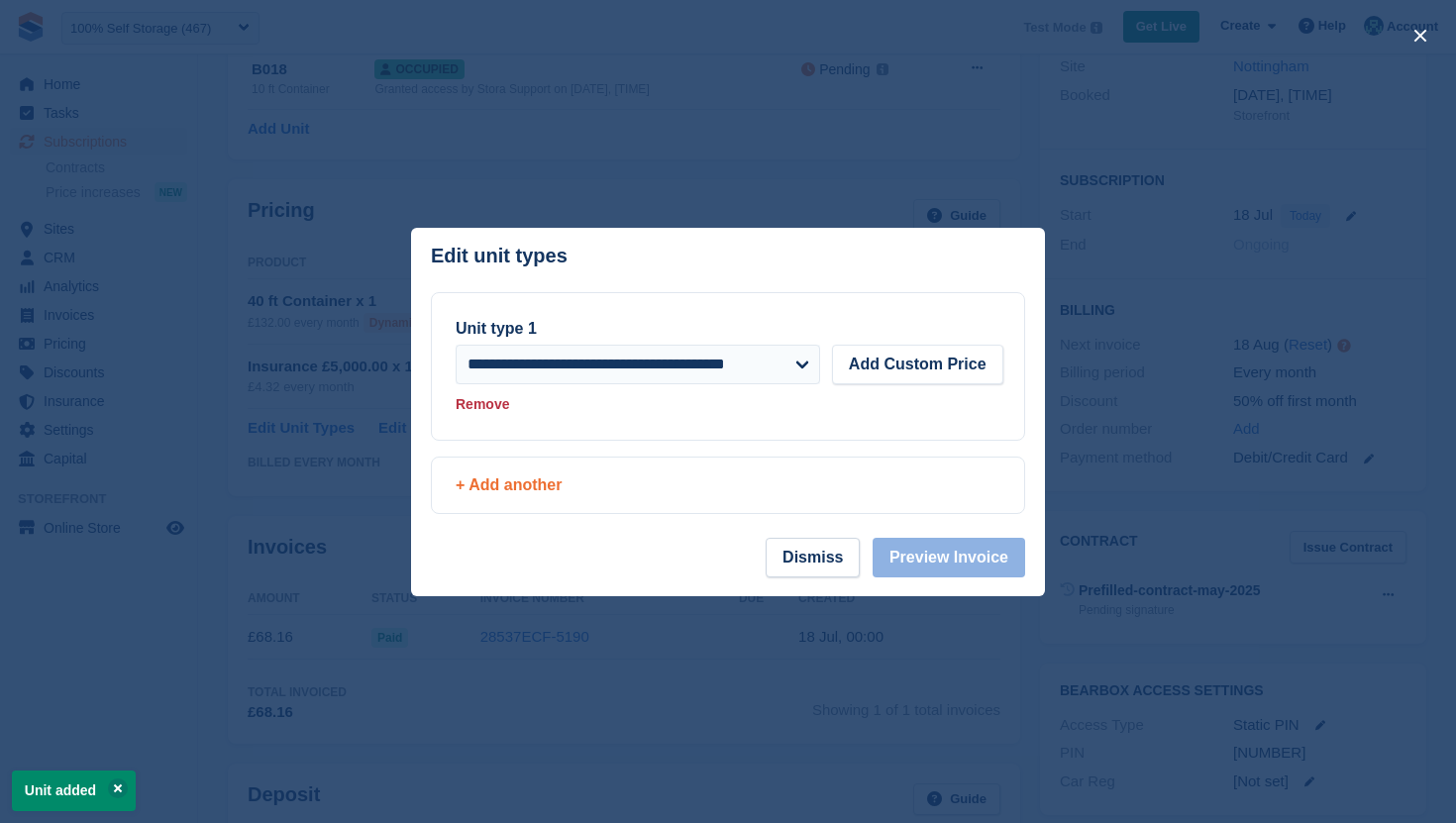 click on "+ Add another" at bounding box center [728, 485] 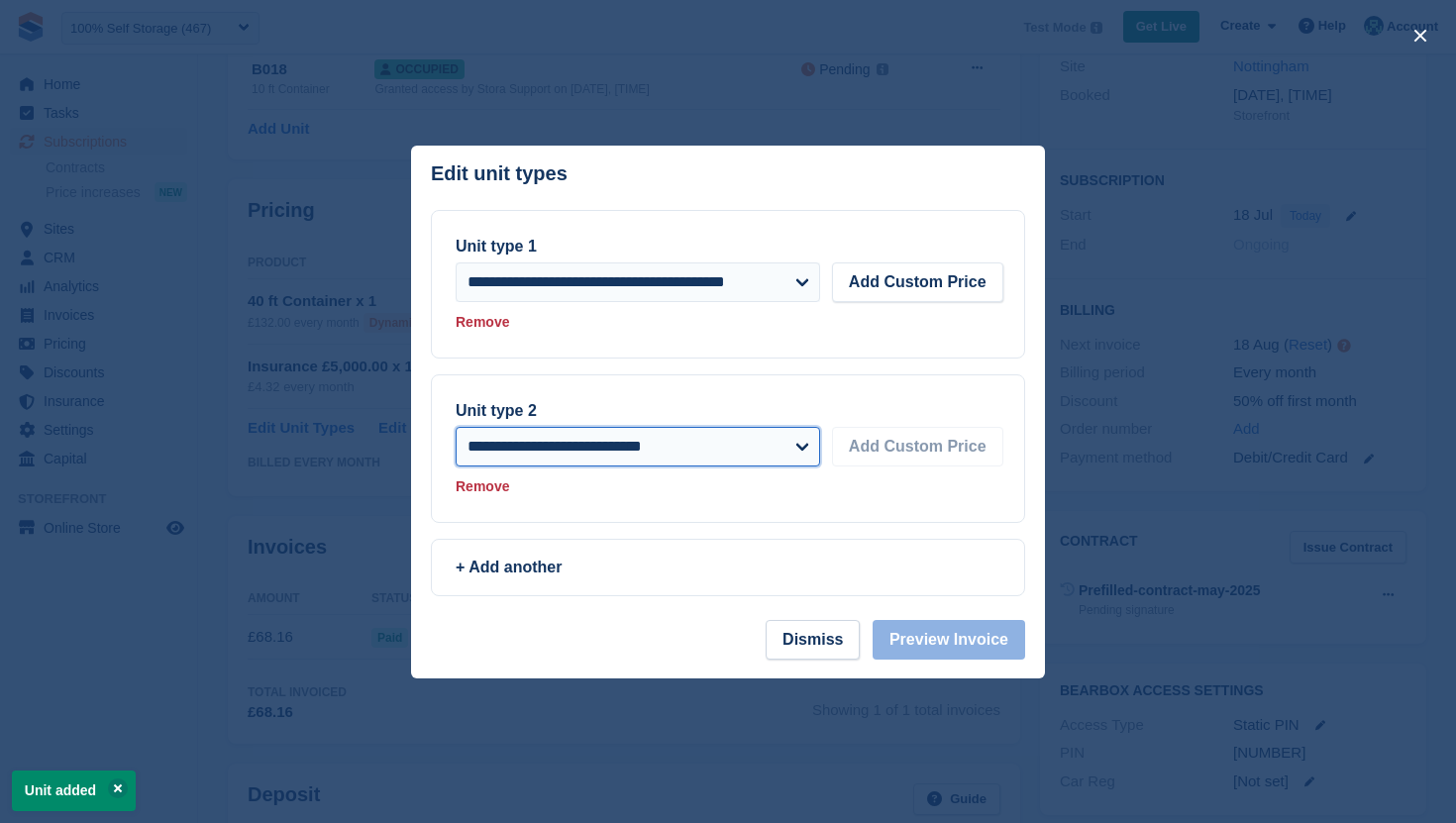 click on "**********" at bounding box center [638, 447] 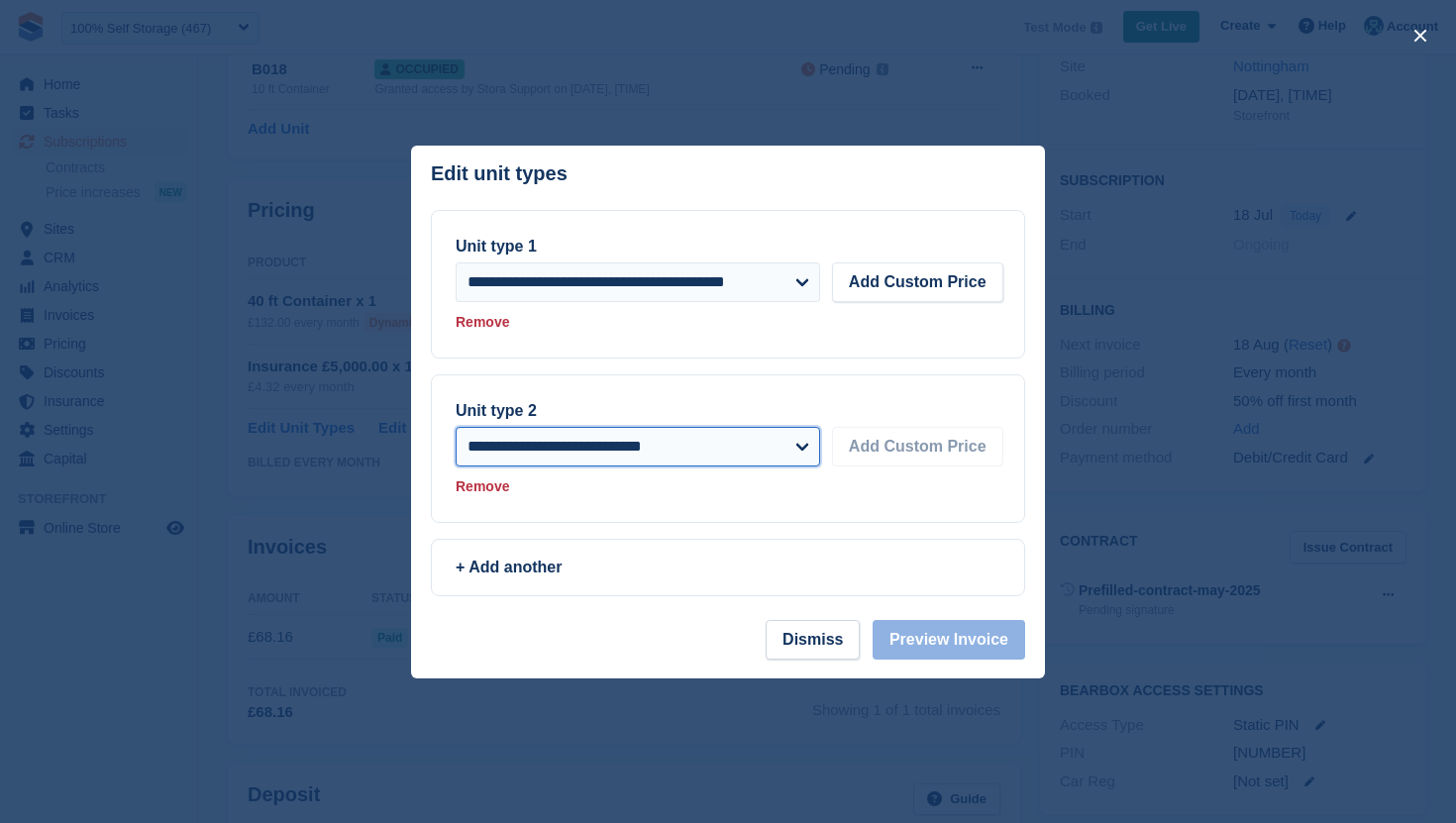 select on "*****" 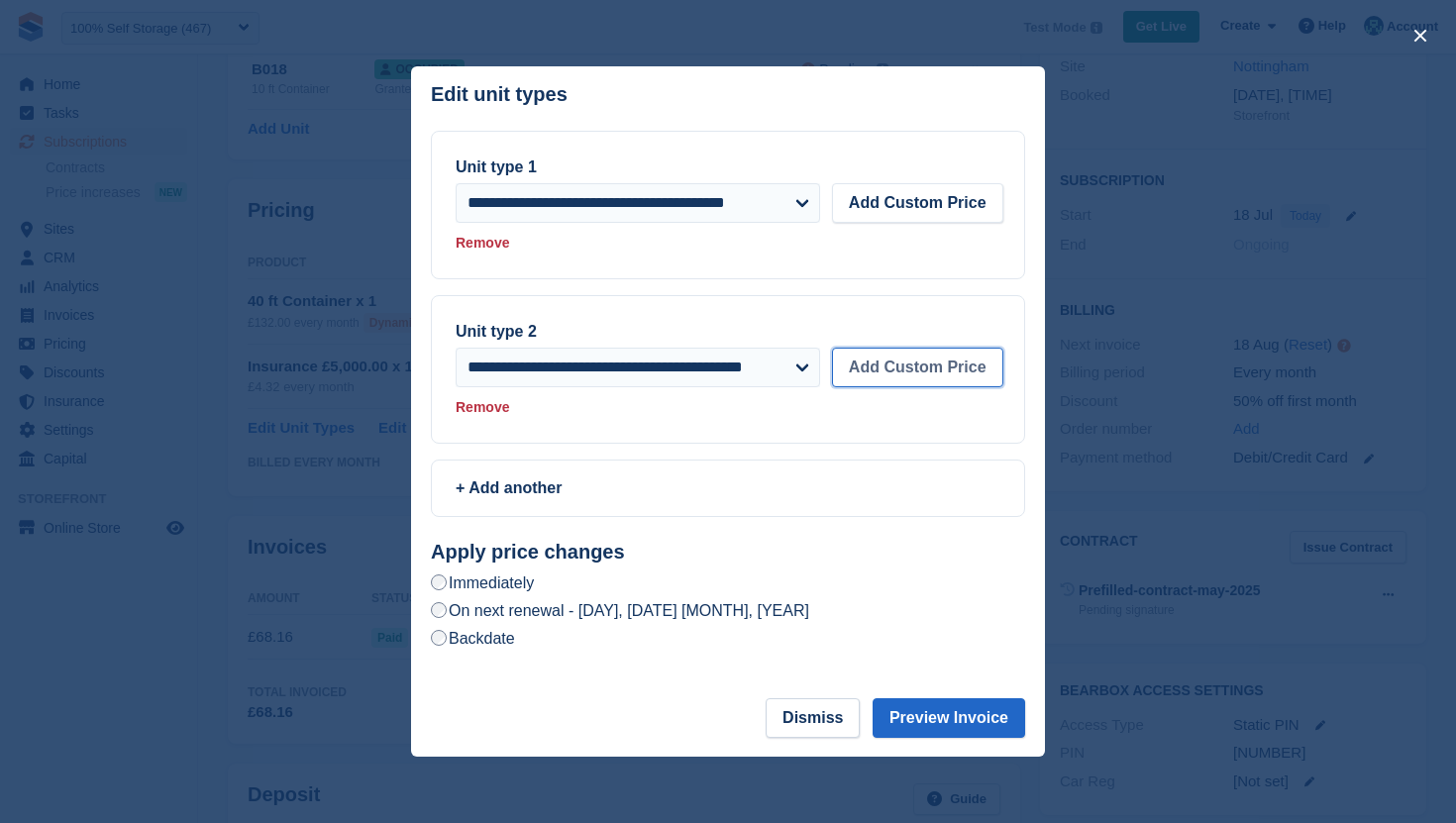 click on "Add Custom Price" at bounding box center (917, 367) 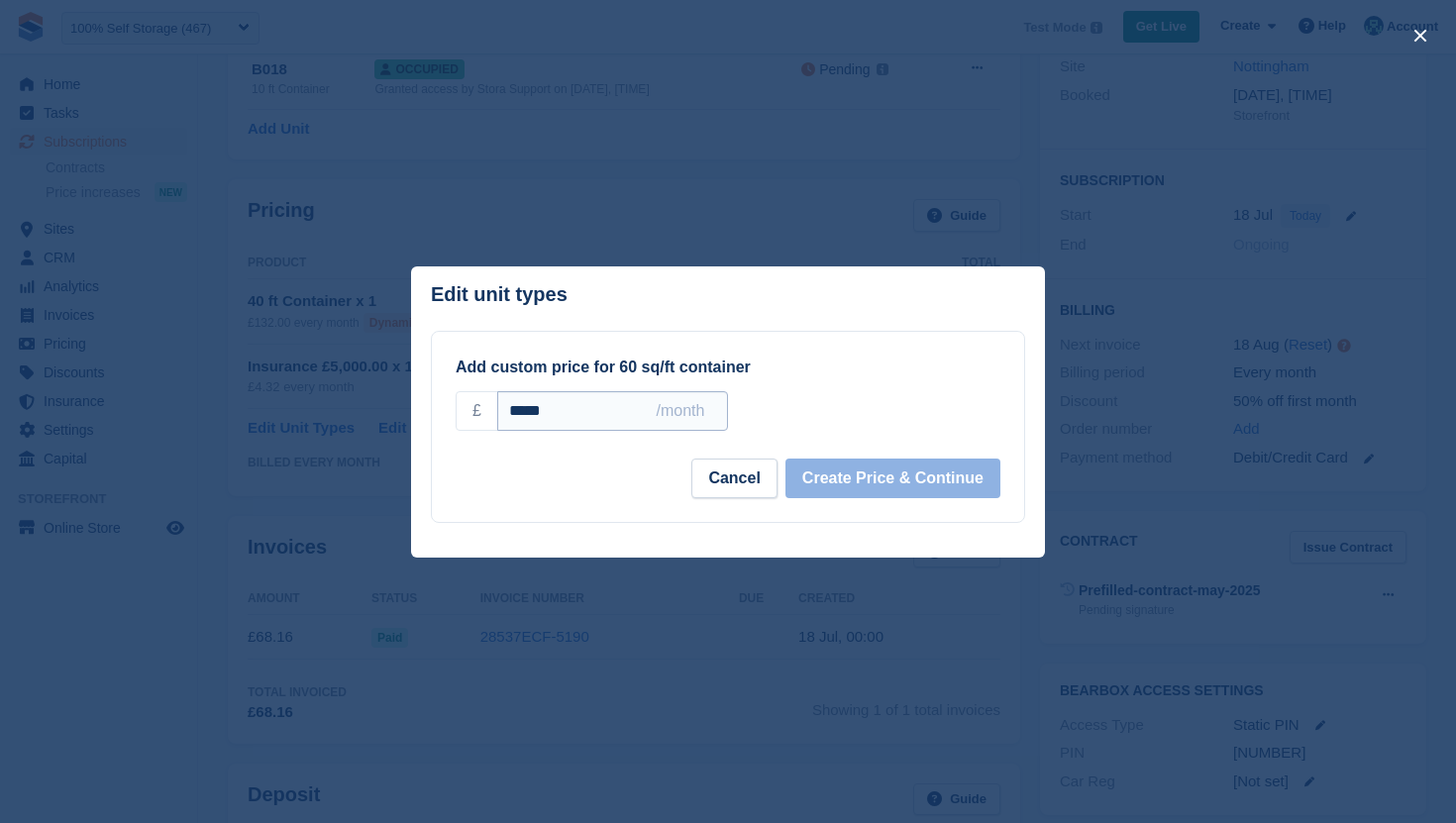 click on "*****" at bounding box center [612, 411] 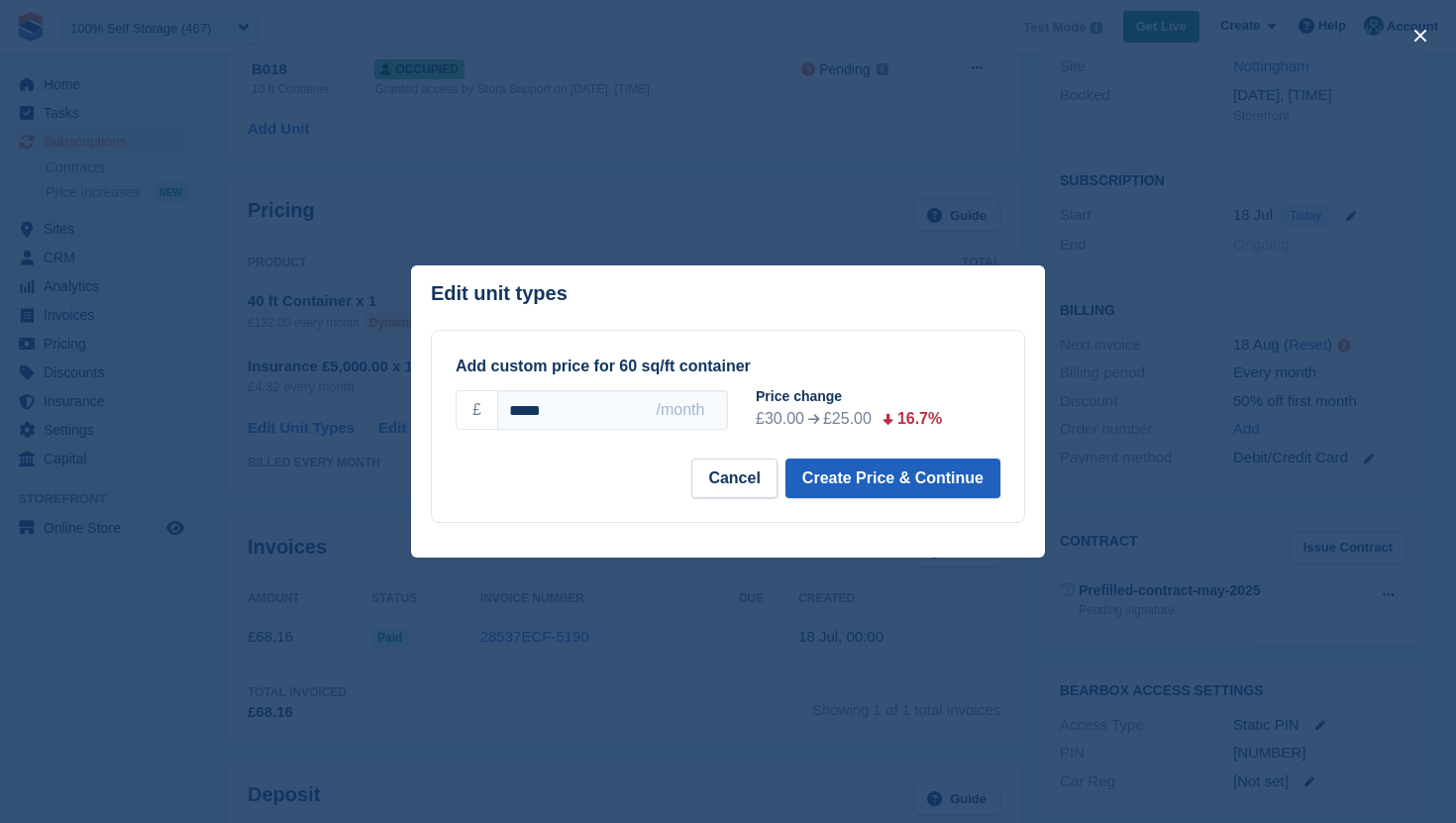 type on "*****" 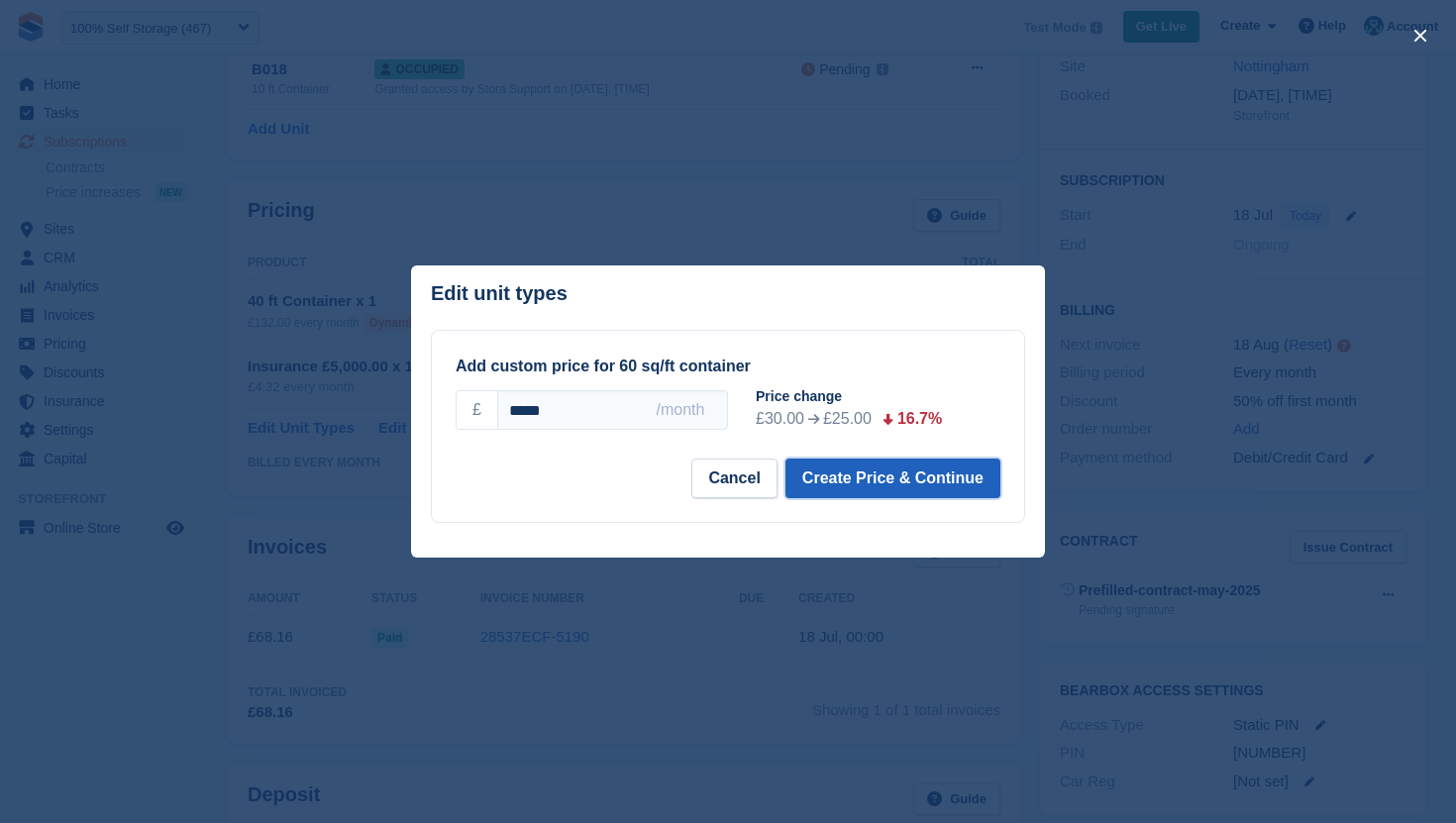 click on "Create Price & Continue" at bounding box center [892, 478] 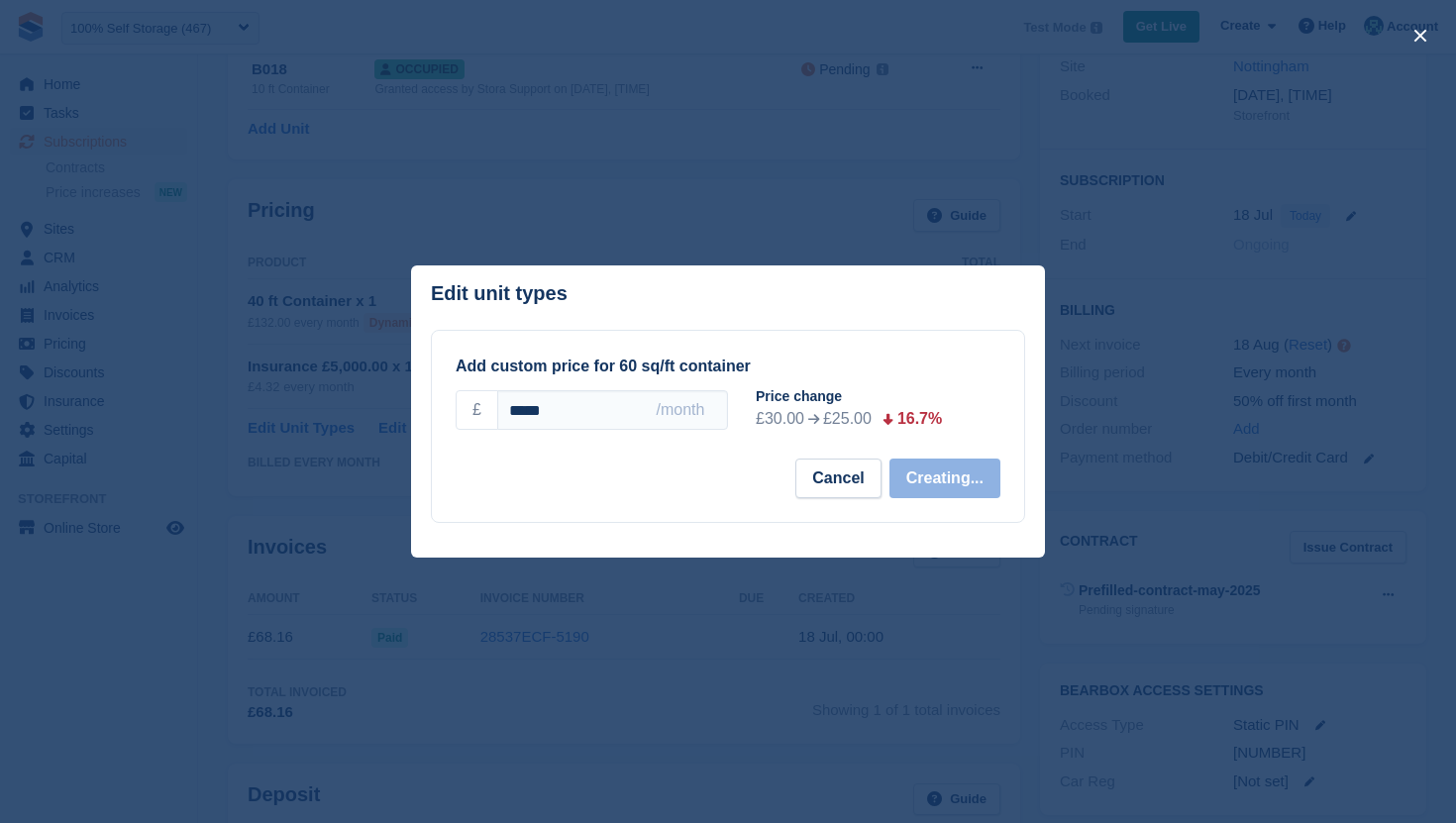 select on "*****" 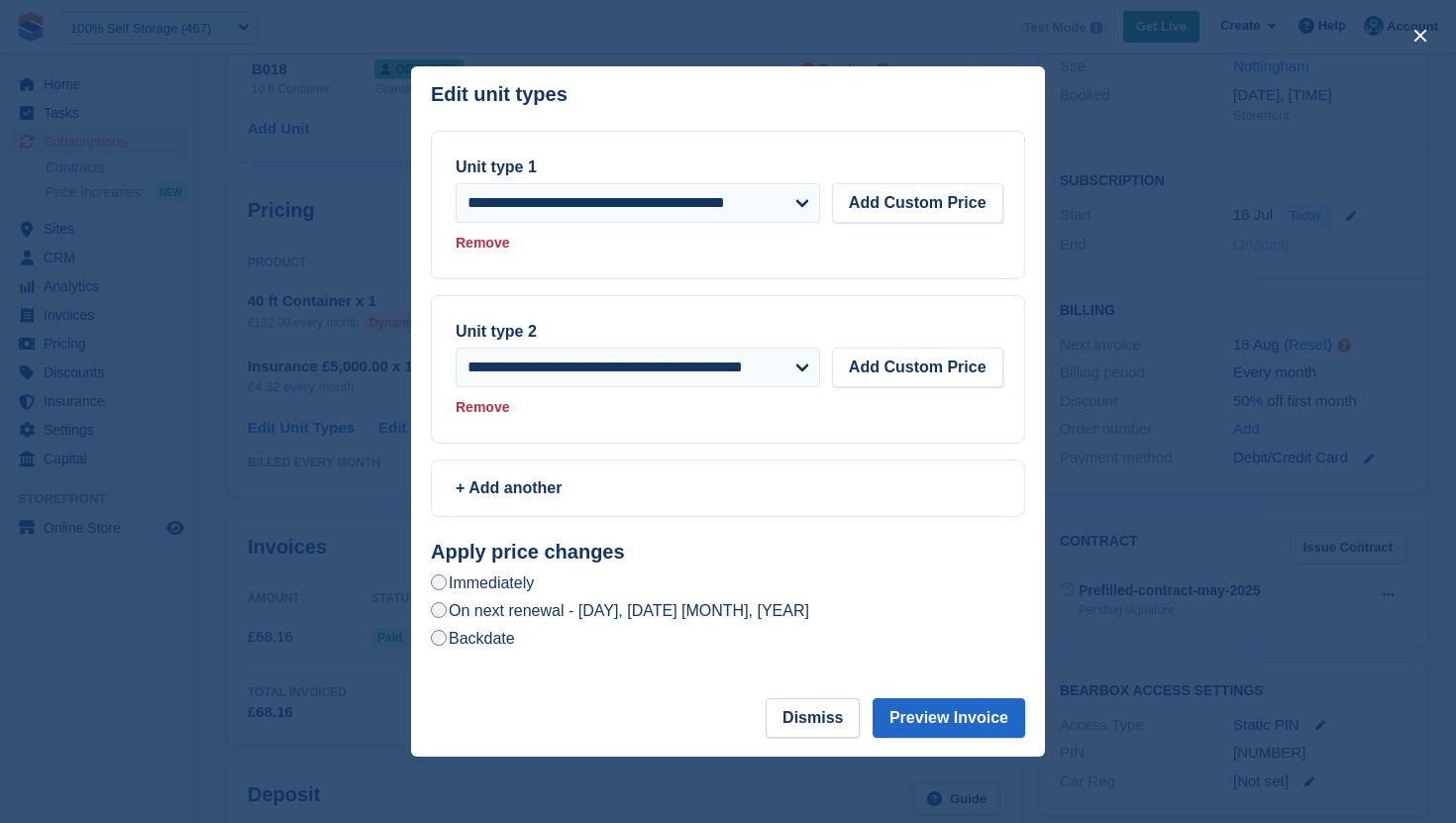 click on "On next renewal - Monday, 18th August, 2025" at bounding box center (620, 610) 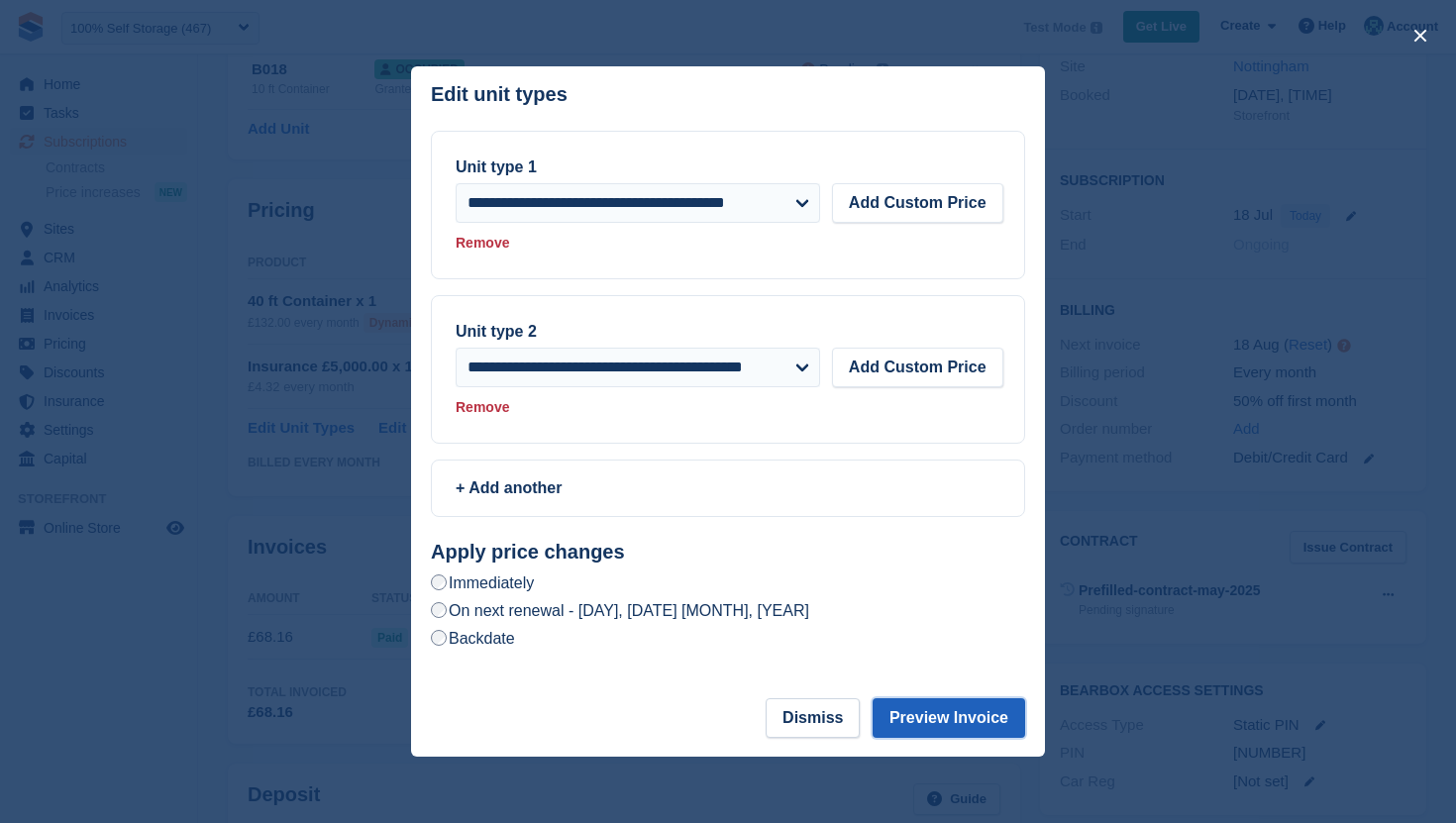 click on "Preview Invoice" at bounding box center [949, 718] 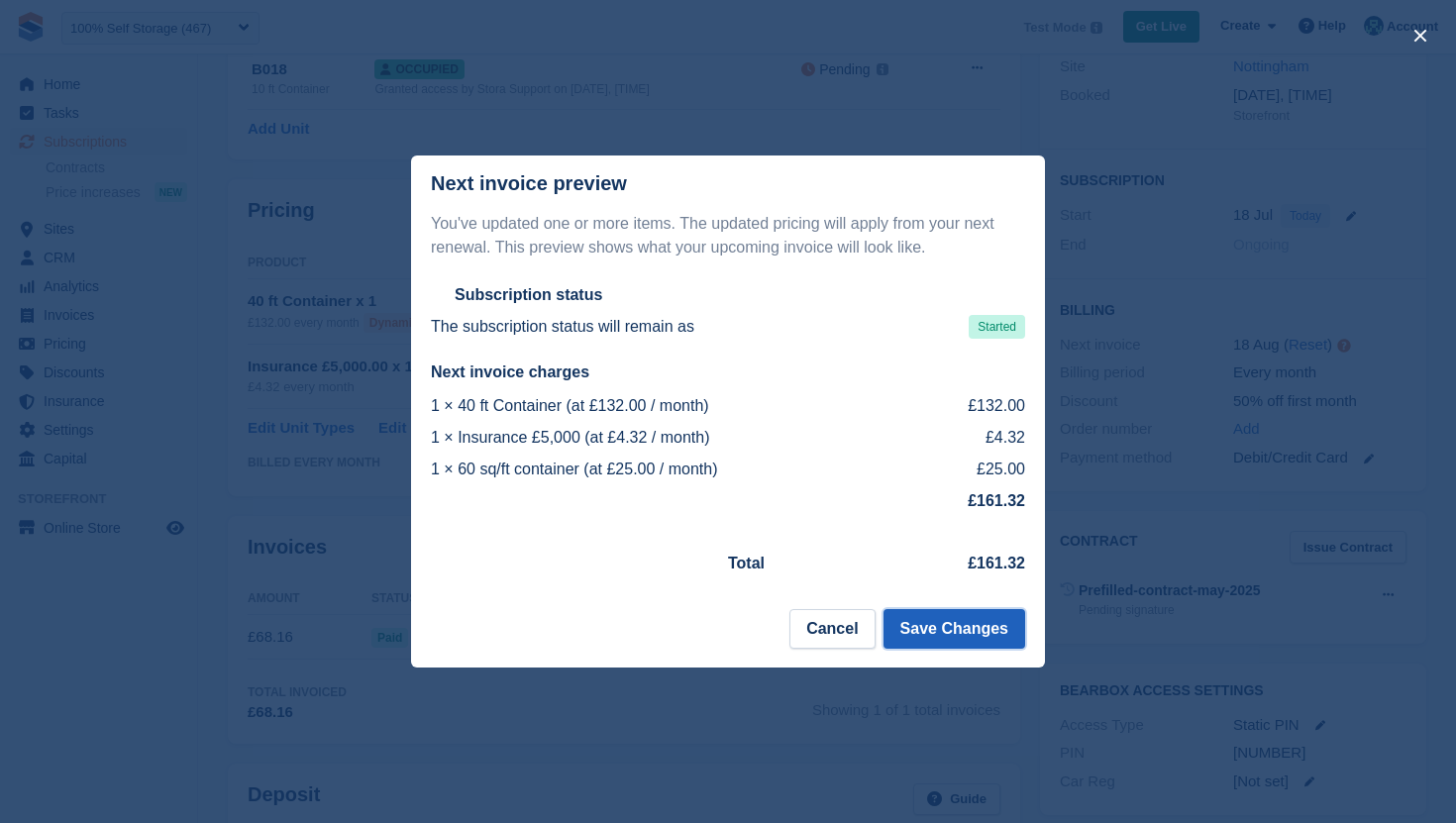 click on "Save Changes" at bounding box center (954, 629) 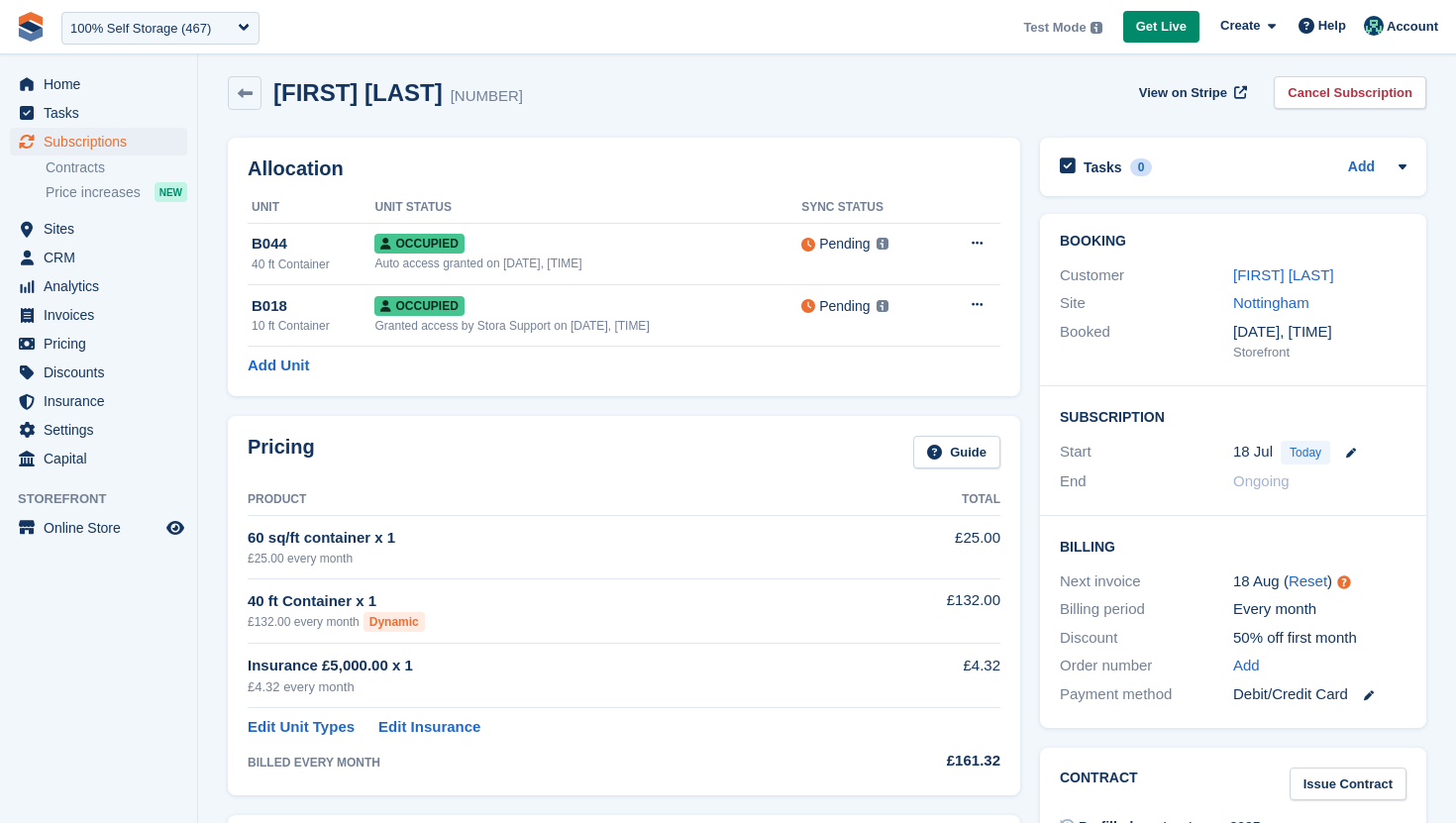 scroll, scrollTop: 0, scrollLeft: 0, axis: both 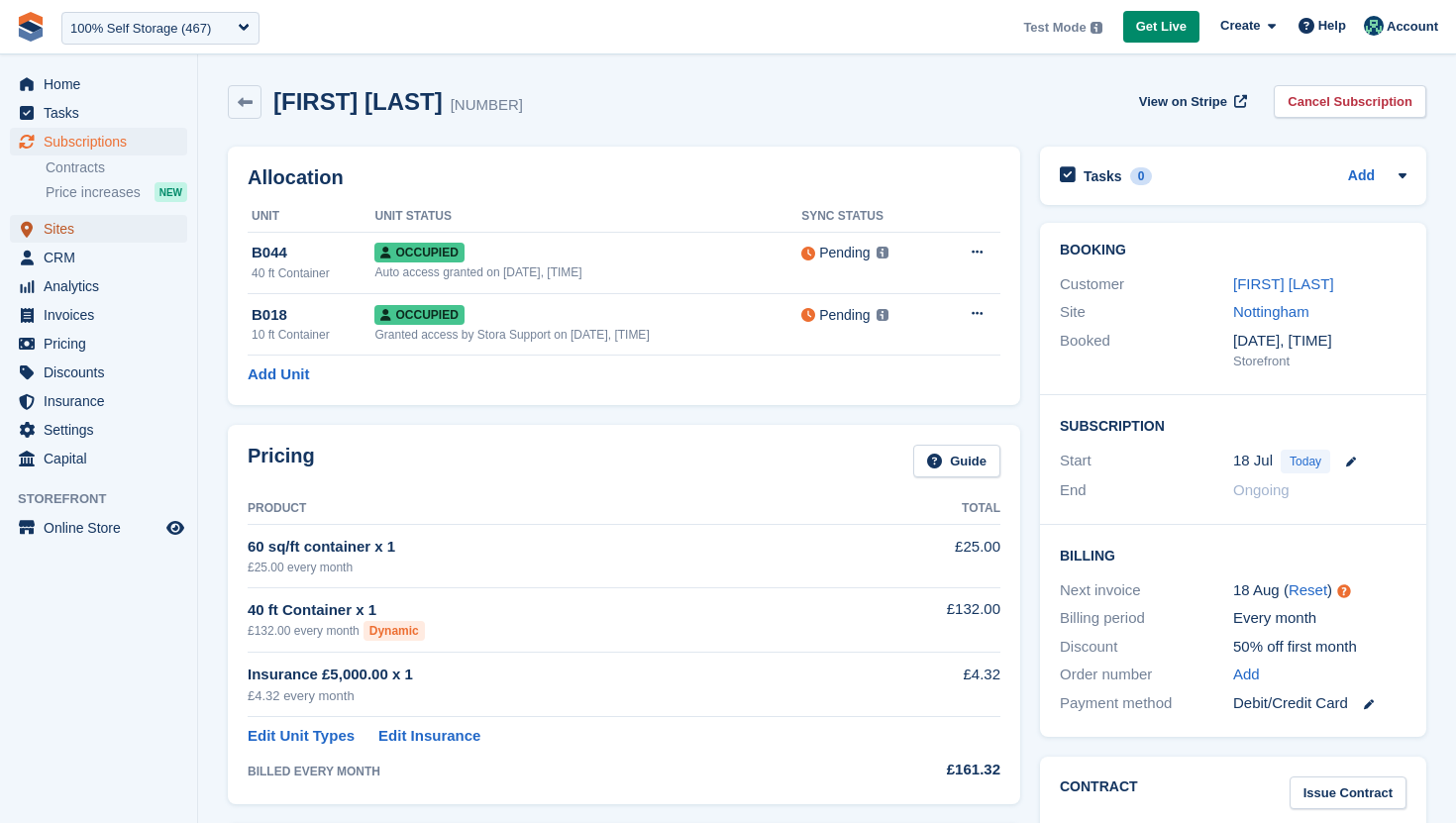click on "Sites" at bounding box center [103, 229] 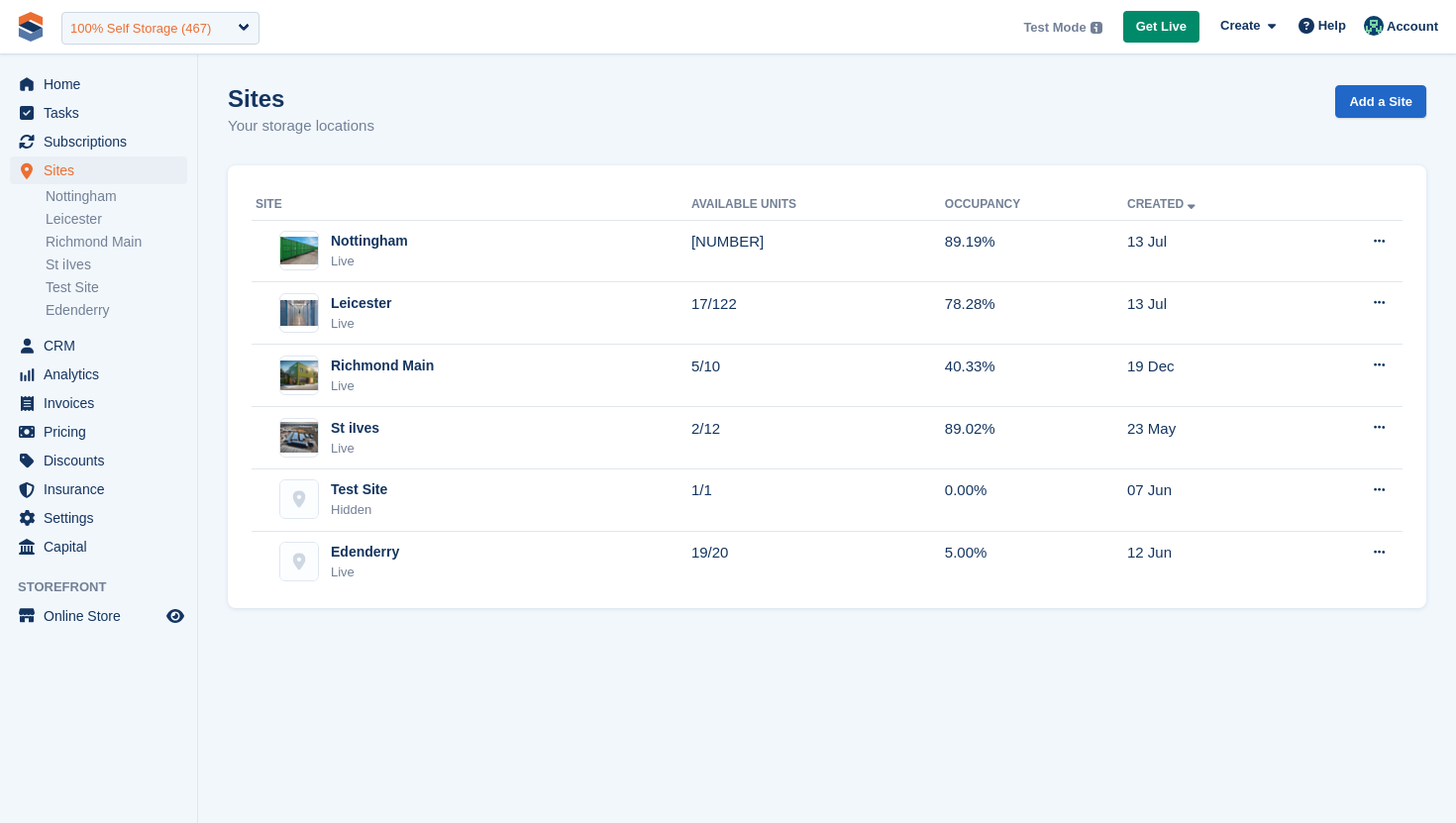 click on "100% Self Storage (467)" at bounding box center [141, 29] 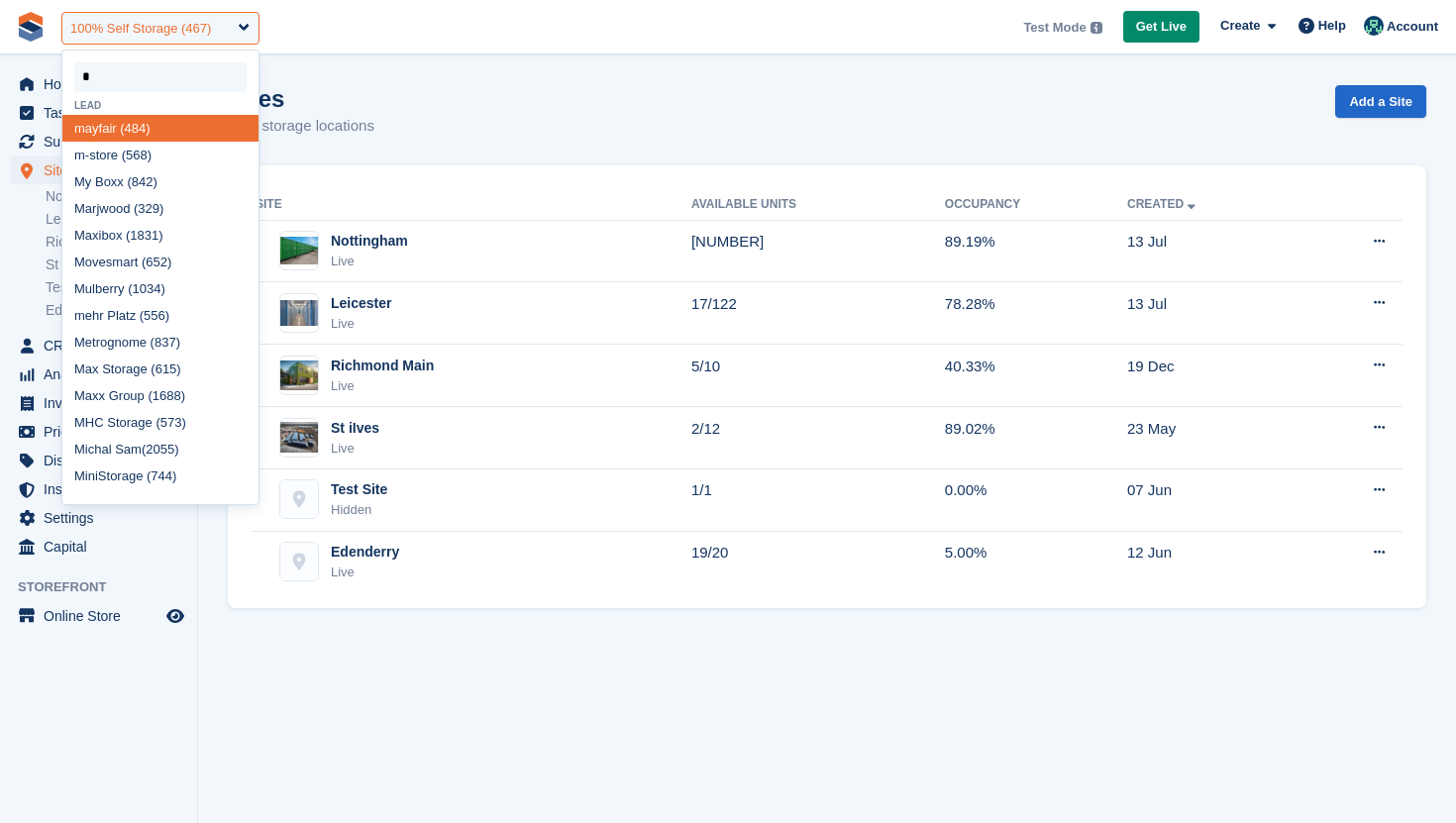type on "**" 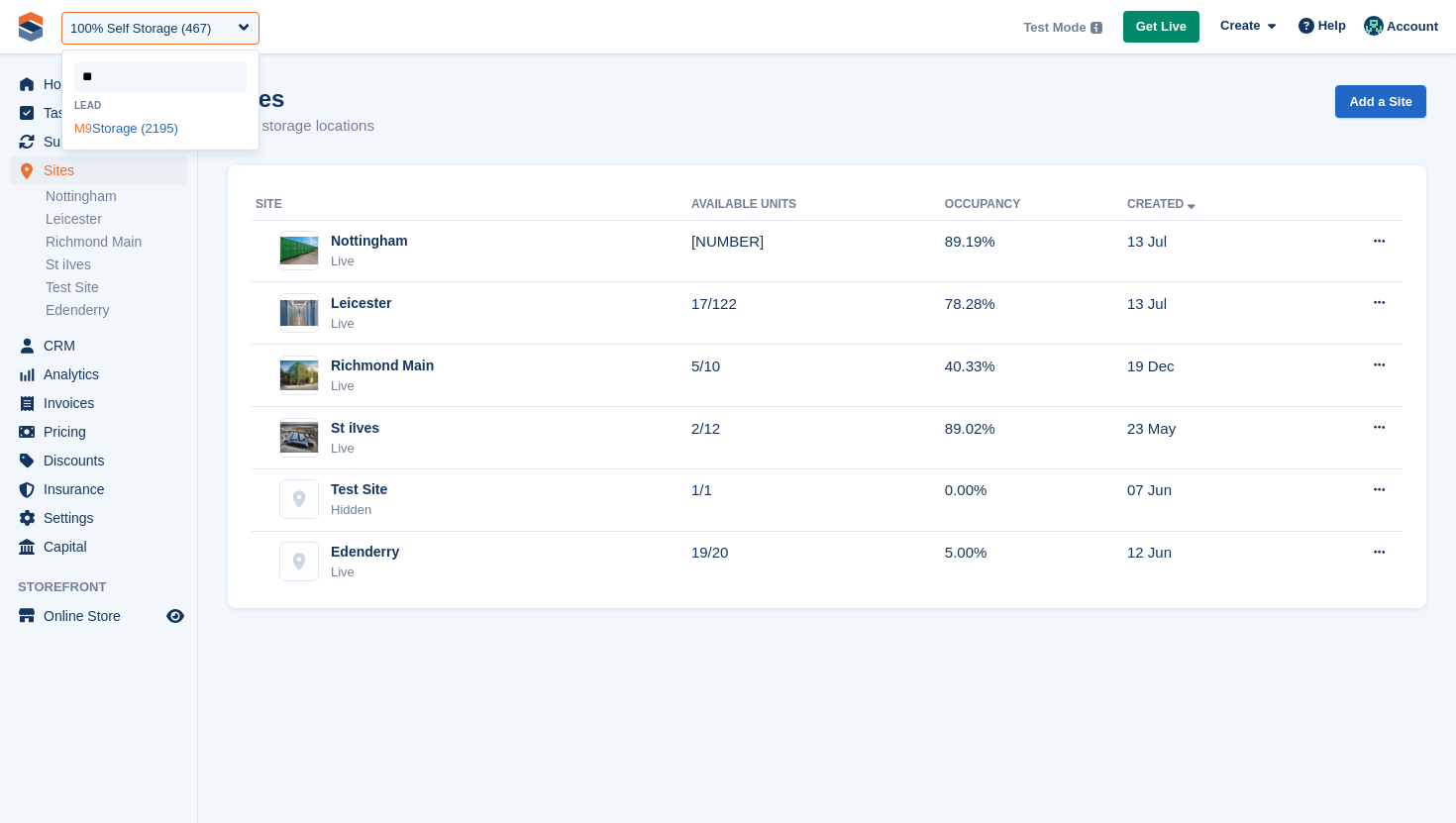 click on "M9  Storage  (2195)" at bounding box center [160, 128] 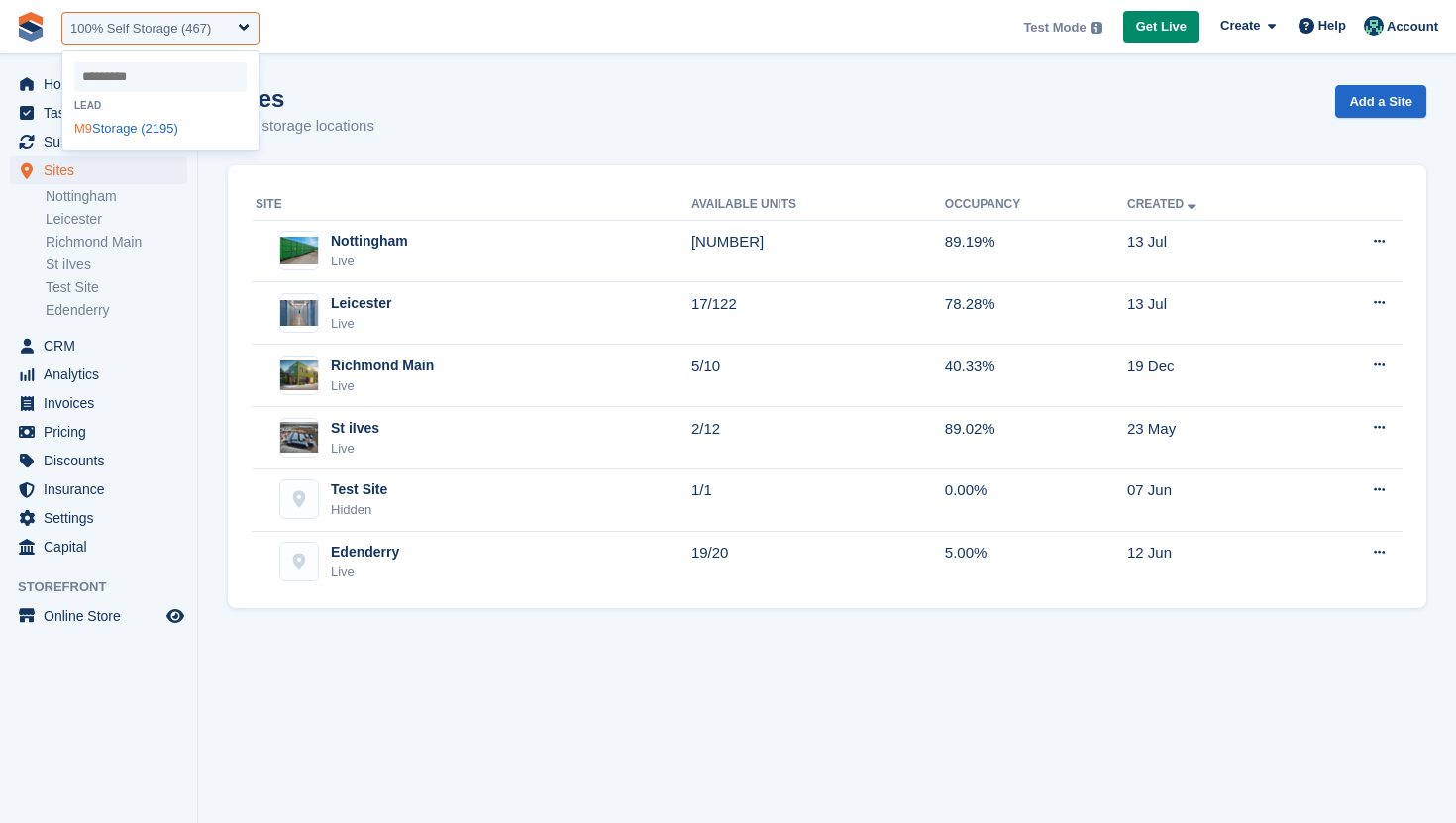 select on "****" 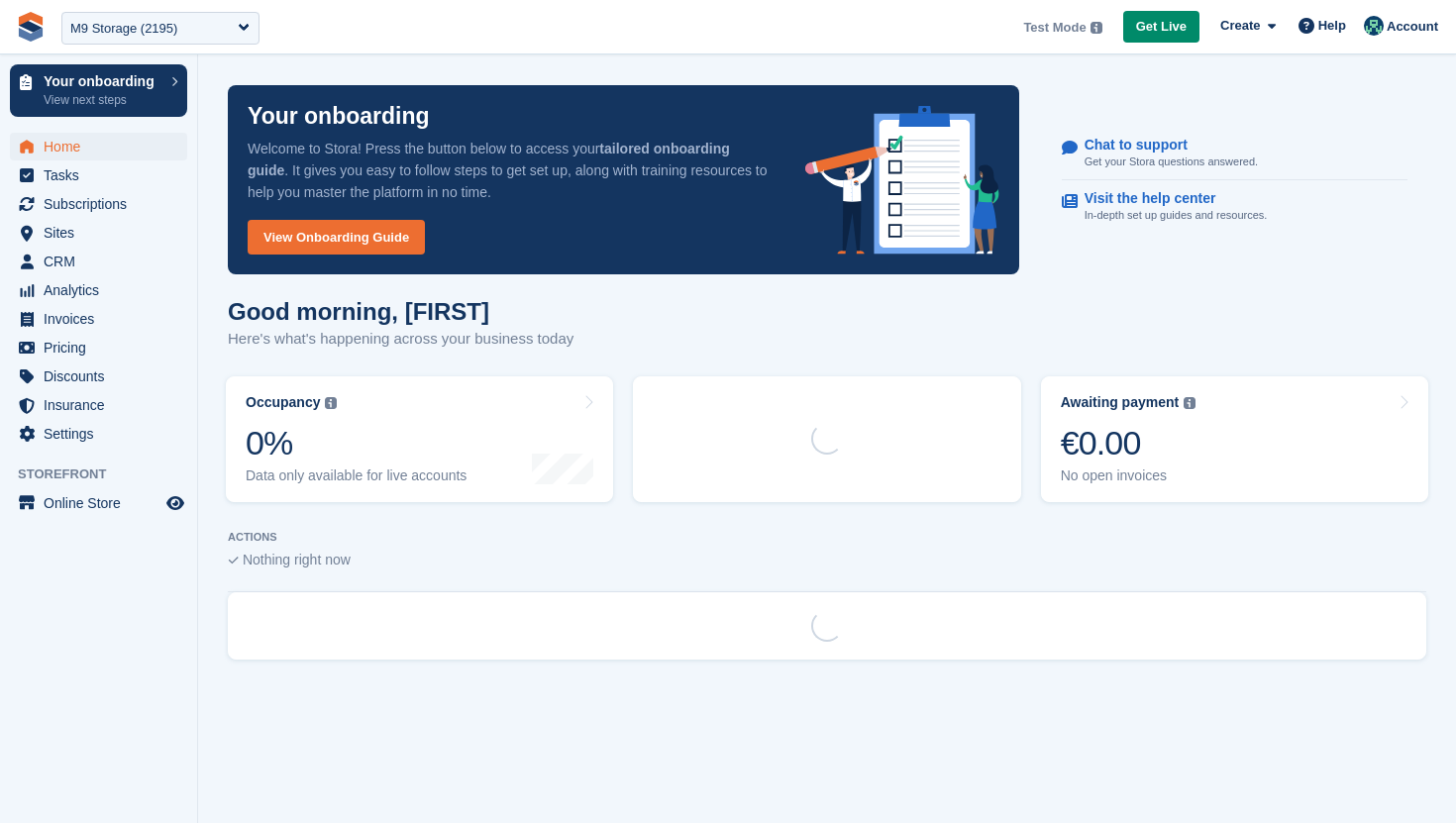 scroll, scrollTop: 0, scrollLeft: 0, axis: both 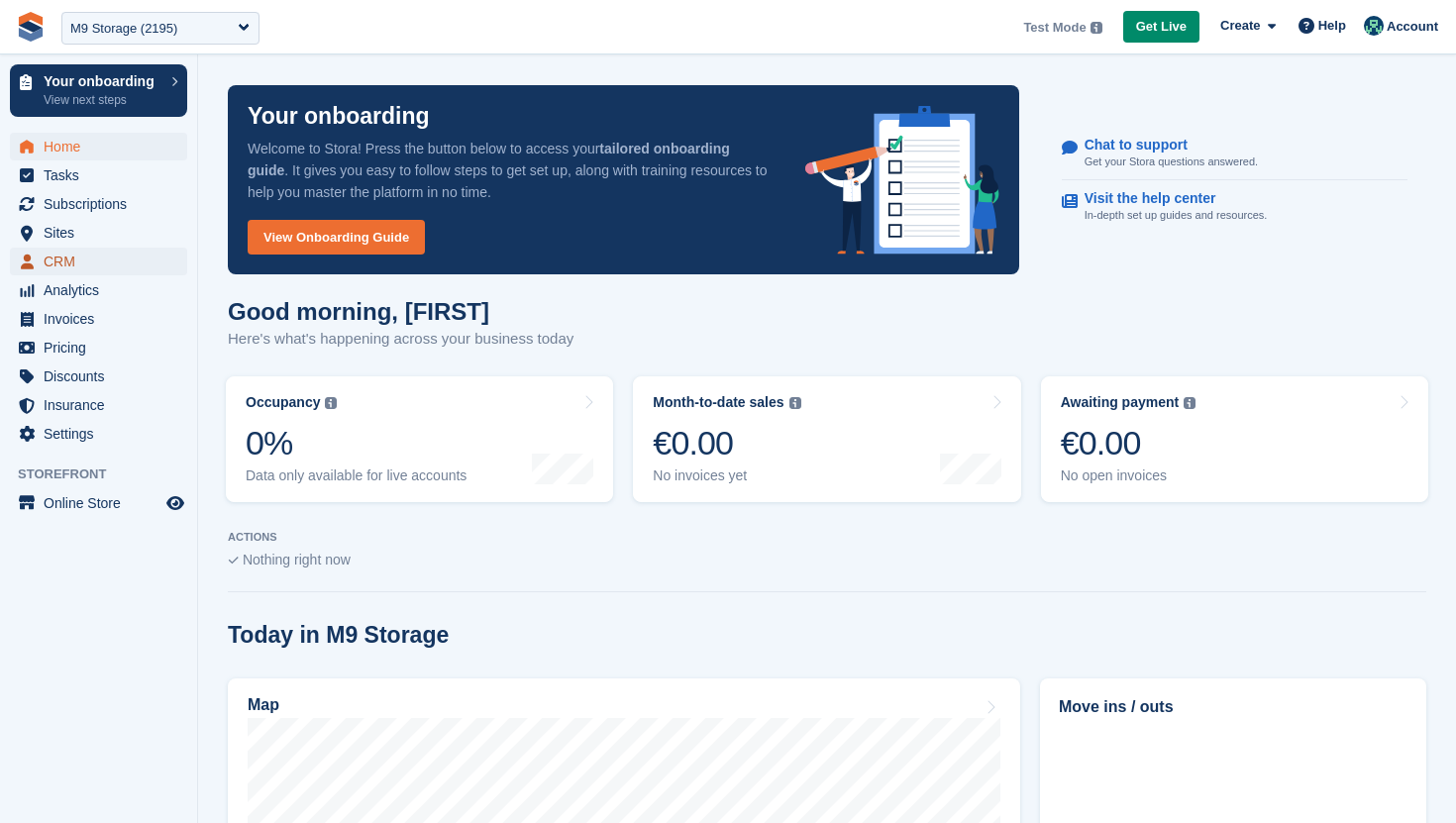 click on "CRM" at bounding box center [103, 261] 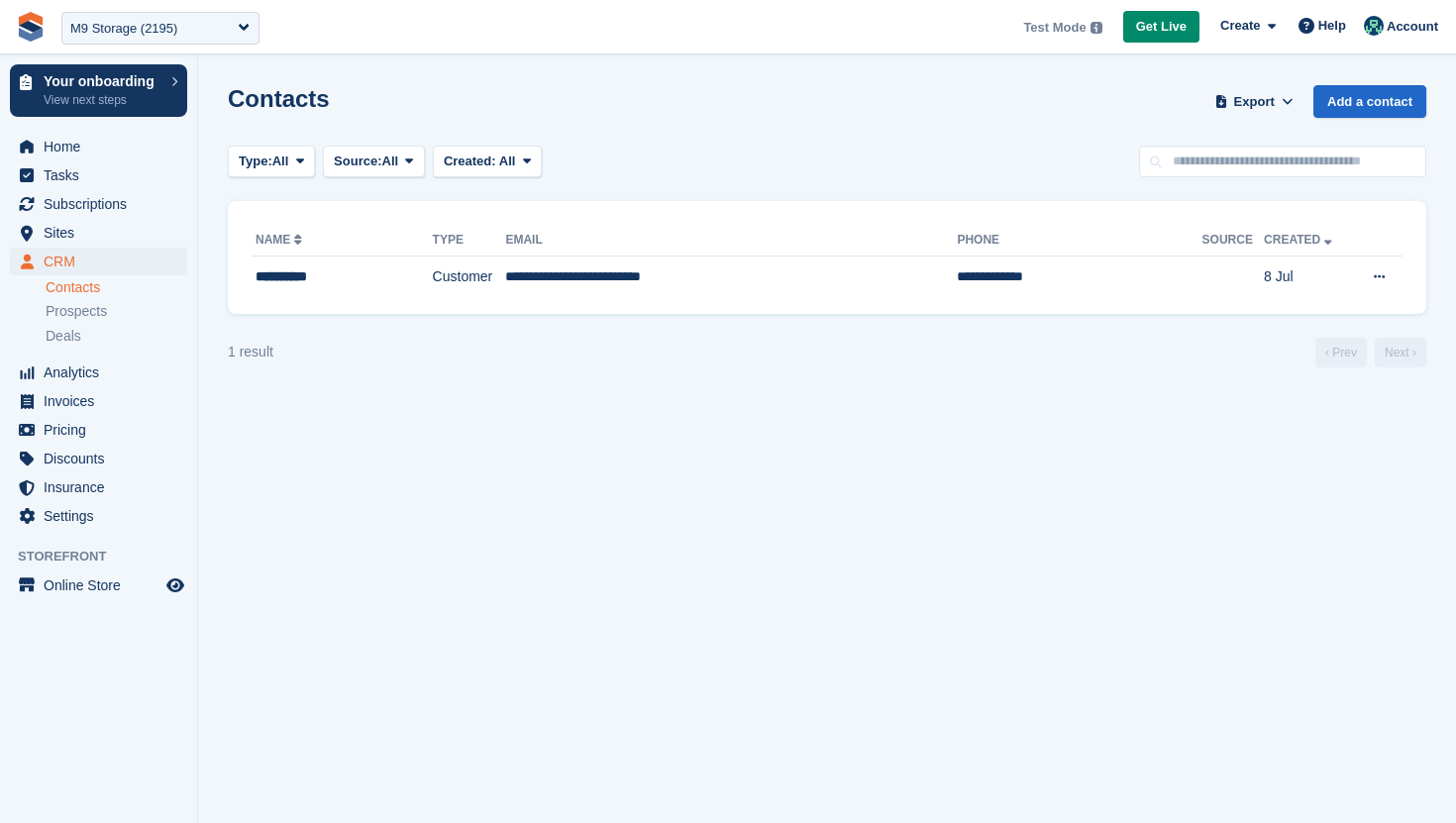 scroll, scrollTop: 0, scrollLeft: 0, axis: both 